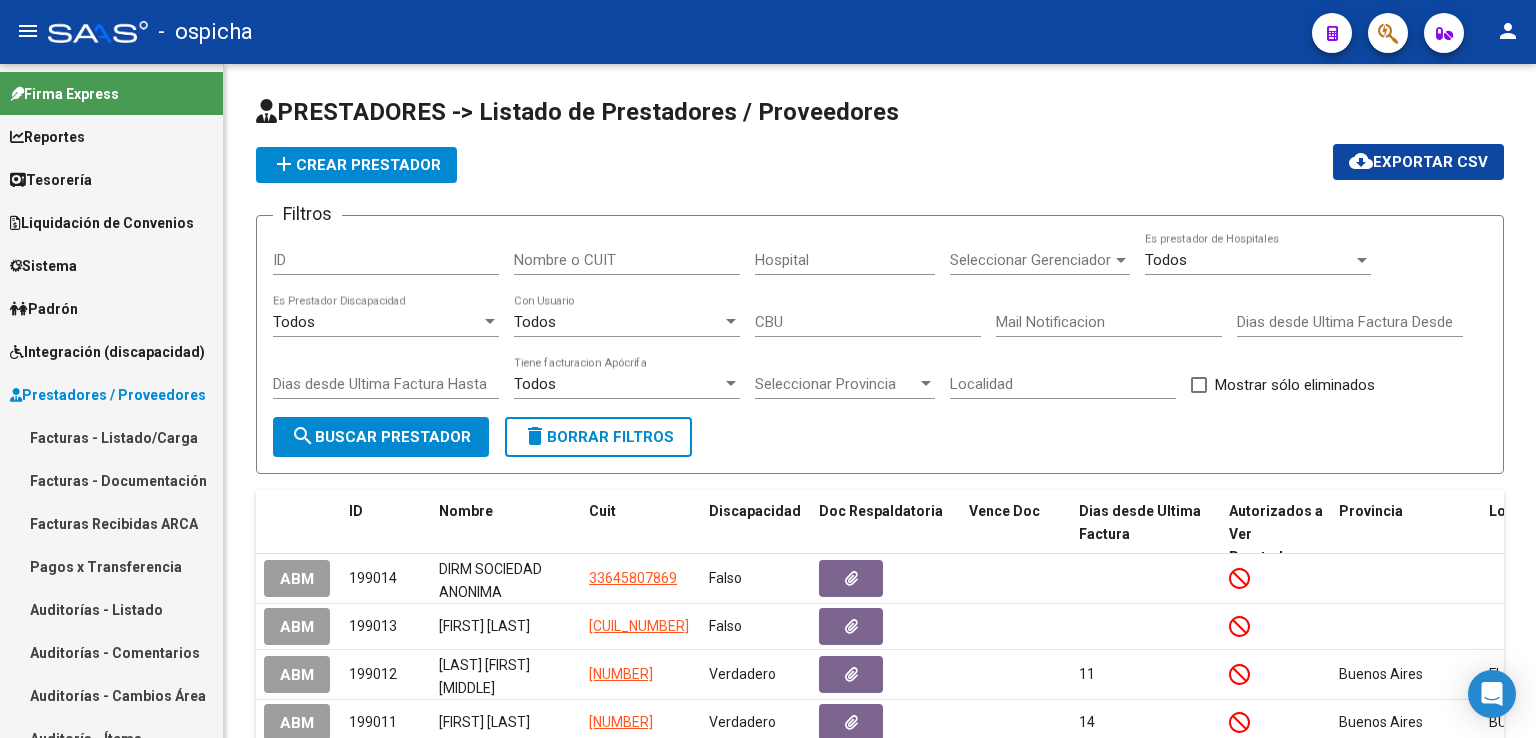 scroll, scrollTop: 0, scrollLeft: 0, axis: both 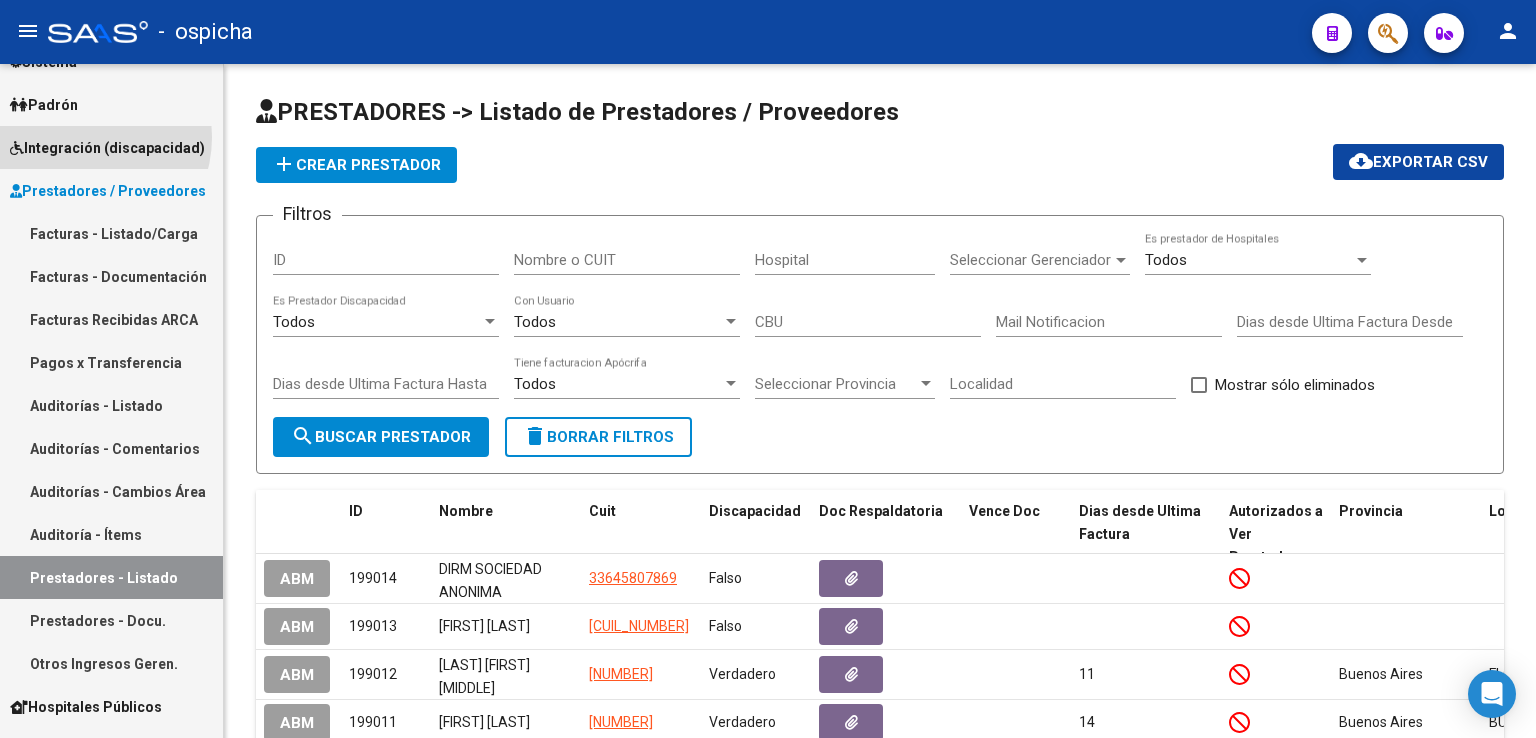 click on "Integración (discapacidad)" at bounding box center [107, 148] 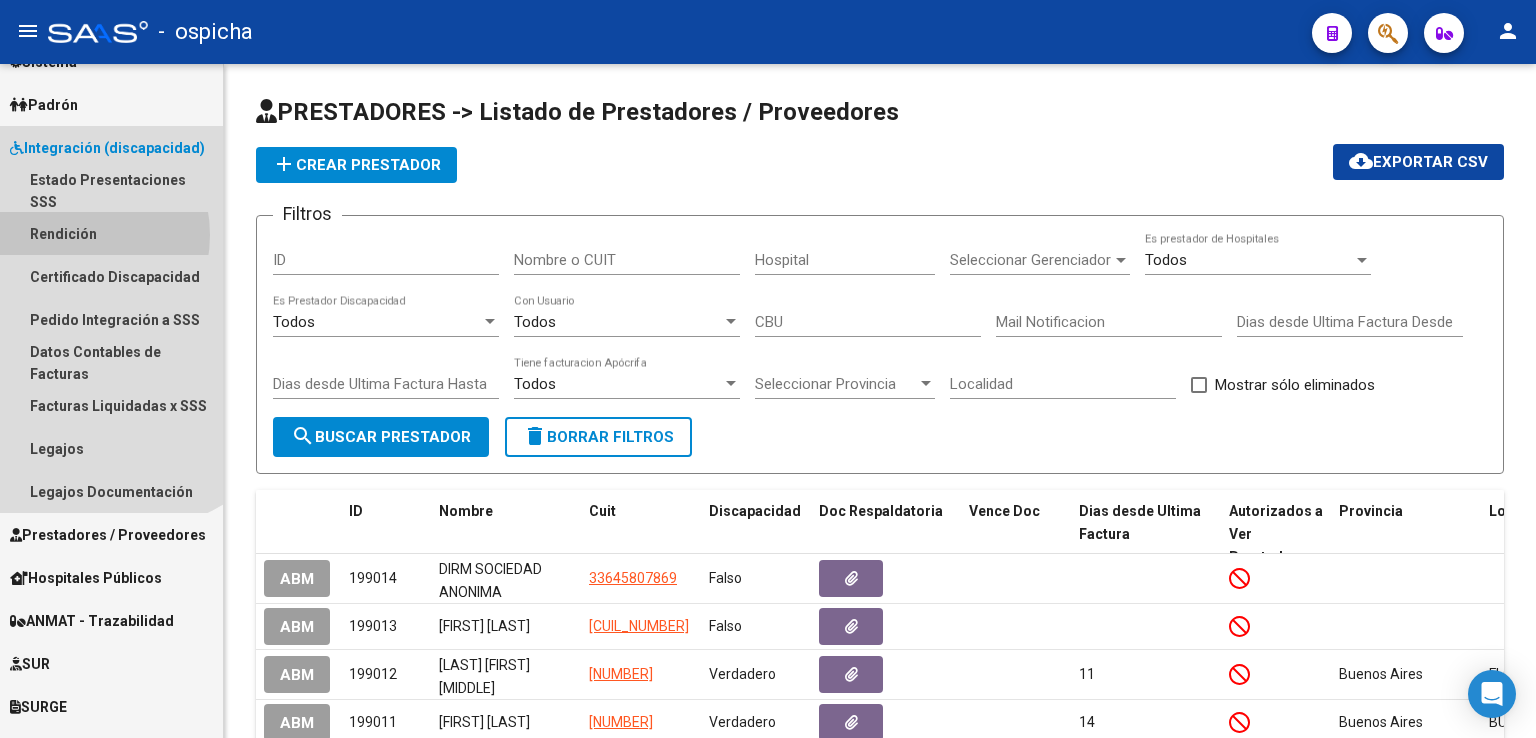 click on "Rendición" at bounding box center [111, 233] 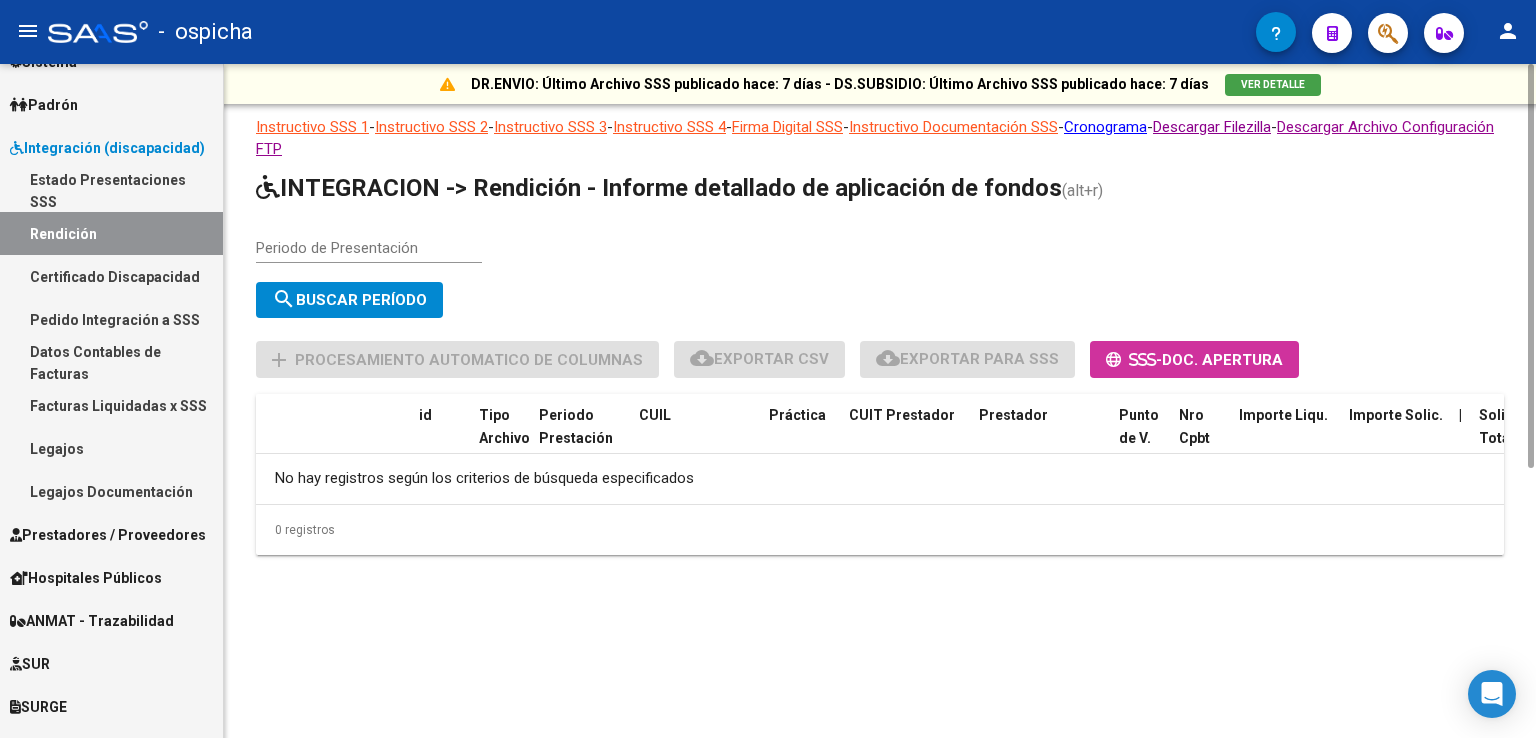 click on "Periodo de Presentación" at bounding box center (369, 248) 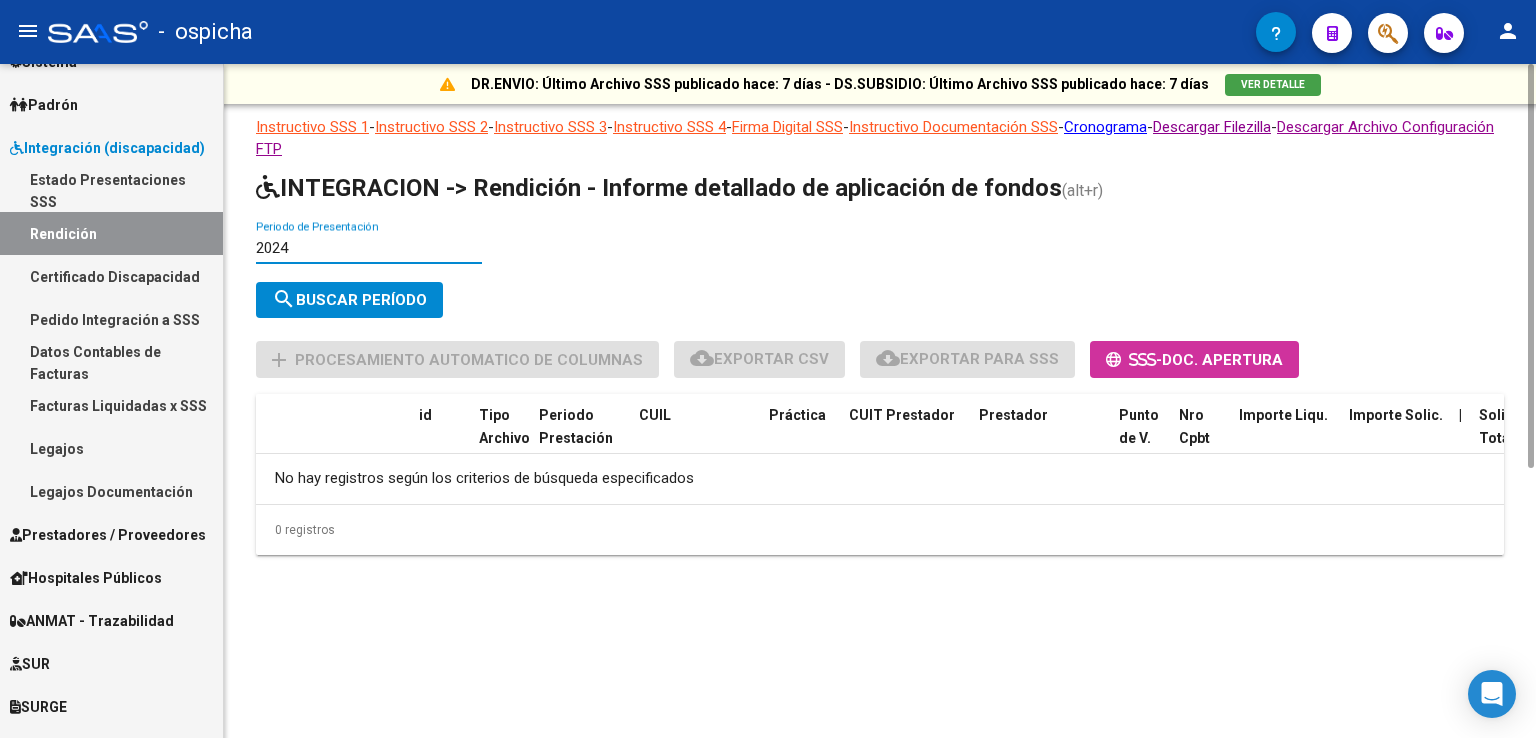 type on "2024" 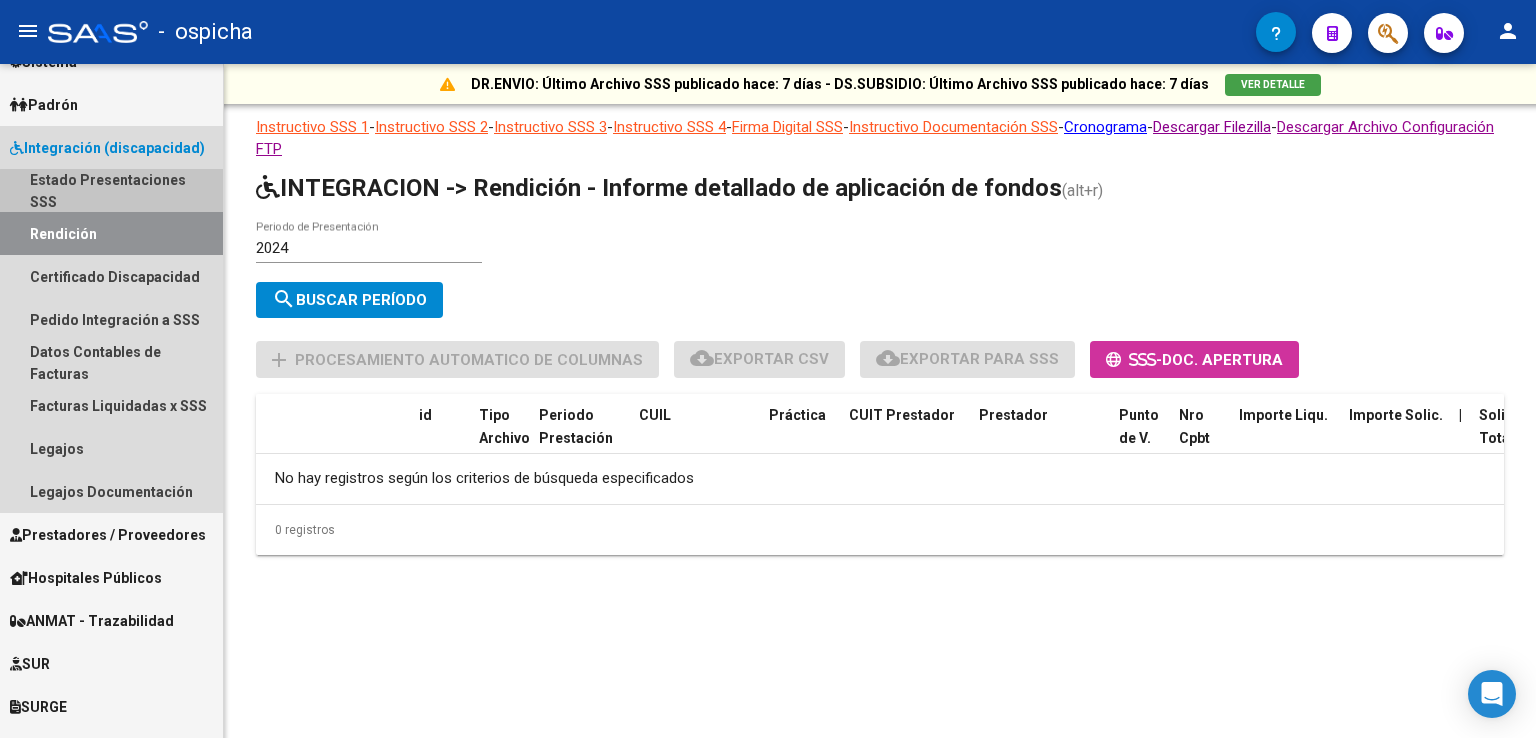 click on "Estado Presentaciones SSS" at bounding box center [111, 190] 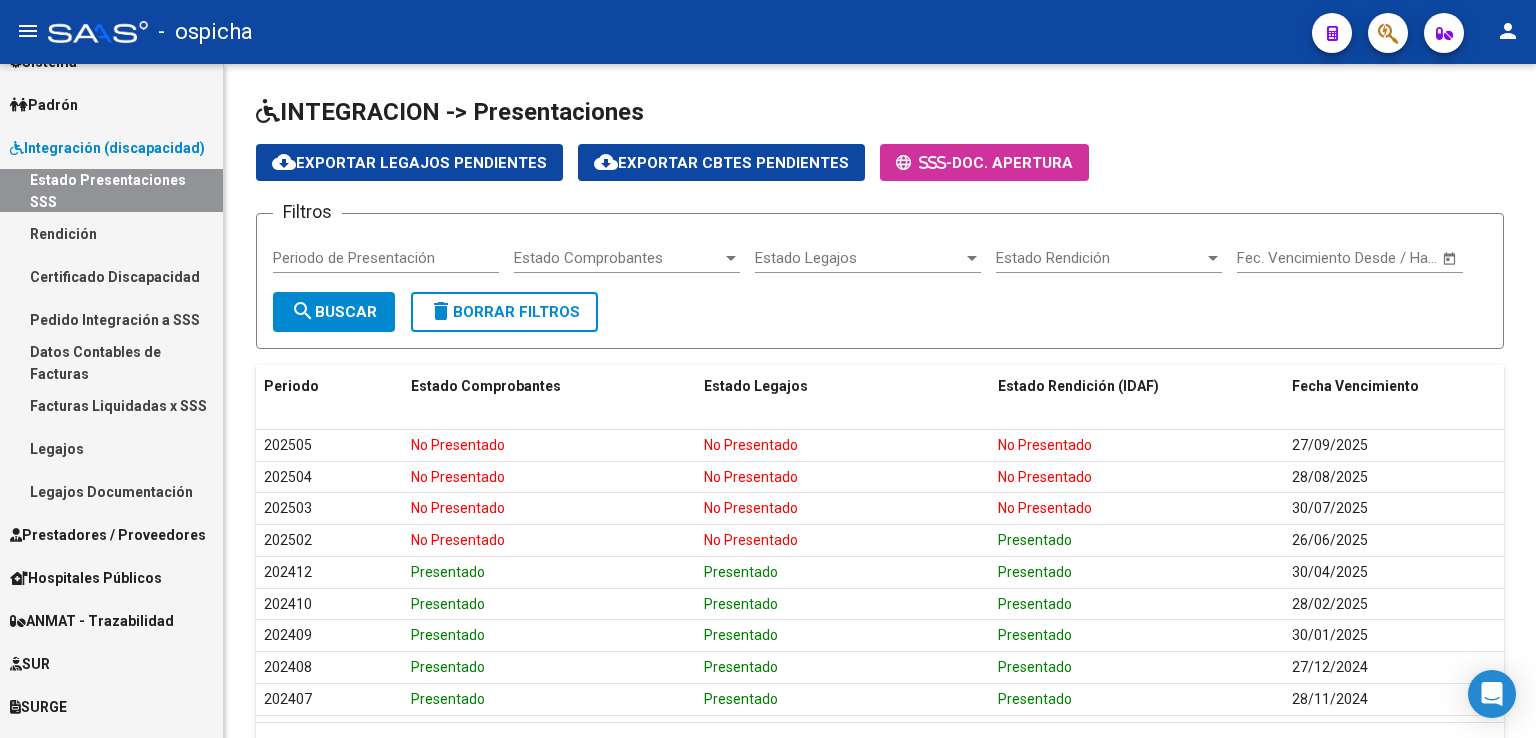click on "Certificado Discapacidad" at bounding box center (111, 276) 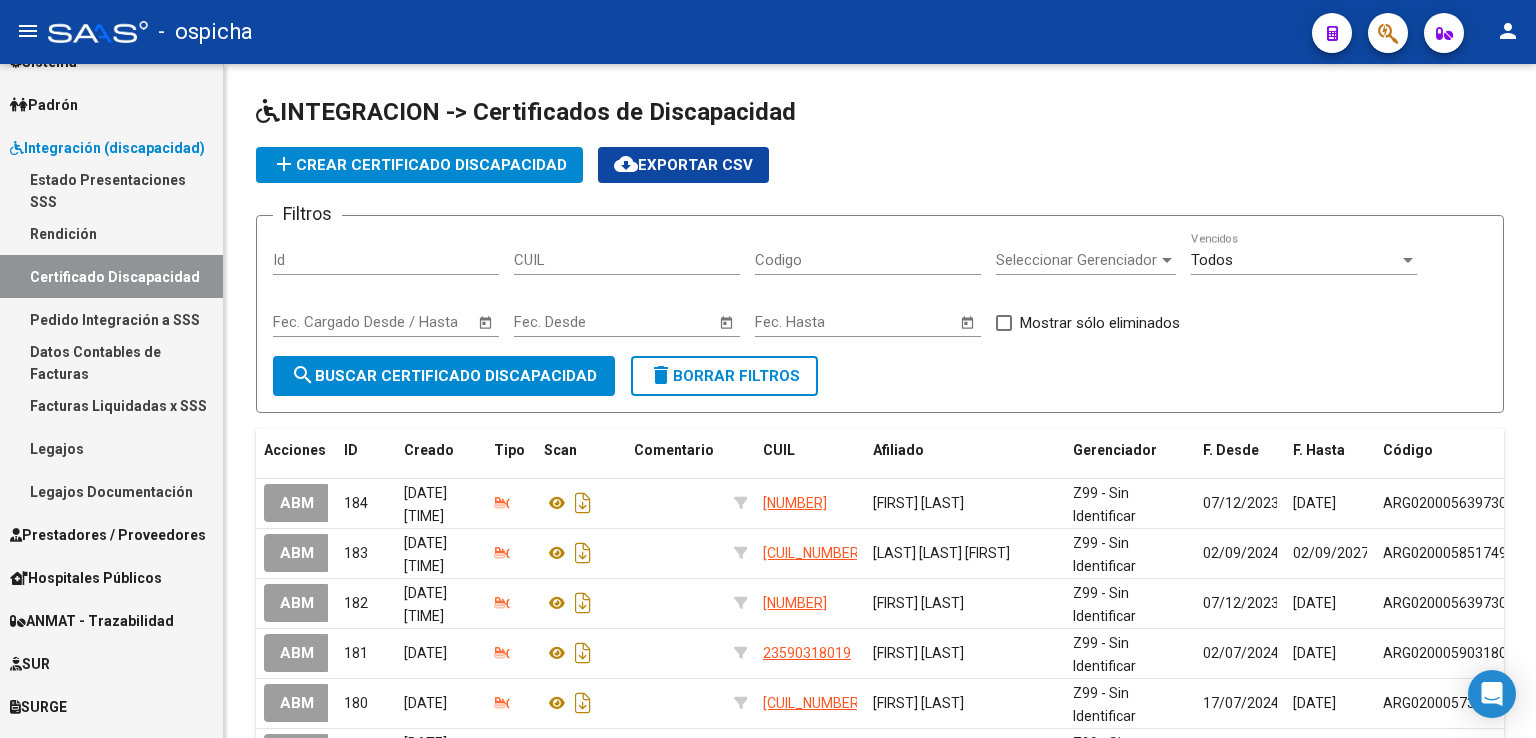 click on "Pedido Integración a SSS" at bounding box center [111, 319] 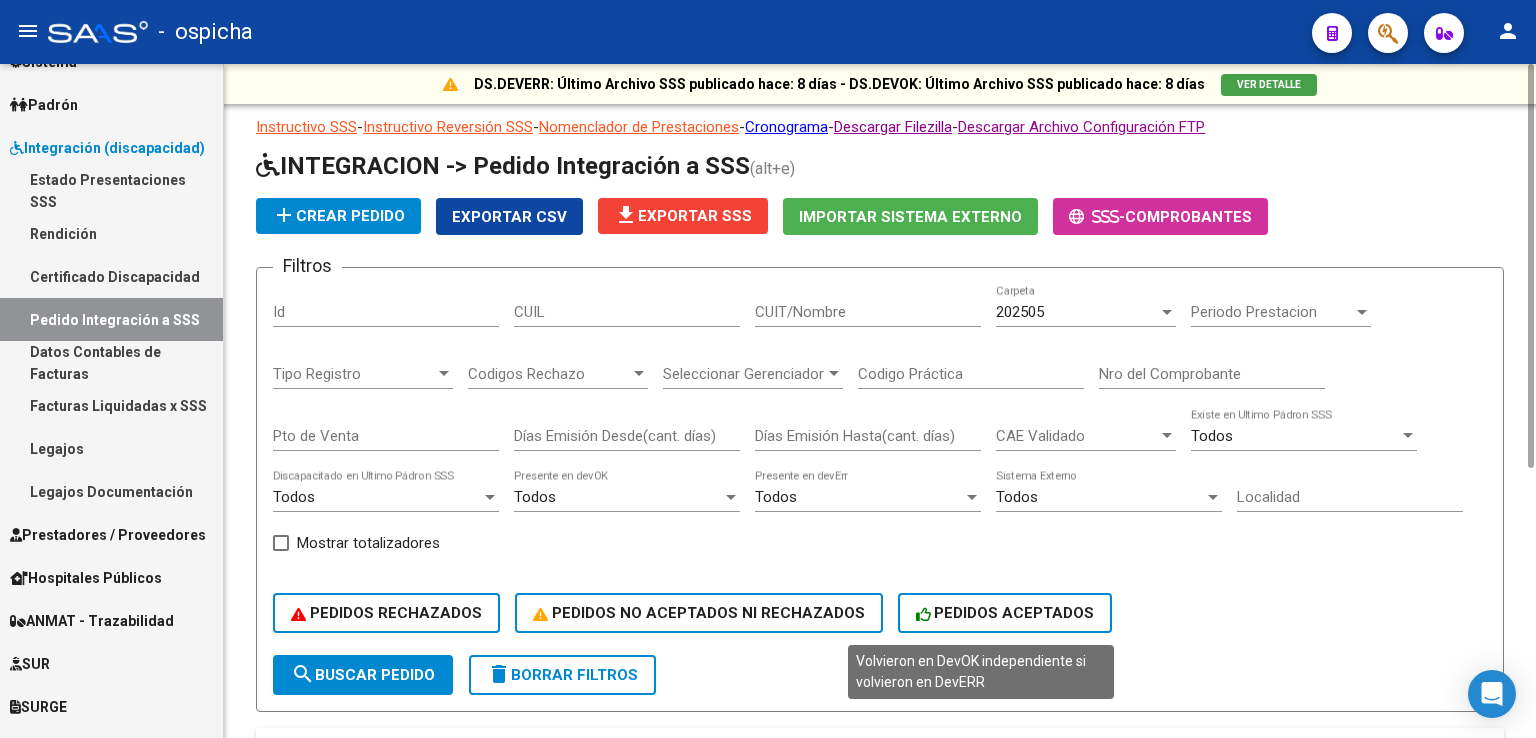 click on "PEDIDOS ACEPTADOS" 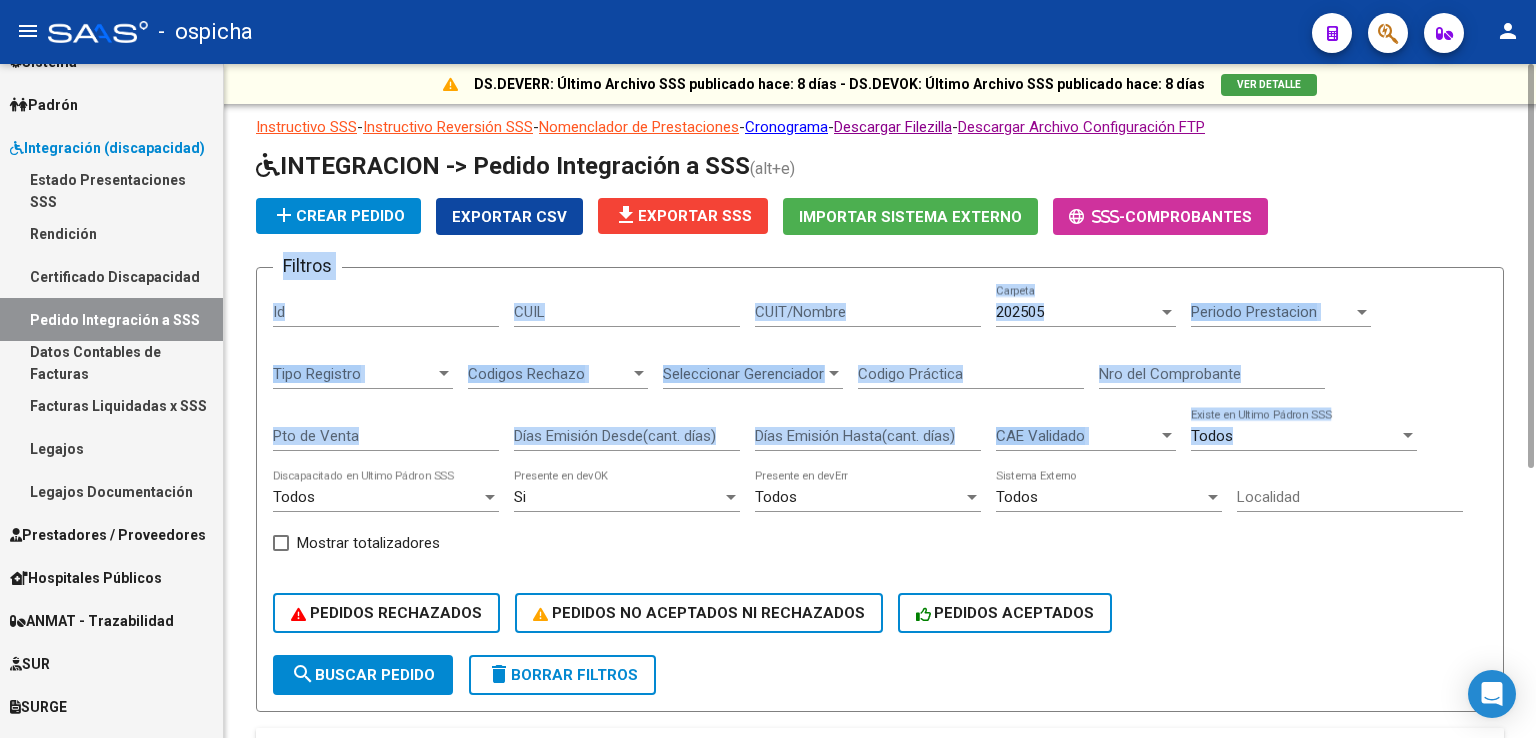 drag, startPoint x: 1520, startPoint y: 164, endPoint x: 1487, endPoint y: 442, distance: 279.95178 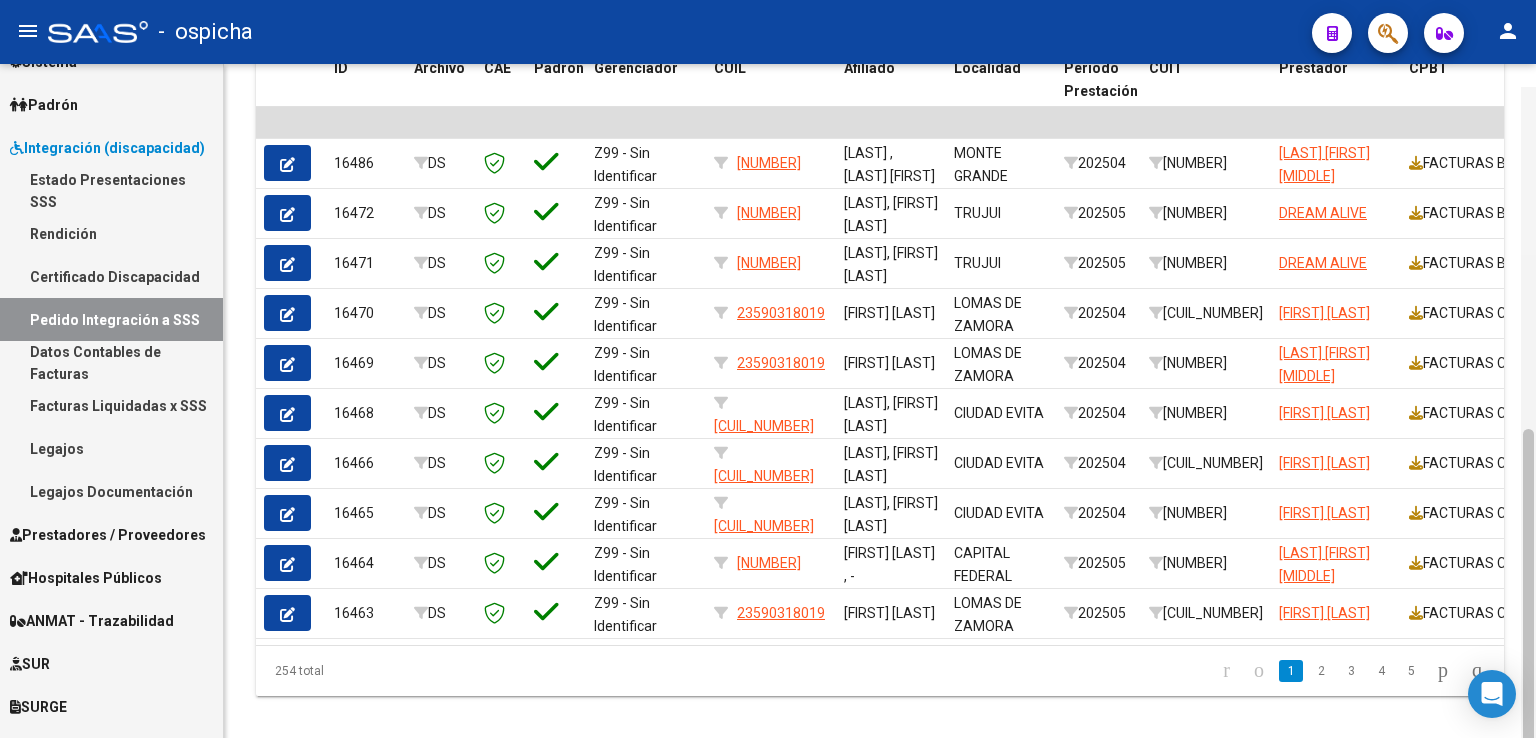 scroll, scrollTop: 714, scrollLeft: 0, axis: vertical 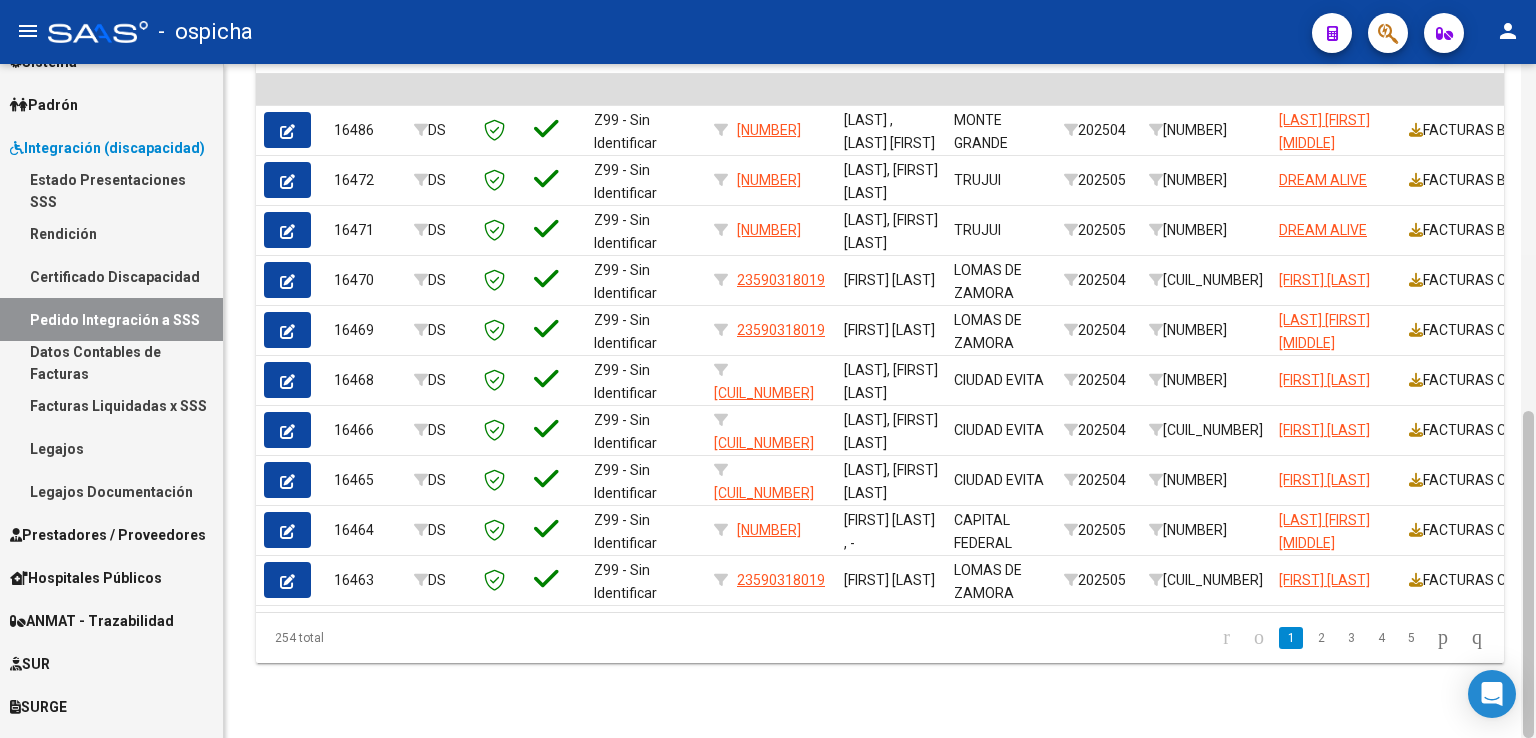drag, startPoint x: 1526, startPoint y: 162, endPoint x: 1535, endPoint y: 661, distance: 499.08115 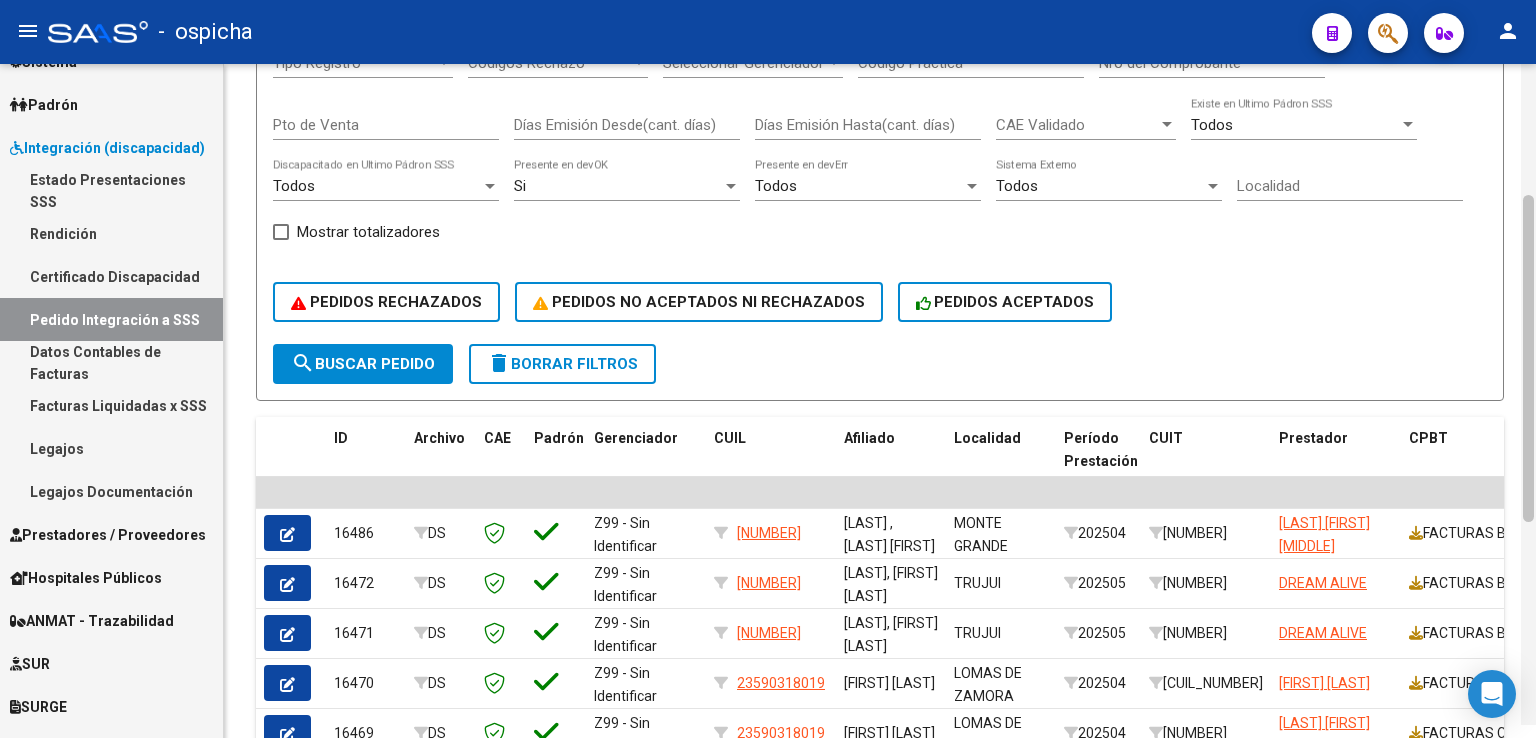 scroll, scrollTop: 243, scrollLeft: 0, axis: vertical 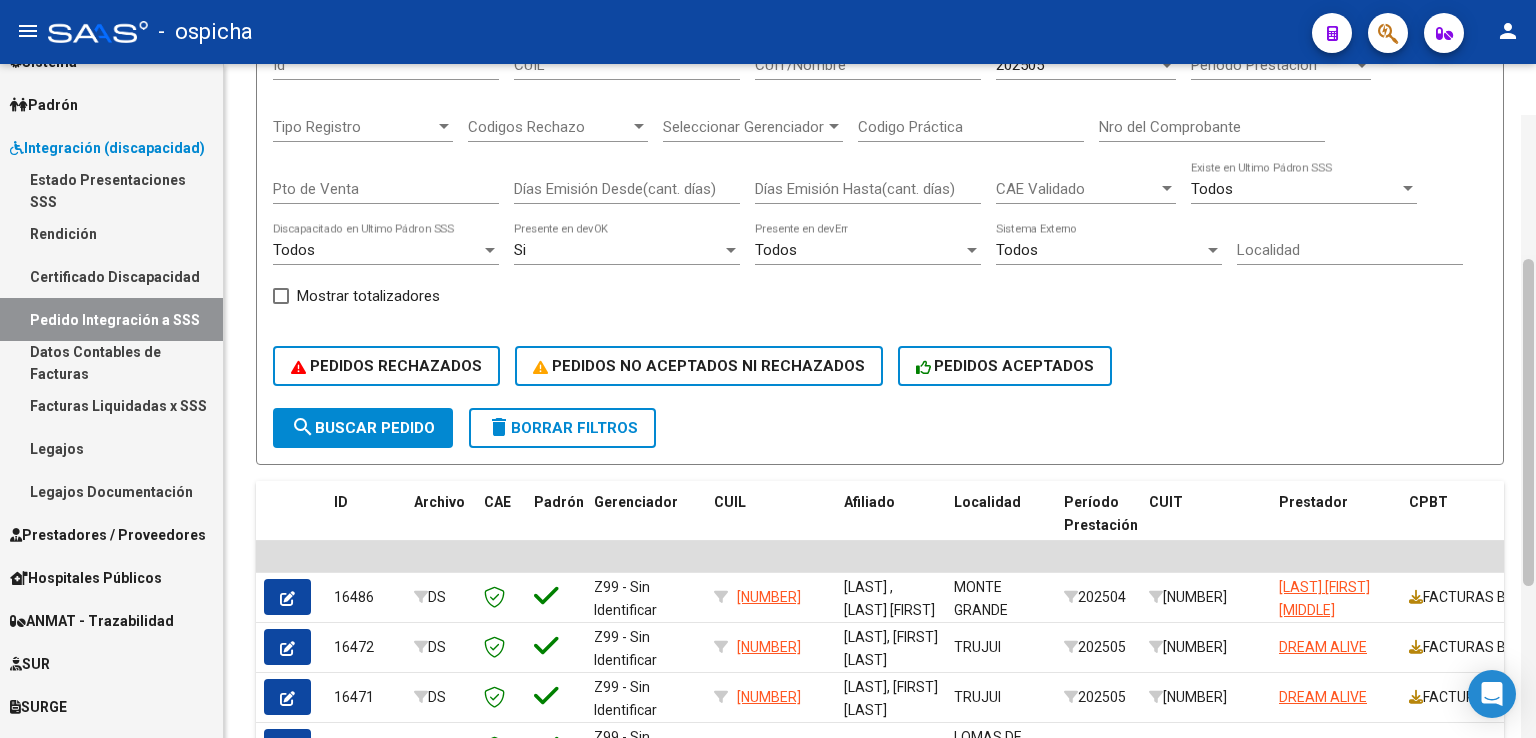 drag, startPoint x: 1530, startPoint y: 431, endPoint x: 1534, endPoint y: 206, distance: 225.03555 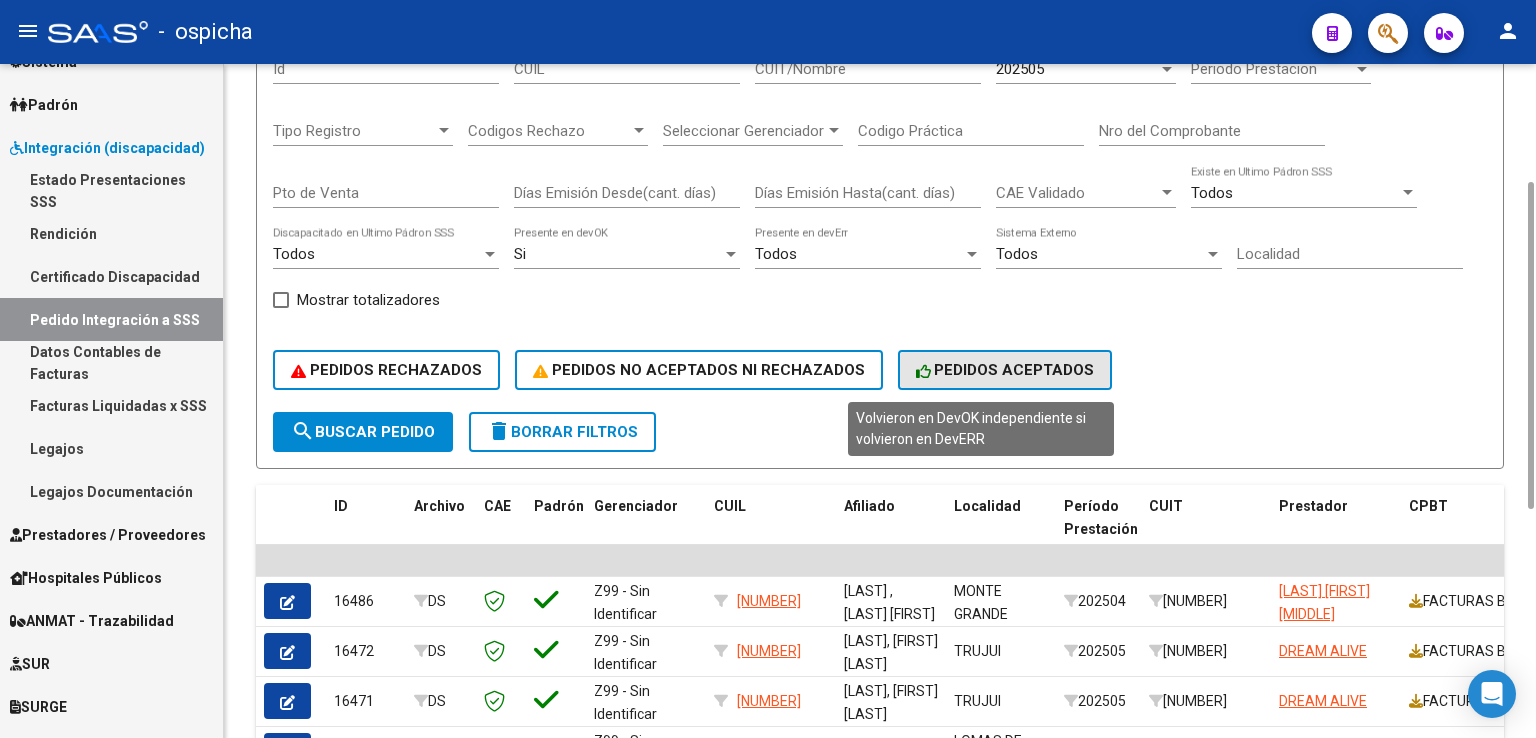 click on "PEDIDOS ACEPTADOS" 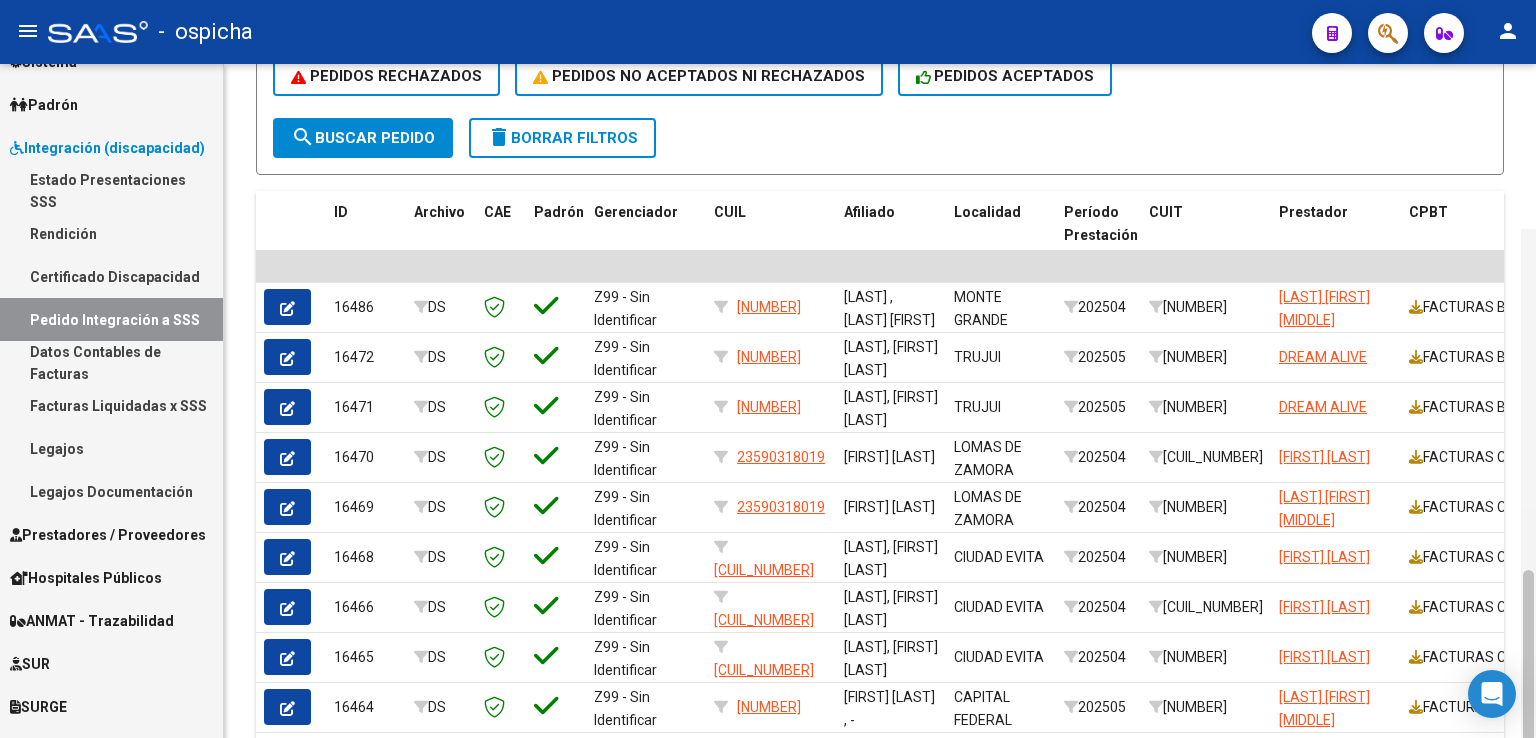 scroll, scrollTop: 714, scrollLeft: 0, axis: vertical 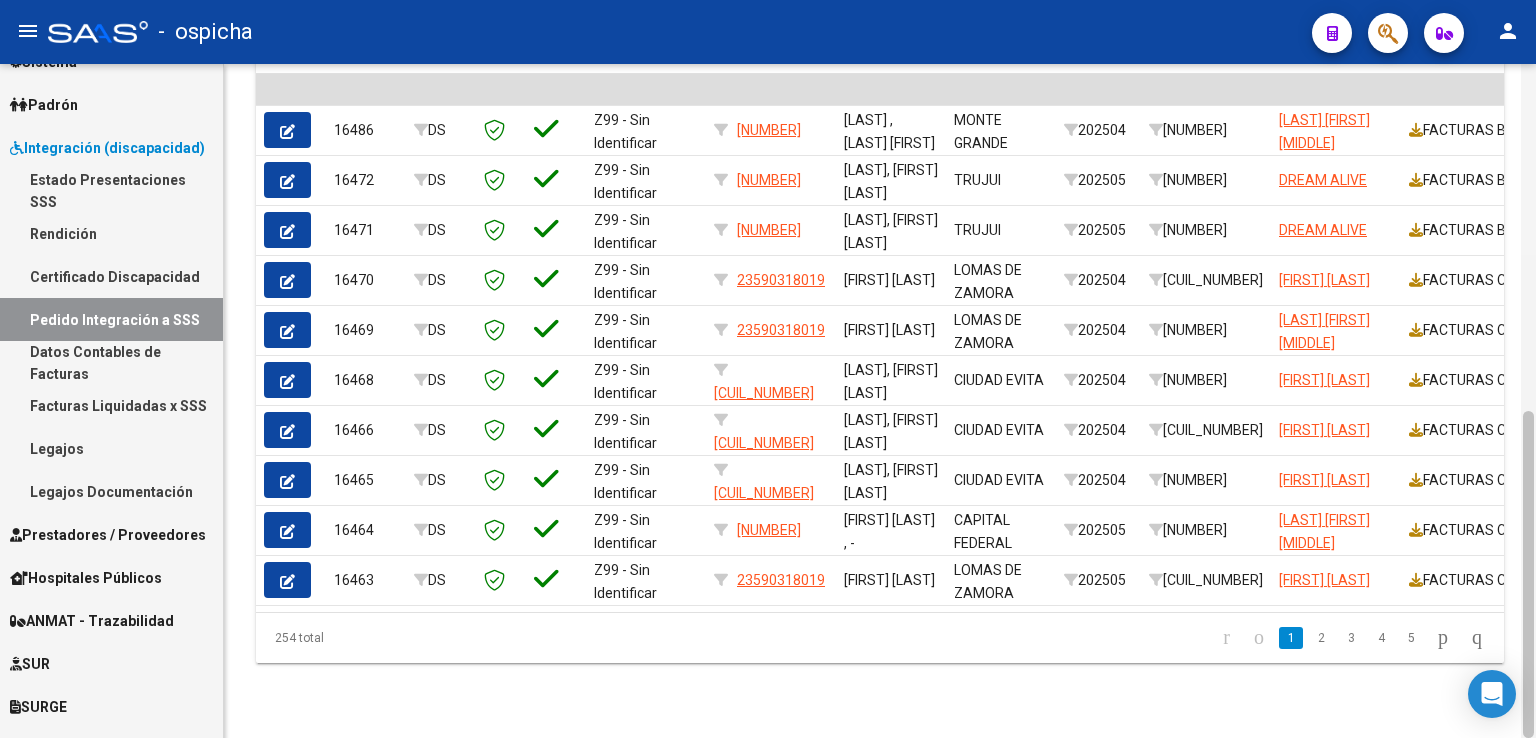 drag, startPoint x: 1528, startPoint y: 253, endPoint x: 1535, endPoint y: 502, distance: 249.09837 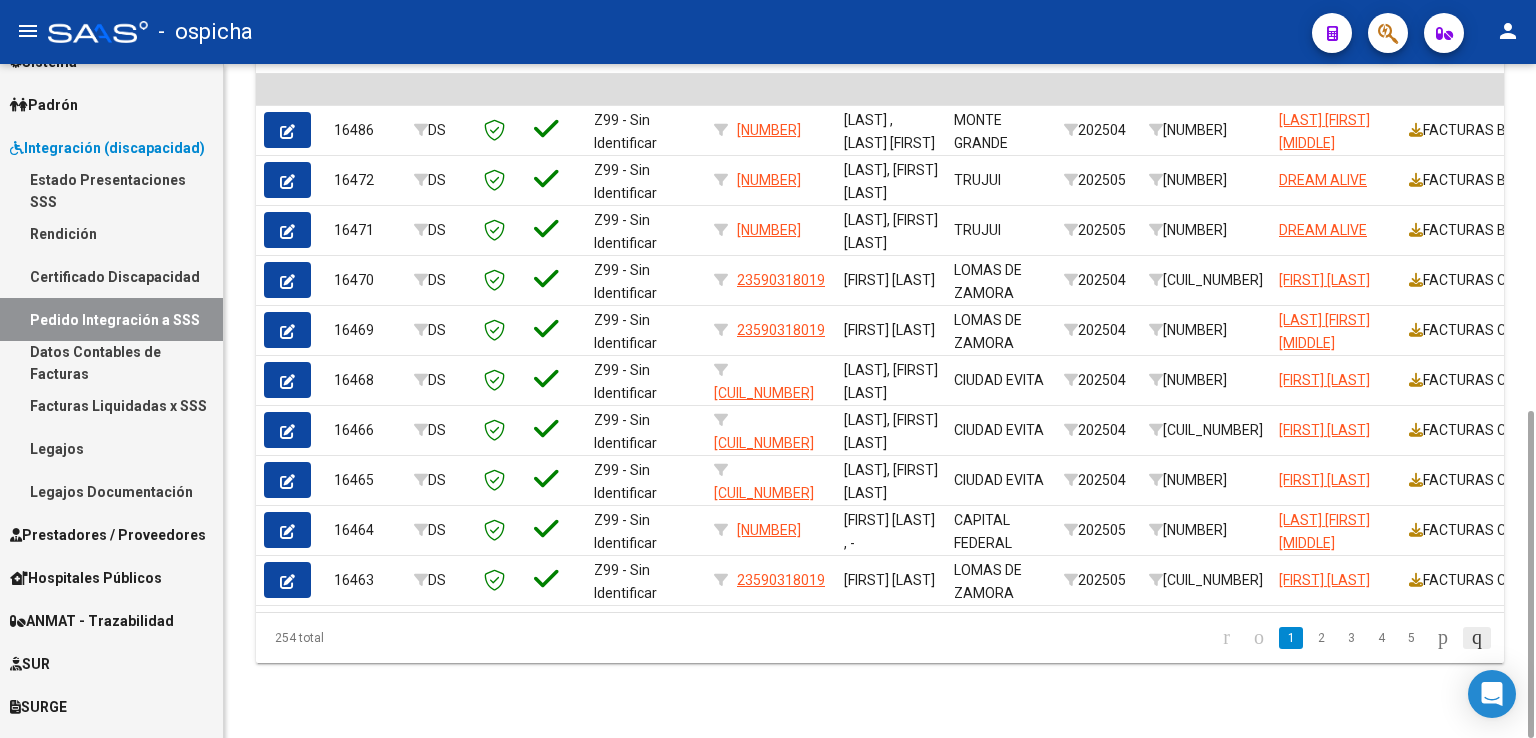 click 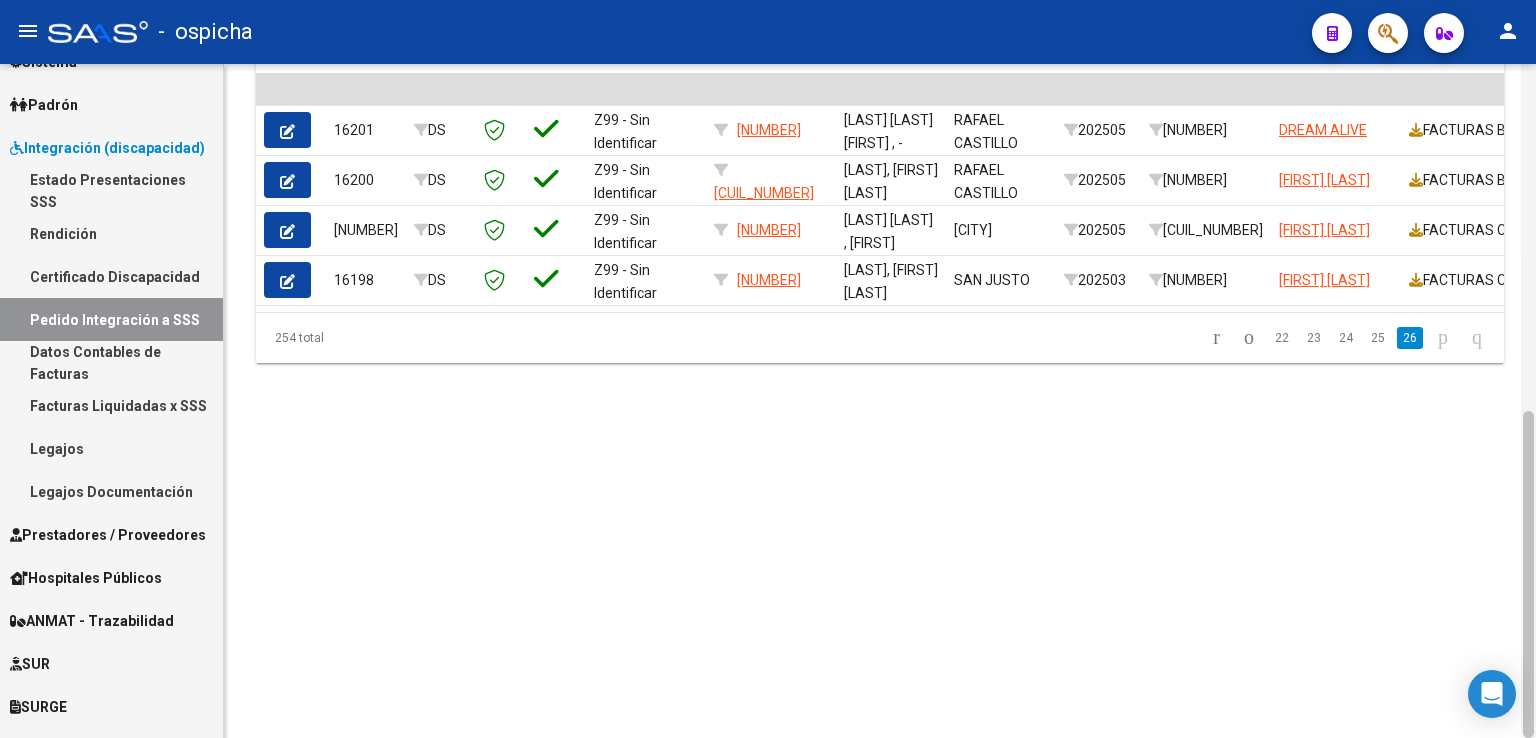 drag, startPoint x: 1535, startPoint y: 528, endPoint x: 1532, endPoint y: 420, distance: 108.04166 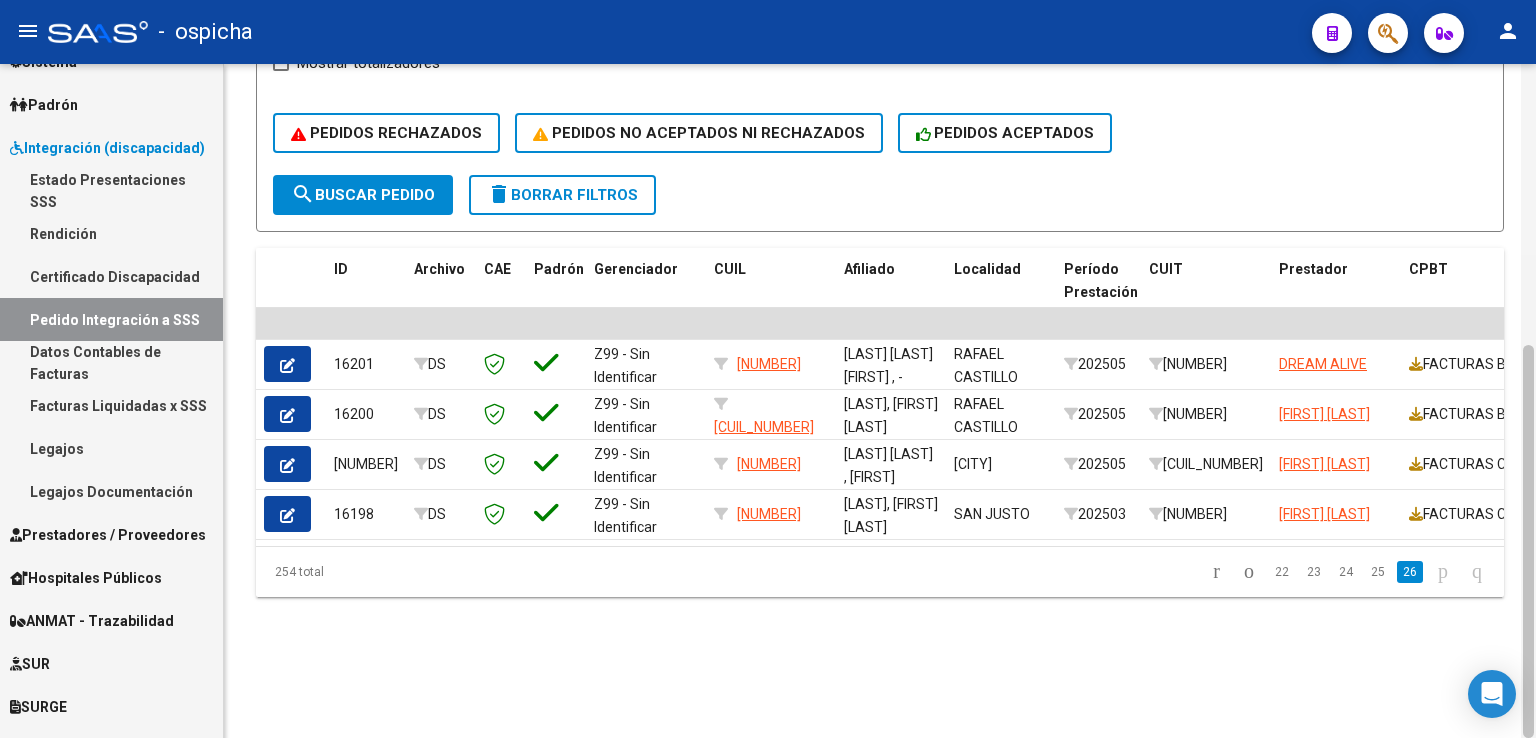 scroll, scrollTop: 477, scrollLeft: 0, axis: vertical 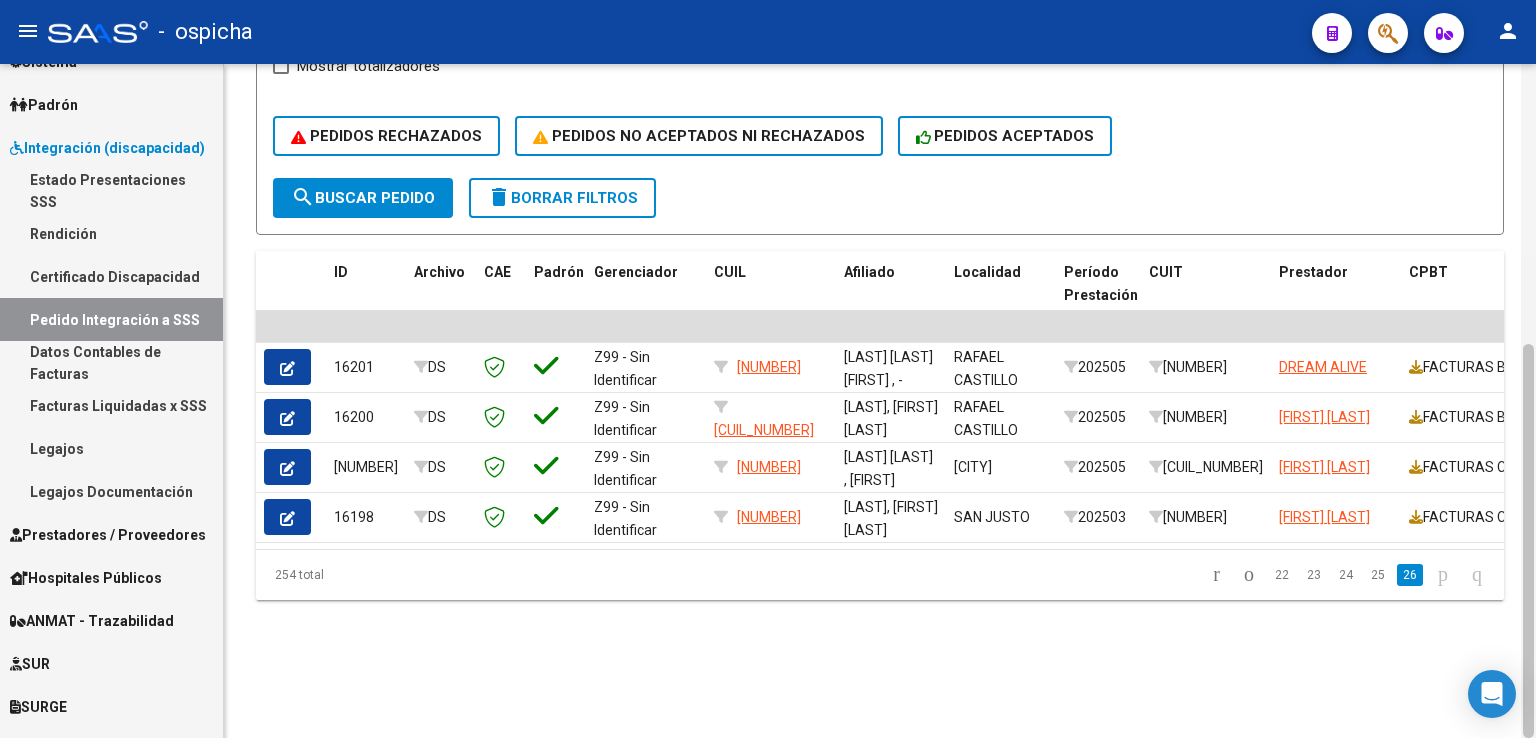 drag, startPoint x: 1528, startPoint y: 523, endPoint x: 1527, endPoint y: 409, distance: 114.00439 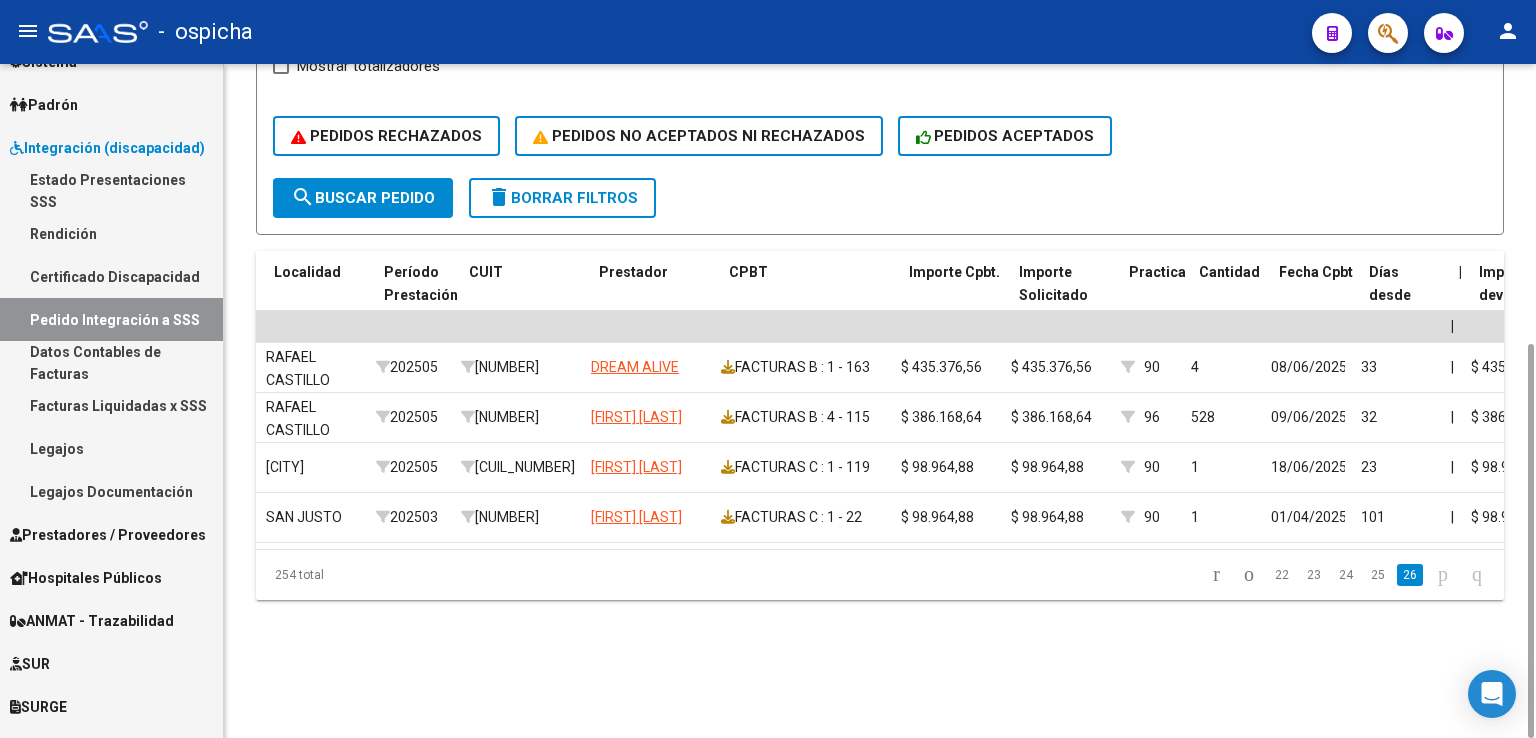 scroll, scrollTop: 0, scrollLeft: 694, axis: horizontal 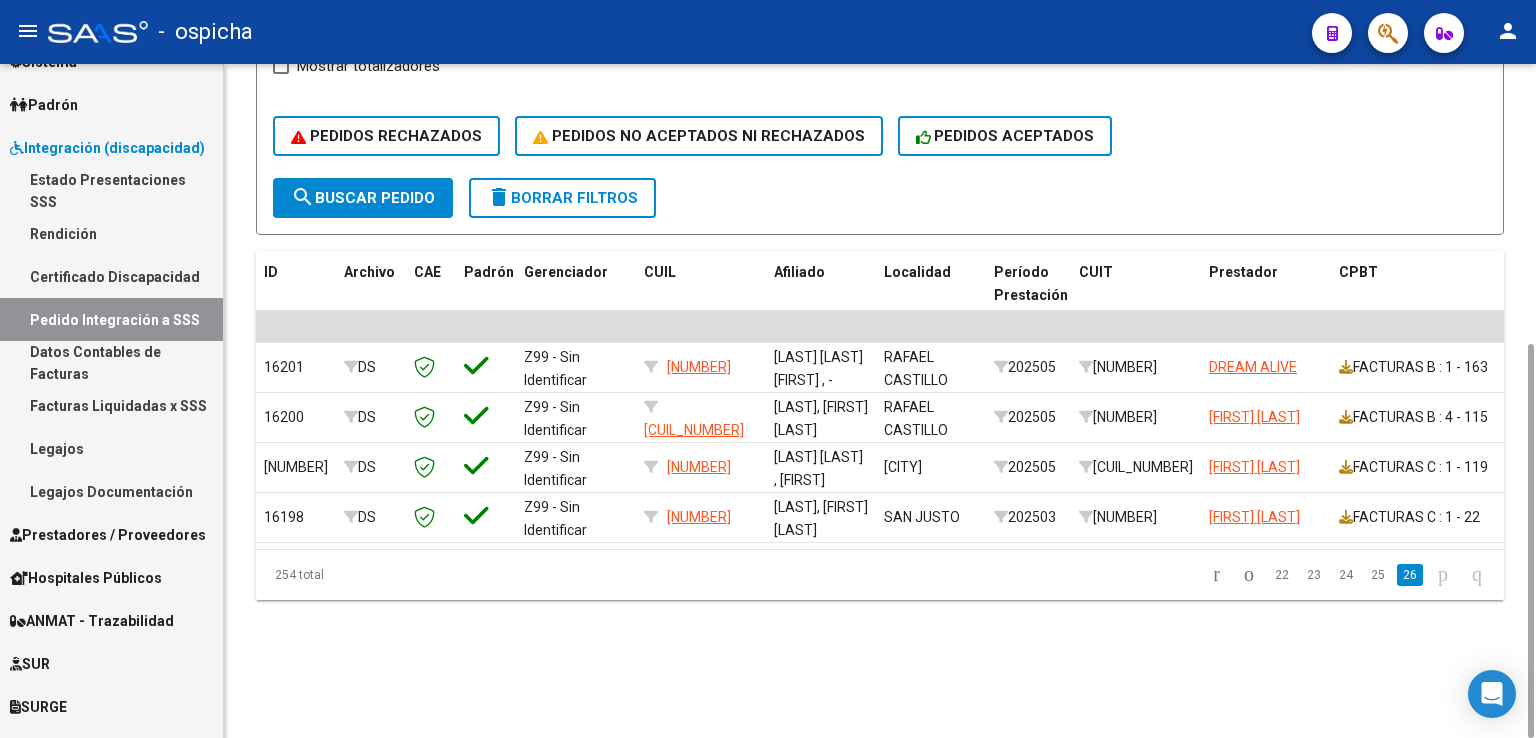 click on "254 total   22   23   24   25   26" 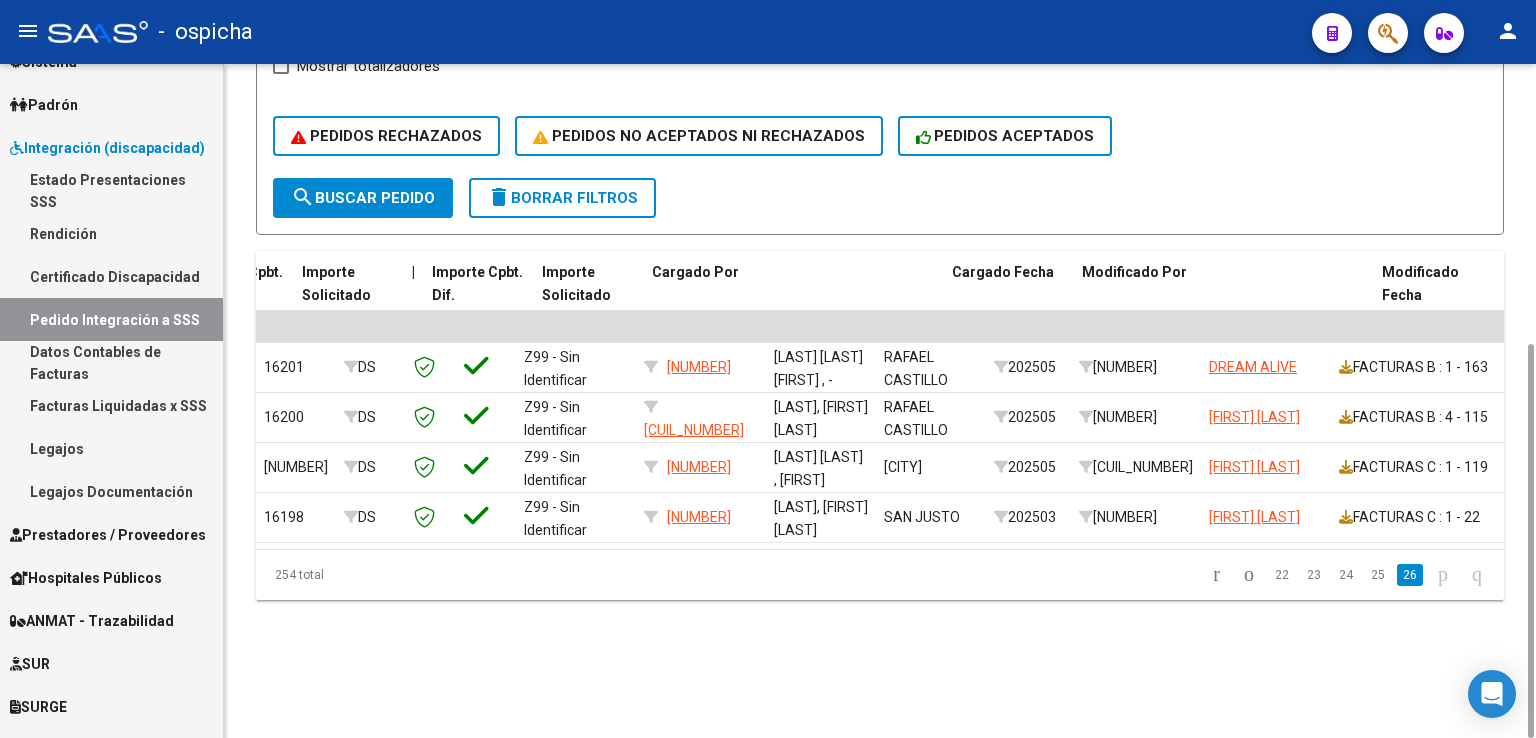 scroll, scrollTop: 0, scrollLeft: 1967, axis: horizontal 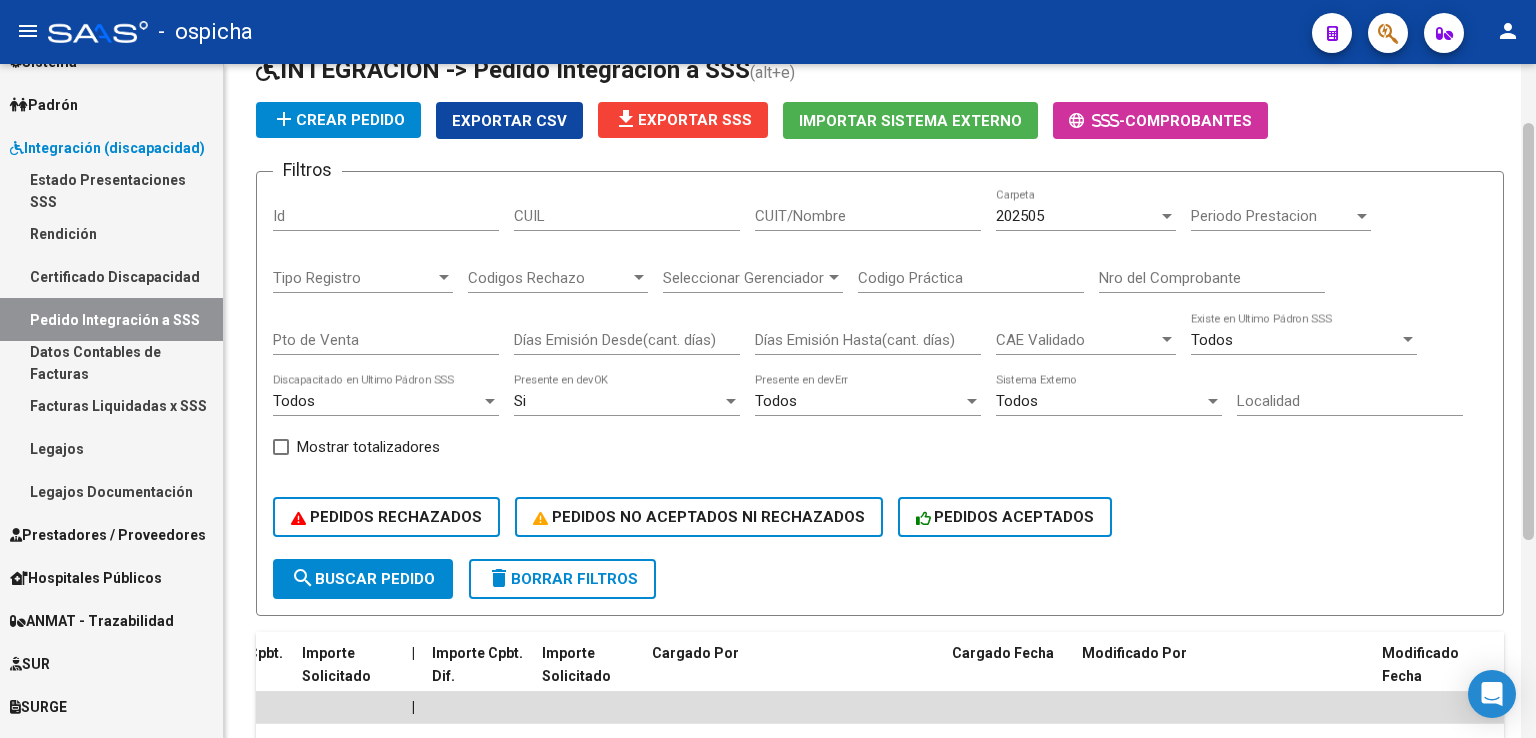 drag, startPoint x: 1531, startPoint y: 492, endPoint x: 1520, endPoint y: 268, distance: 224.26993 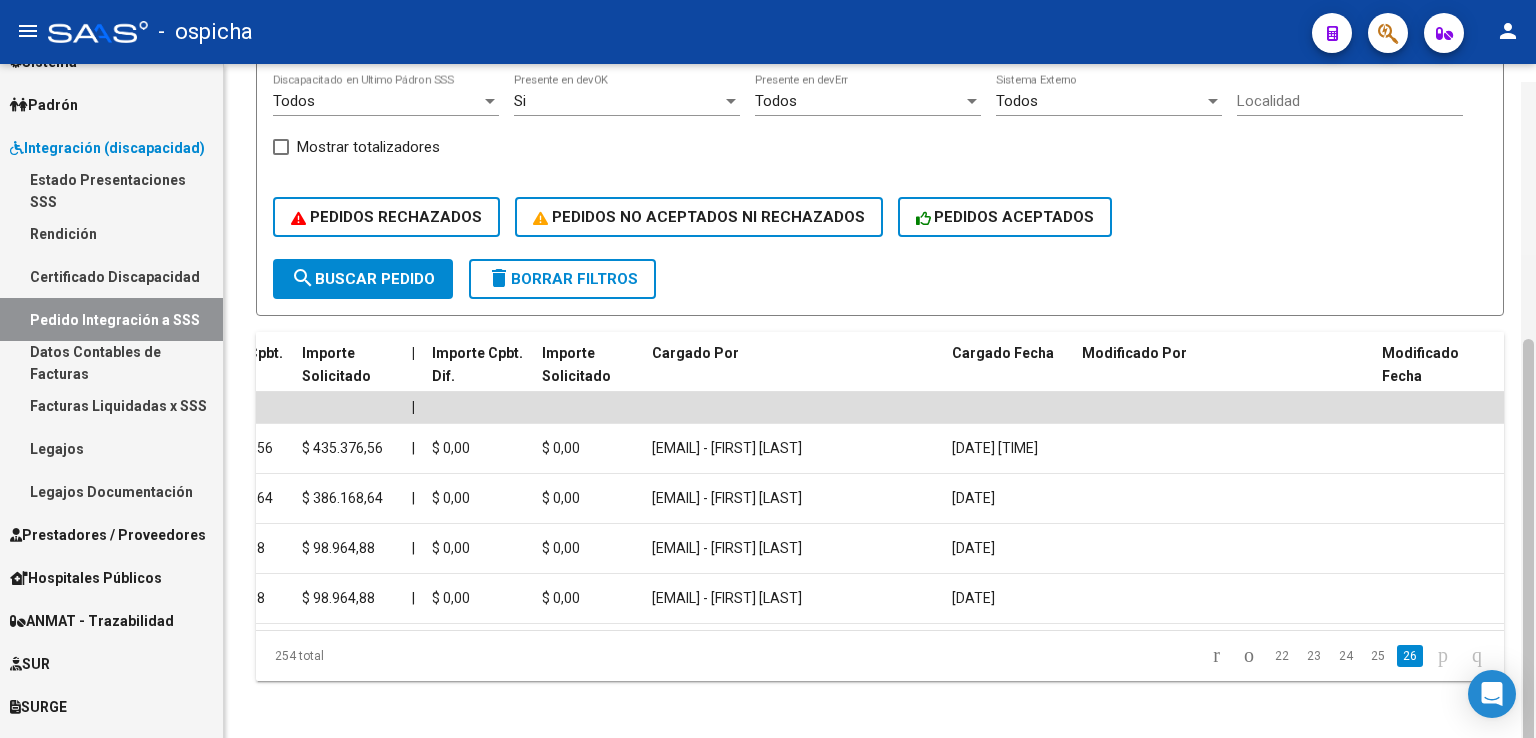 scroll, scrollTop: 414, scrollLeft: 0, axis: vertical 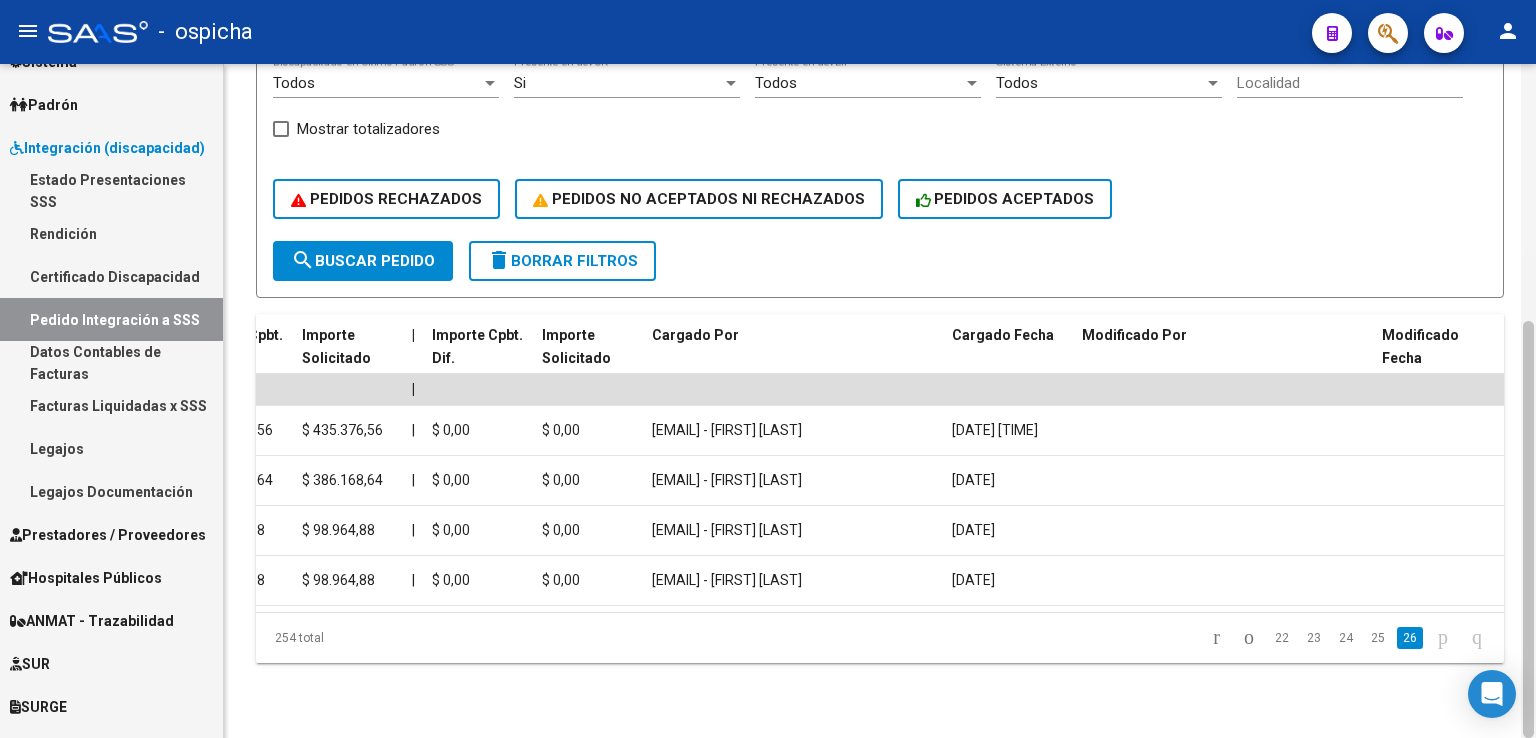 drag, startPoint x: 1531, startPoint y: 211, endPoint x: 1525, endPoint y: 446, distance: 235.07658 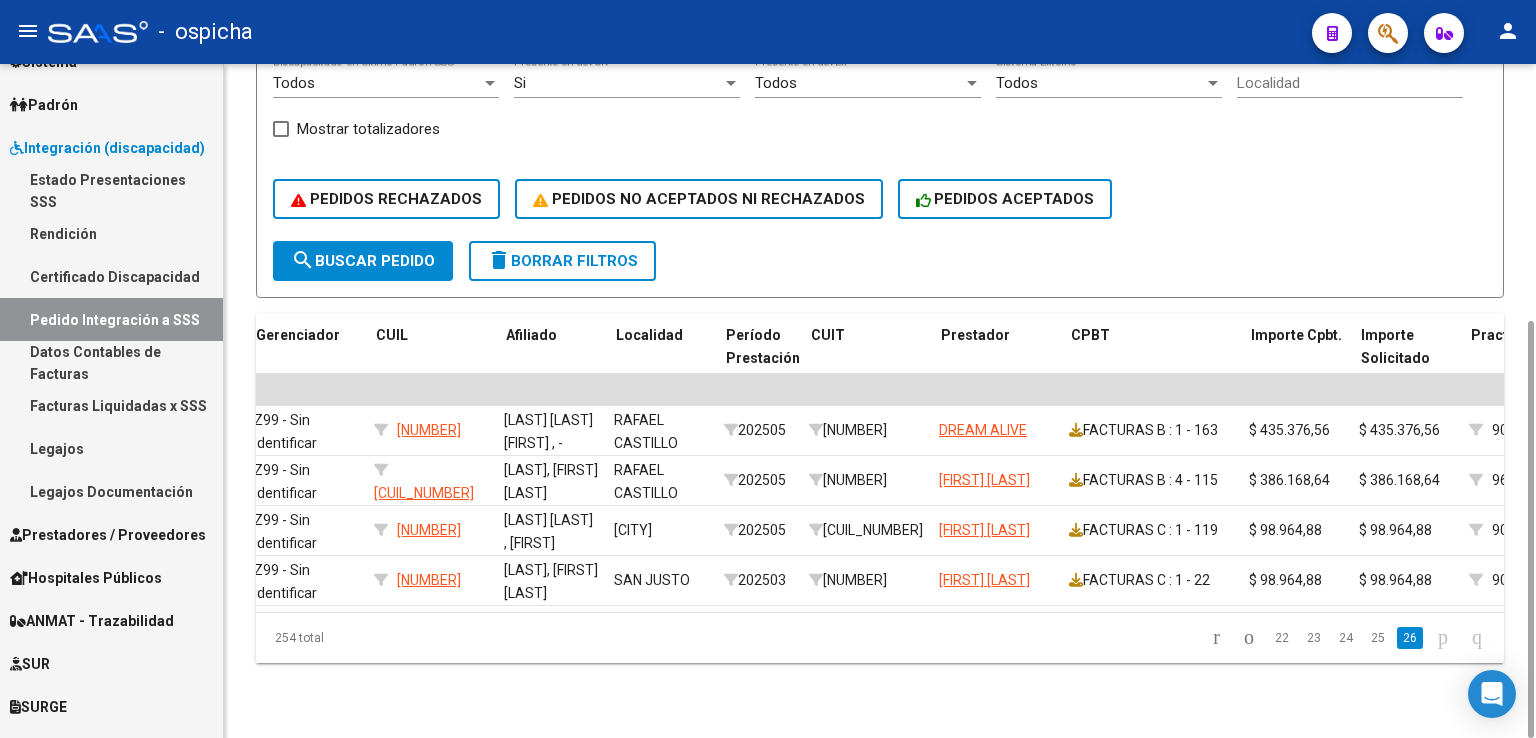scroll, scrollTop: 0, scrollLeft: 337, axis: horizontal 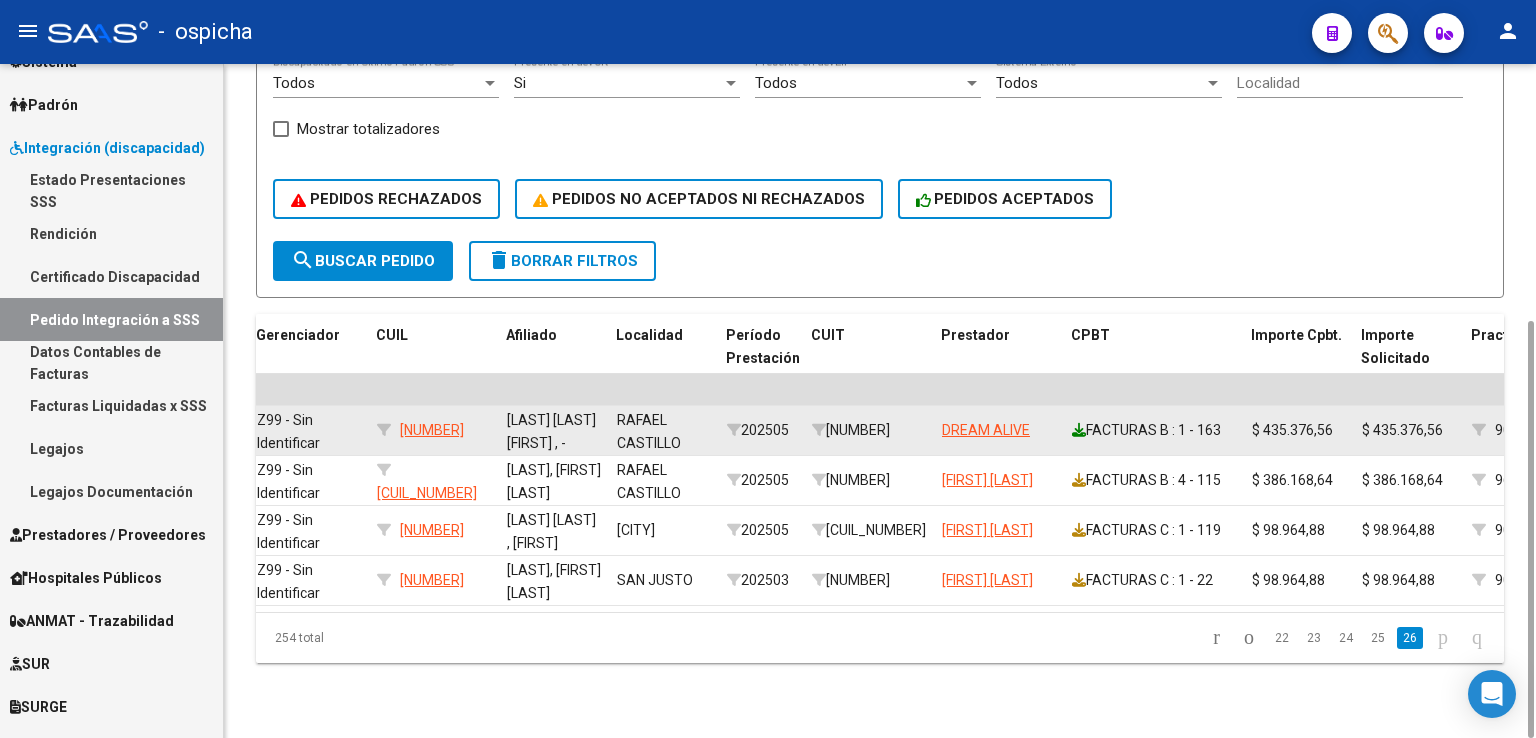 click 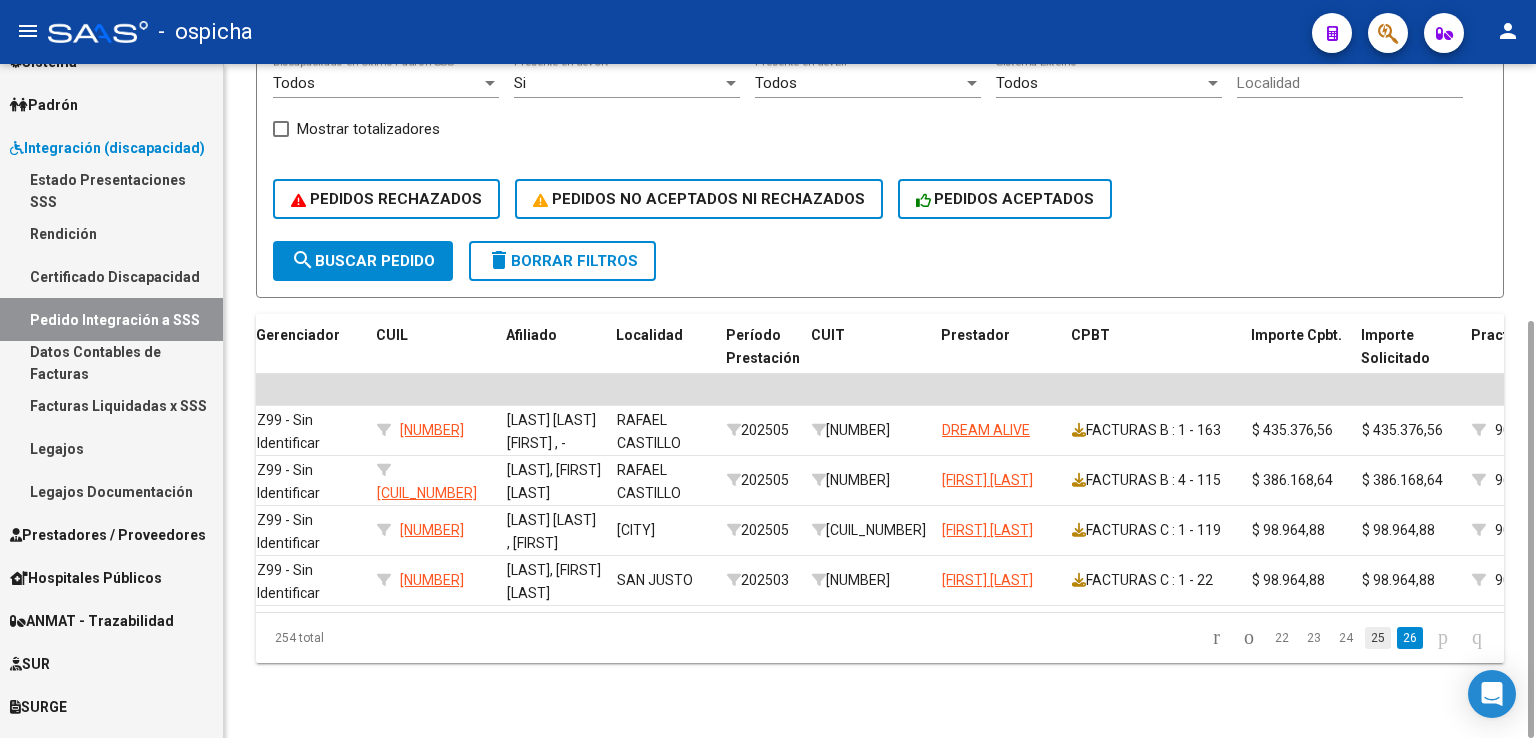 click on "25" 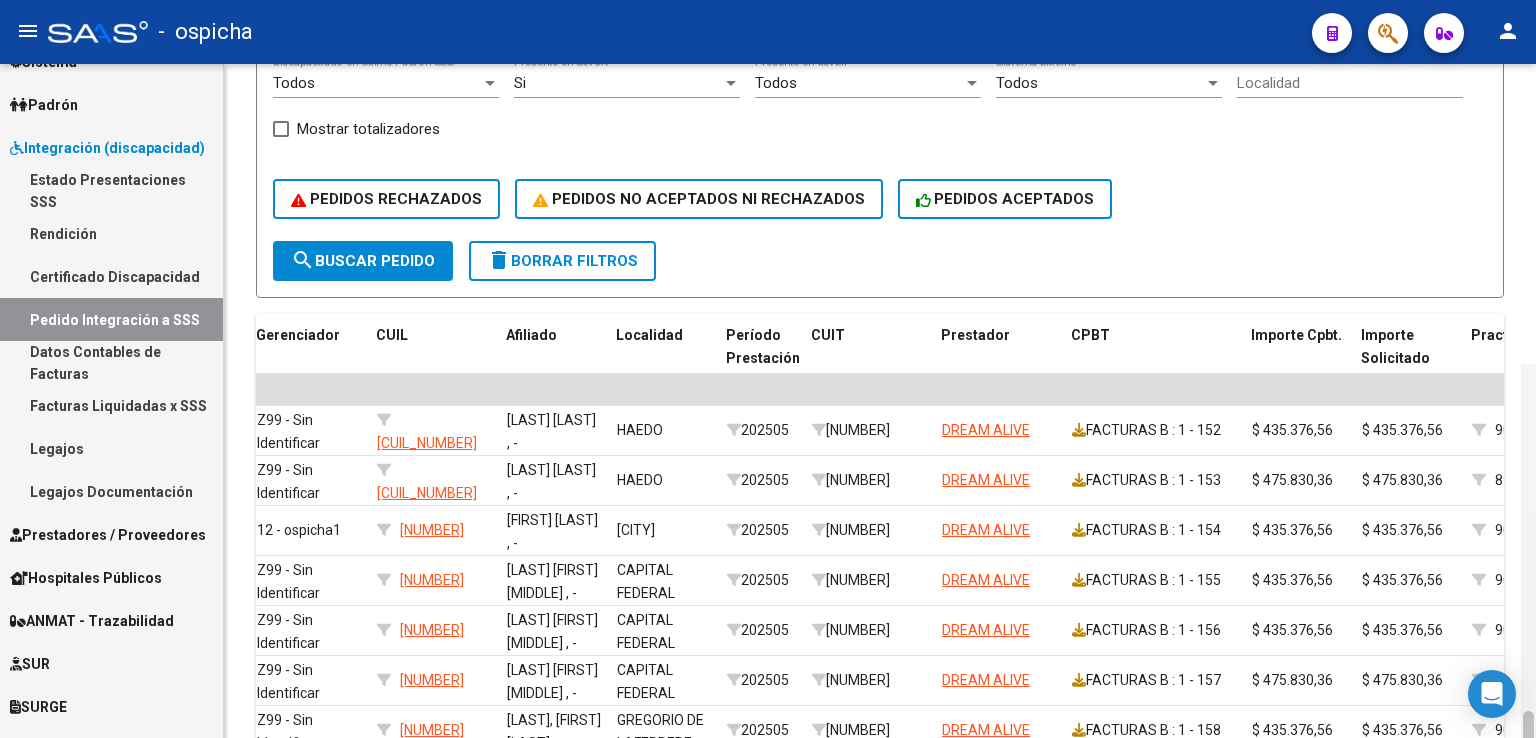 scroll, scrollTop: 714, scrollLeft: 0, axis: vertical 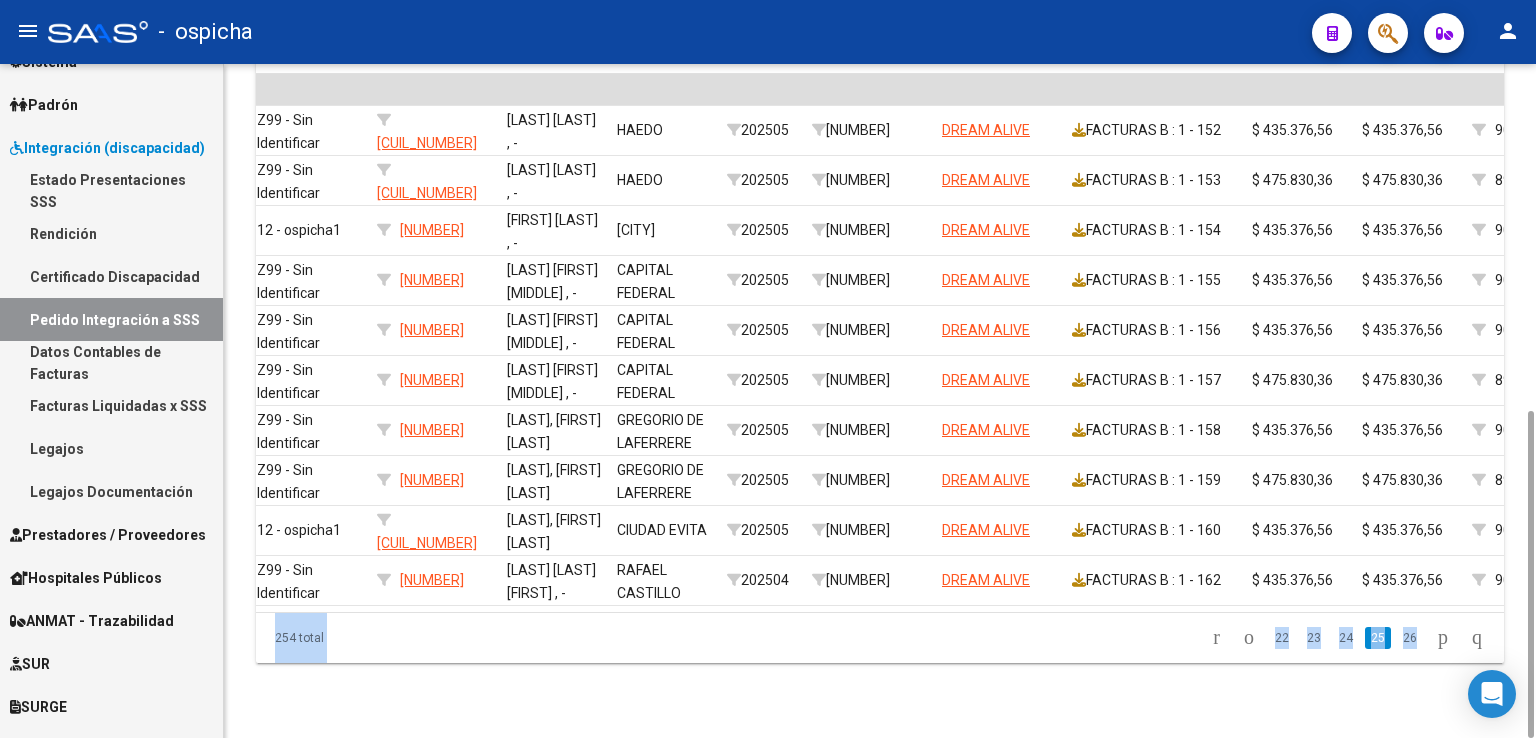 drag, startPoint x: 1535, startPoint y: 357, endPoint x: 1518, endPoint y: 339, distance: 24.758837 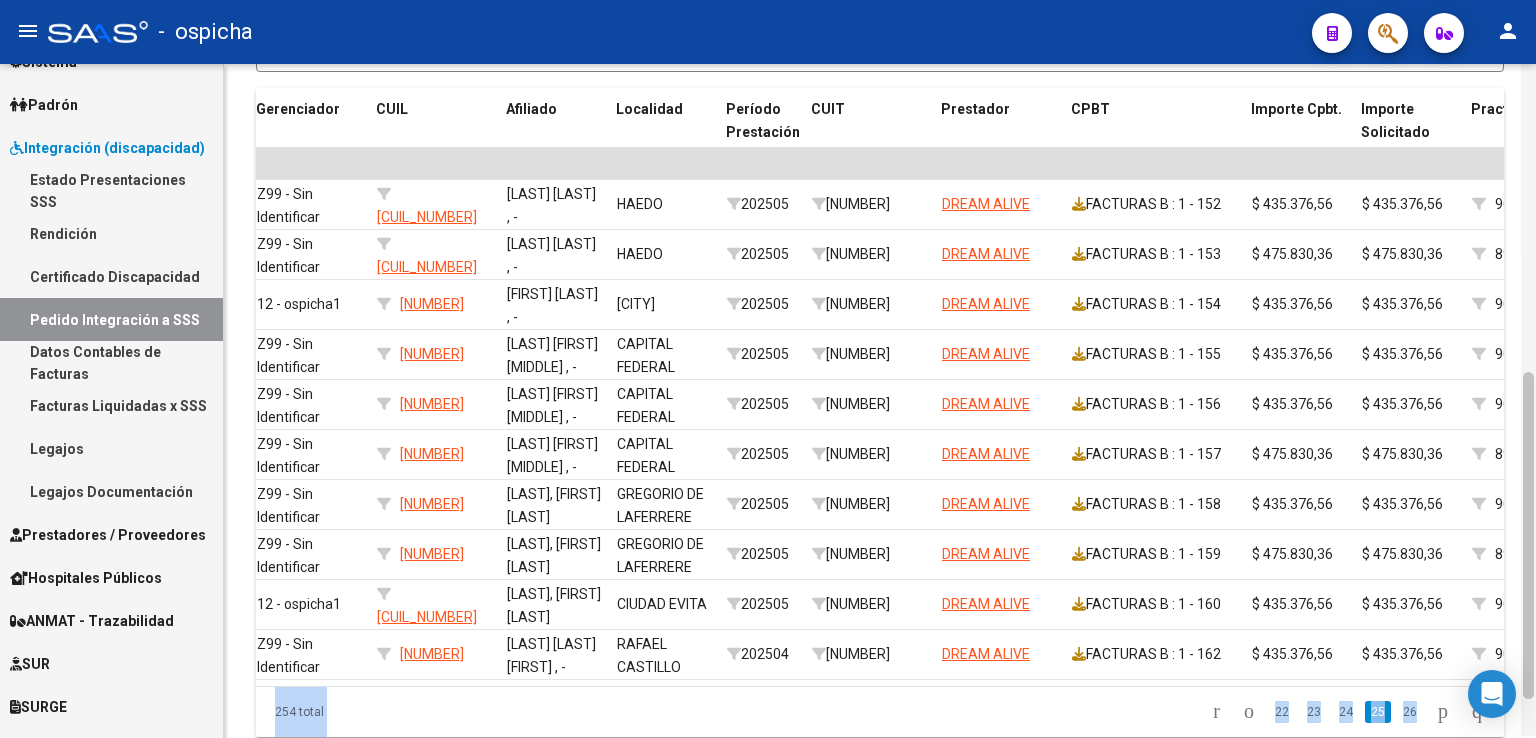 scroll, scrollTop: 638, scrollLeft: 0, axis: vertical 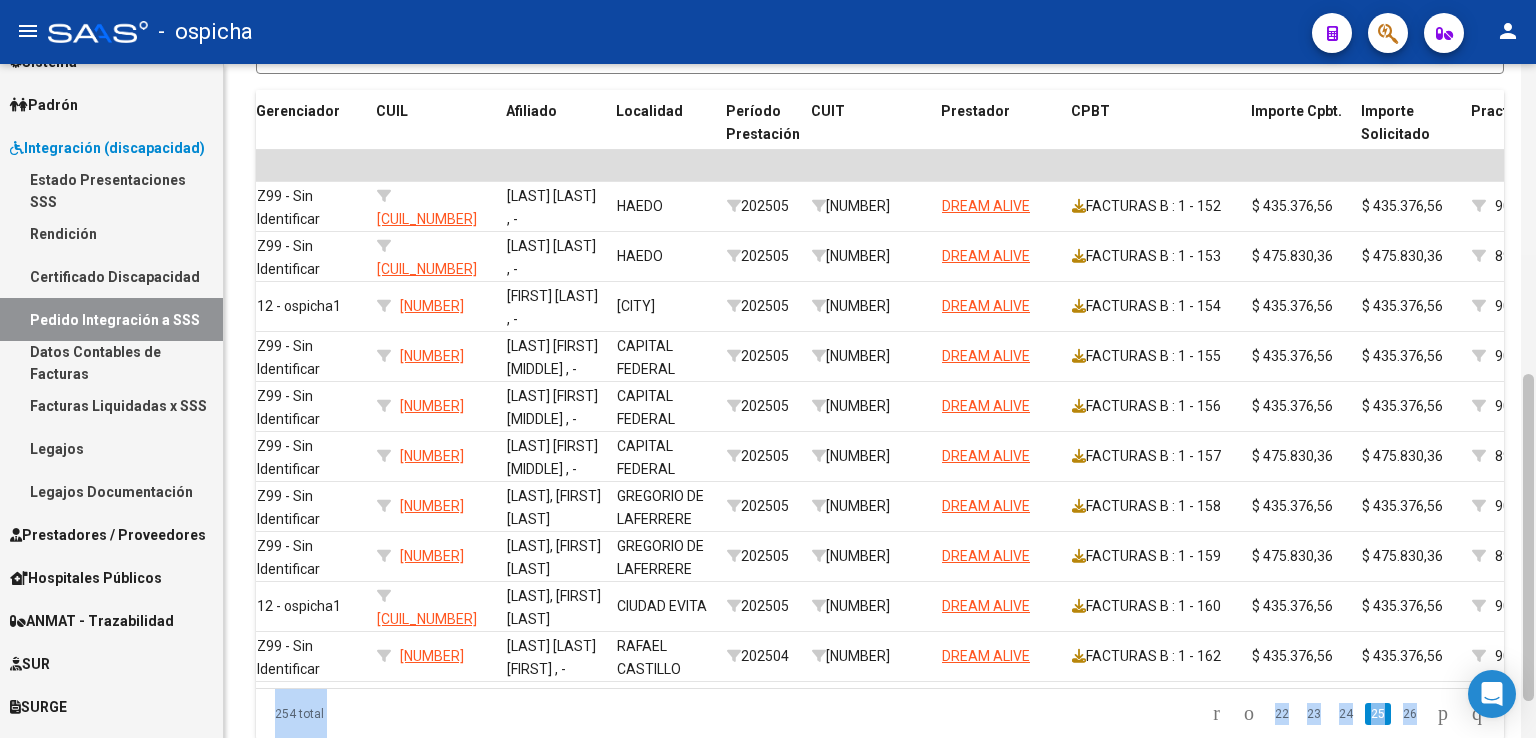 drag, startPoint x: 1525, startPoint y: 440, endPoint x: 1524, endPoint y: 403, distance: 37.01351 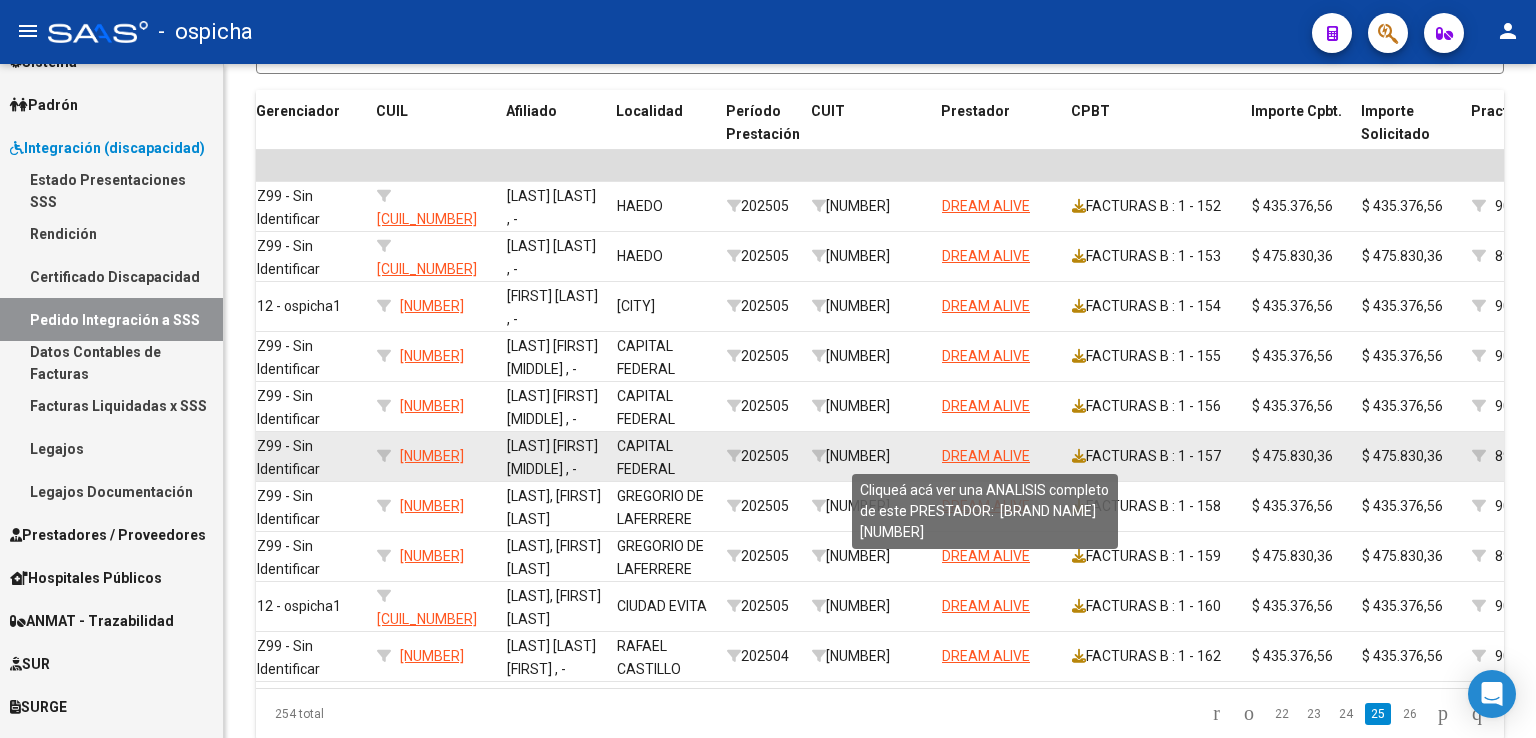 click on "DREAM ALIVE" 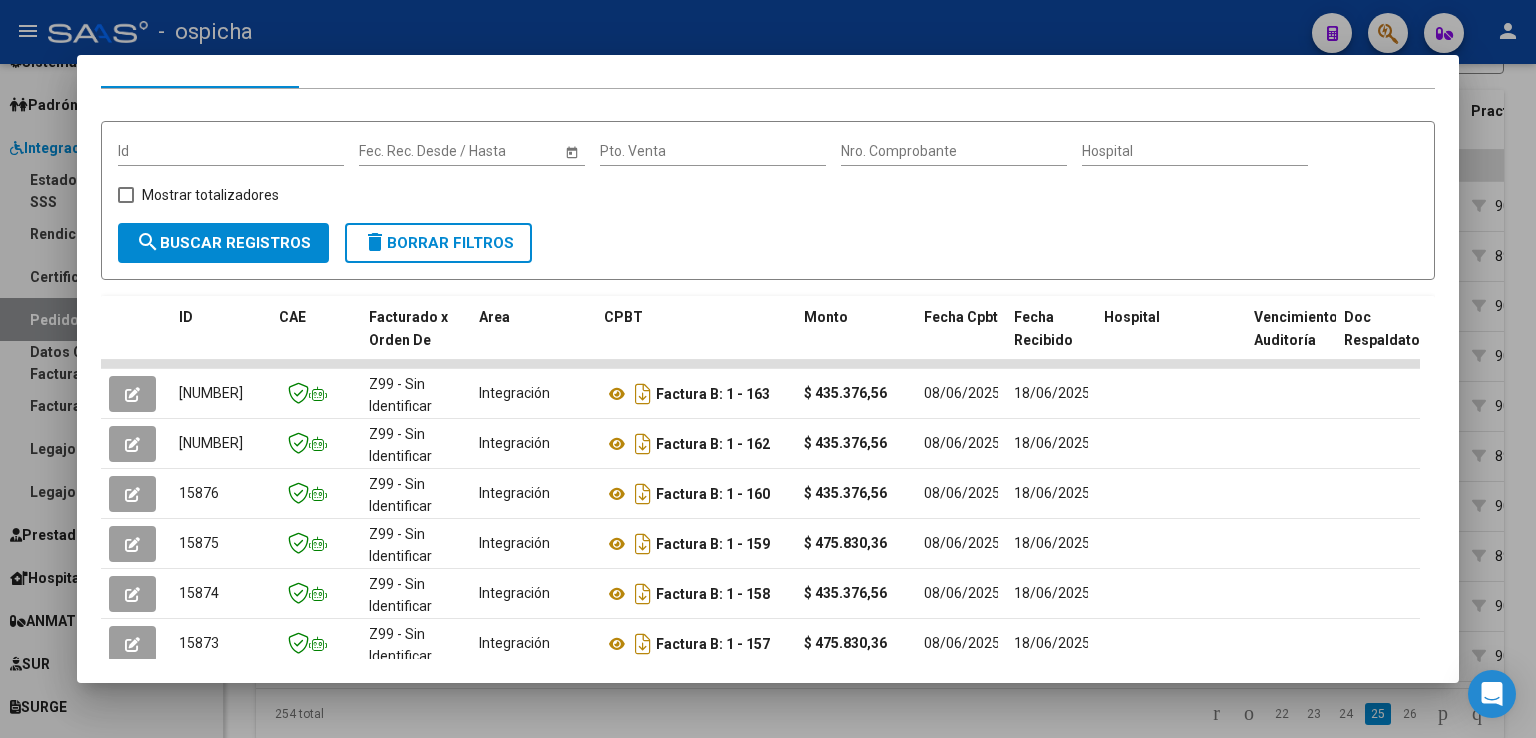 scroll, scrollTop: 0, scrollLeft: 0, axis: both 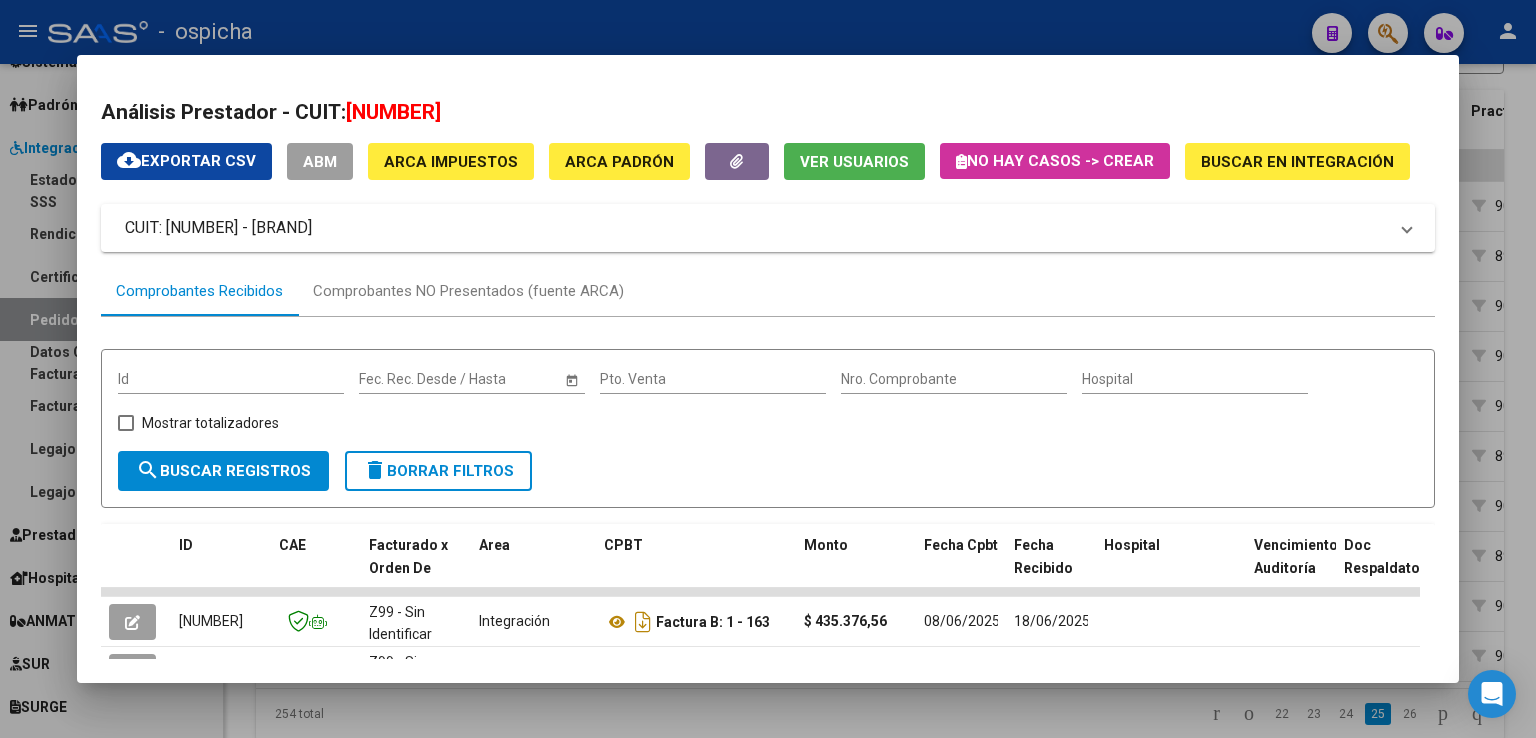 click at bounding box center [768, 369] 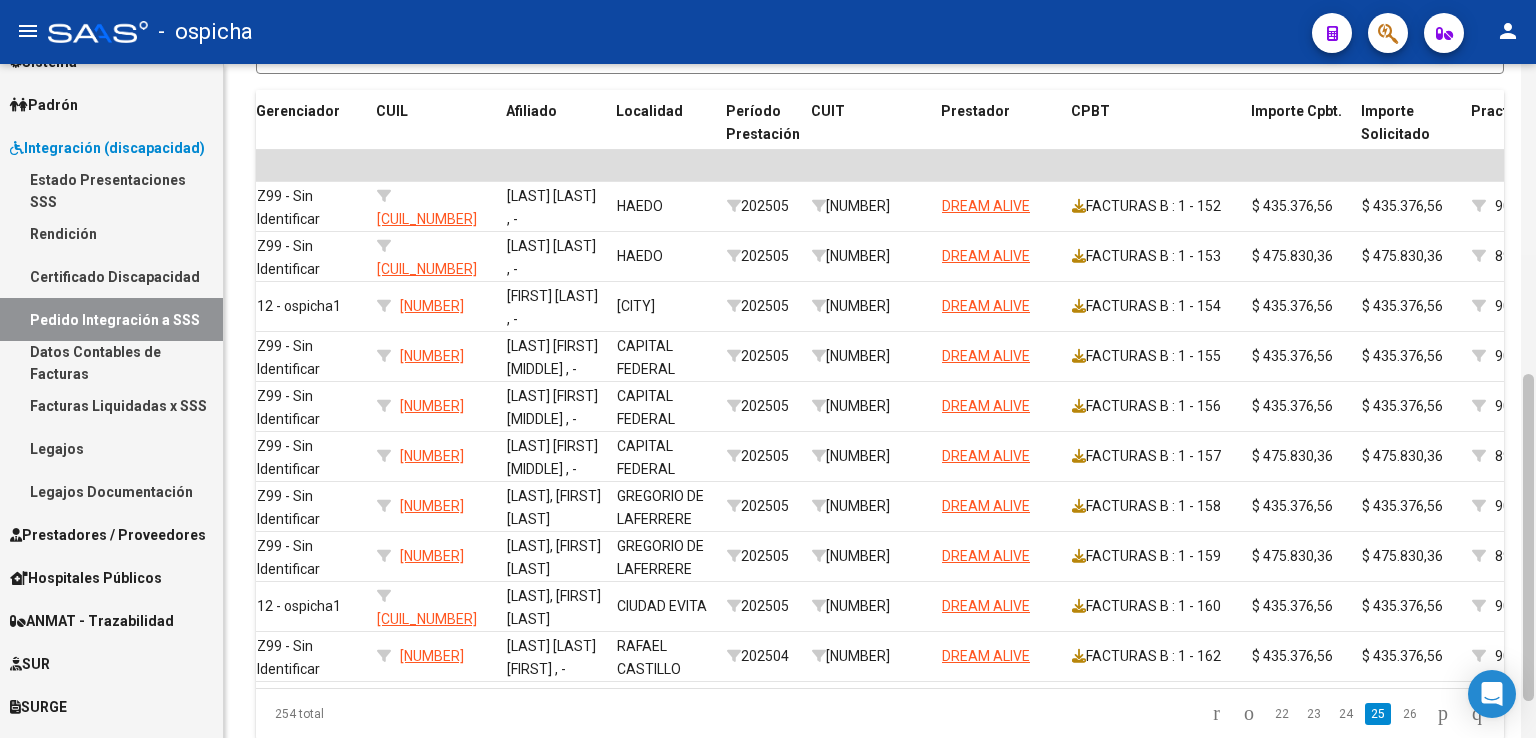 scroll, scrollTop: 714, scrollLeft: 0, axis: vertical 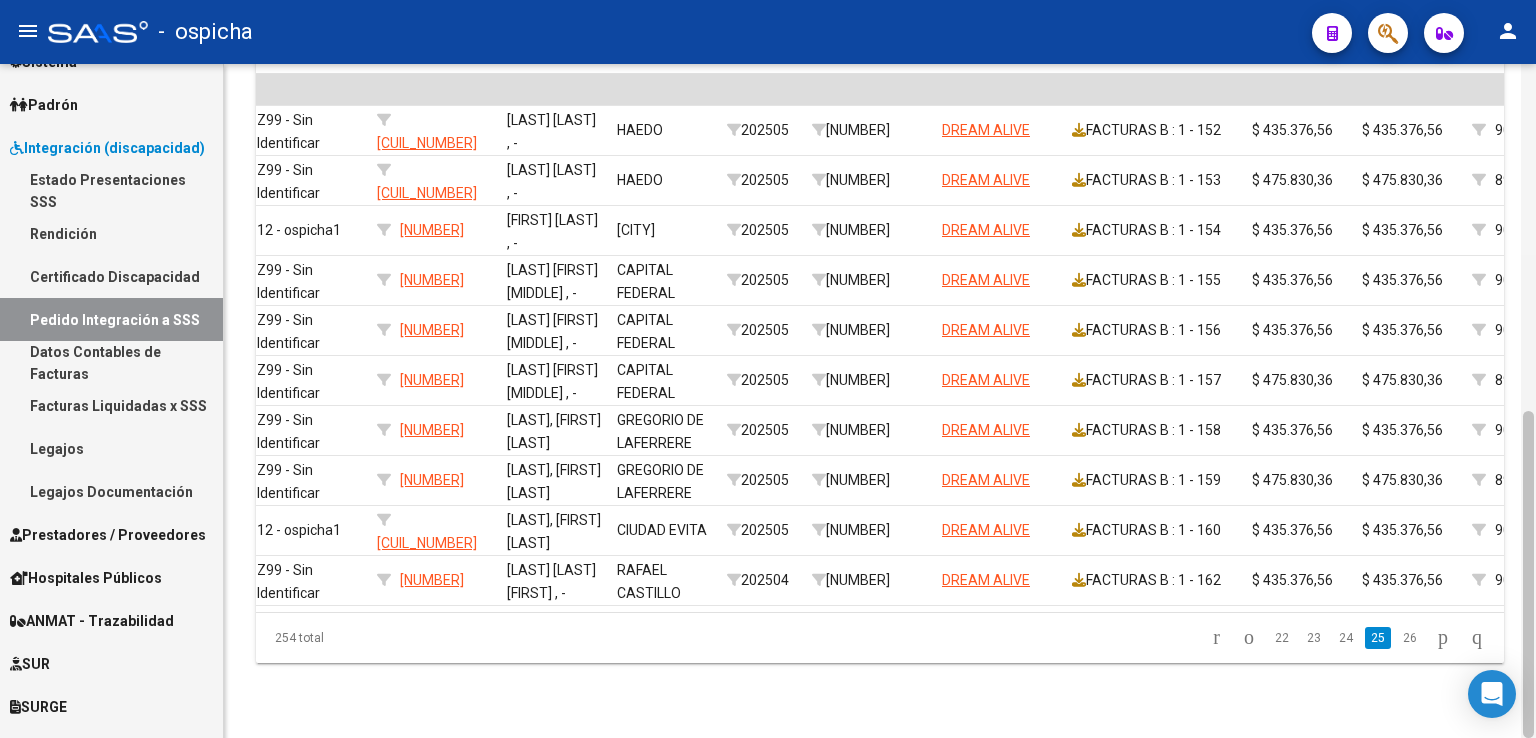 drag, startPoint x: 1535, startPoint y: 406, endPoint x: 1535, endPoint y: 465, distance: 59 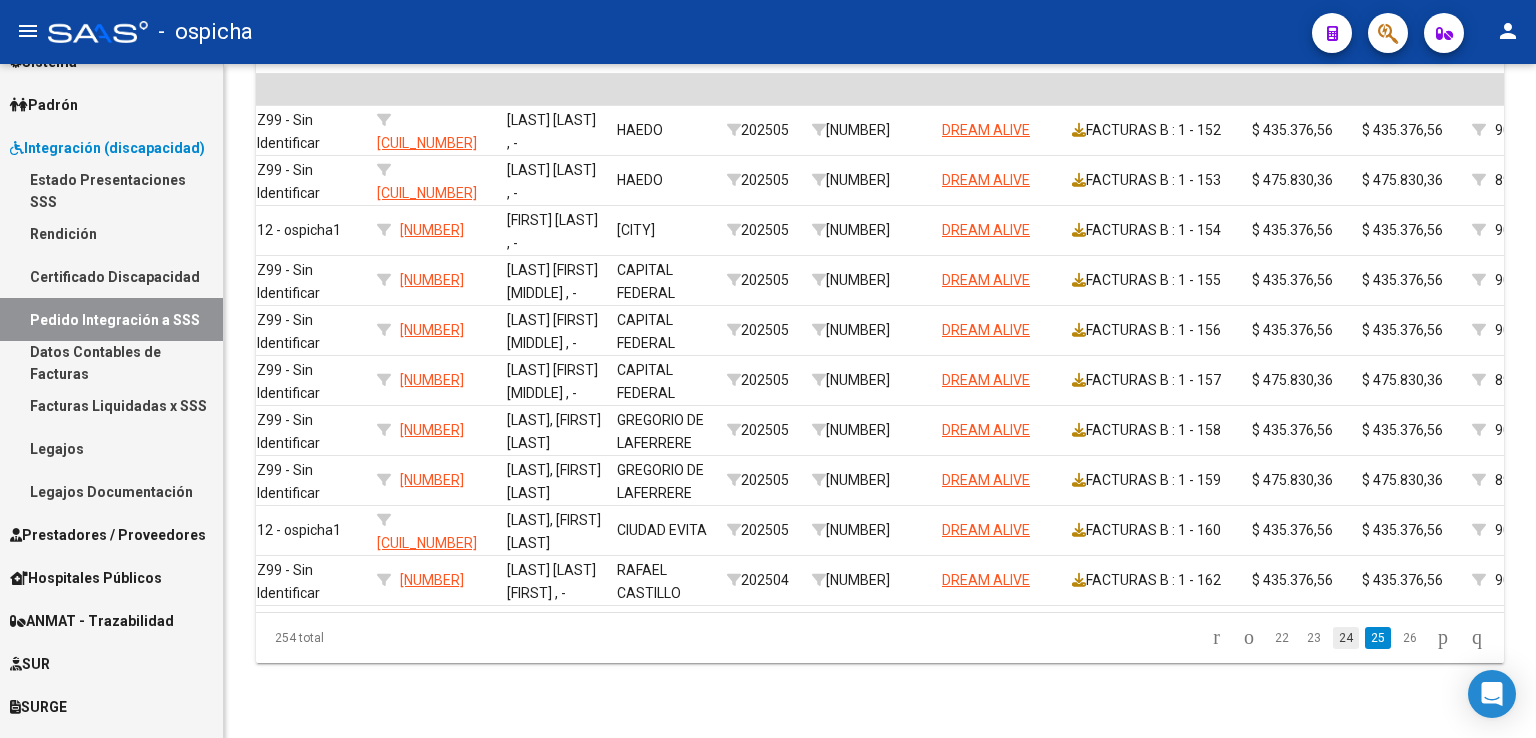 click on "24" 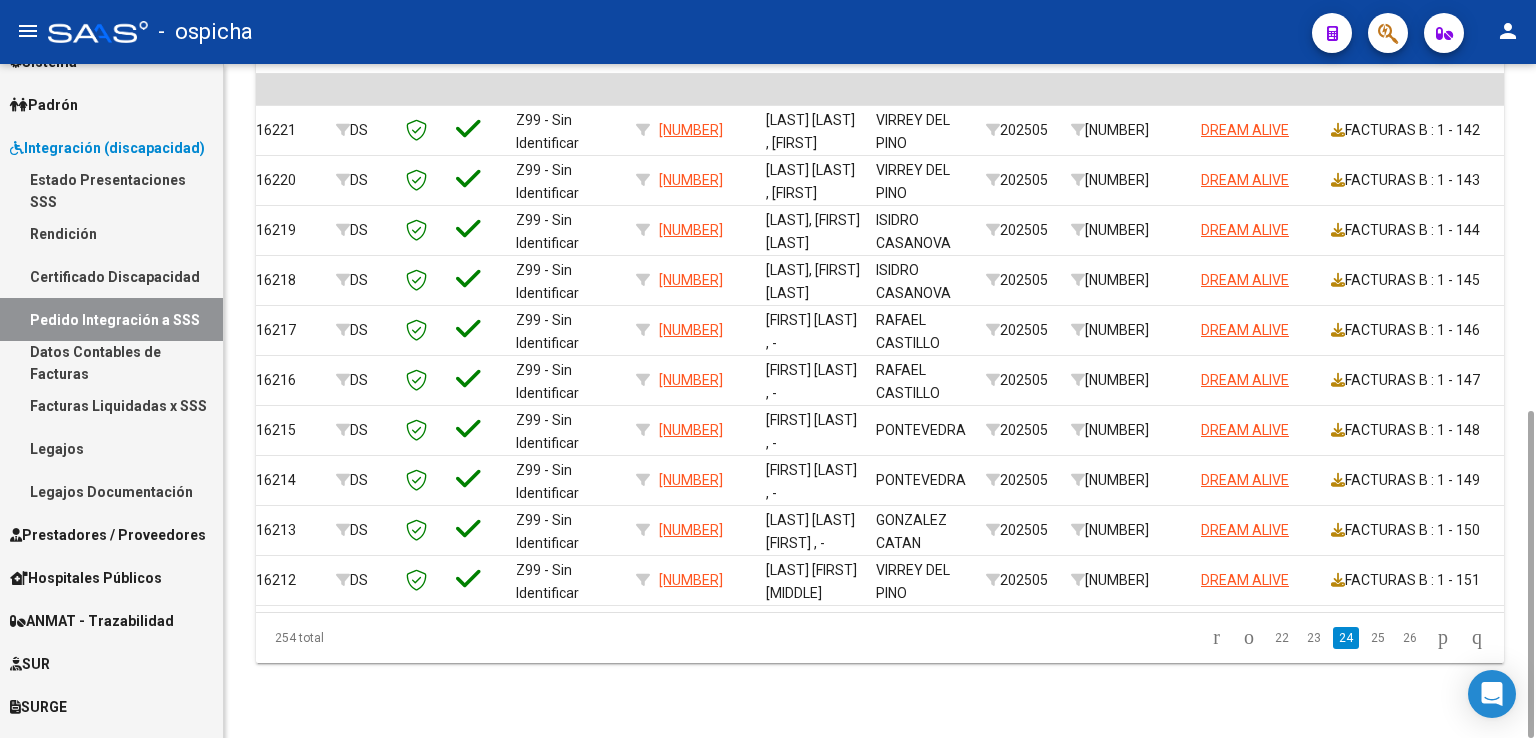 scroll, scrollTop: 0, scrollLeft: 0, axis: both 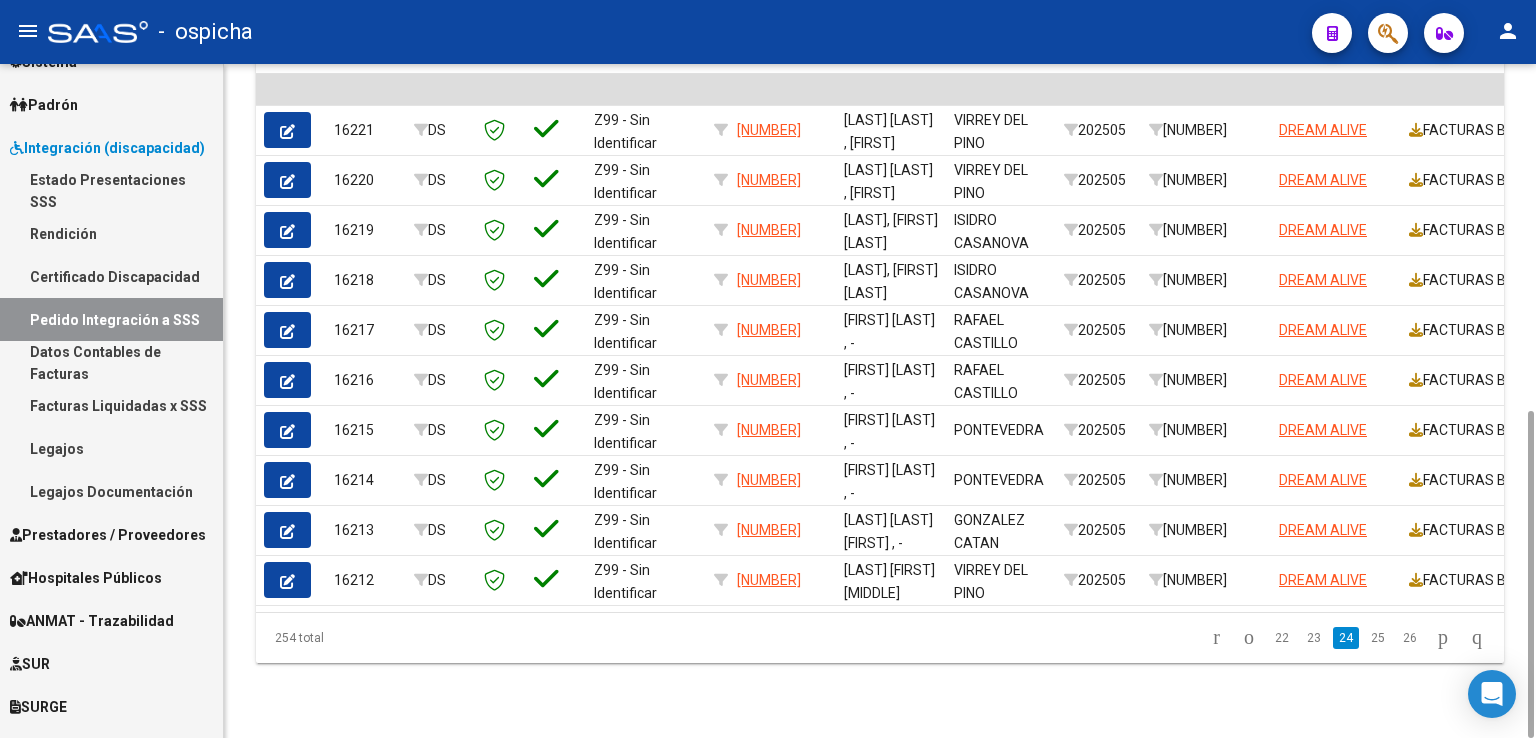 drag, startPoint x: 1534, startPoint y: 532, endPoint x: 1505, endPoint y: 278, distance: 255.65015 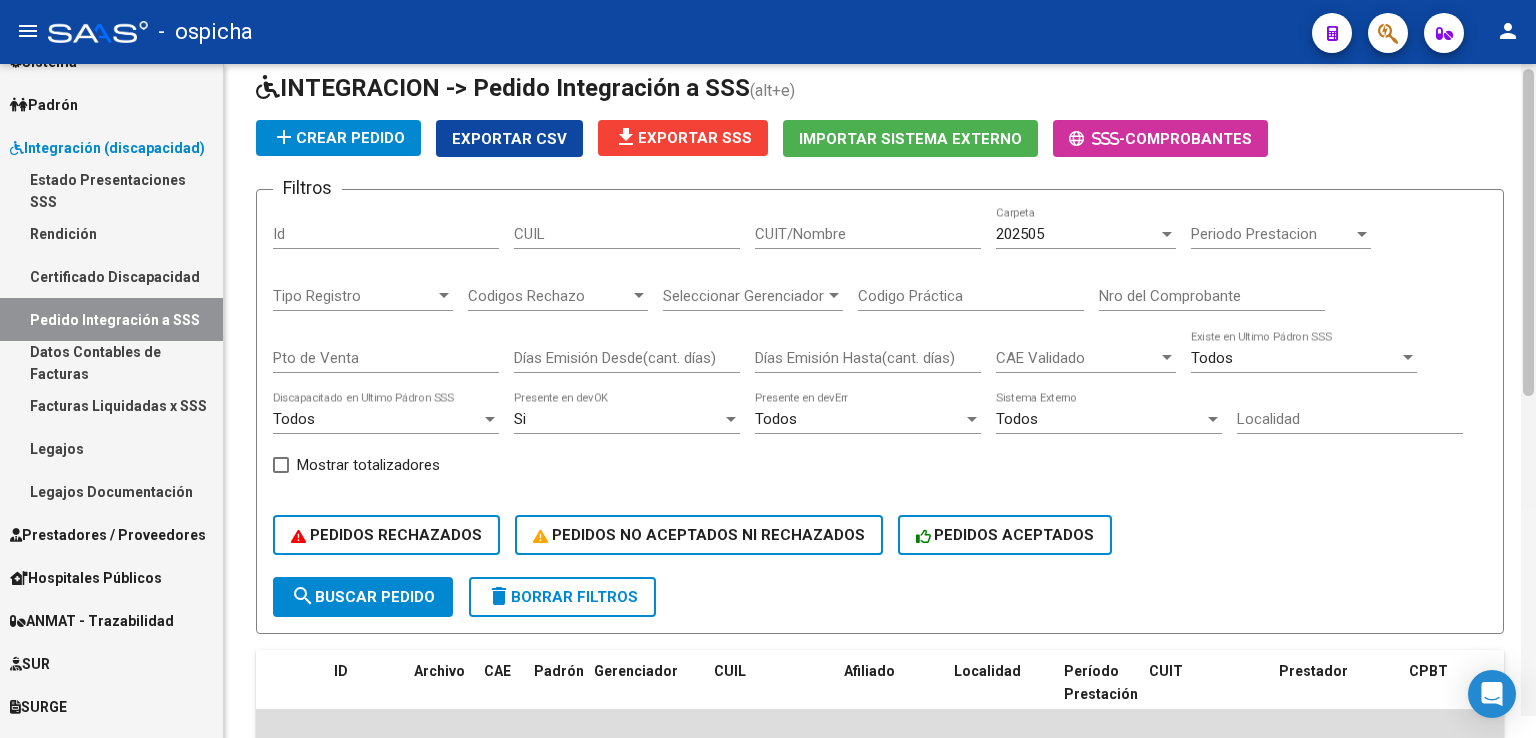 scroll, scrollTop: 0, scrollLeft: 0, axis: both 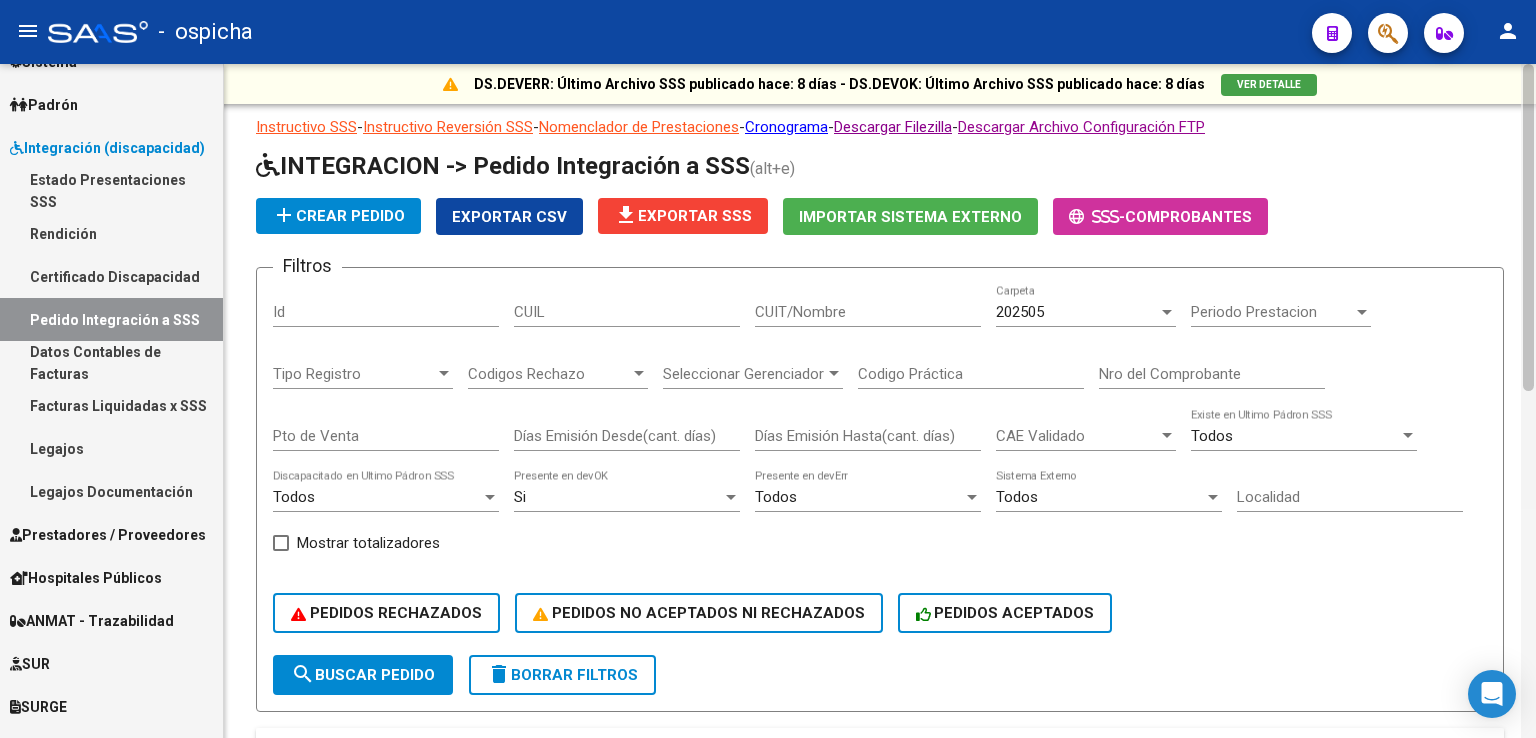 drag, startPoint x: 1532, startPoint y: 481, endPoint x: 1530, endPoint y: 89, distance: 392.0051 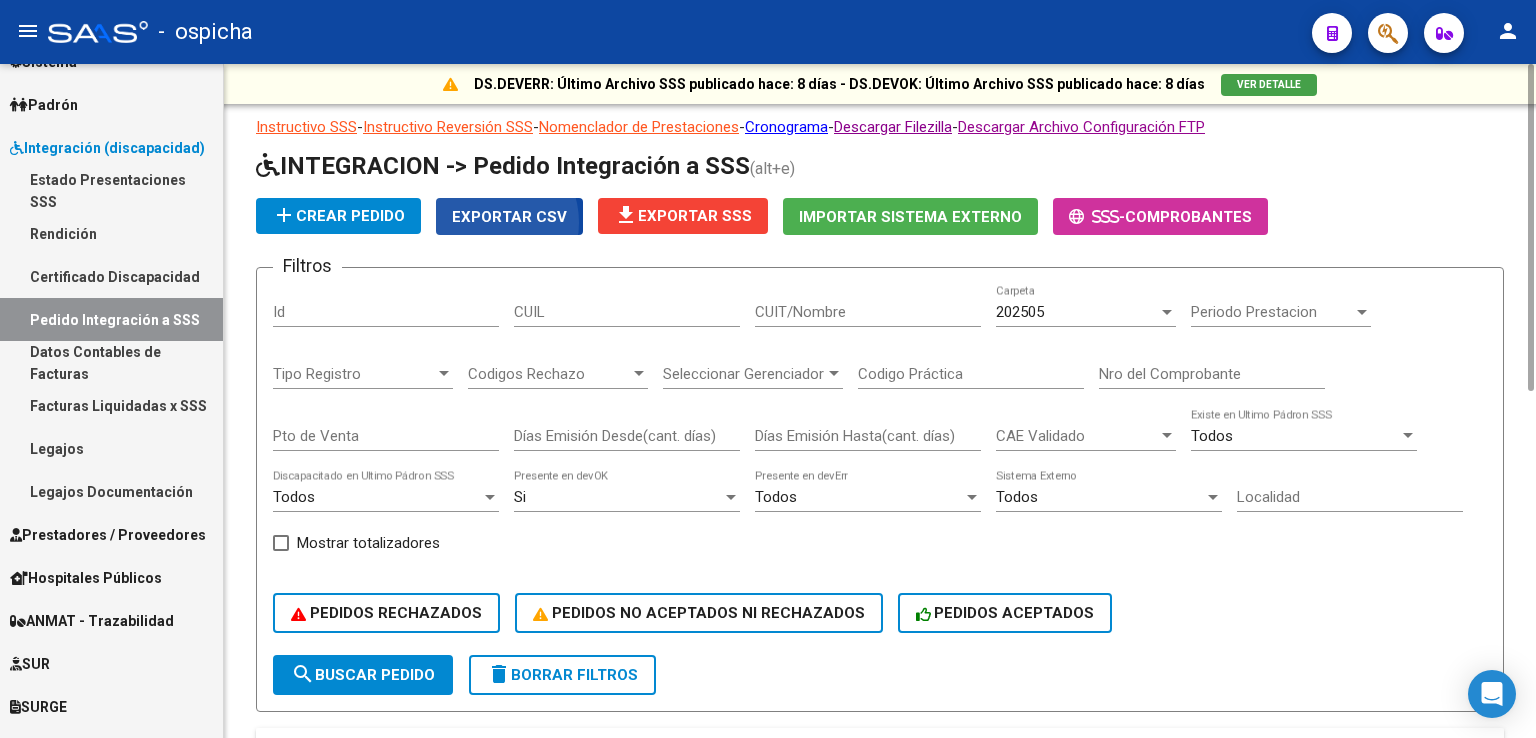 click on "Exportar CSV" 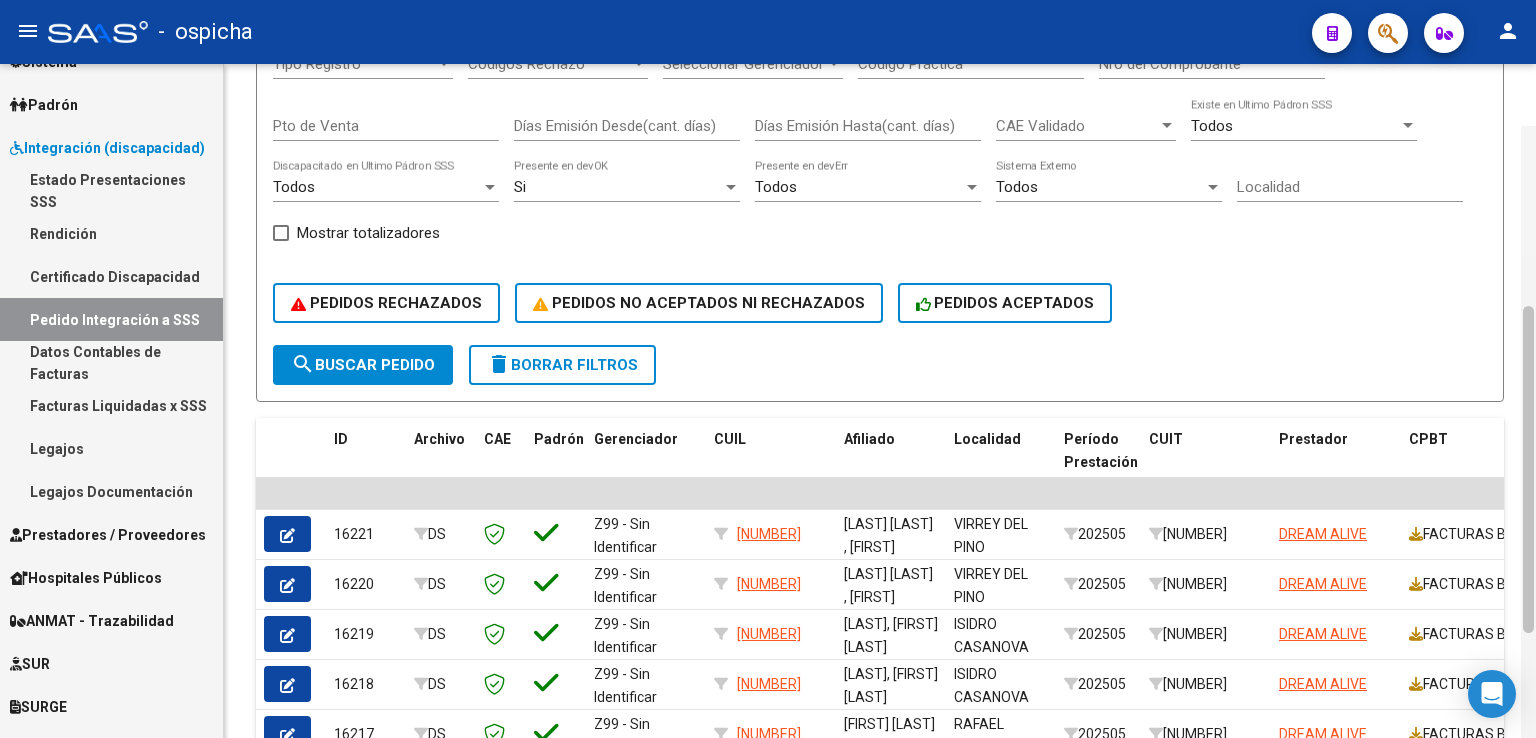 scroll, scrollTop: 396, scrollLeft: 0, axis: vertical 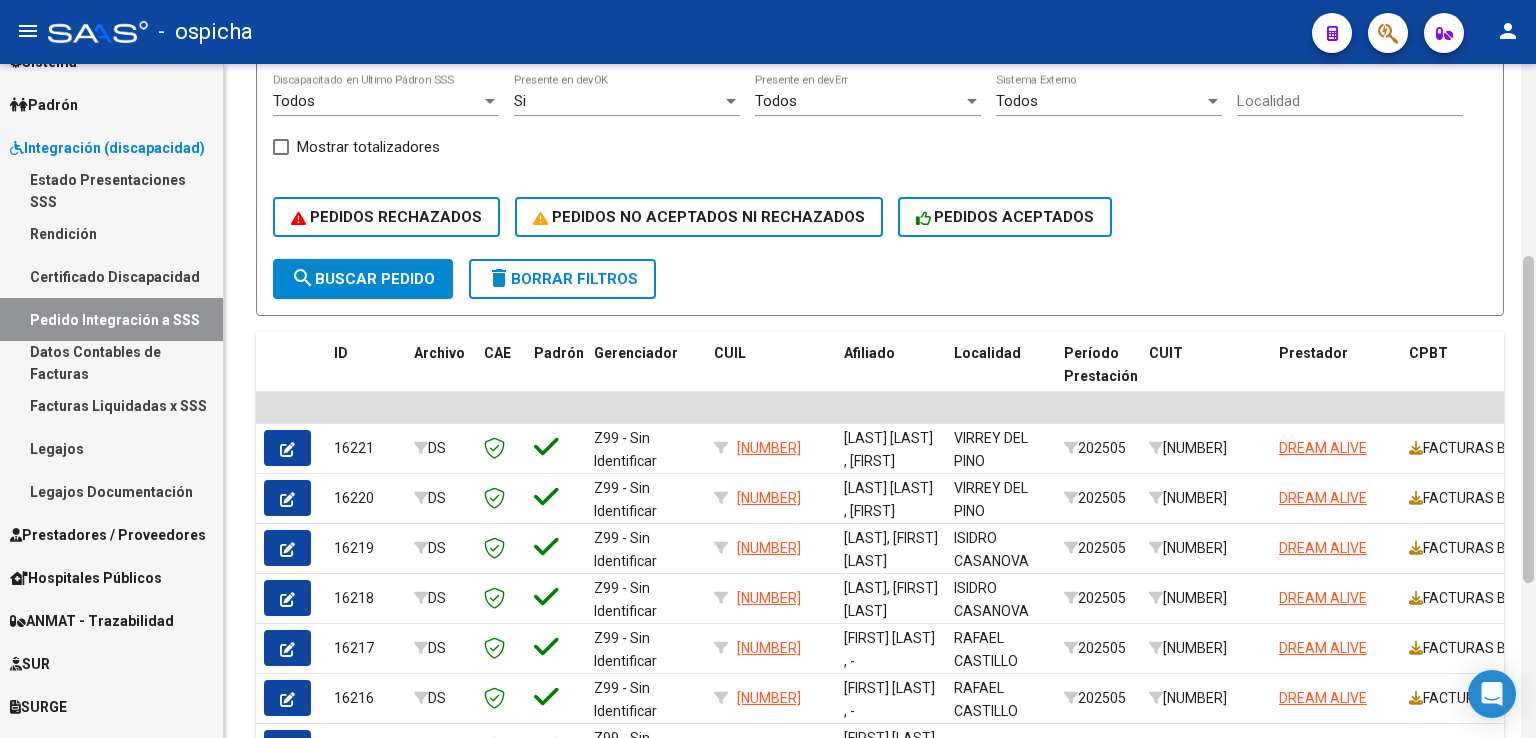 drag, startPoint x: 1533, startPoint y: 196, endPoint x: 1529, endPoint y: 389, distance: 193.04144 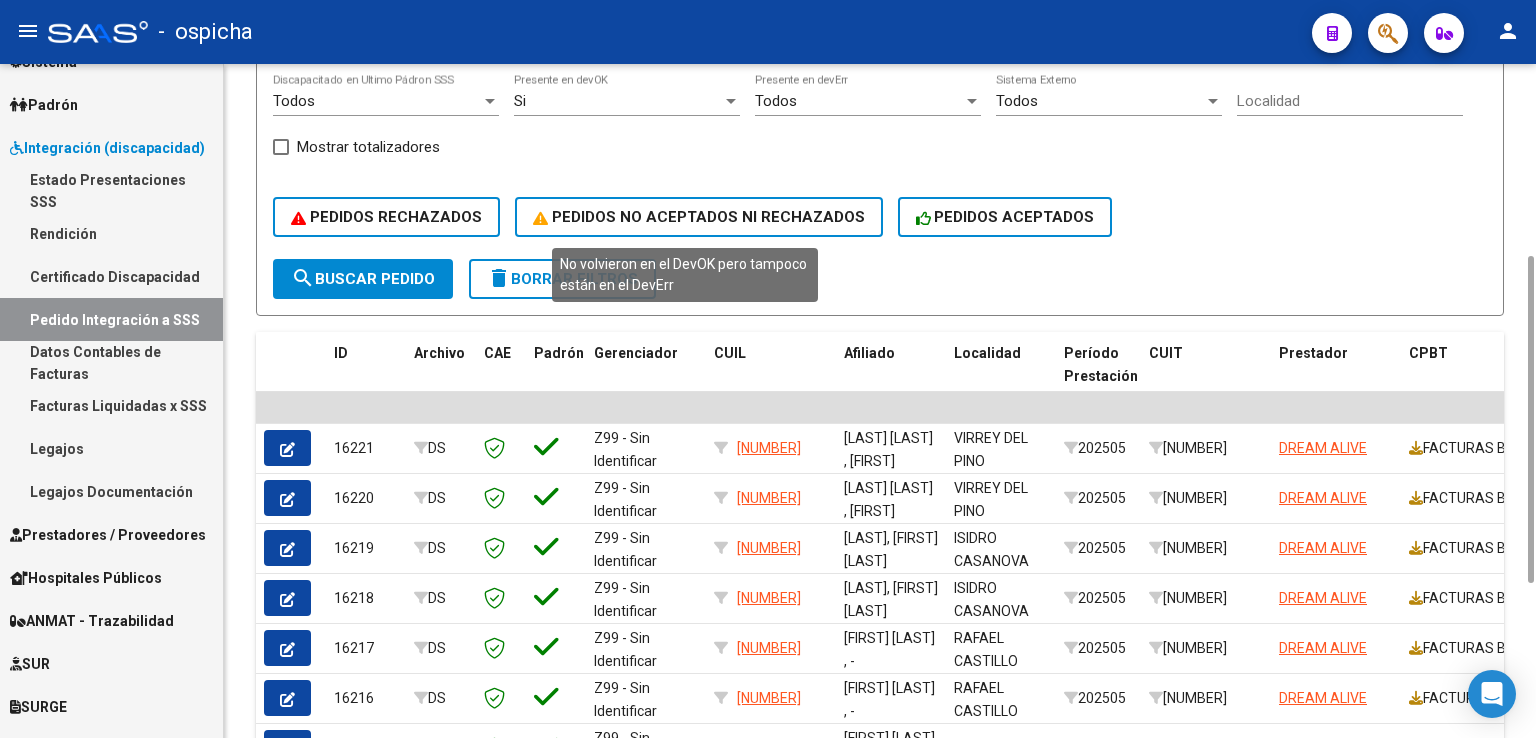 click on "PEDIDOS NO ACEPTADOS NI RECHAZADOS" 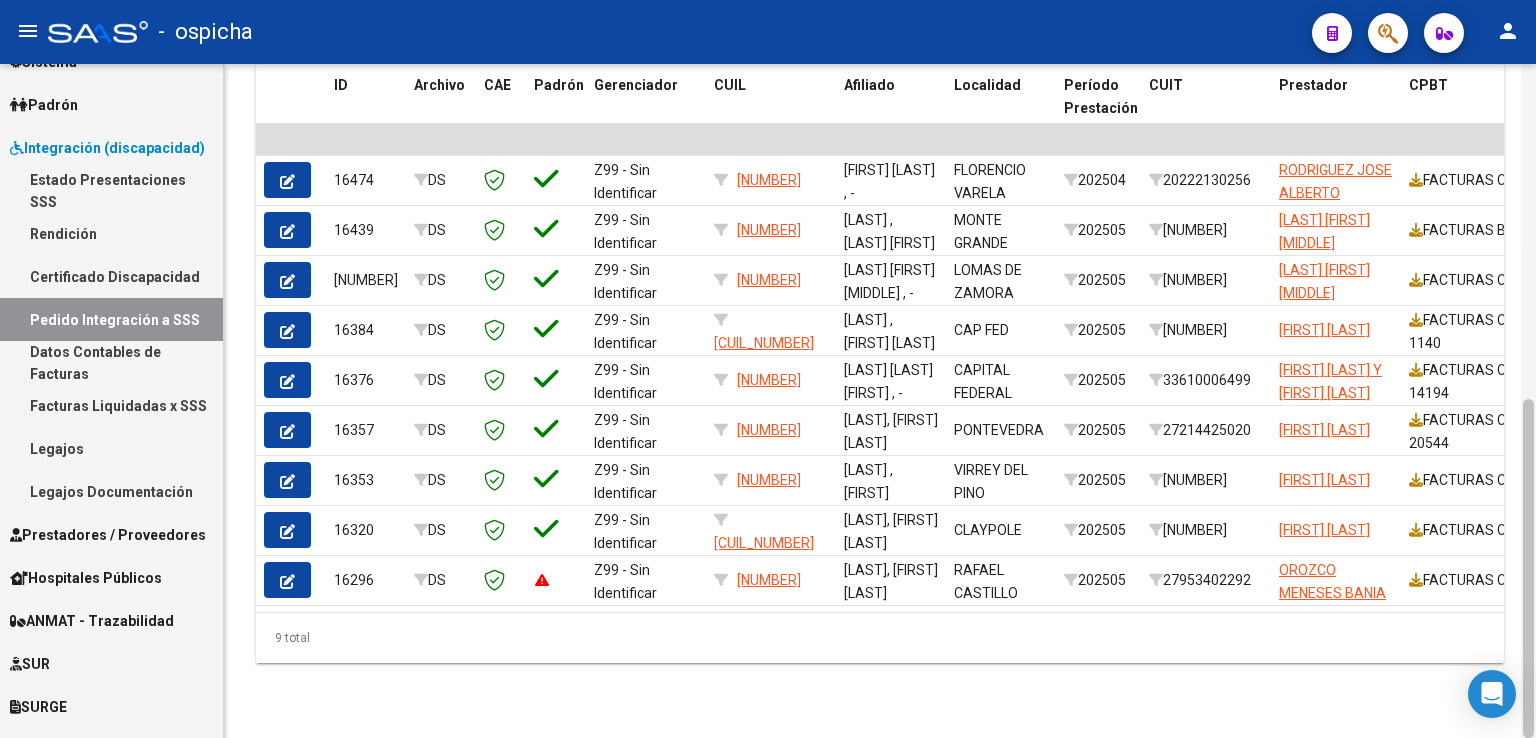 scroll, scrollTop: 664, scrollLeft: 0, axis: vertical 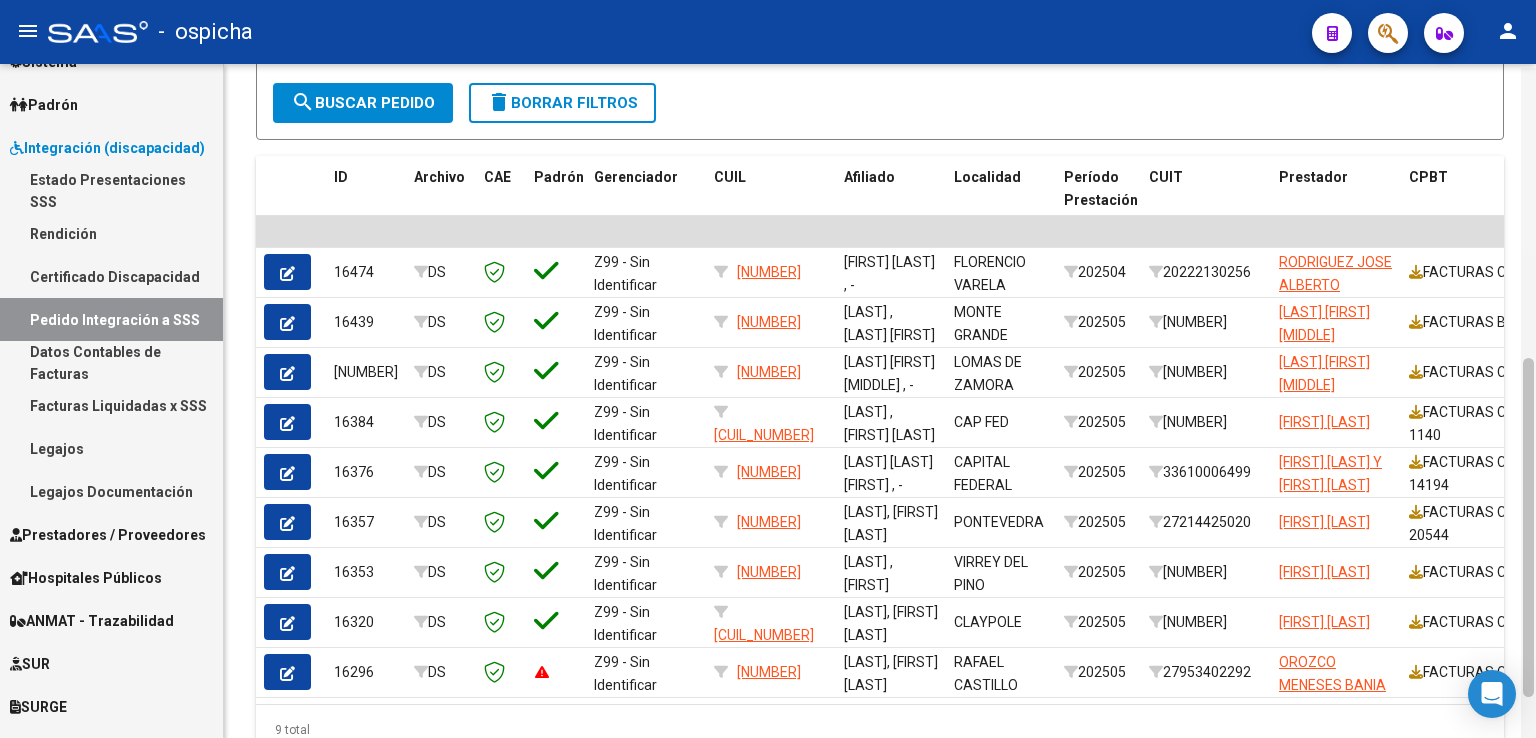 drag, startPoint x: 1528, startPoint y: 458, endPoint x: 1525, endPoint y: 413, distance: 45.099888 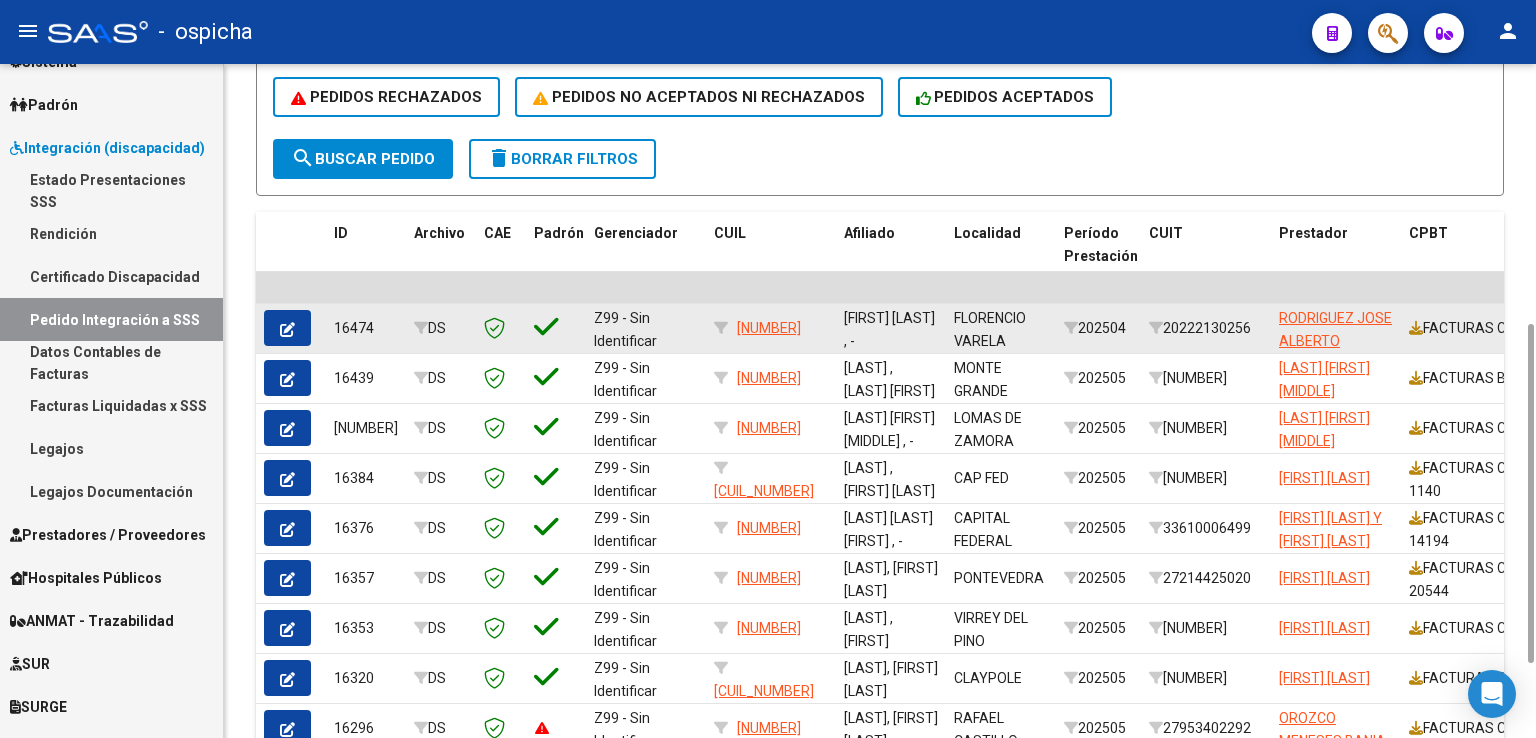 scroll, scrollTop: 547, scrollLeft: 0, axis: vertical 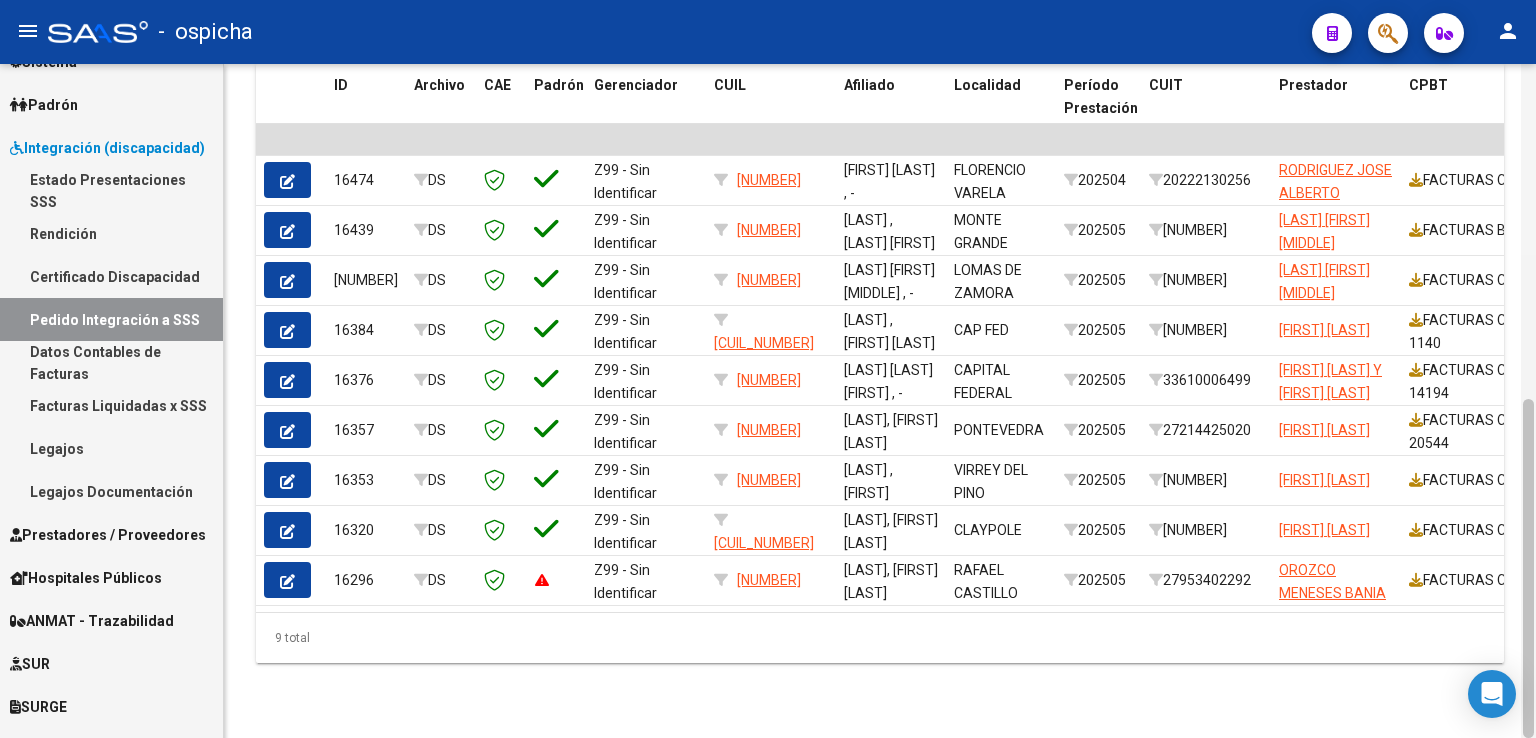 drag, startPoint x: 1528, startPoint y: 380, endPoint x: 1535, endPoint y: 497, distance: 117.20921 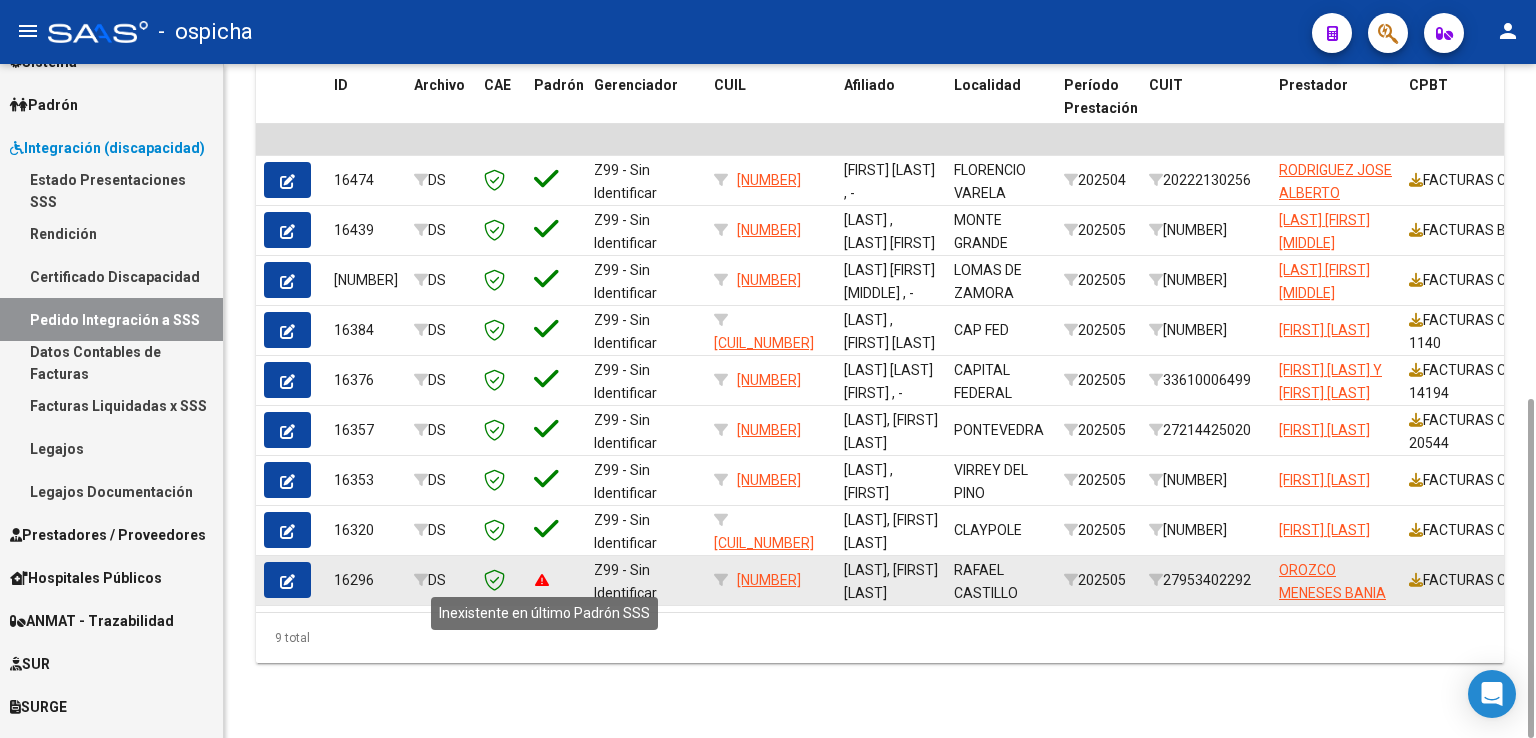 click 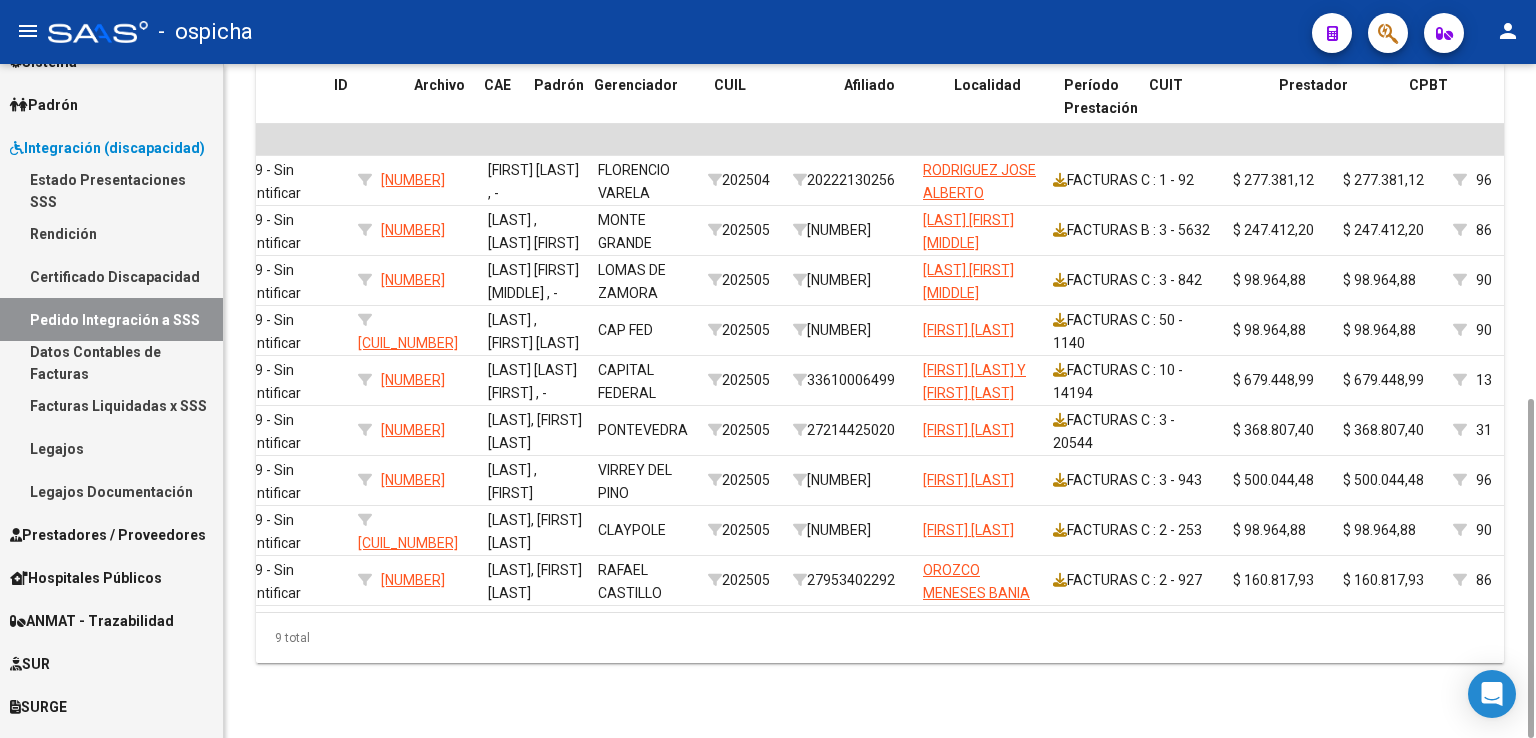 scroll, scrollTop: 0, scrollLeft: 0, axis: both 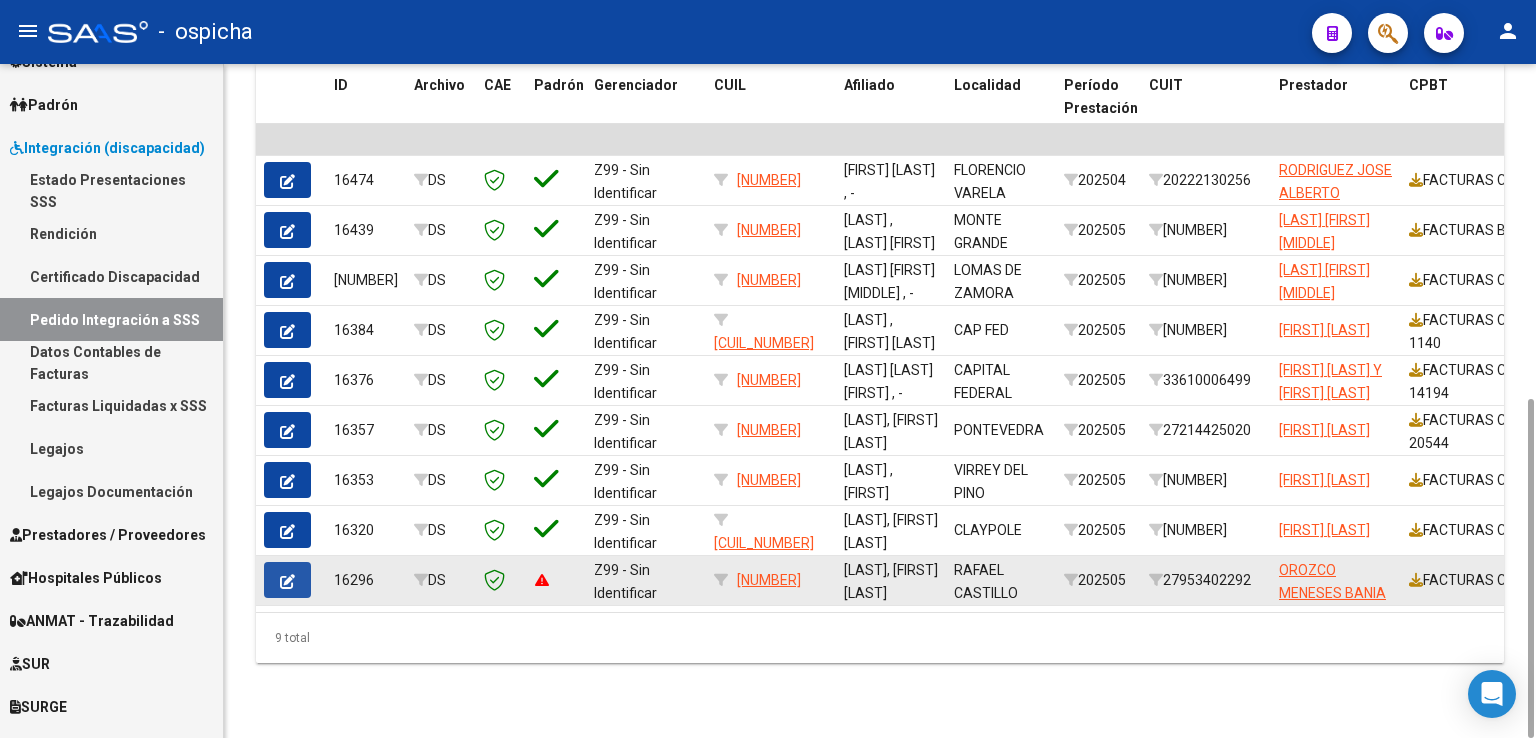 click 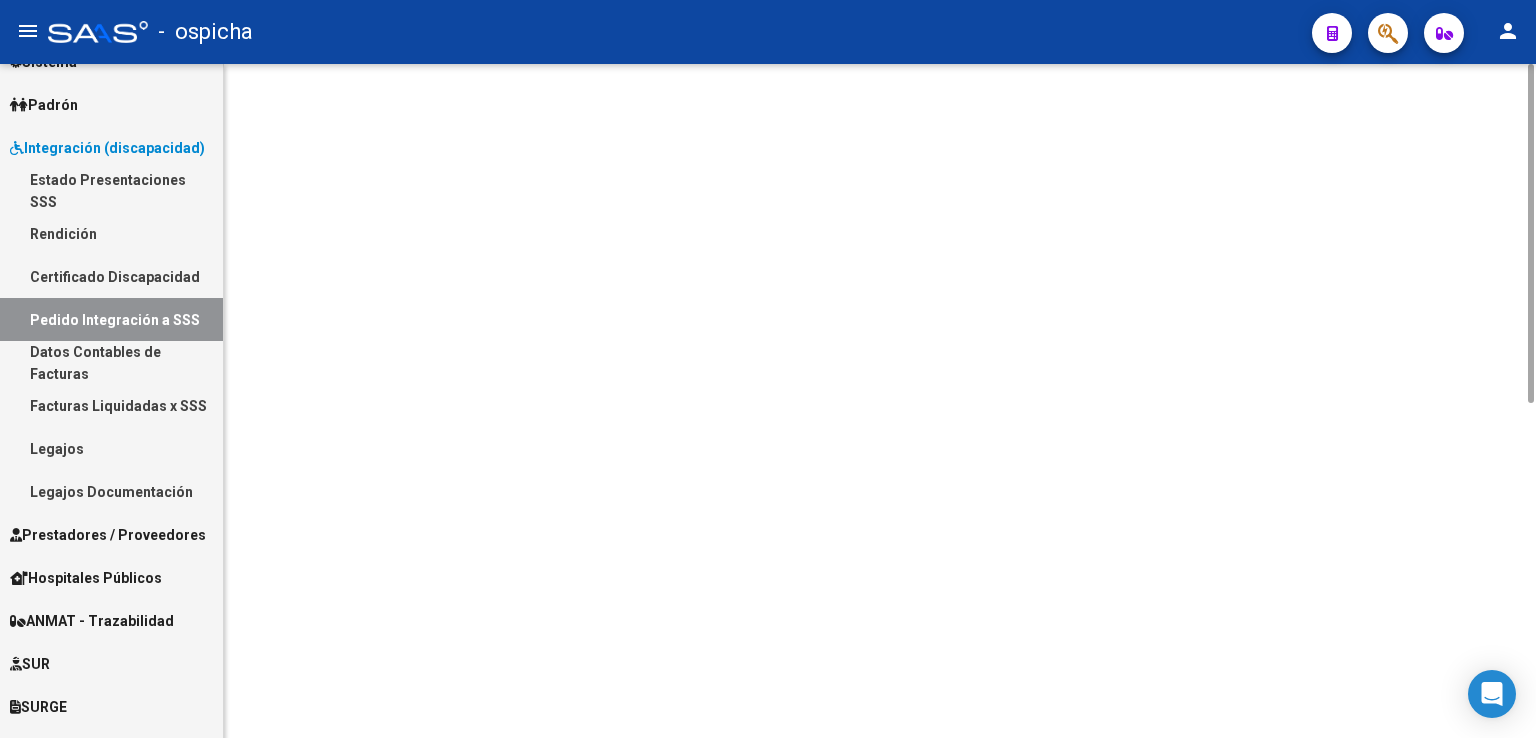 scroll, scrollTop: 0, scrollLeft: 0, axis: both 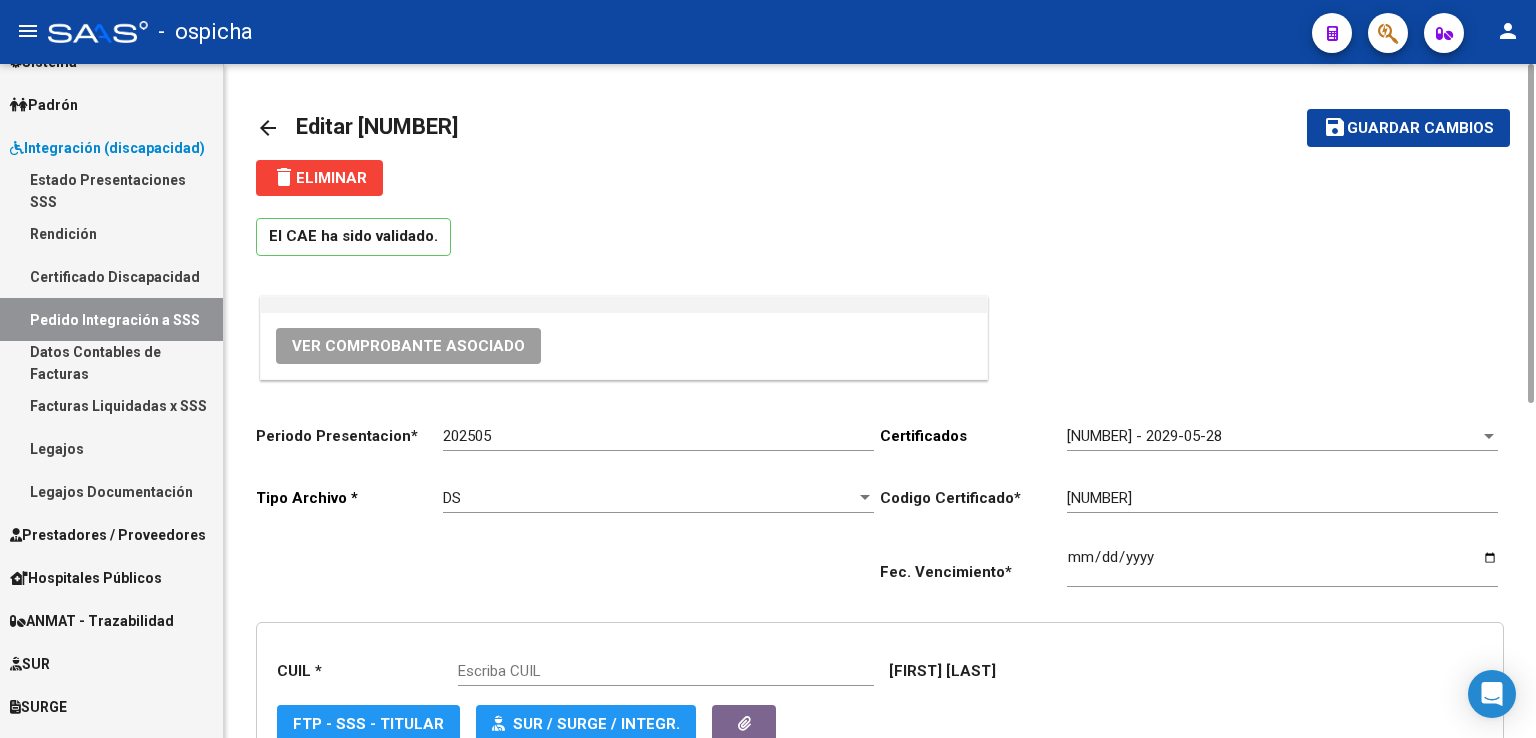 type on "[NUMBER]" 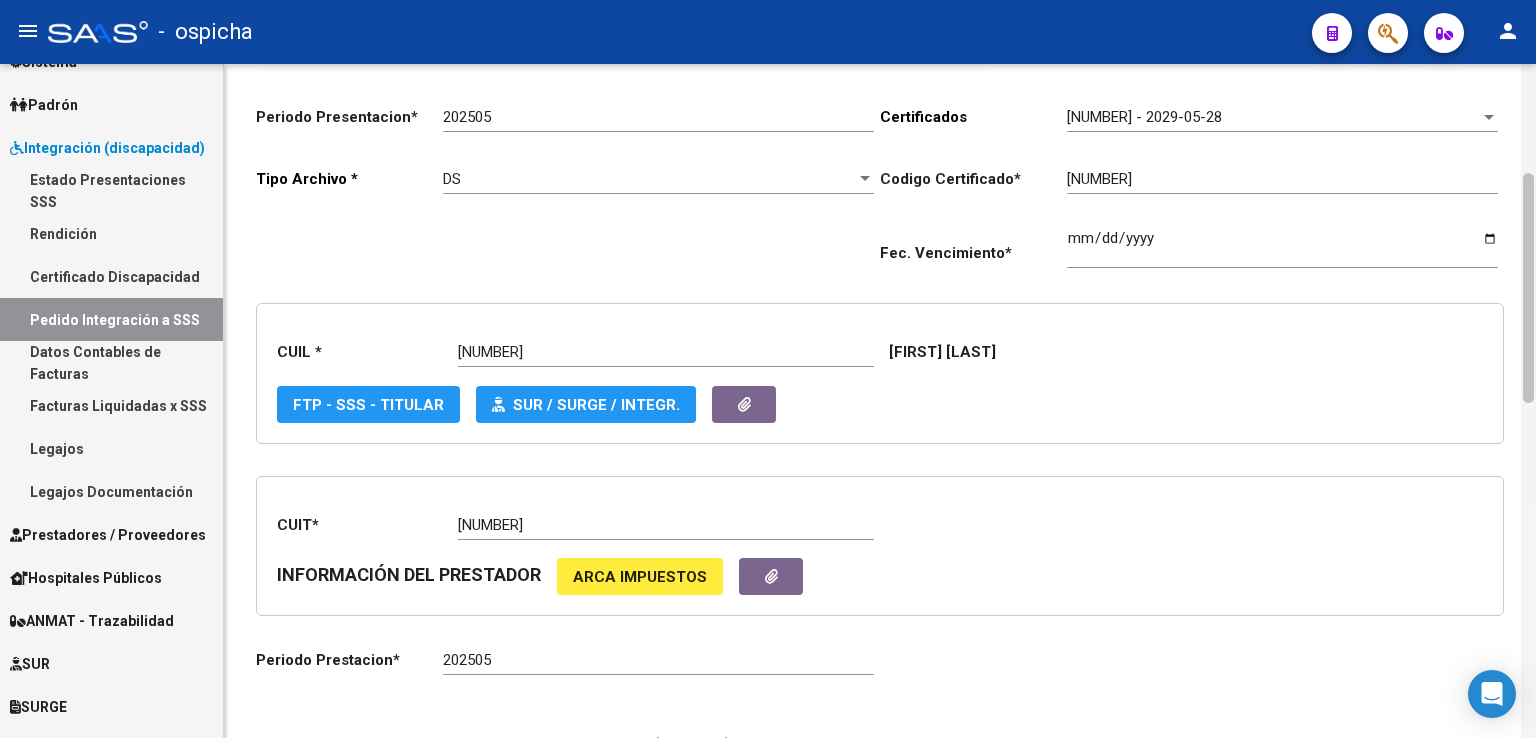 scroll, scrollTop: 324, scrollLeft: 0, axis: vertical 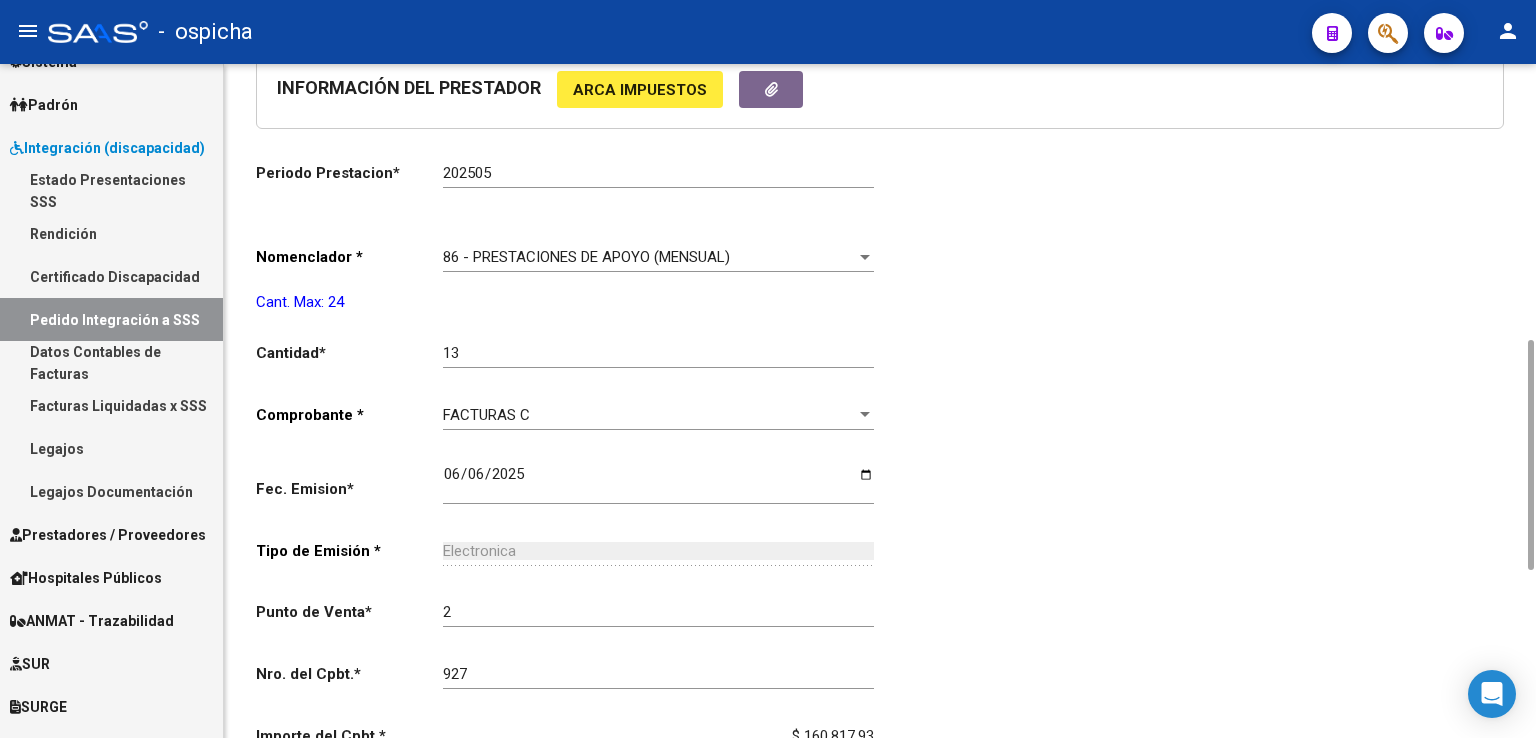 drag, startPoint x: 1528, startPoint y: 369, endPoint x: 1535, endPoint y: 769, distance: 400.06125 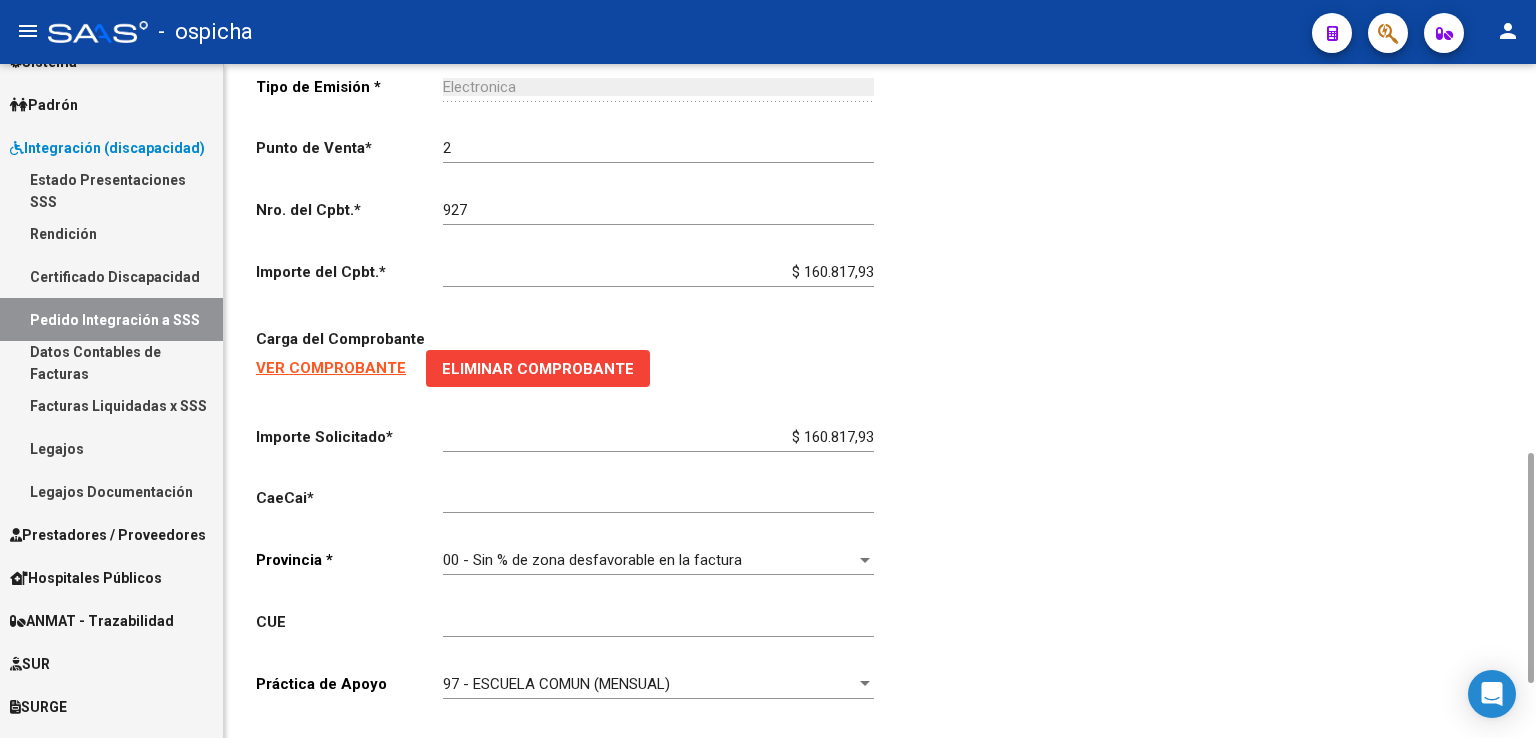 scroll, scrollTop: 1292, scrollLeft: 0, axis: vertical 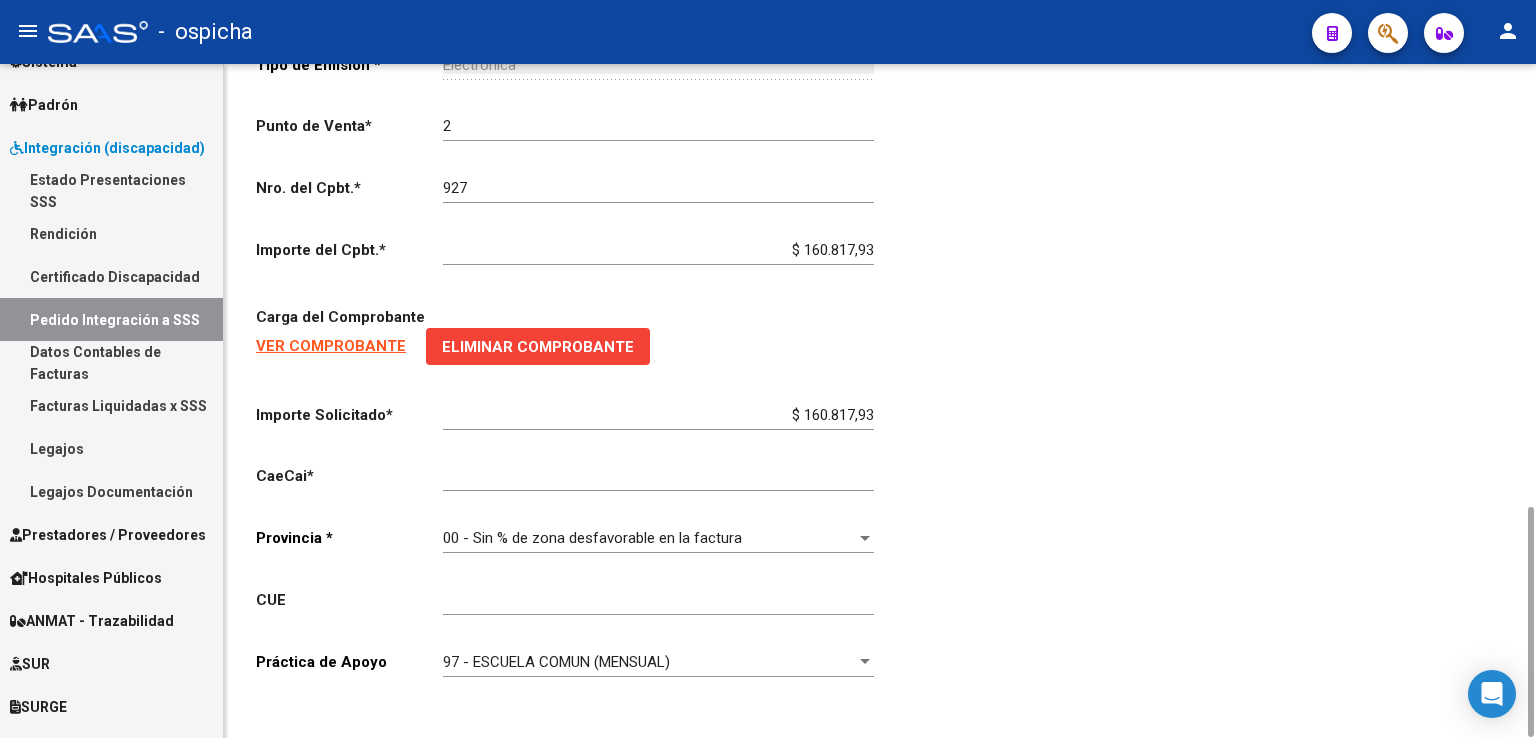 drag, startPoint x: 1527, startPoint y: 401, endPoint x: 1479, endPoint y: 666, distance: 269.31207 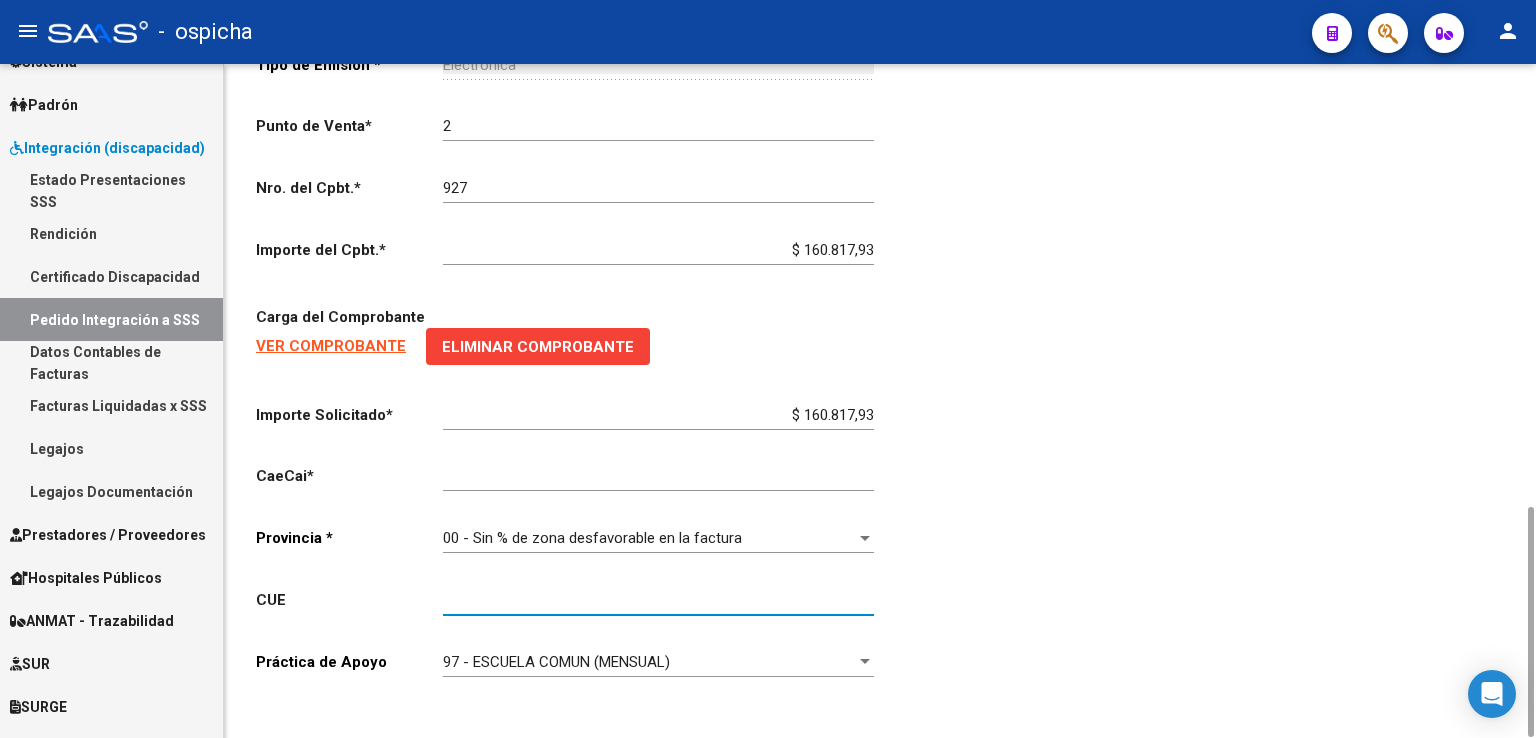 drag, startPoint x: 521, startPoint y: 589, endPoint x: 402, endPoint y: 595, distance: 119.15116 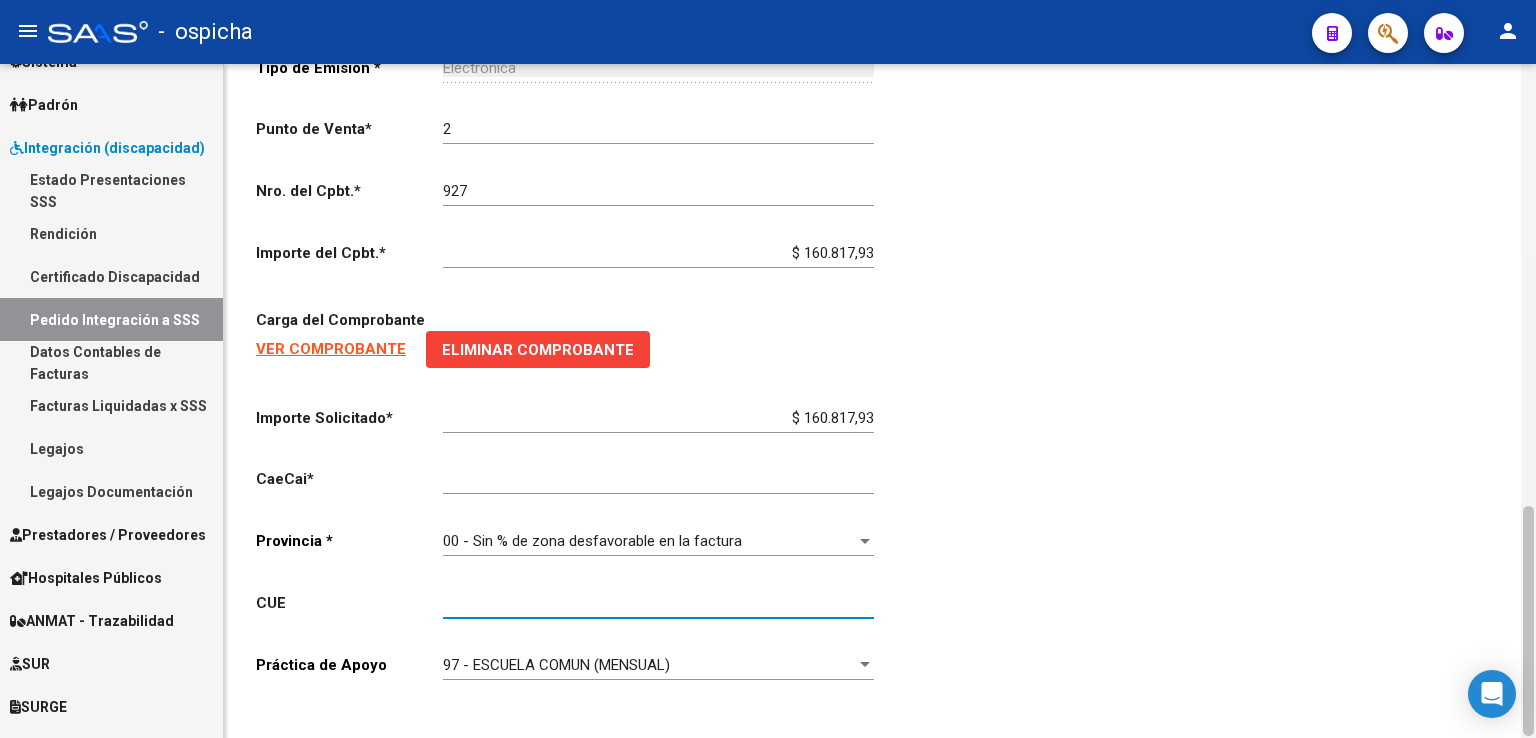 scroll, scrollTop: 1292, scrollLeft: 0, axis: vertical 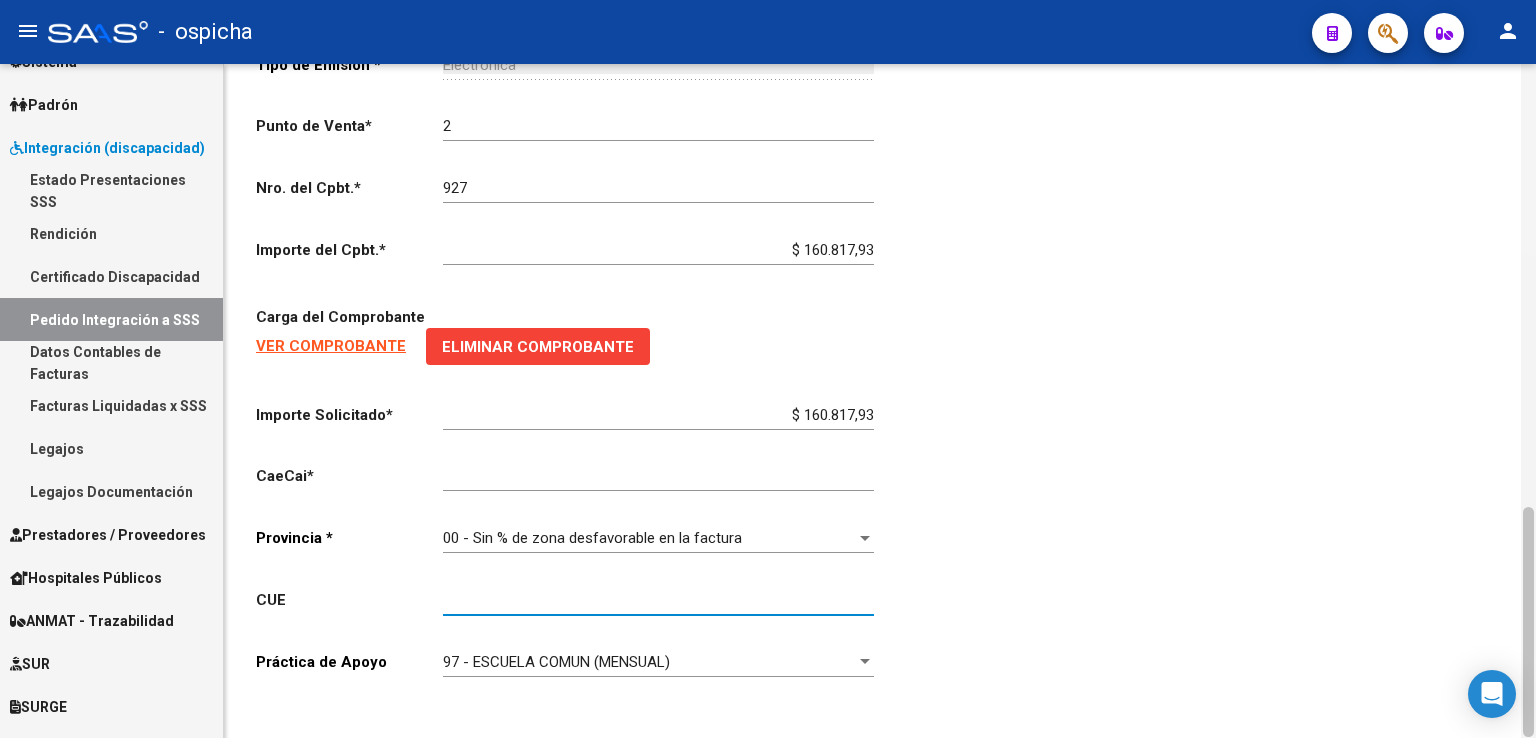 drag, startPoint x: 1531, startPoint y: 560, endPoint x: 1533, endPoint y: 580, distance: 20.09975 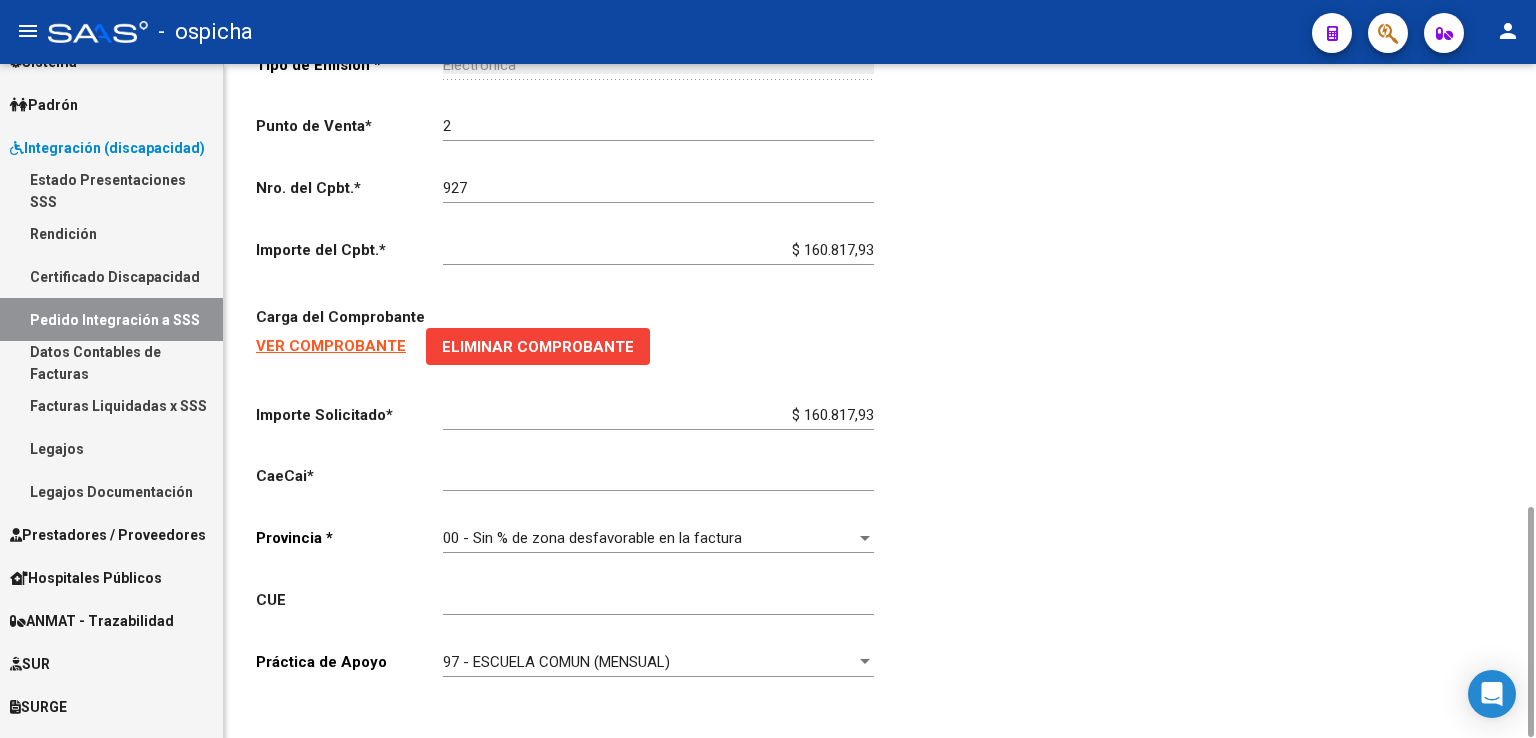 click on "VER COMPROBANTE" 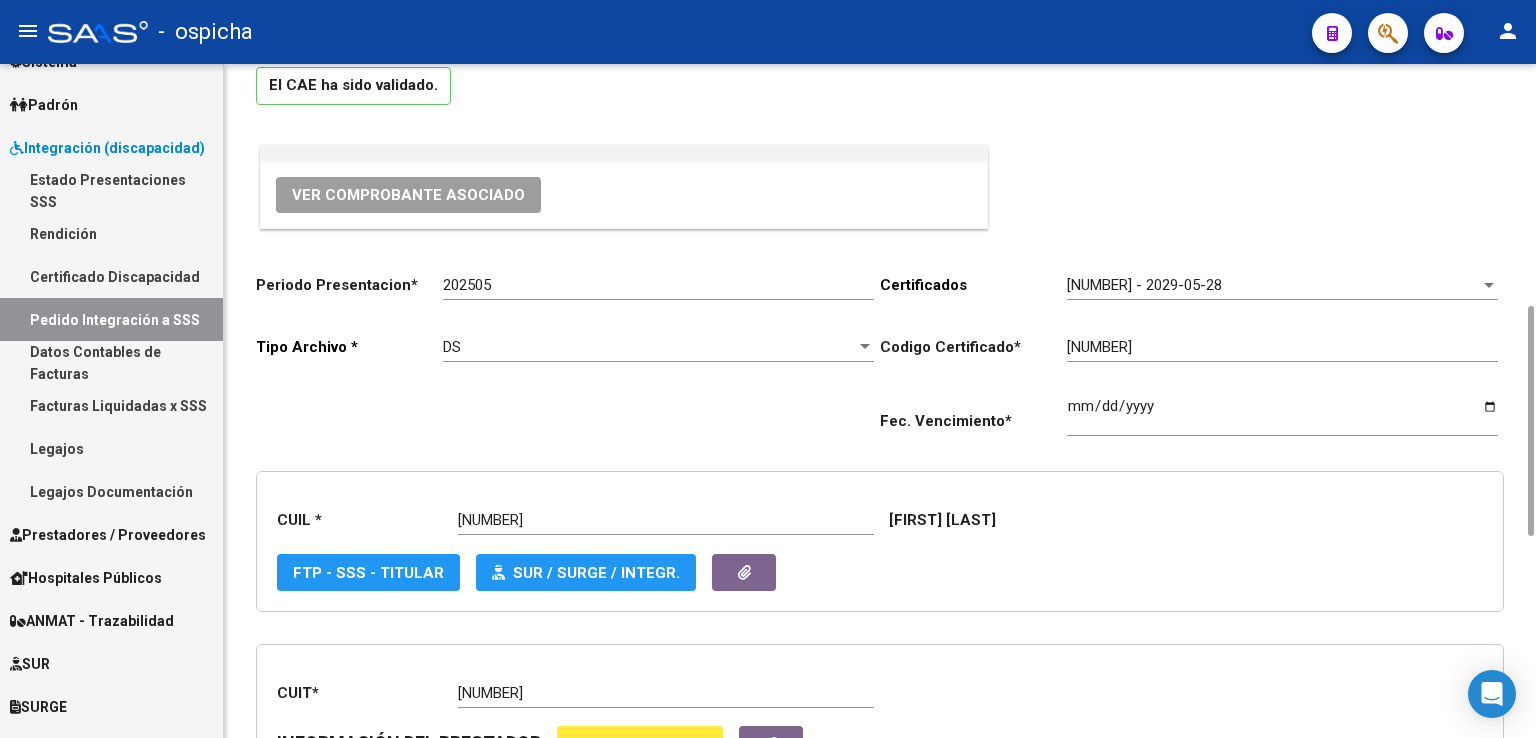scroll, scrollTop: 0, scrollLeft: 0, axis: both 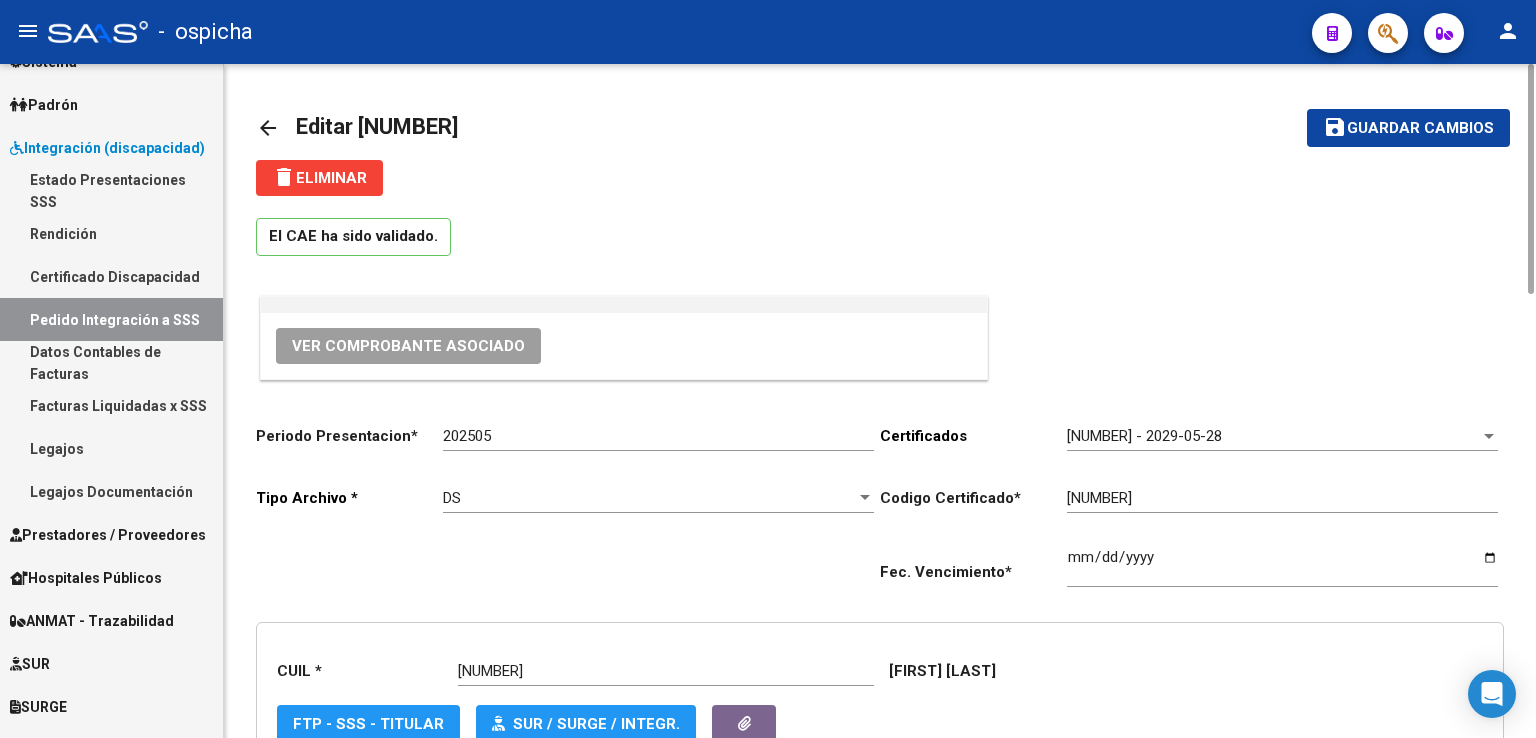 drag, startPoint x: 1533, startPoint y: 537, endPoint x: 1514, endPoint y: 60, distance: 477.37827 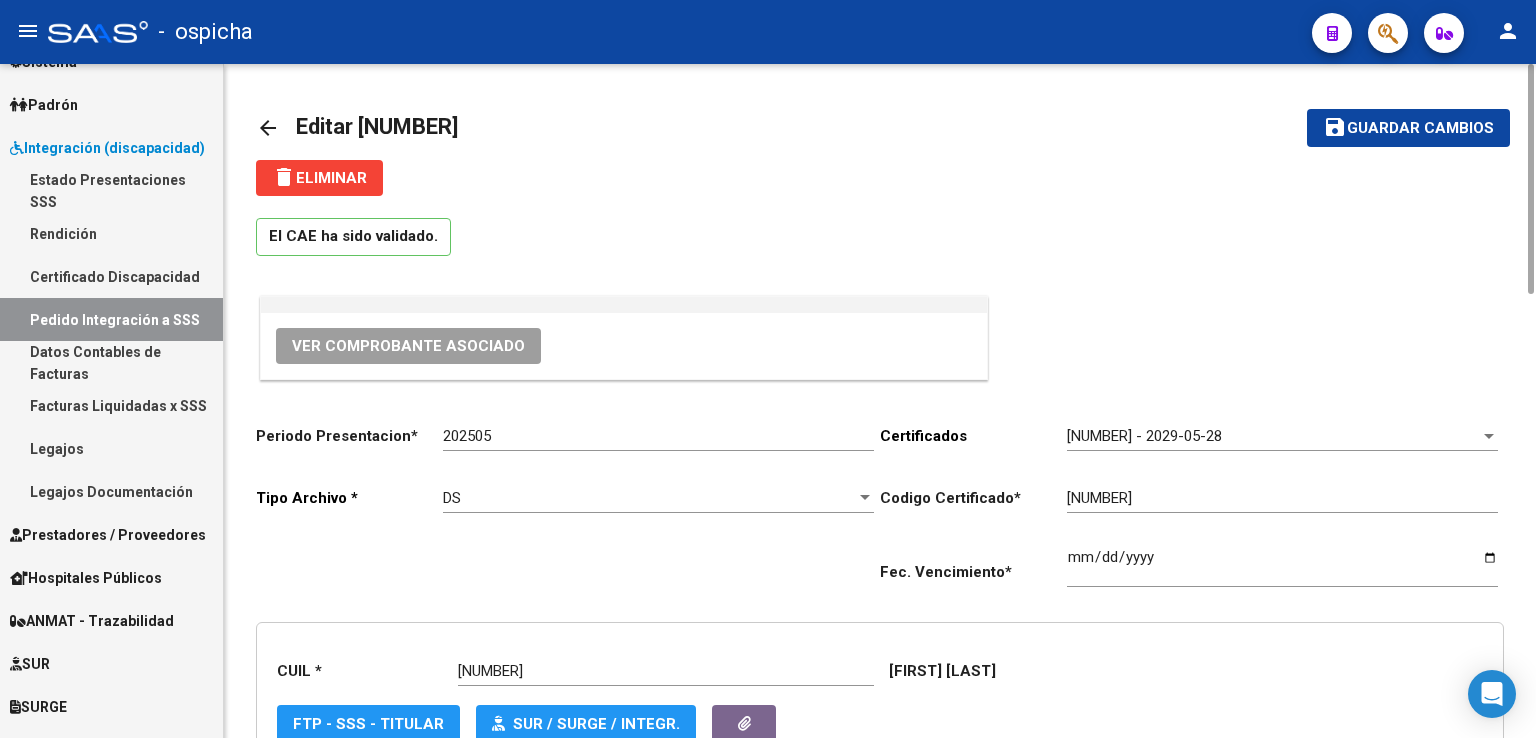 click on "arrow_back" 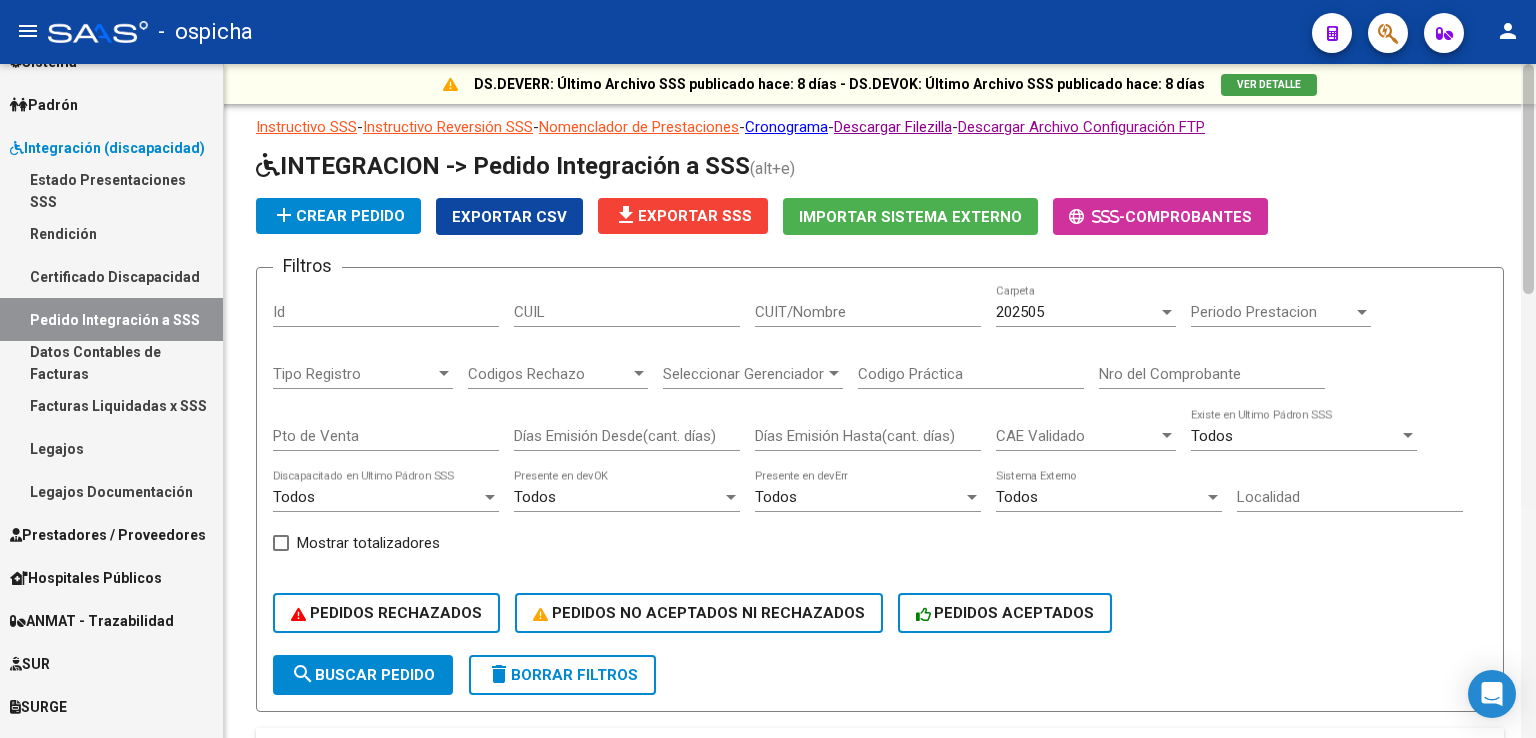 scroll, scrollTop: 674, scrollLeft: 0, axis: vertical 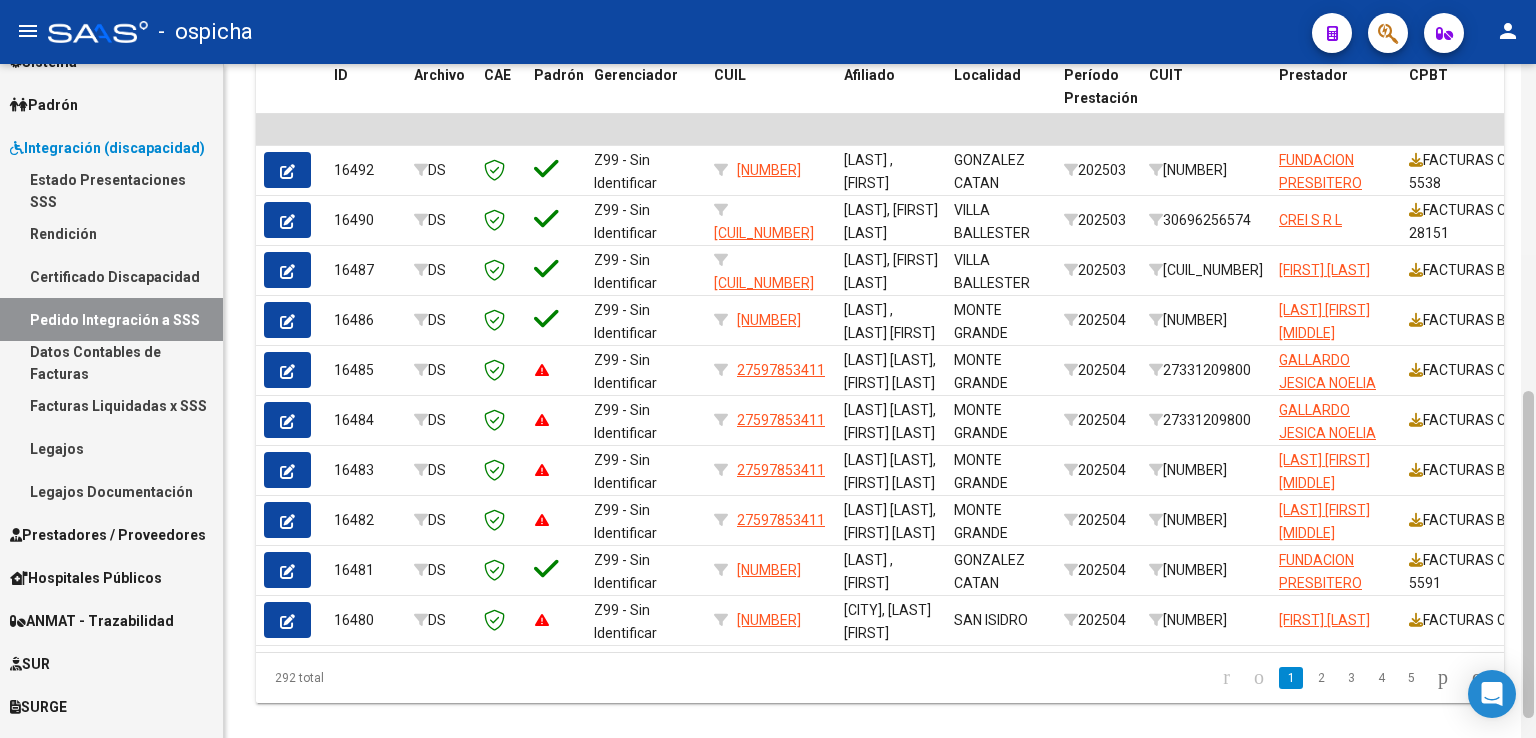 drag, startPoint x: 1535, startPoint y: 203, endPoint x: 1533, endPoint y: 322, distance: 119.01681 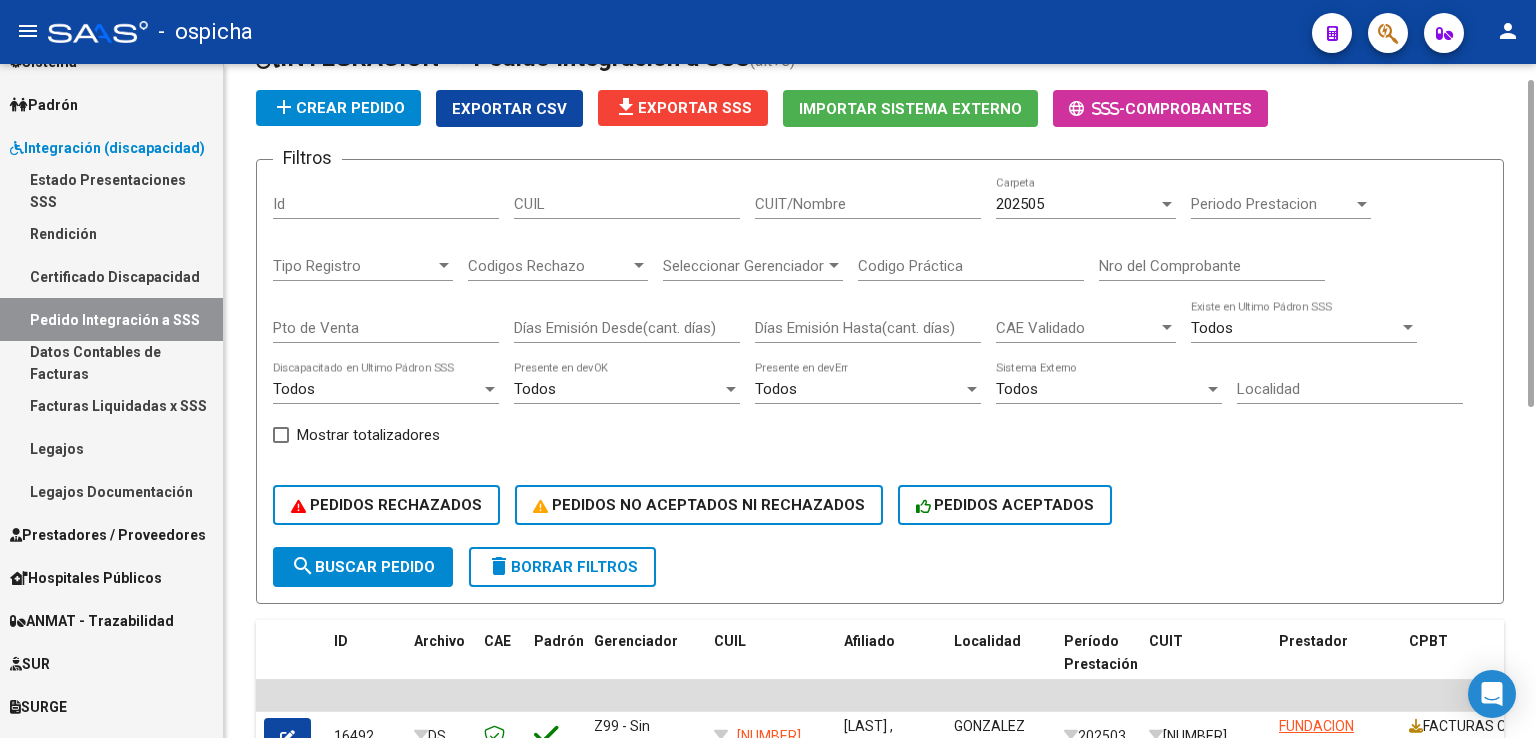 scroll, scrollTop: 34, scrollLeft: 0, axis: vertical 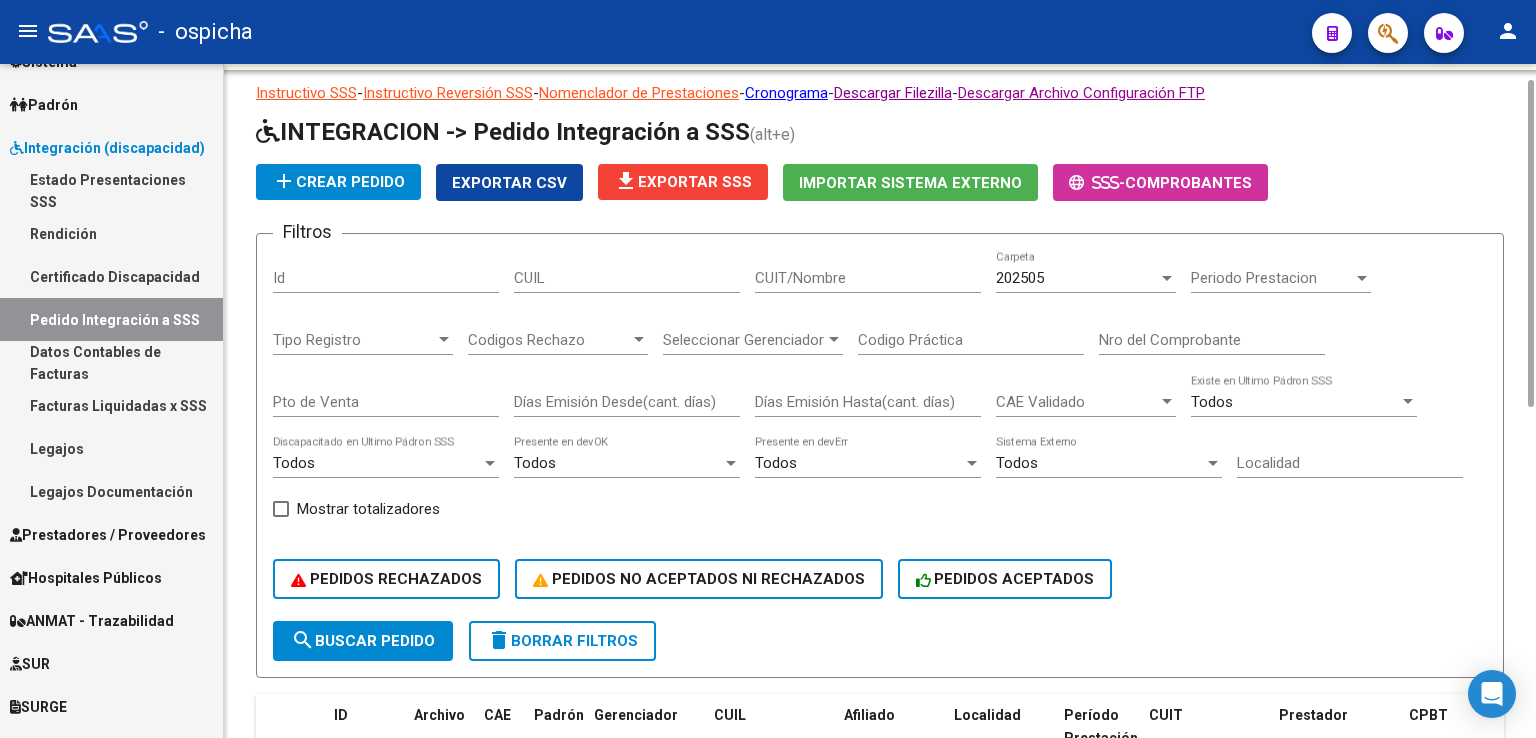 drag, startPoint x: 1528, startPoint y: 472, endPoint x: 1513, endPoint y: 161, distance: 311.3615 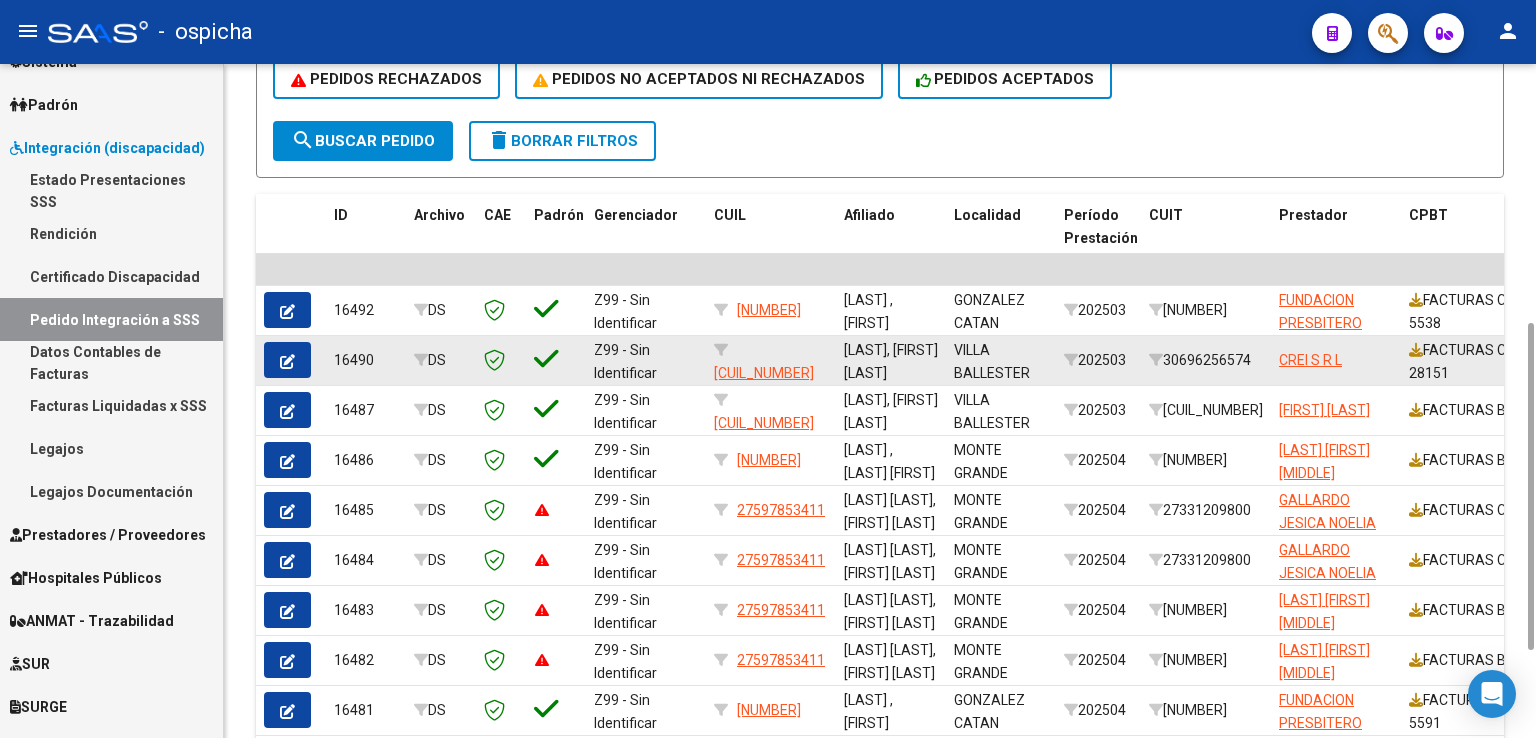 scroll, scrollTop: 532, scrollLeft: 0, axis: vertical 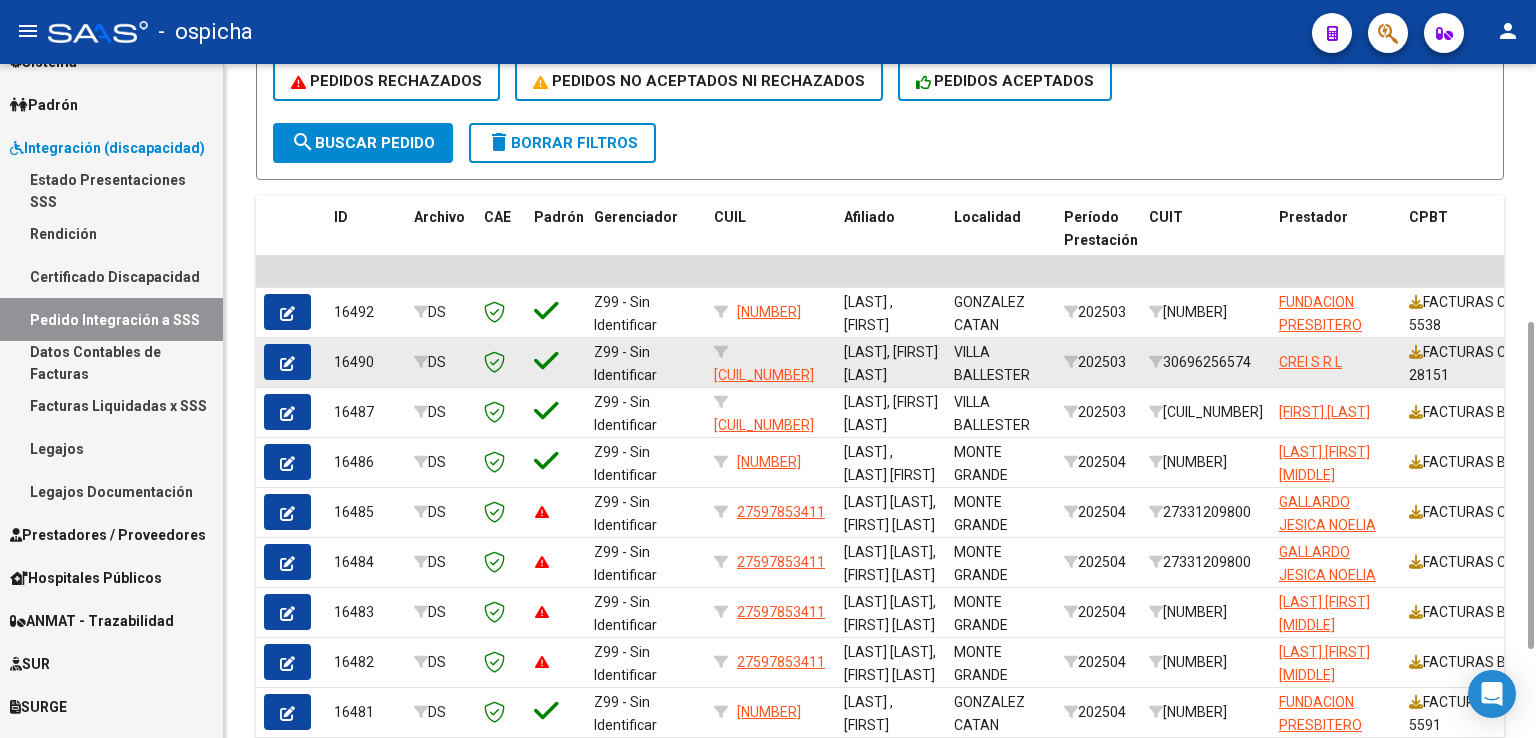 drag, startPoint x: 1528, startPoint y: 126, endPoint x: 1500, endPoint y: 368, distance: 243.61446 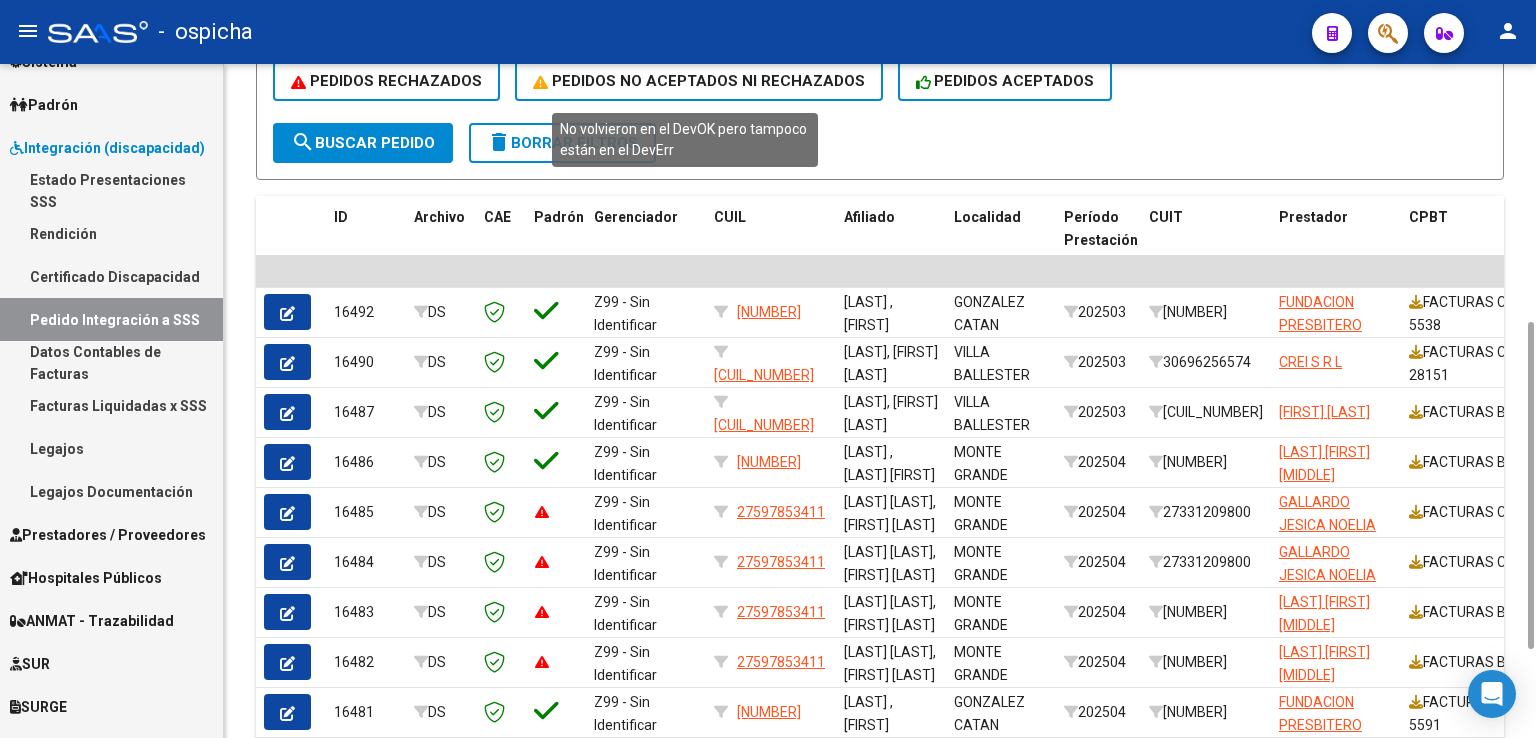 click on "PEDIDOS NO ACEPTADOS NI RECHAZADOS" 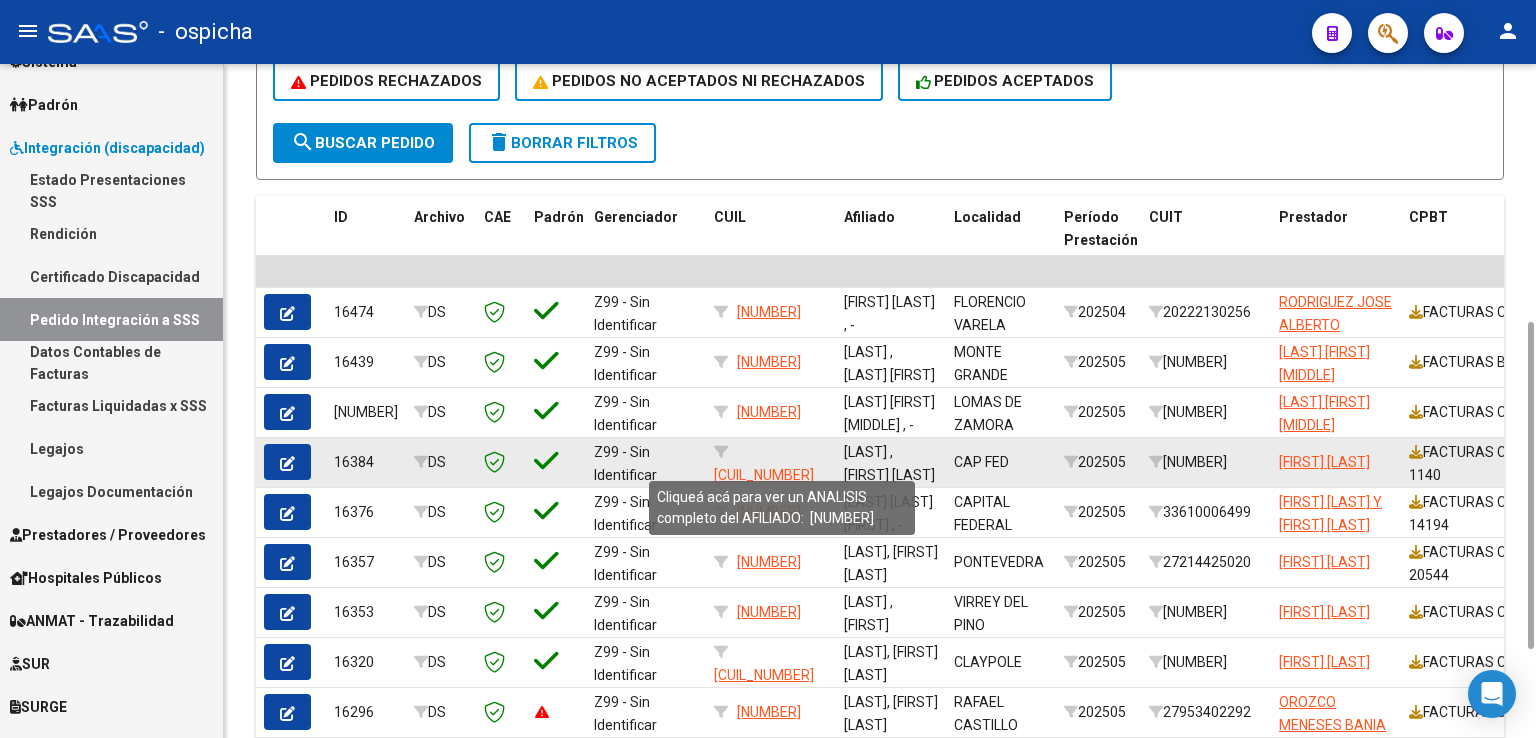 click on "[CUIL_NUMBER]" 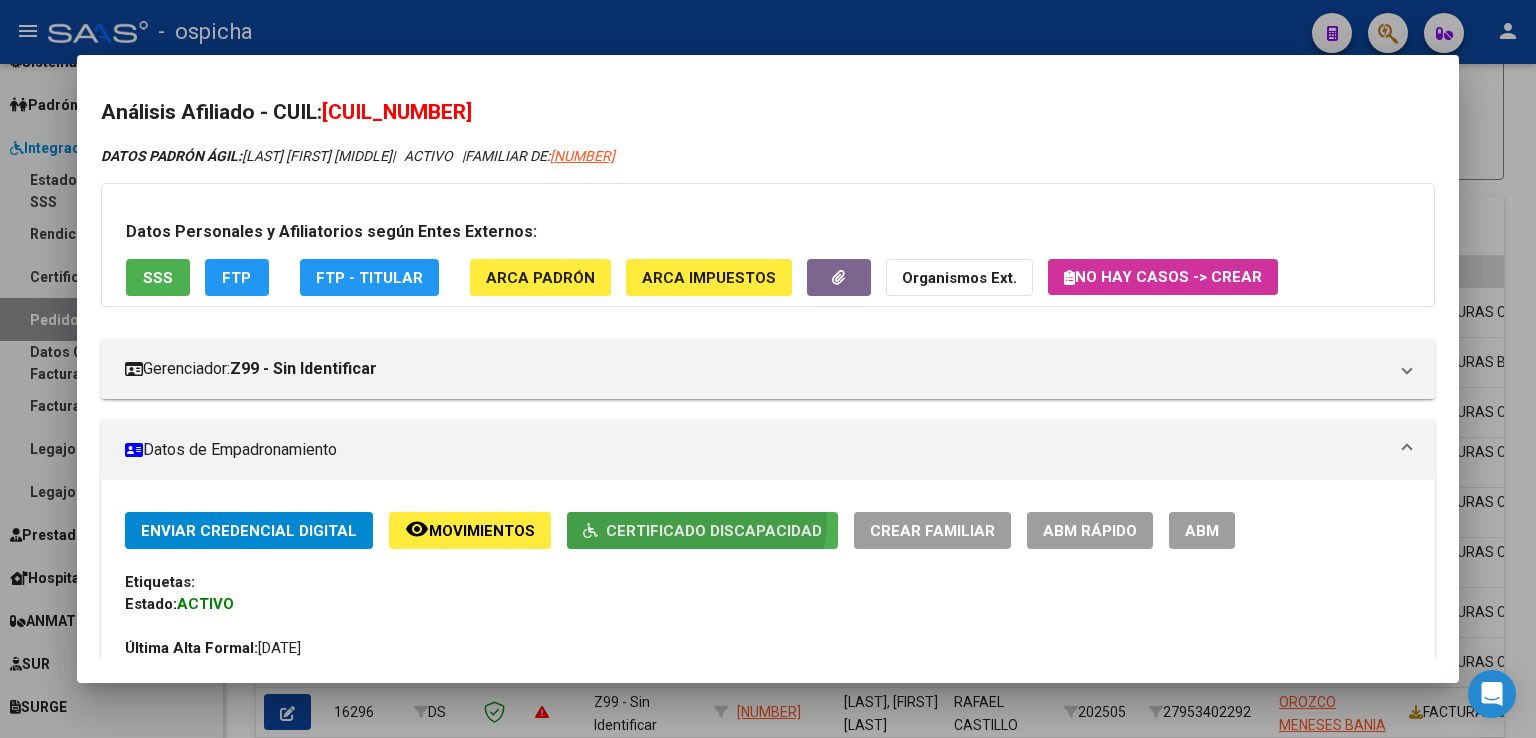 click on "Certificado Discapacidad" 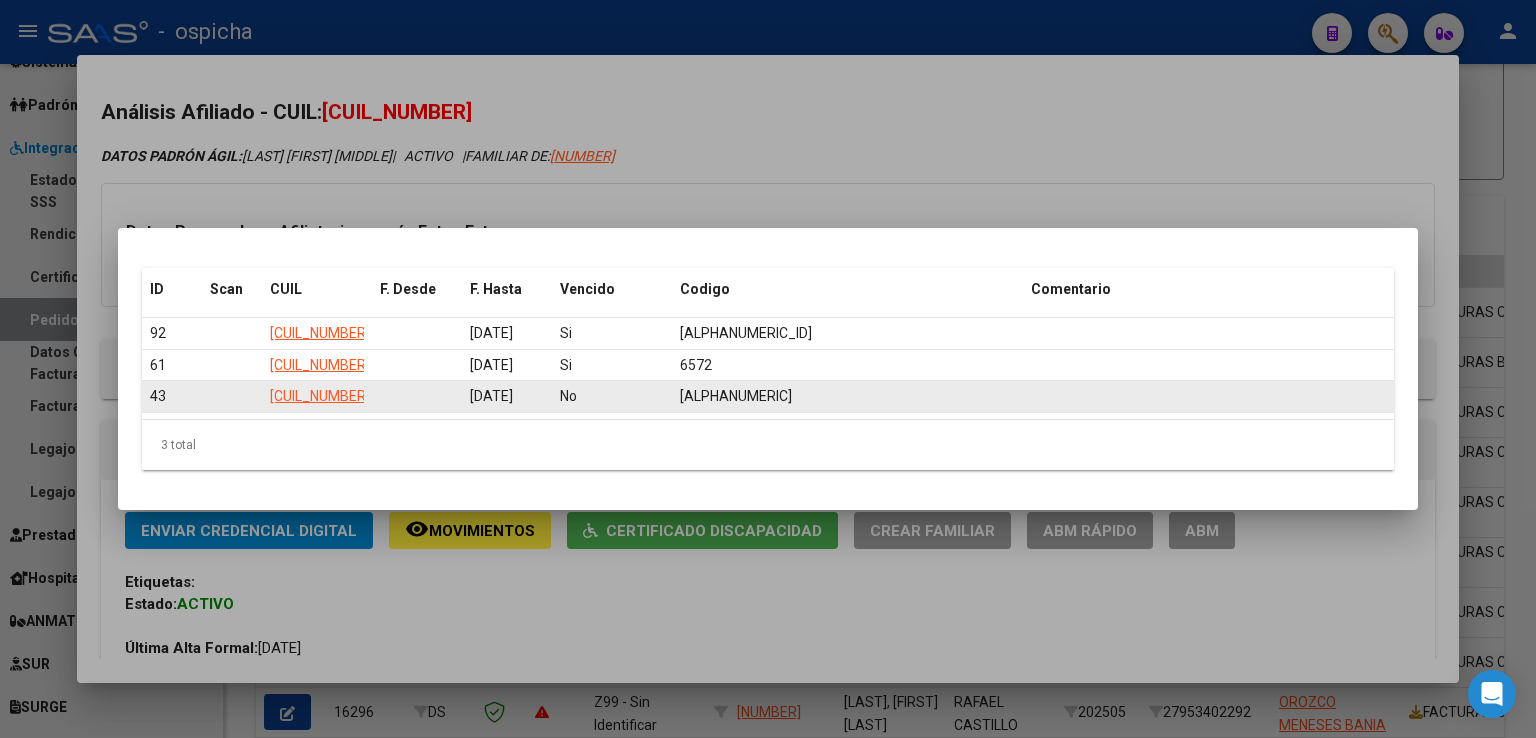 drag, startPoint x: 367, startPoint y: 401, endPoint x: 239, endPoint y: 398, distance: 128.03516 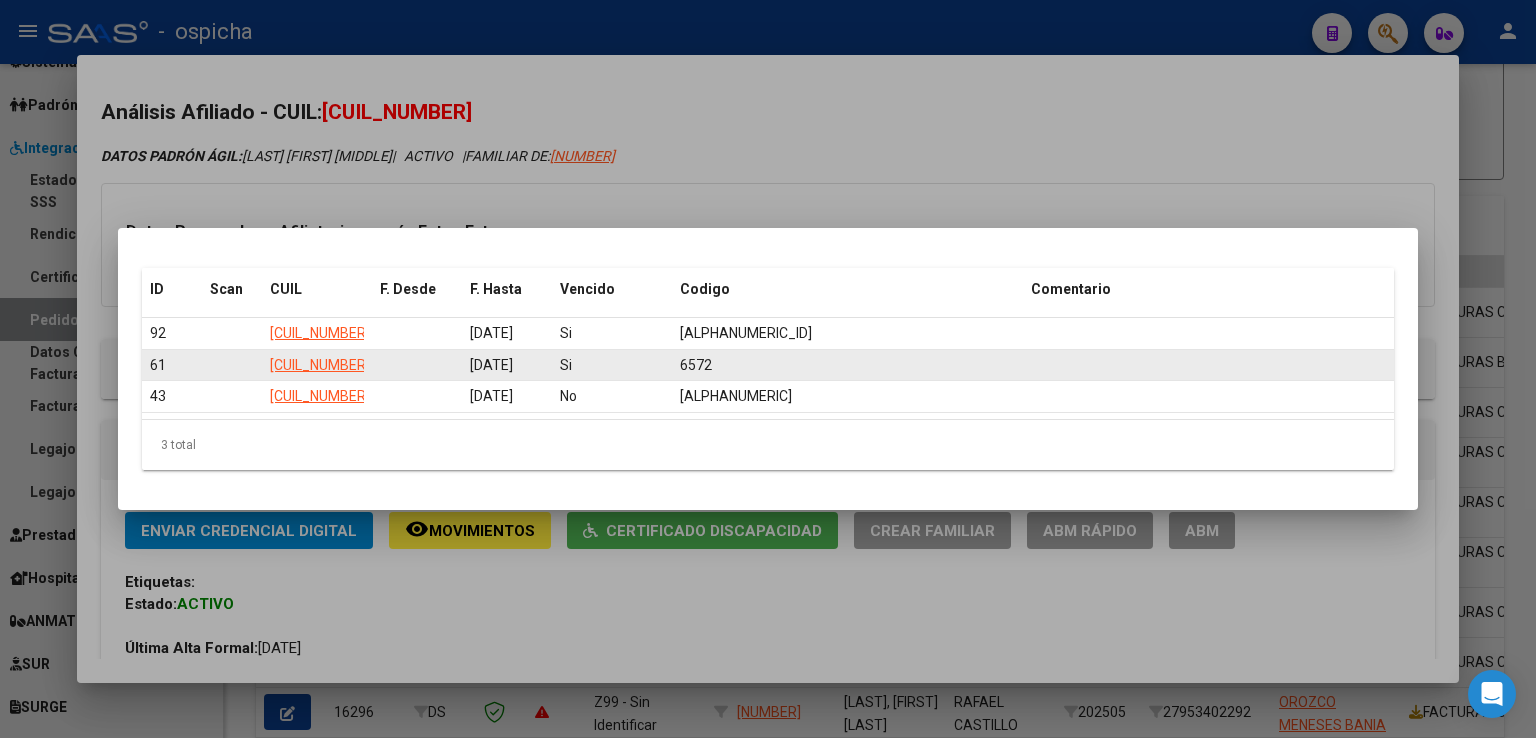 click on "61" 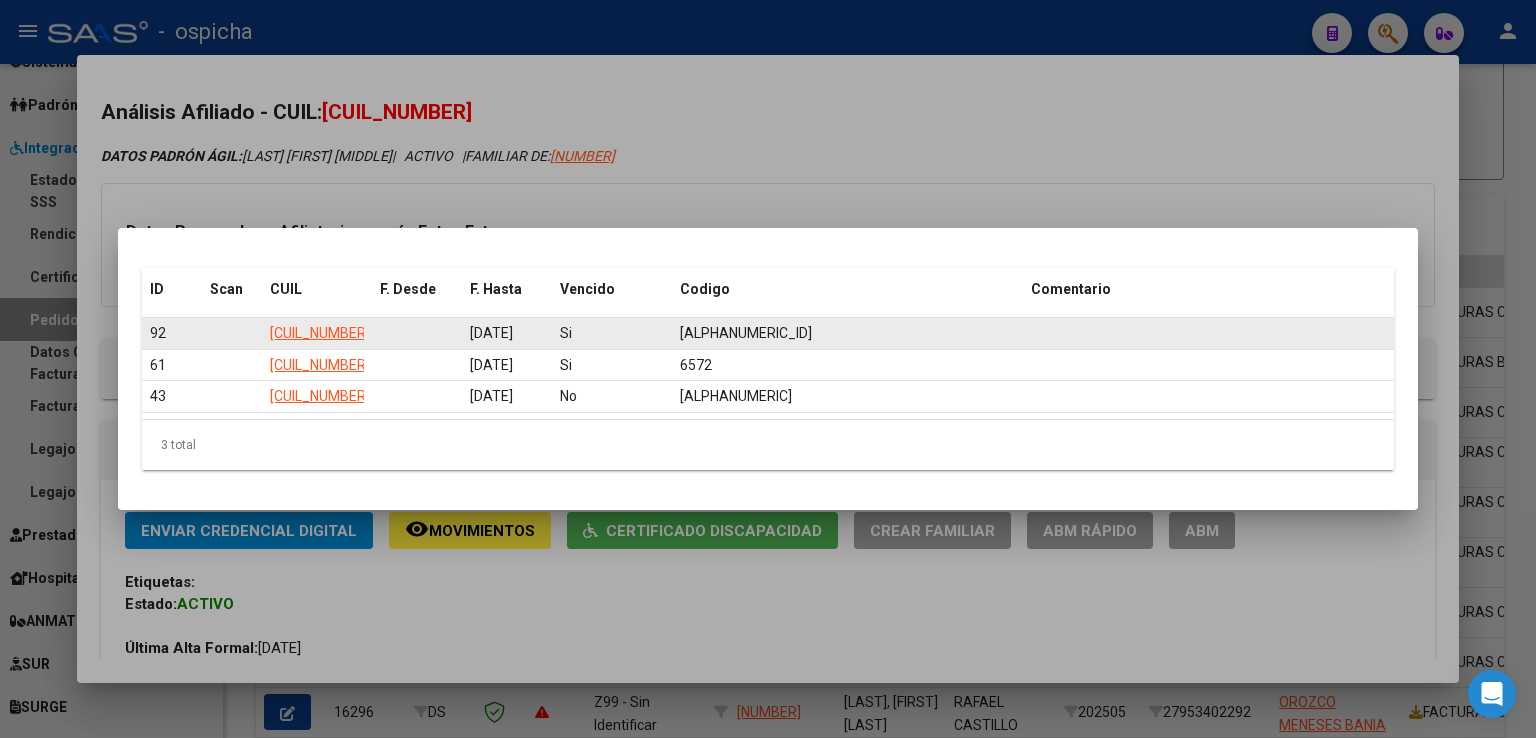 click on "92" 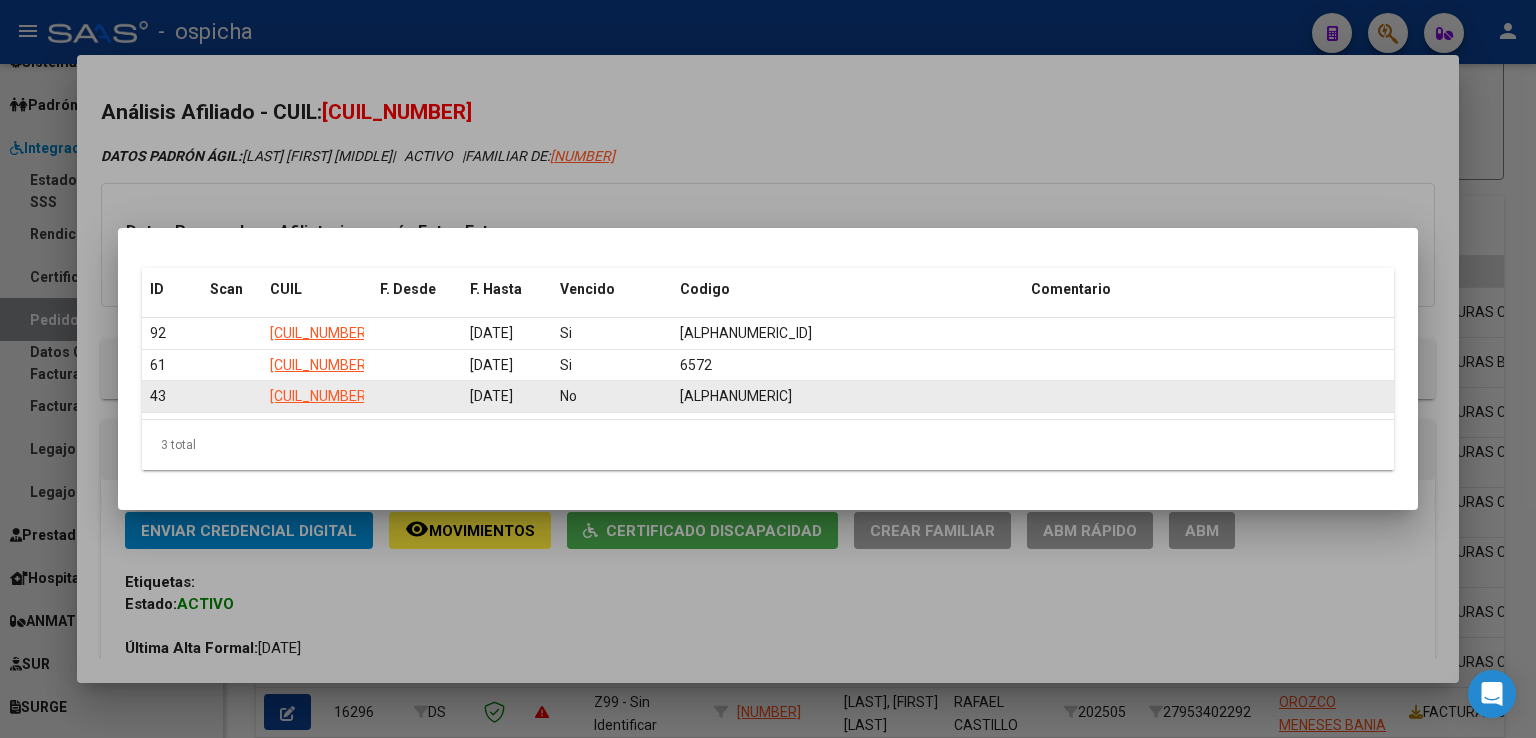 drag, startPoint x: 713, startPoint y: 393, endPoint x: 802, endPoint y: 393, distance: 89 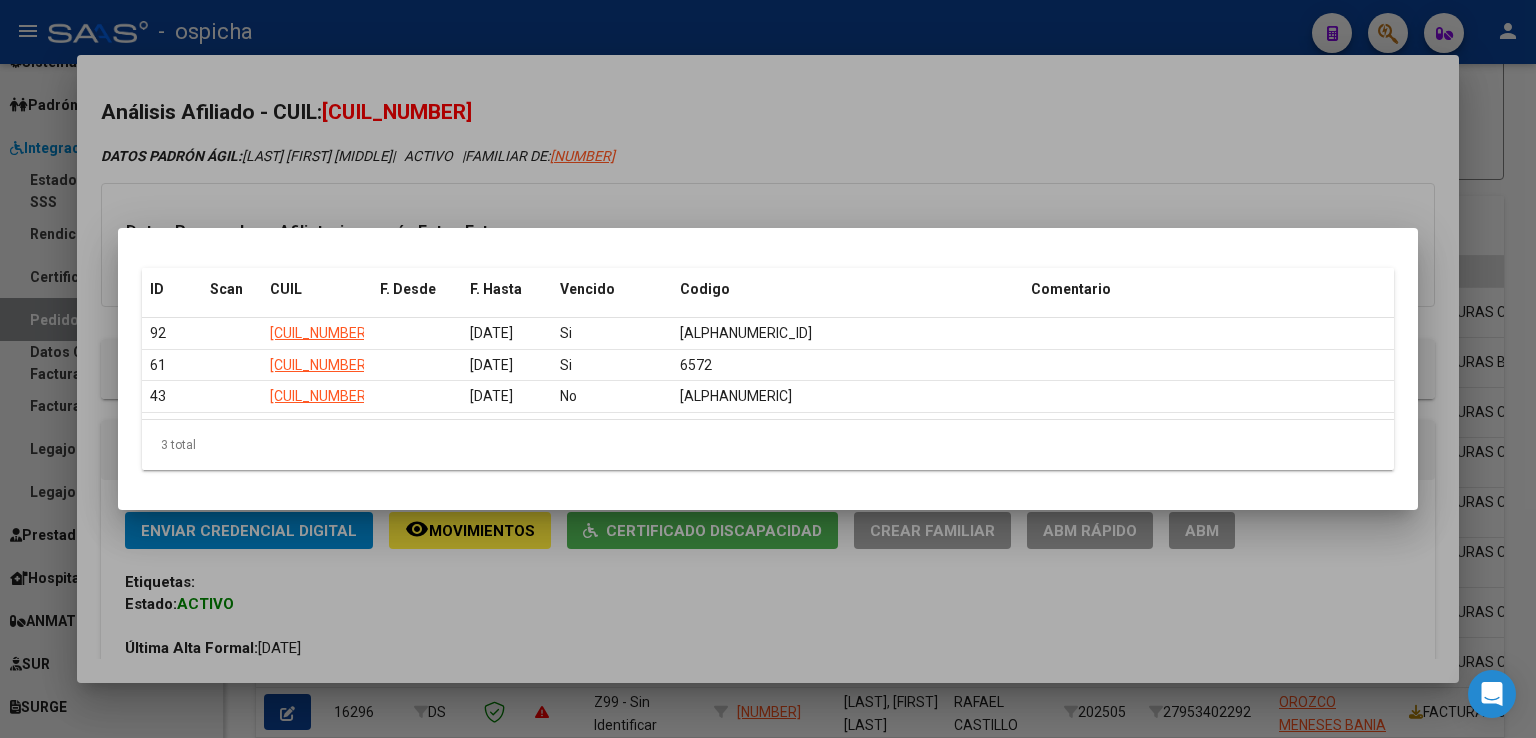drag, startPoint x: 655, startPoint y: 472, endPoint x: 339, endPoint y: -78, distance: 634.31537 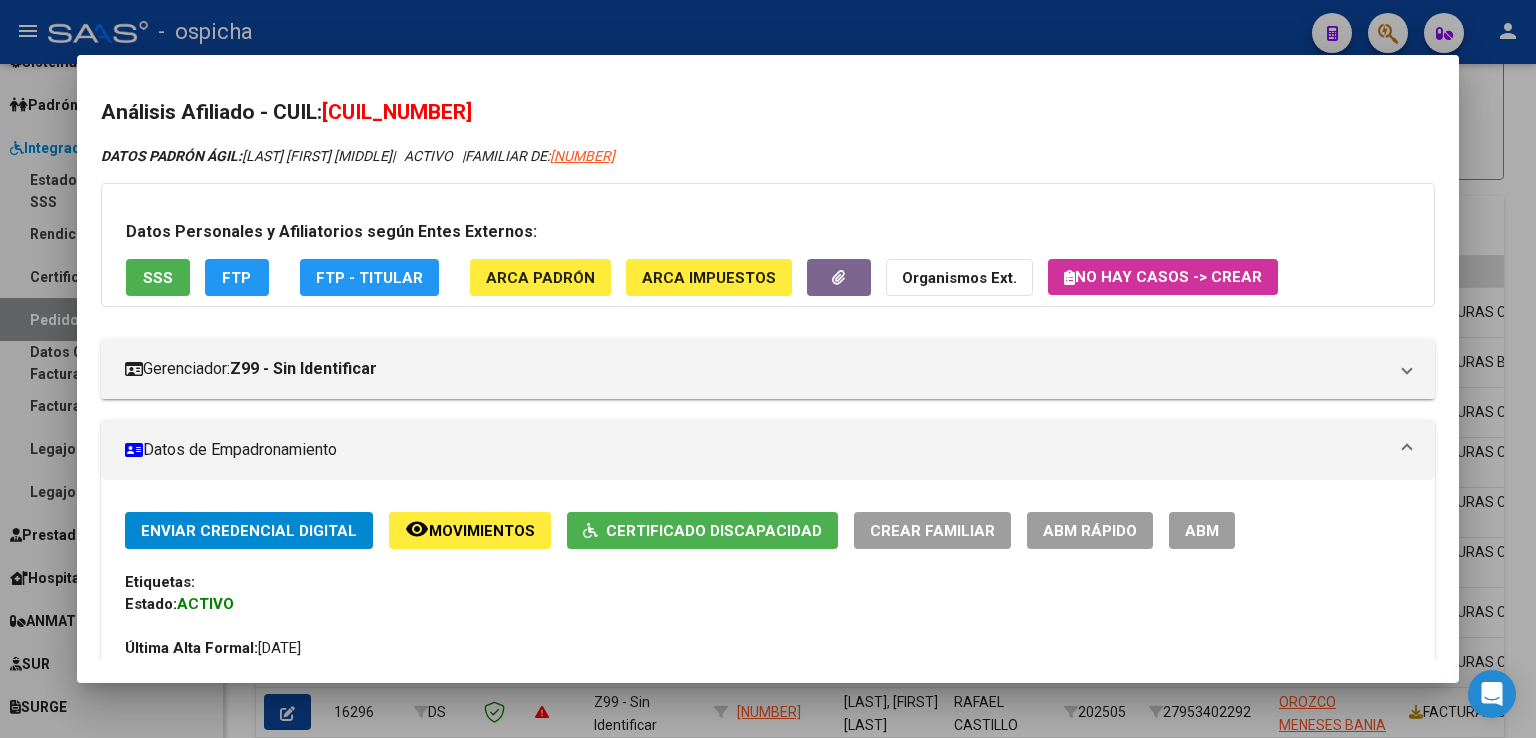 click on "Certificado Discapacidad" 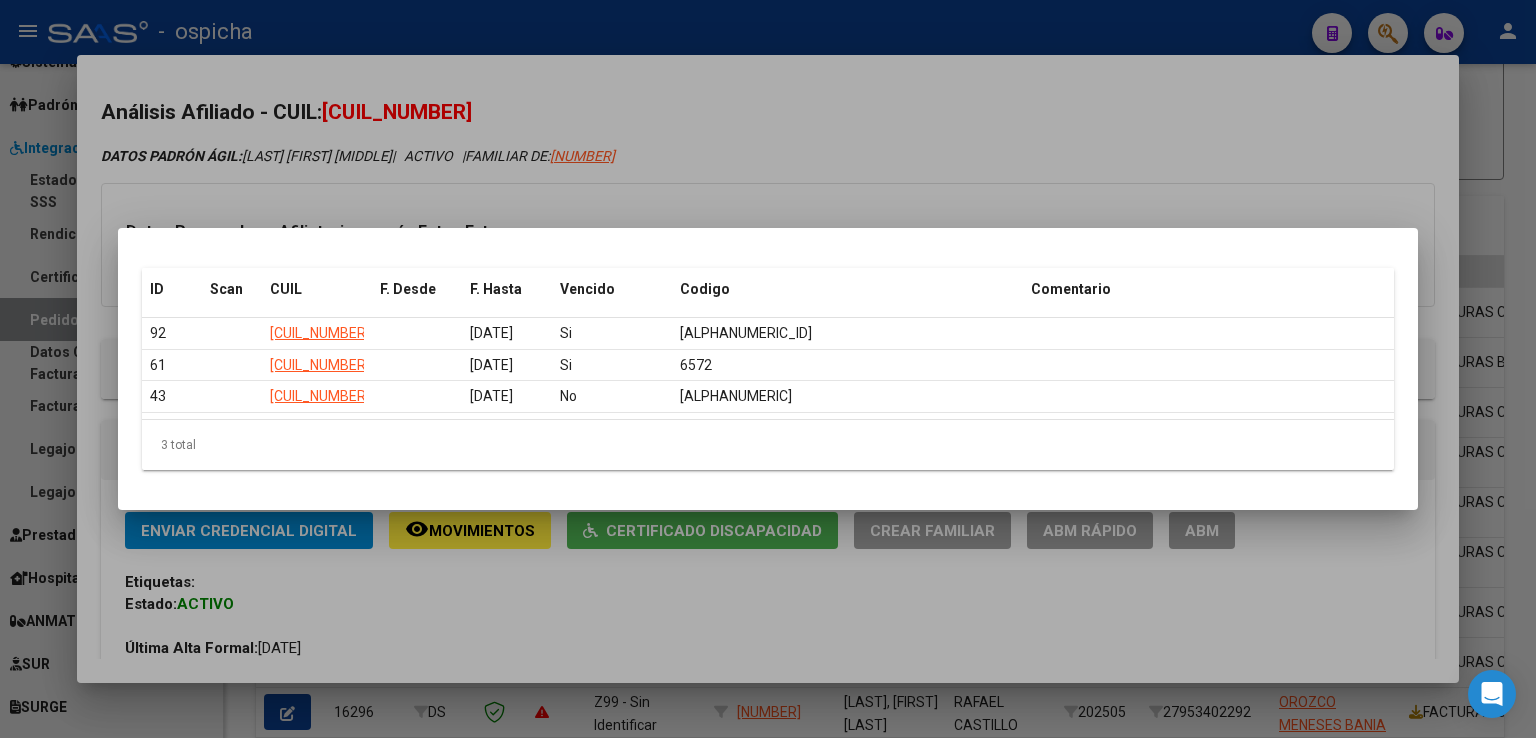 click at bounding box center [768, 369] 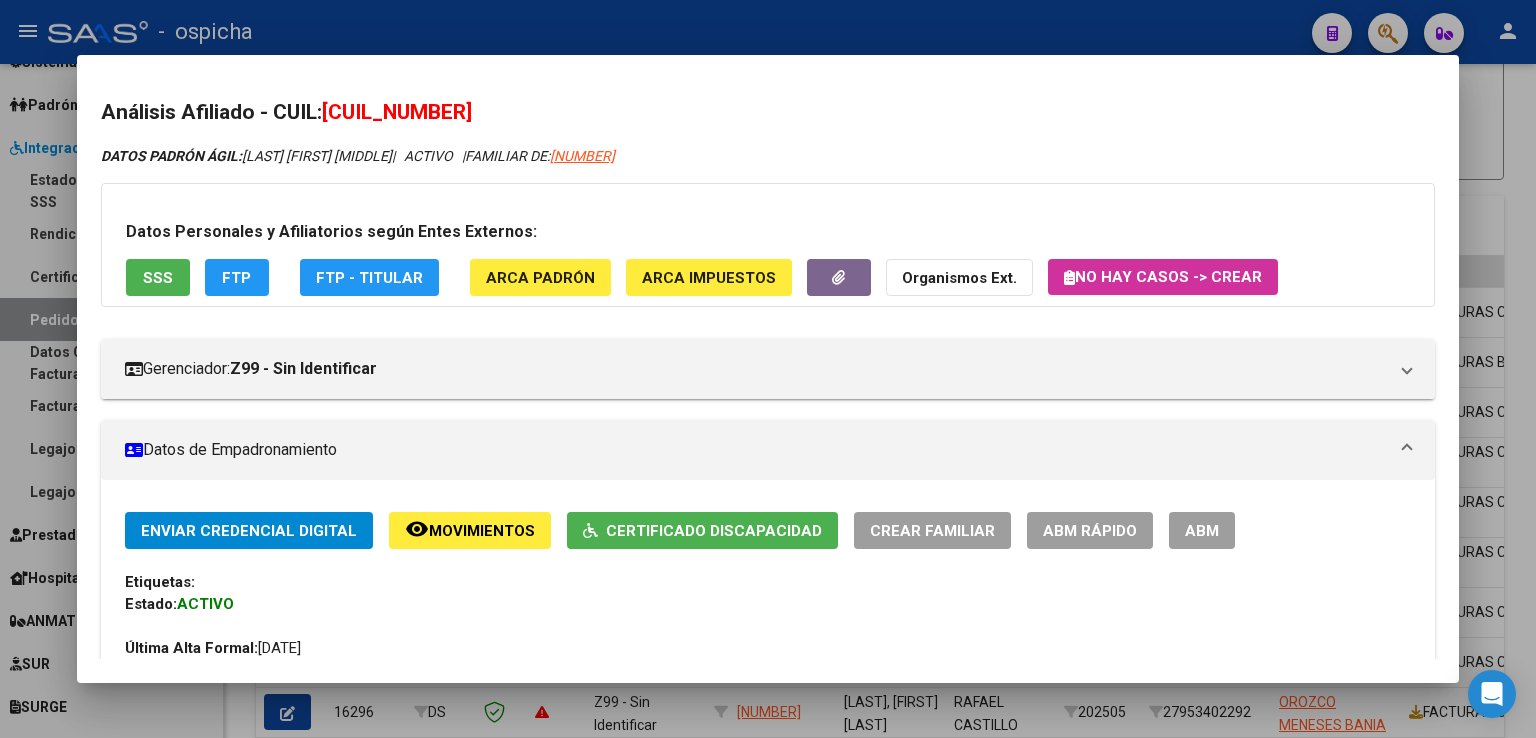 type 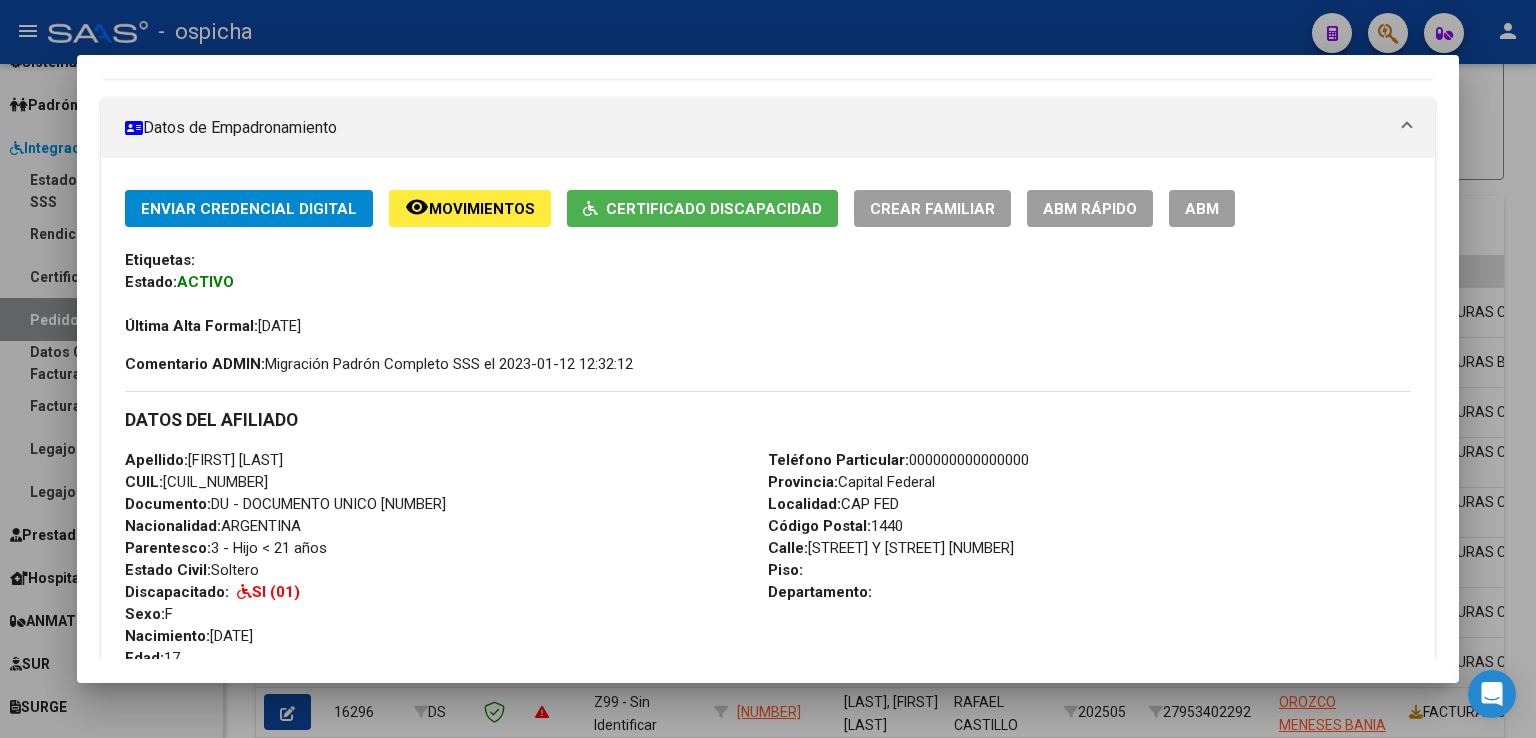 scroll, scrollTop: 320, scrollLeft: 0, axis: vertical 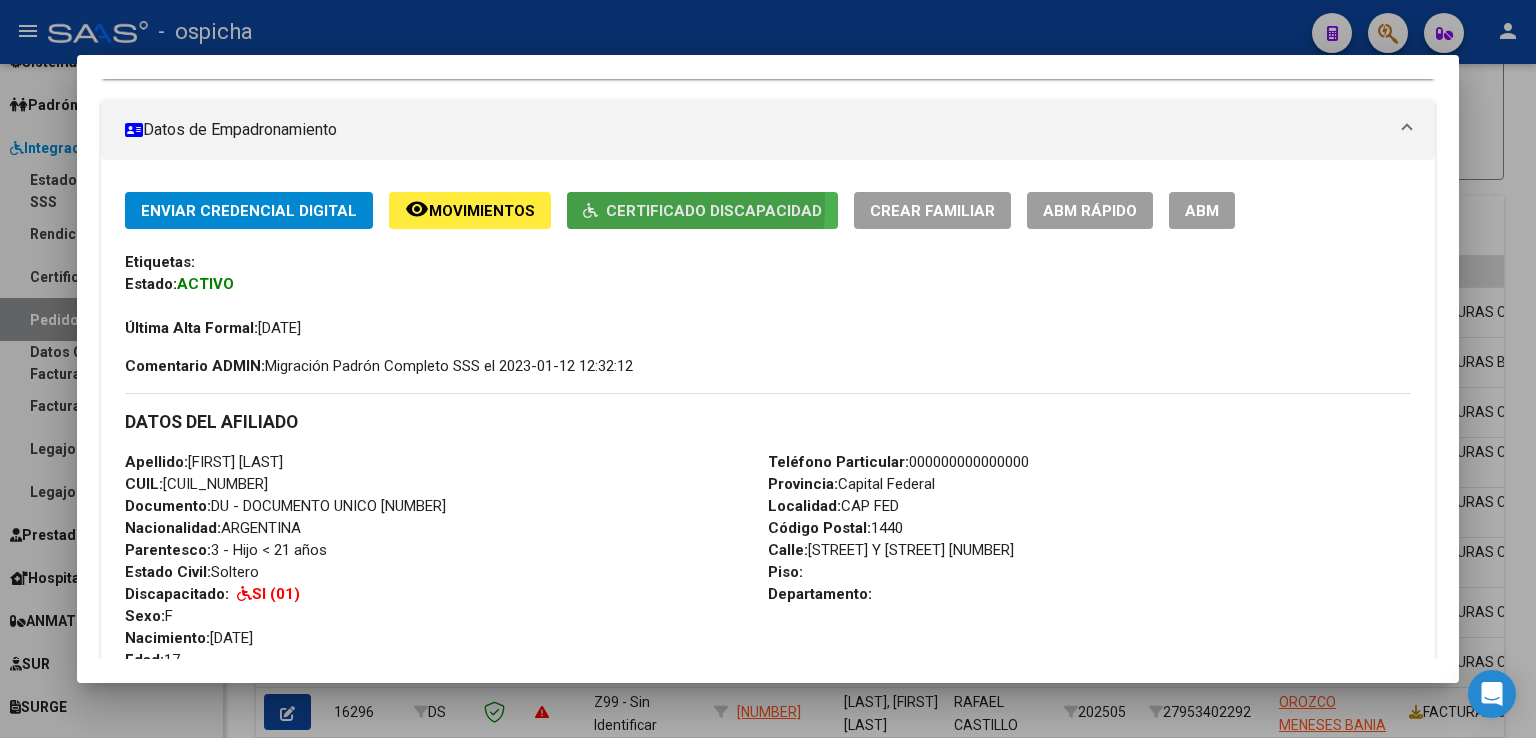 click on "Certificado Discapacidad" 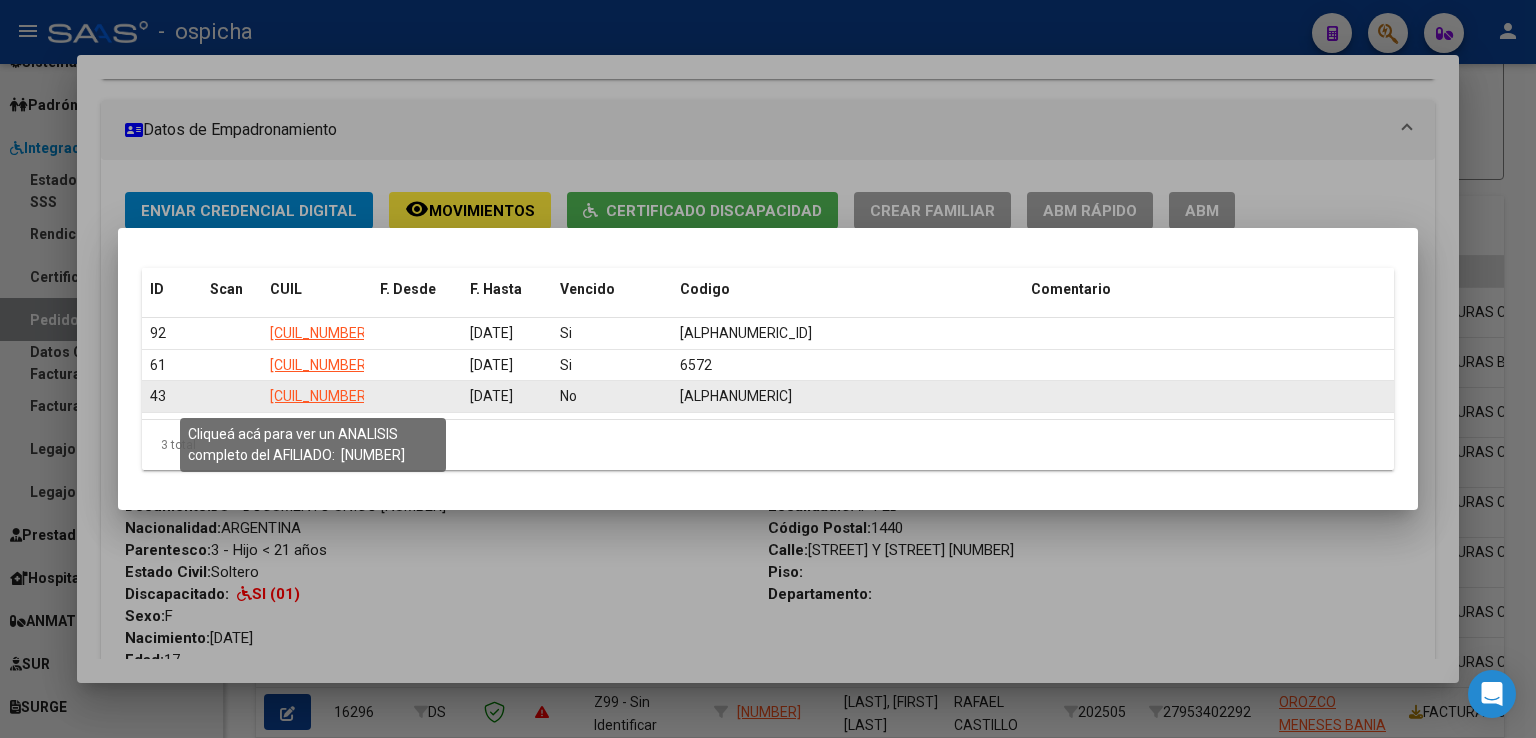 click on "[CUIL_NUMBER]" 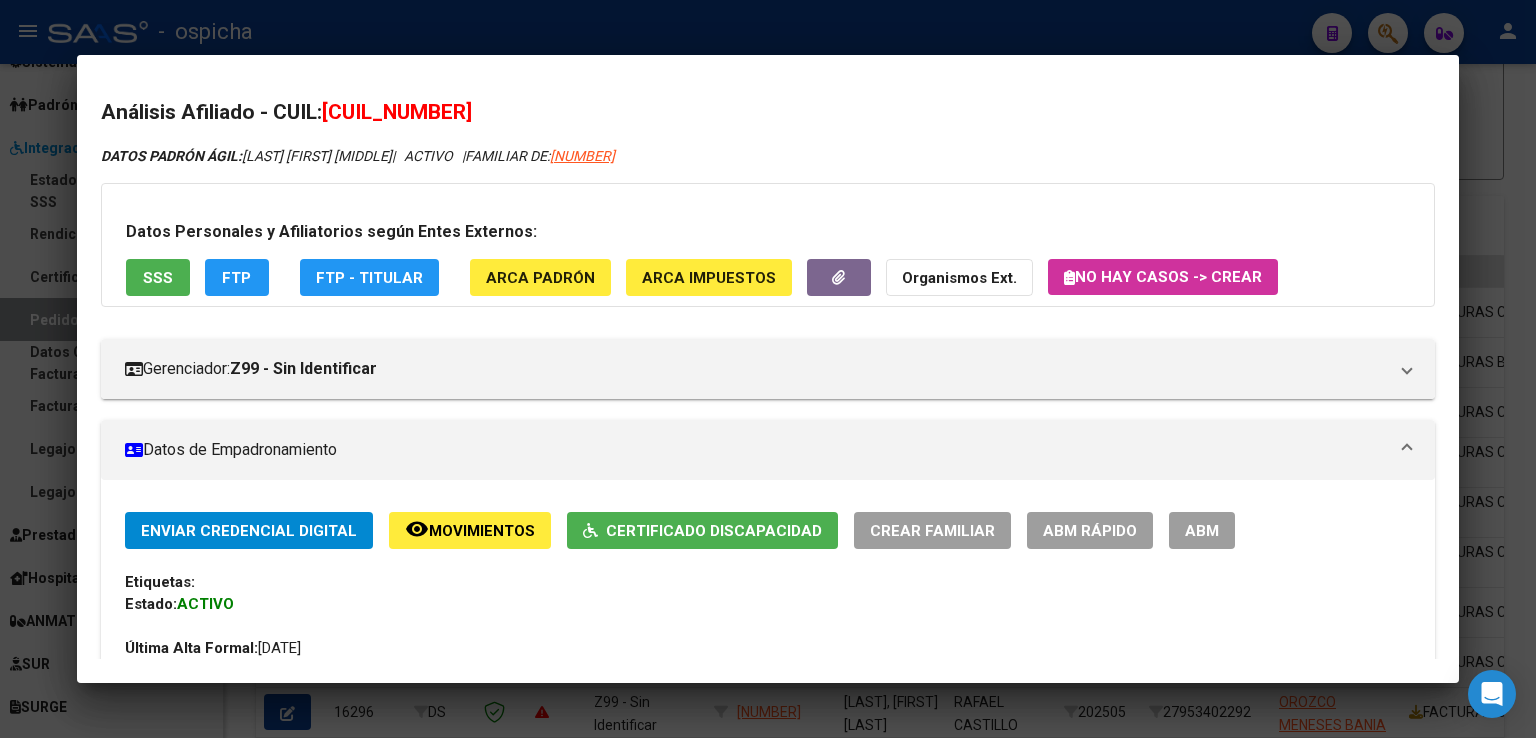 click on "ABM" at bounding box center [1202, 531] 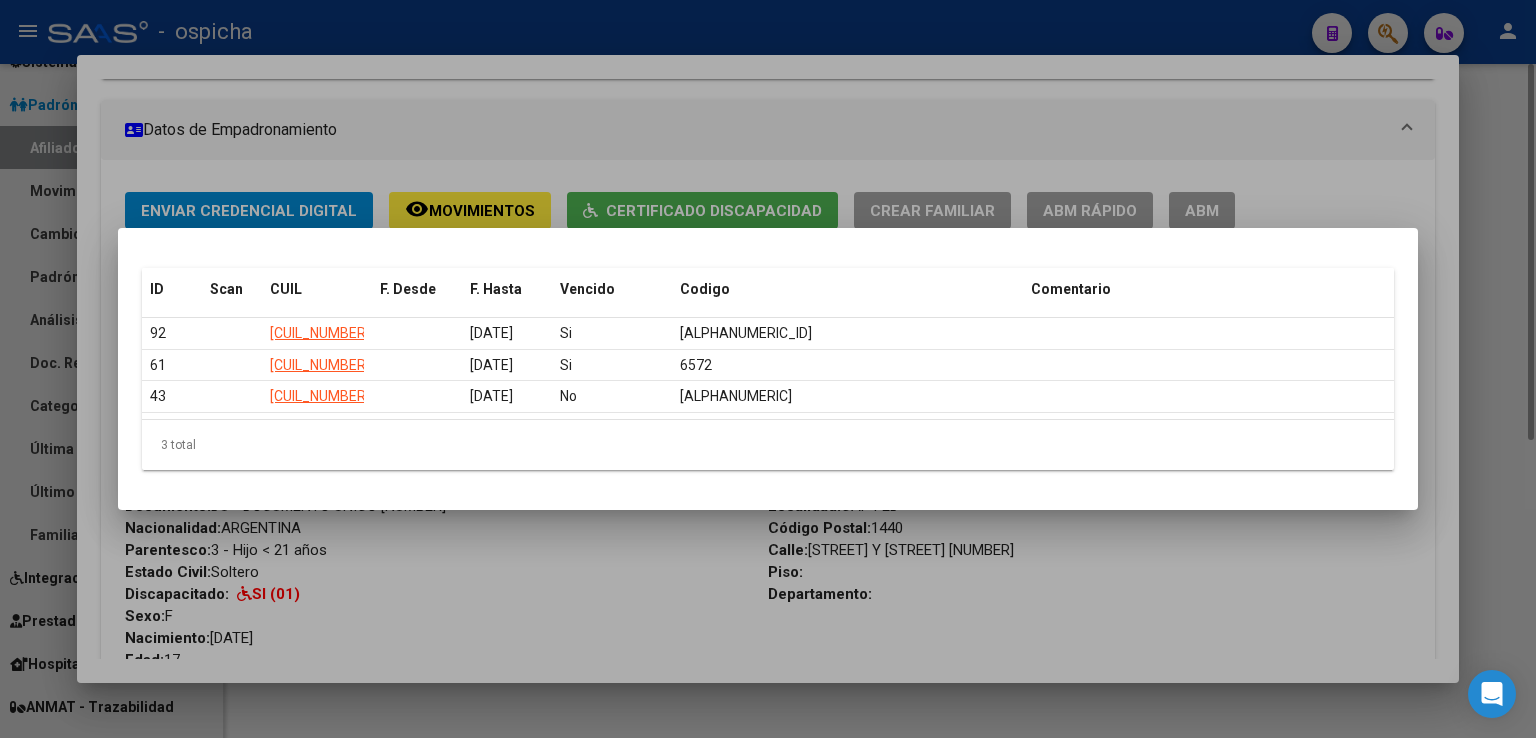scroll, scrollTop: 0, scrollLeft: 0, axis: both 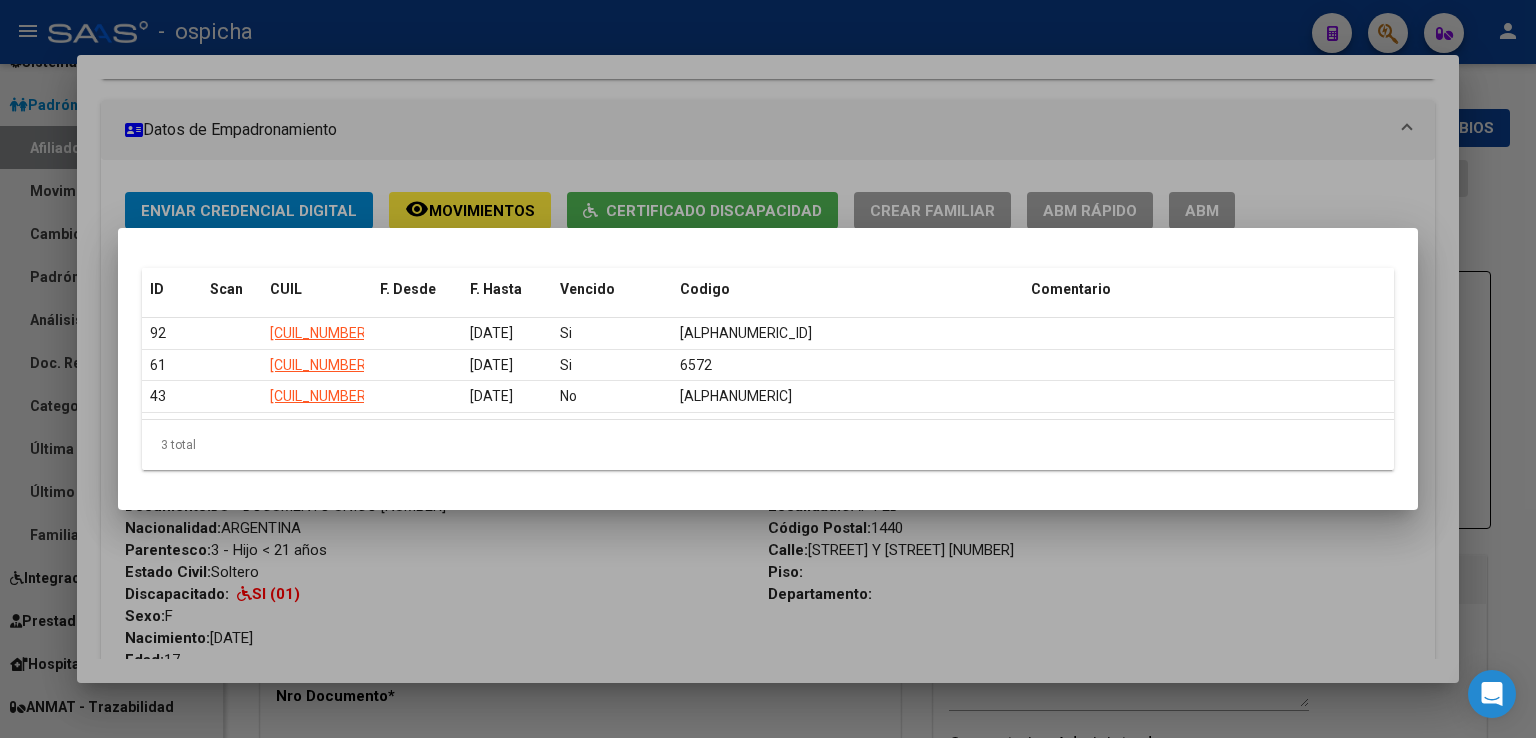 radio on "true" 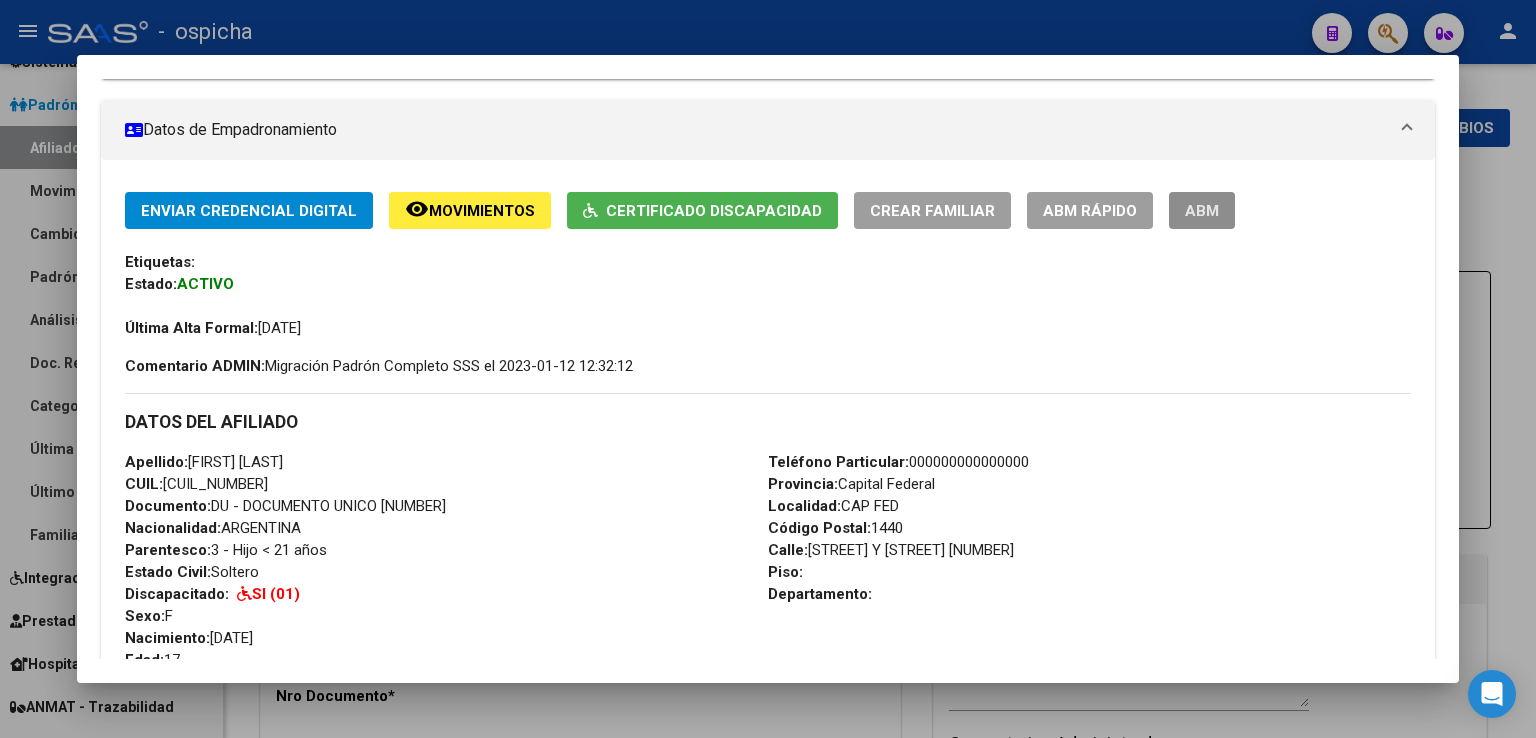 click on "ABM" at bounding box center (1202, 211) 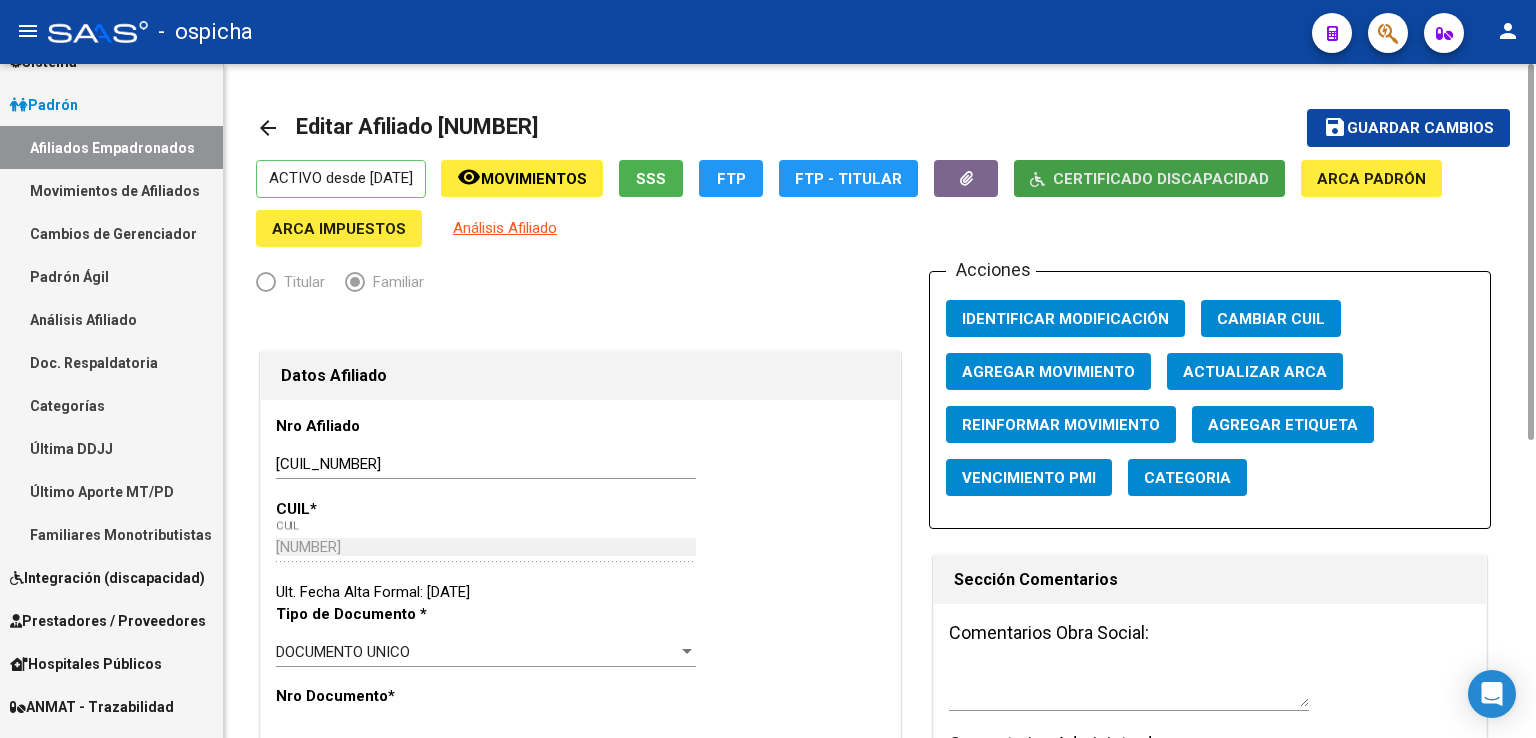 click on "Certificado Discapacidad" 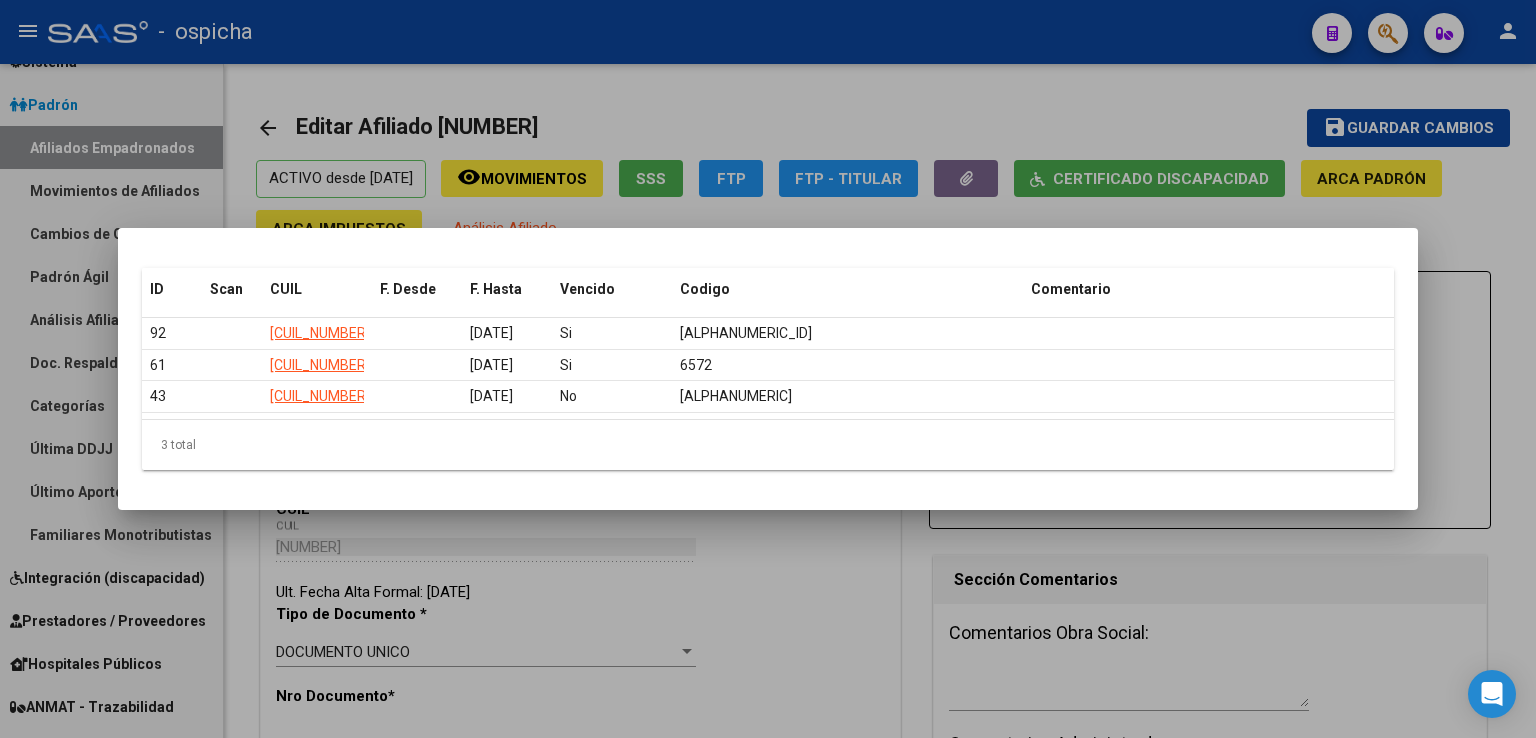 click at bounding box center [768, 369] 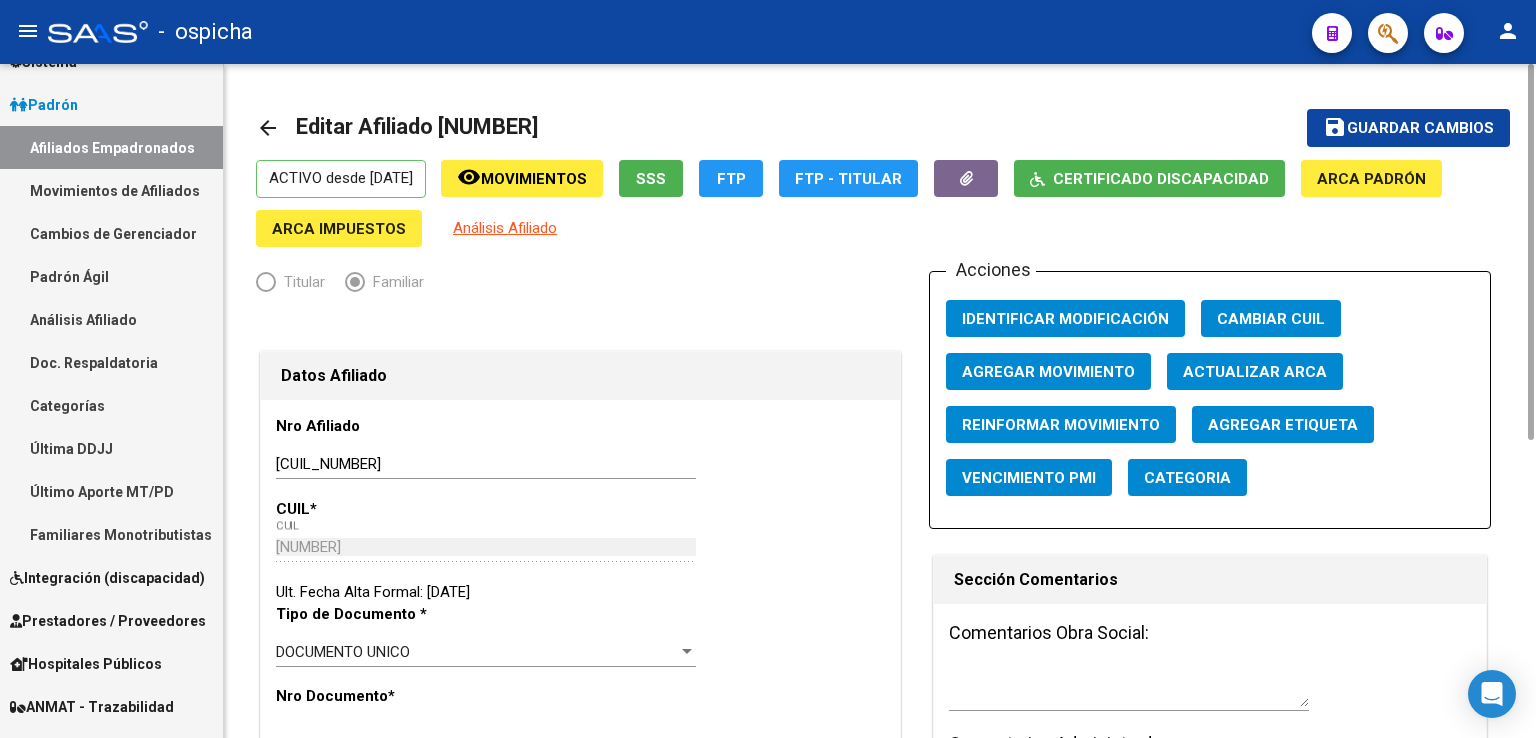 click 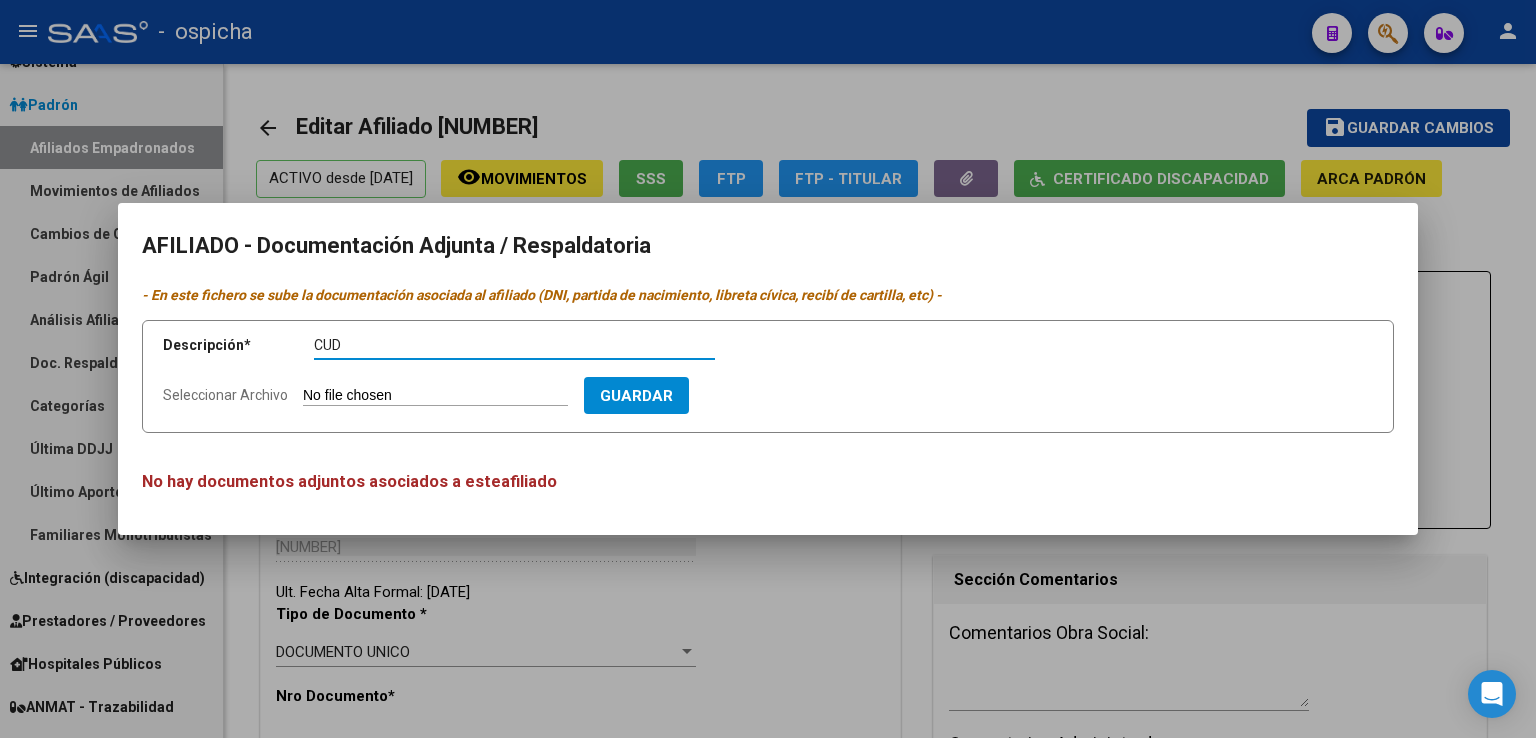 type on "CUD" 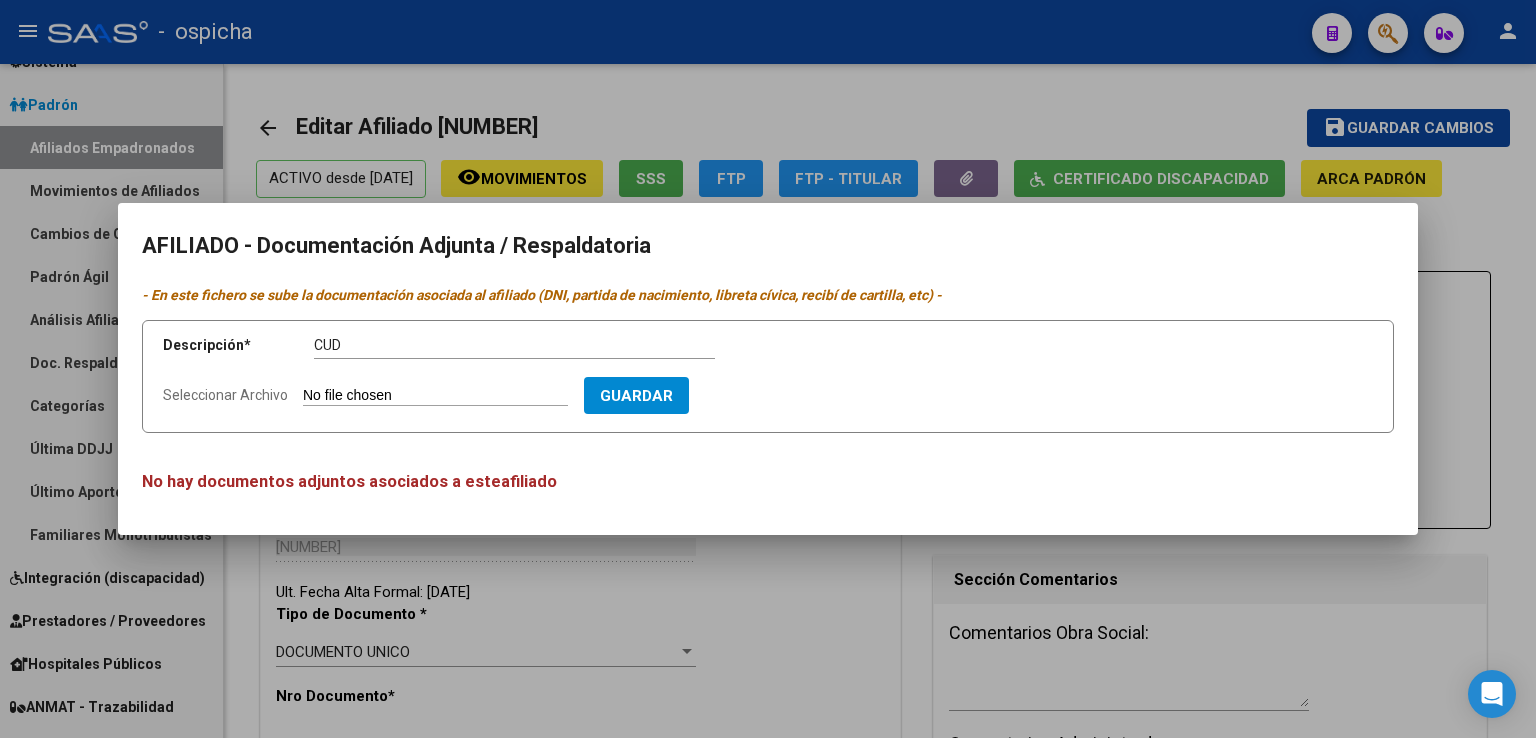 click on "Seleccionar Archivo" at bounding box center [435, 396] 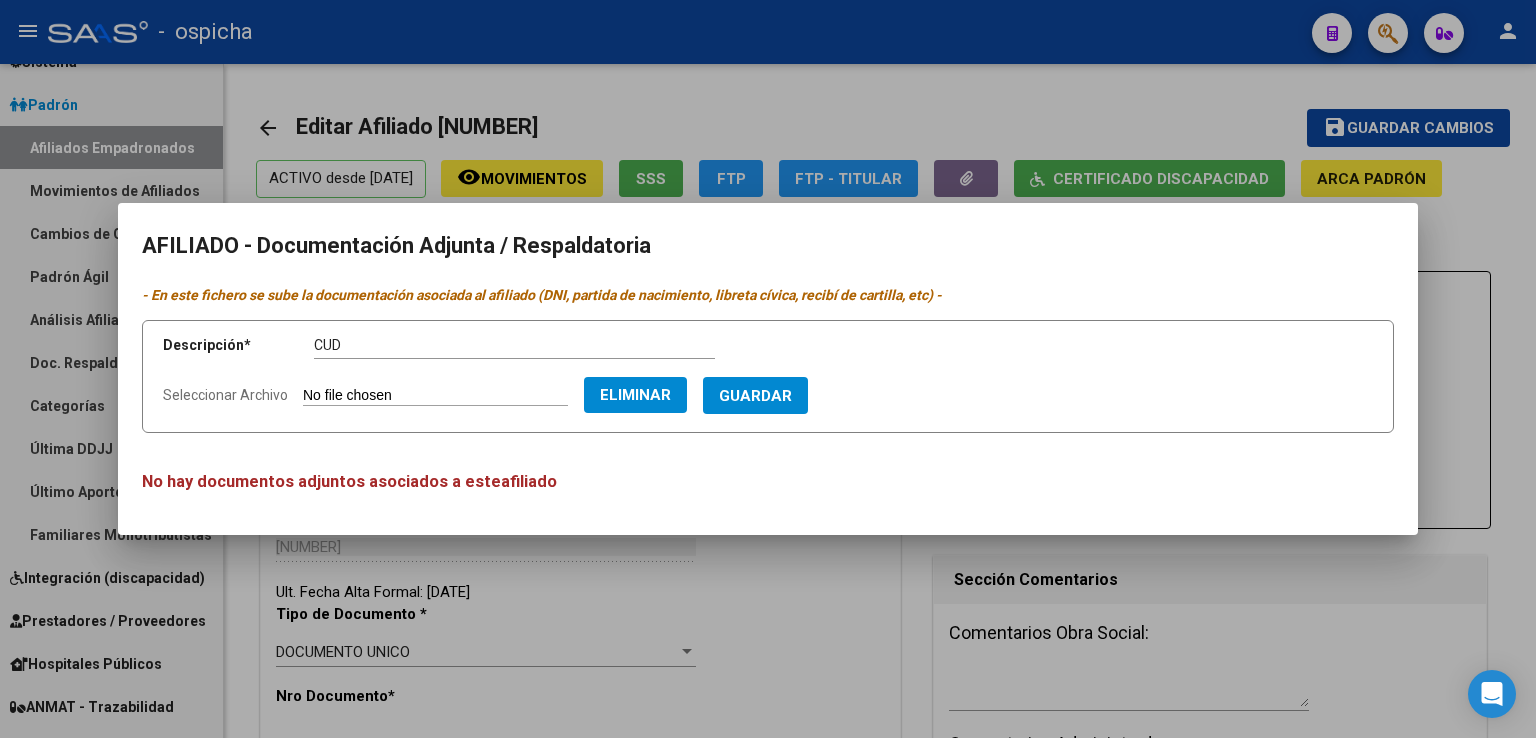 click on "CUD Descripción" at bounding box center [514, 345] 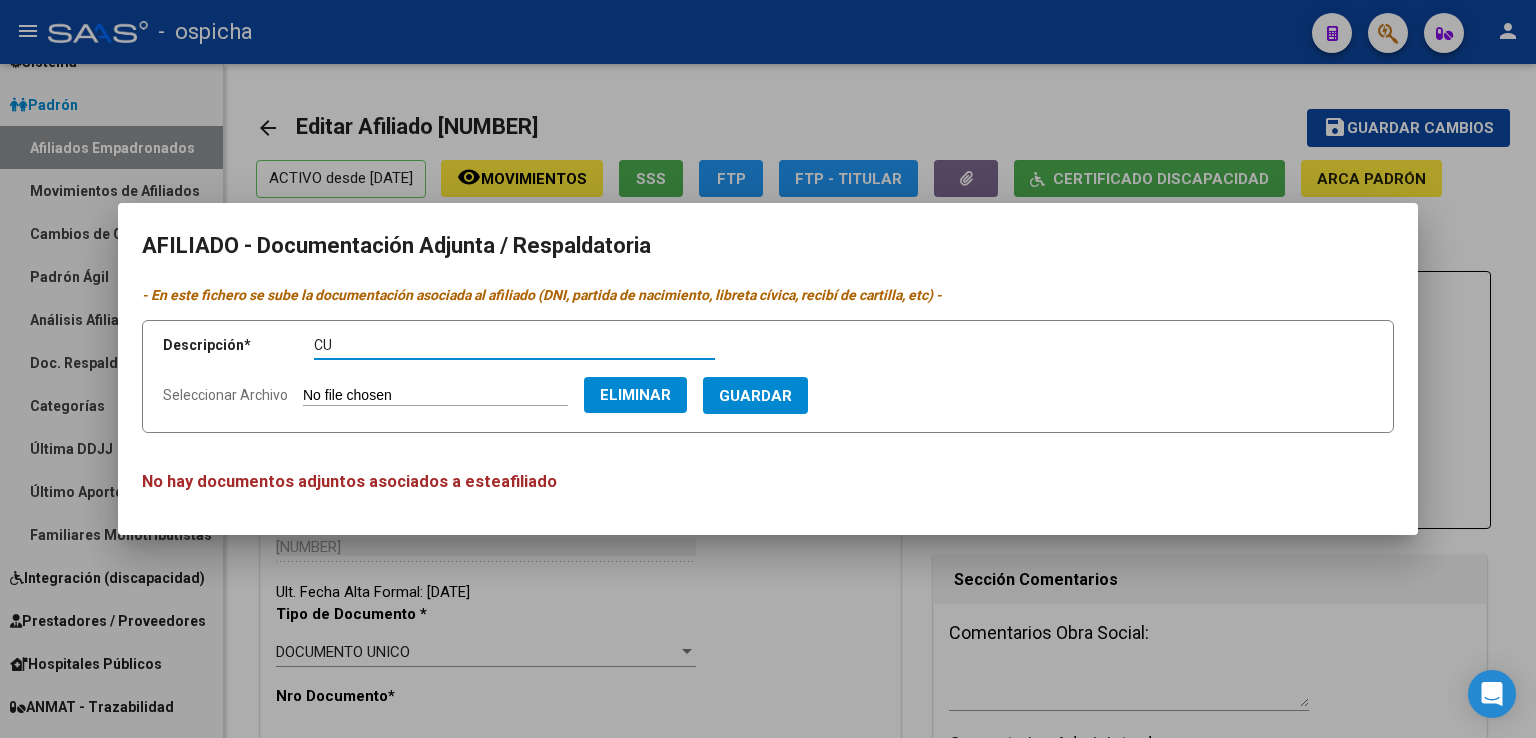 type on "C" 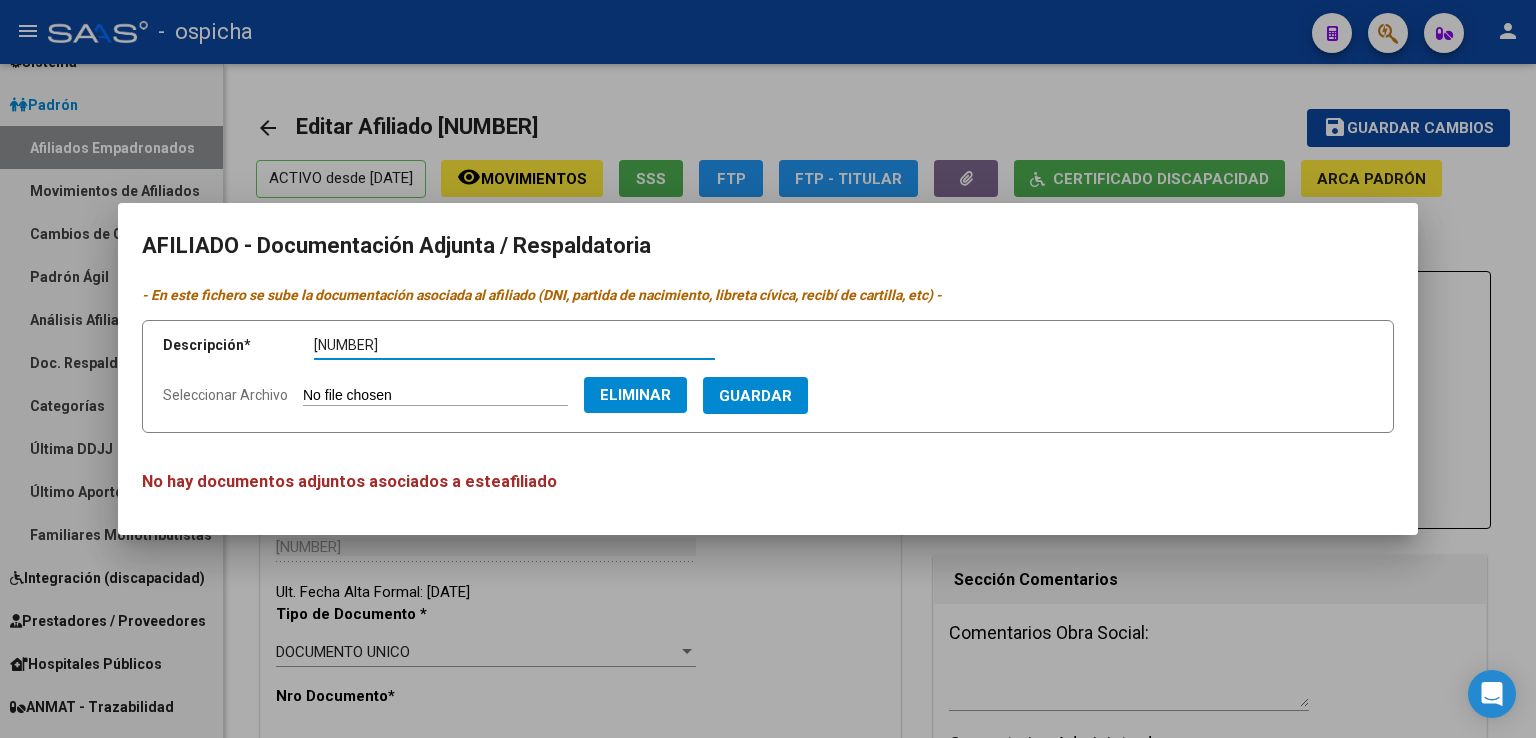 type on "[NUMBER]" 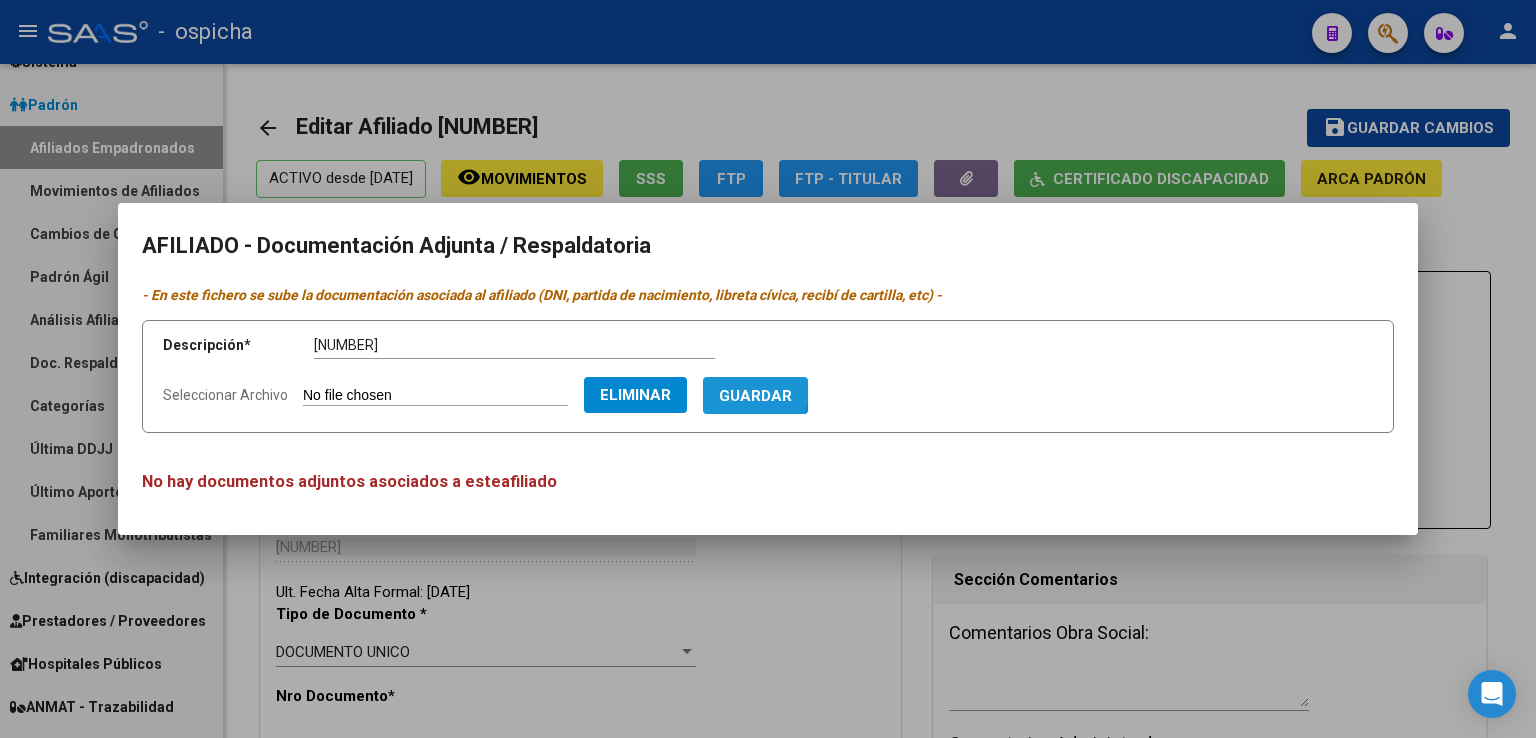 click on "Guardar" at bounding box center (755, 396) 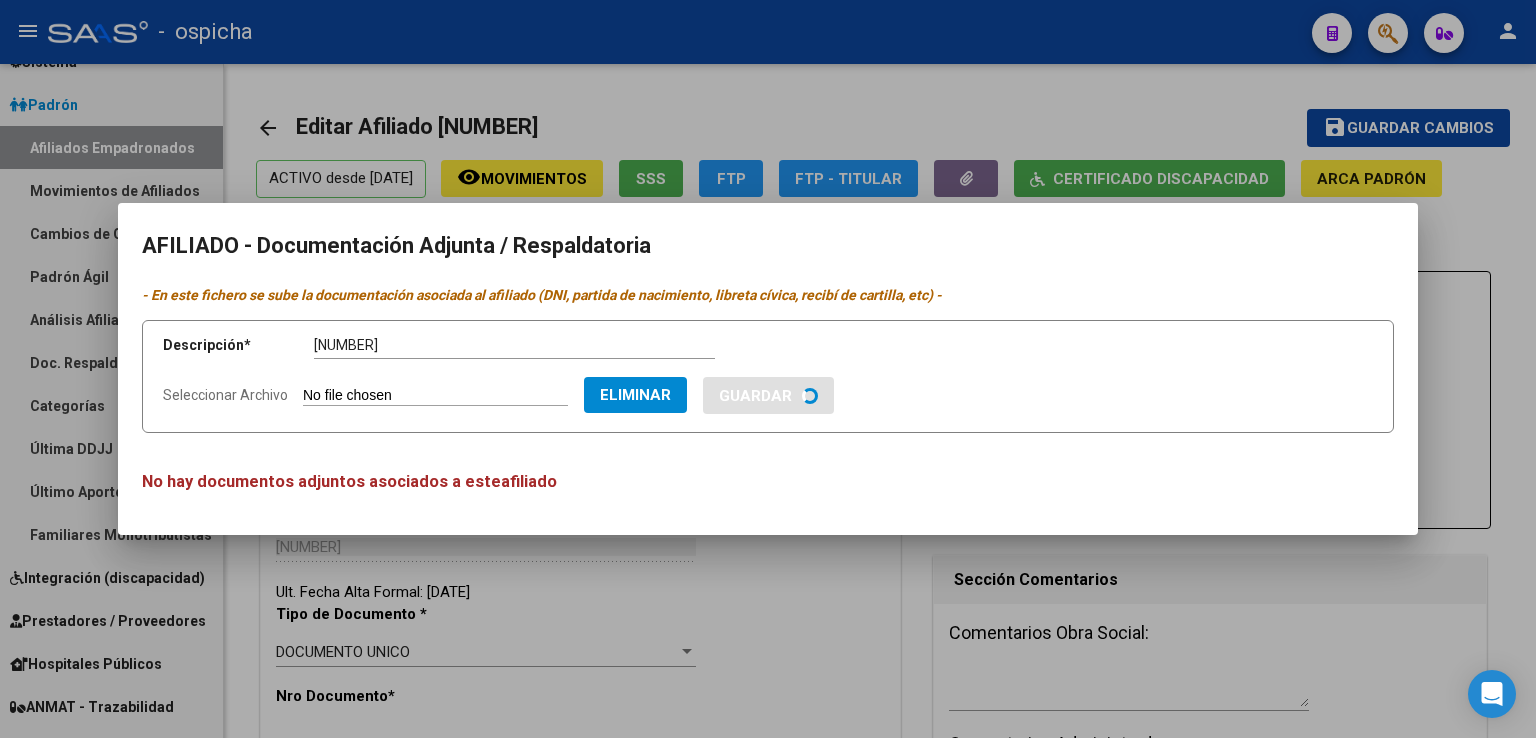type 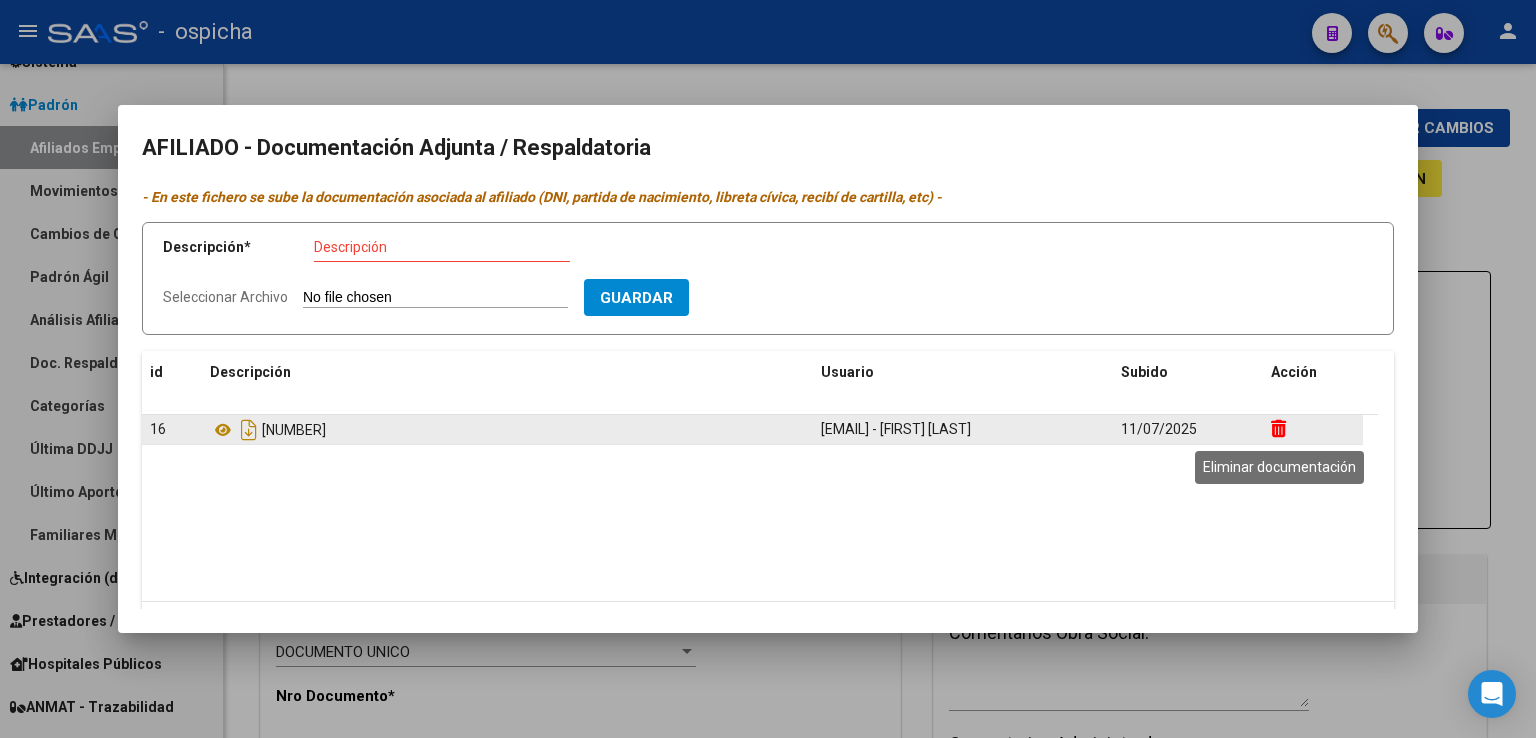 click 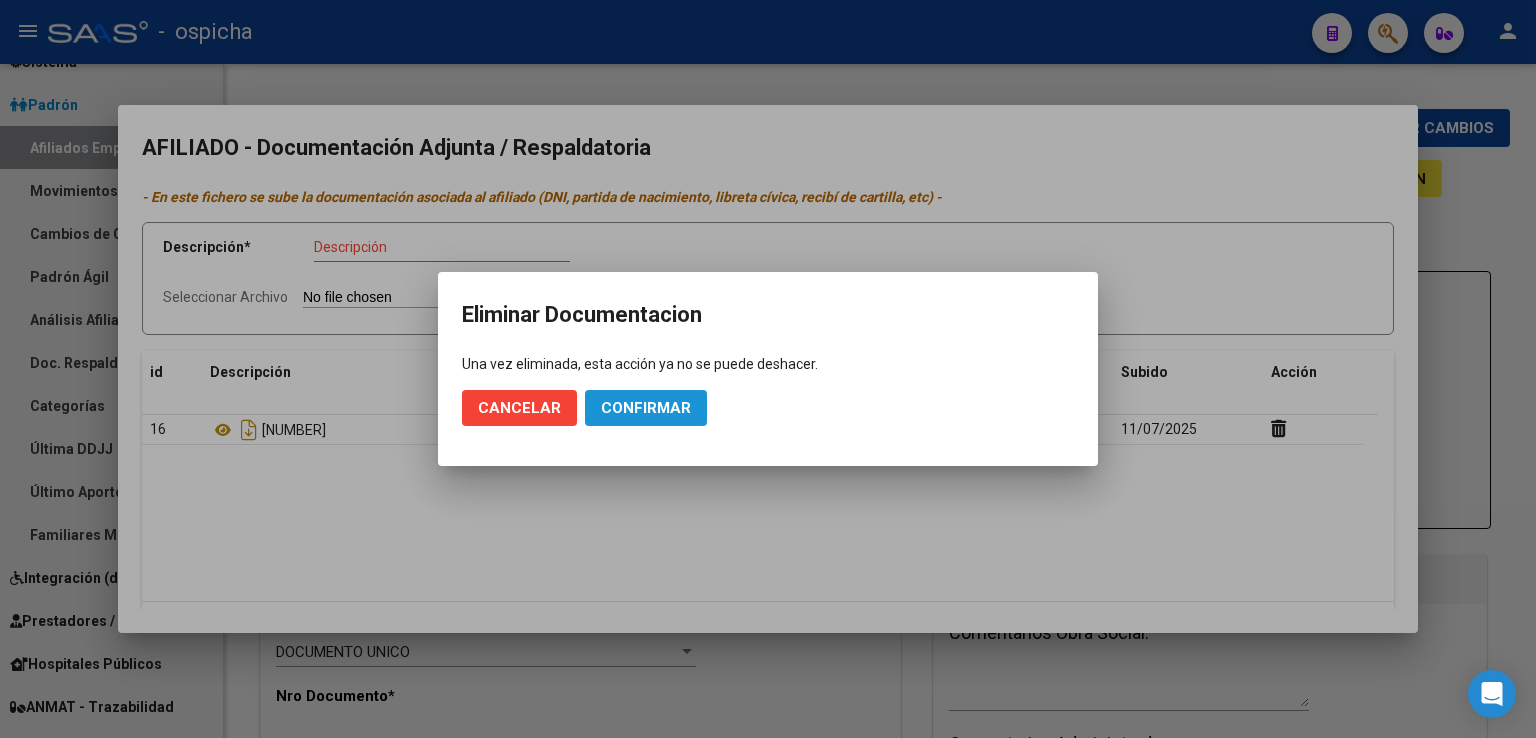 click on "Confirmar" 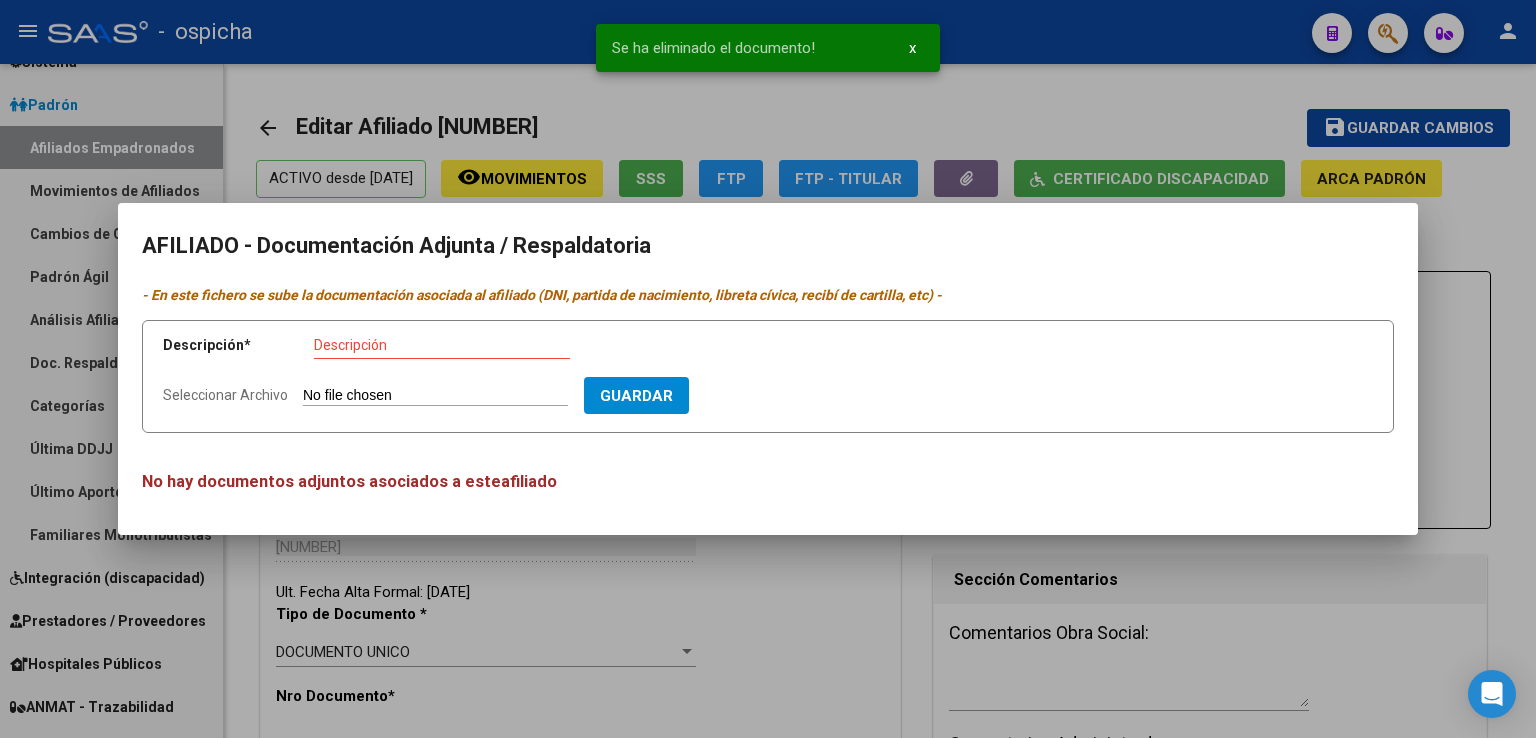 click on "Descripción" at bounding box center [442, 345] 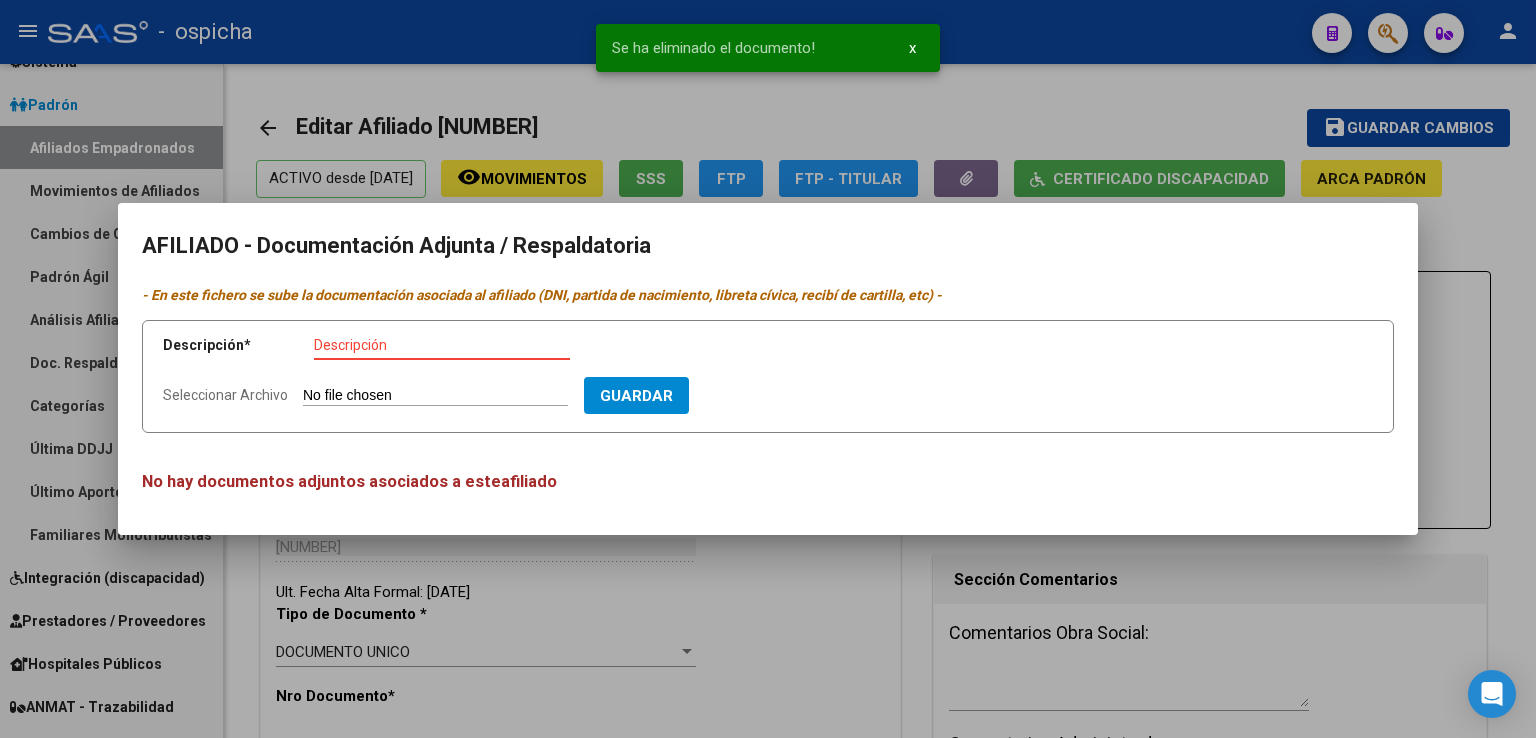 click on "Seleccionar Archivo" at bounding box center [435, 396] 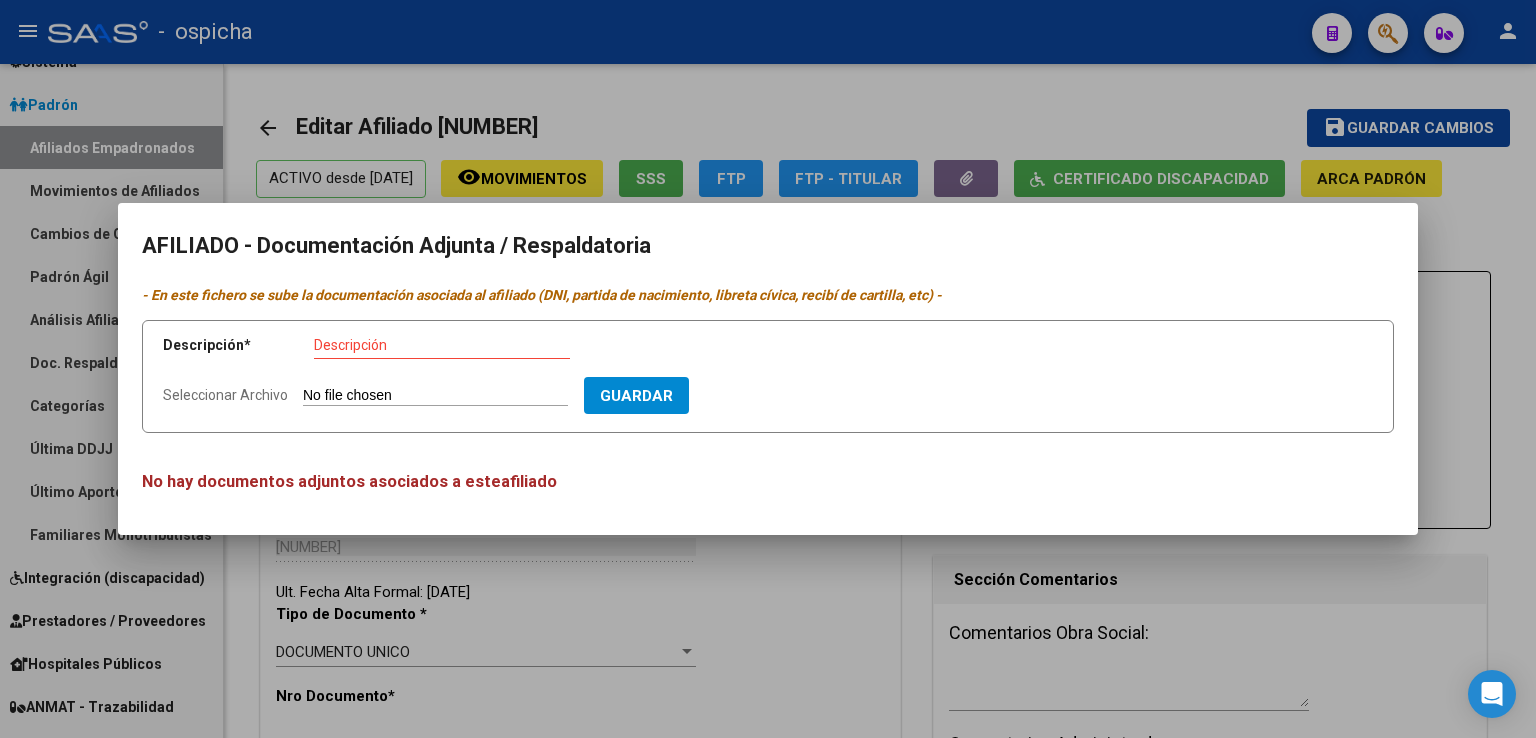 type on "C:\fakepath\CUD-[LAST] [LAST].pdf" 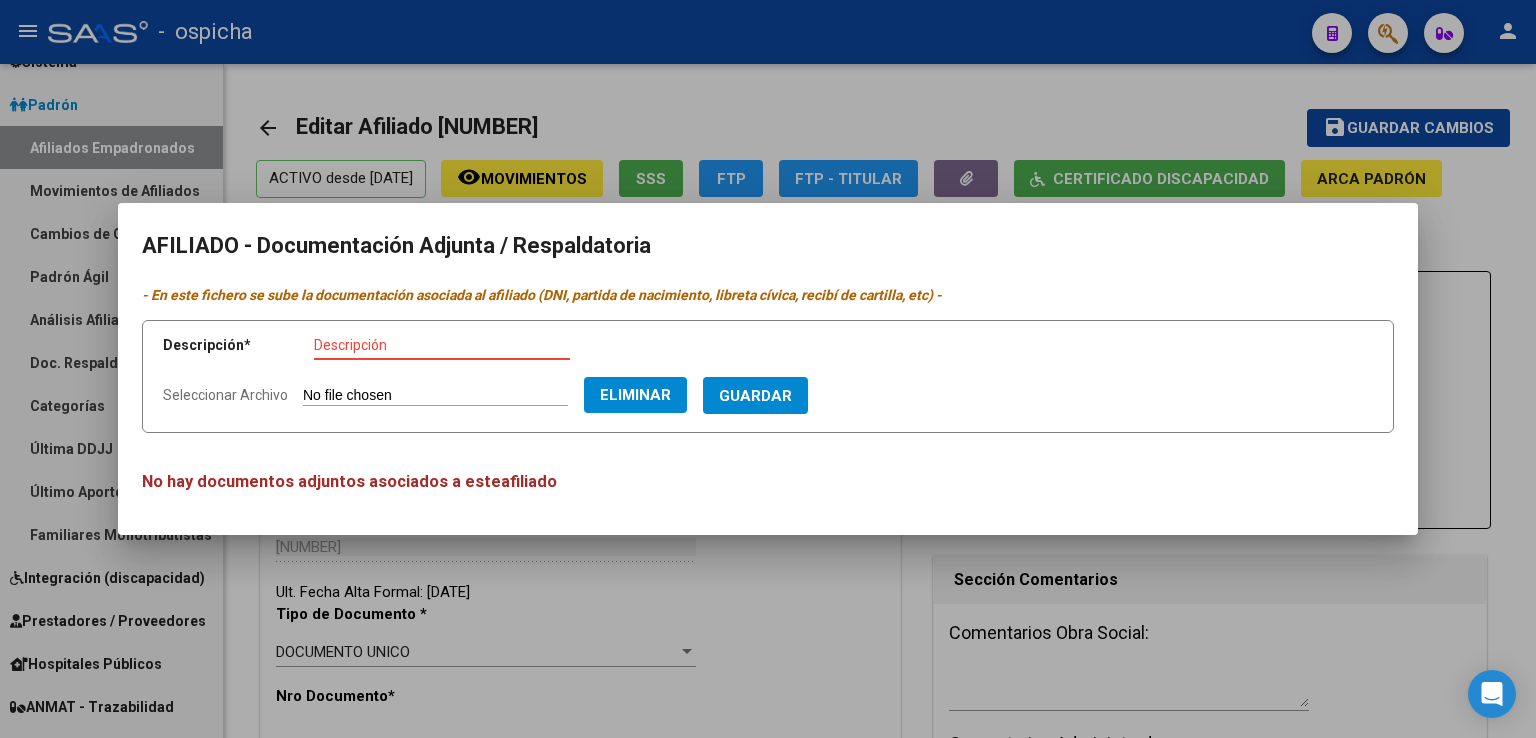 click on "Descripción" at bounding box center [442, 345] 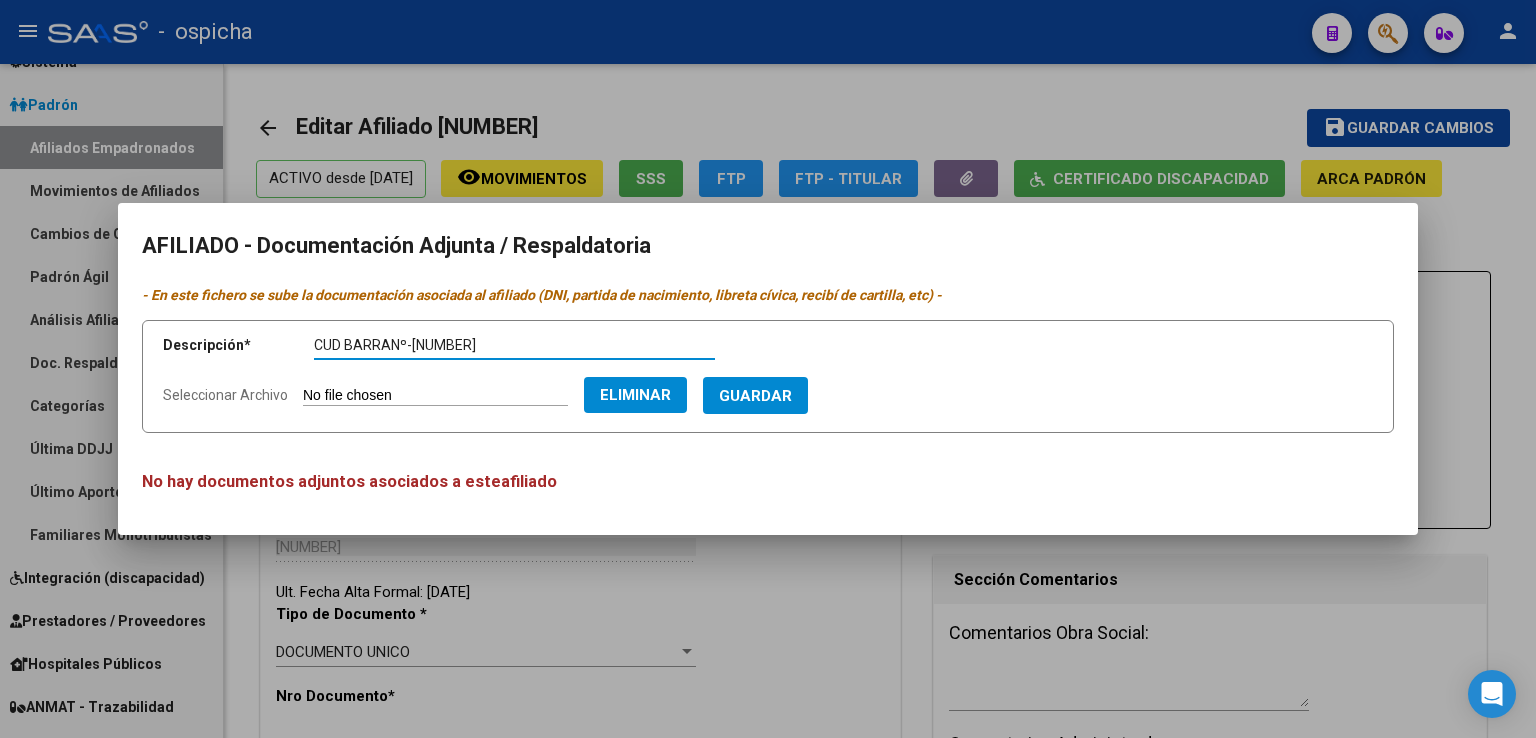 type on "CUD BARRANº-[NUMBER]" 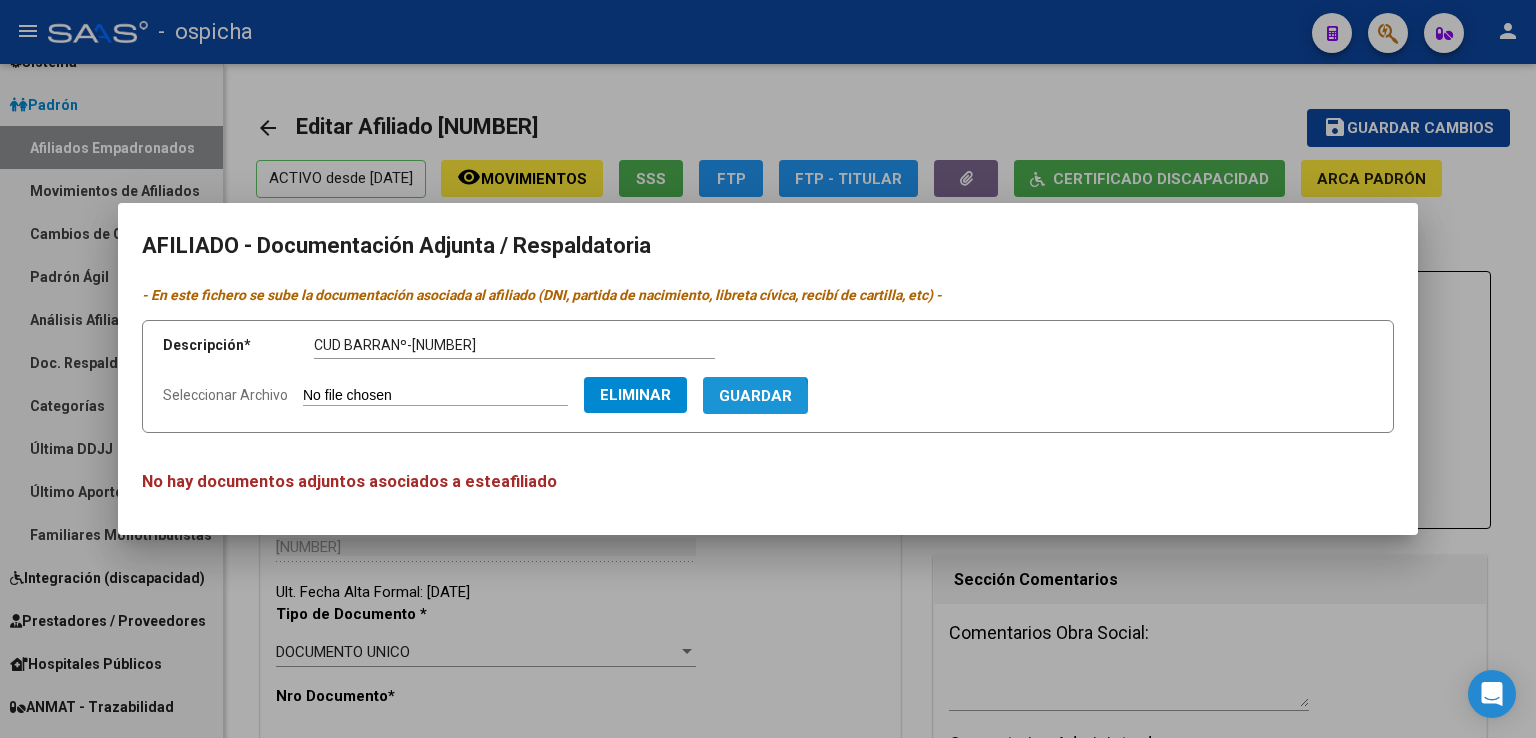 click on "Guardar" at bounding box center (755, 395) 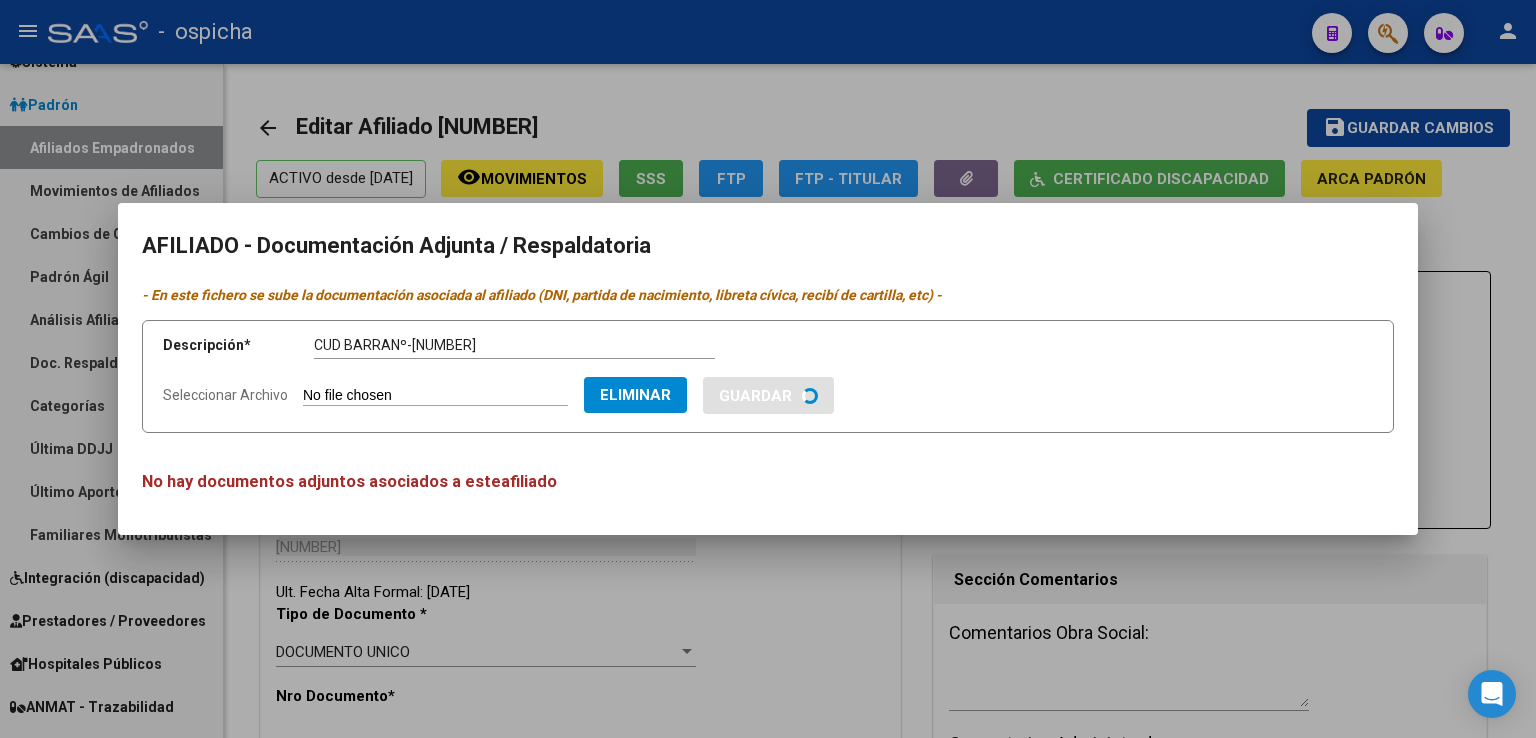 type 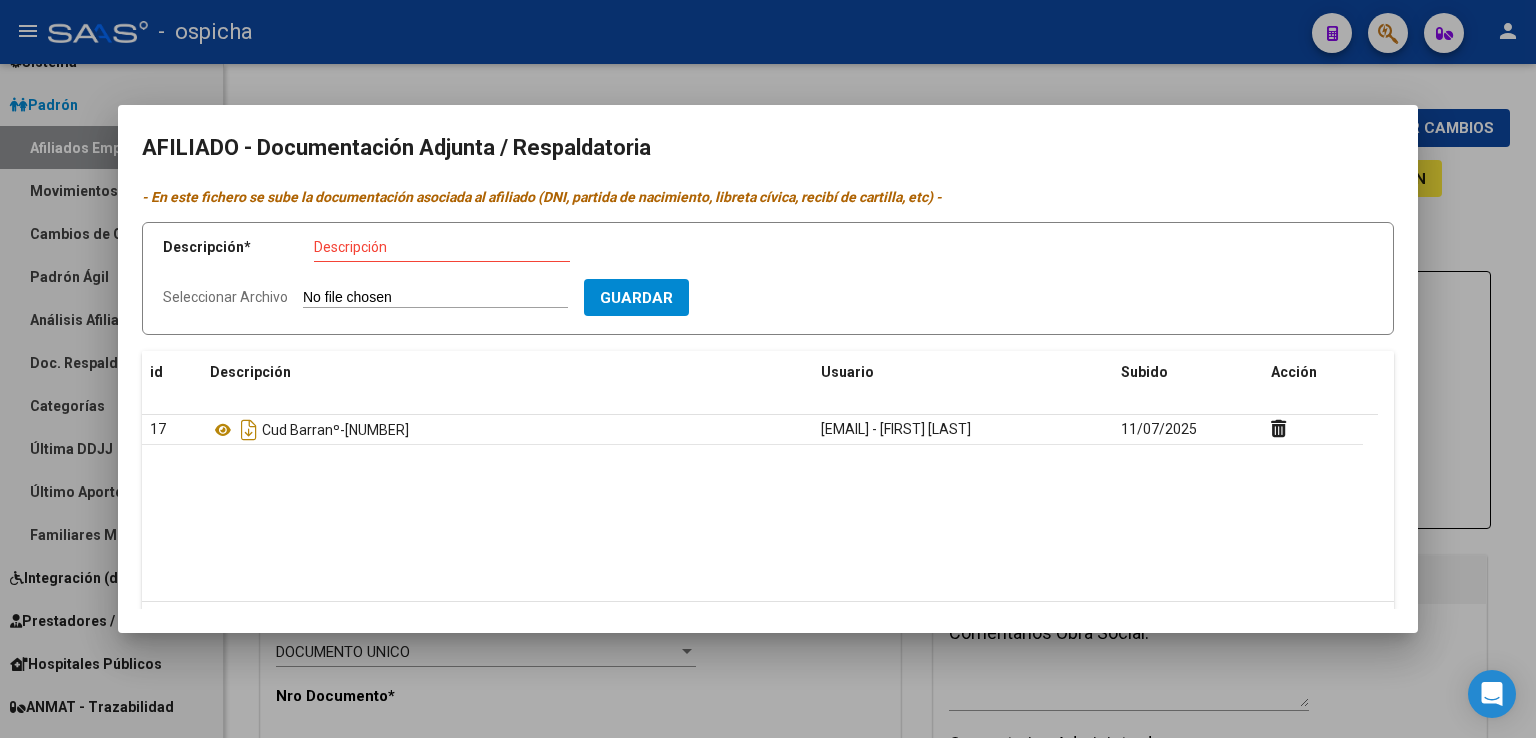 click at bounding box center [768, 369] 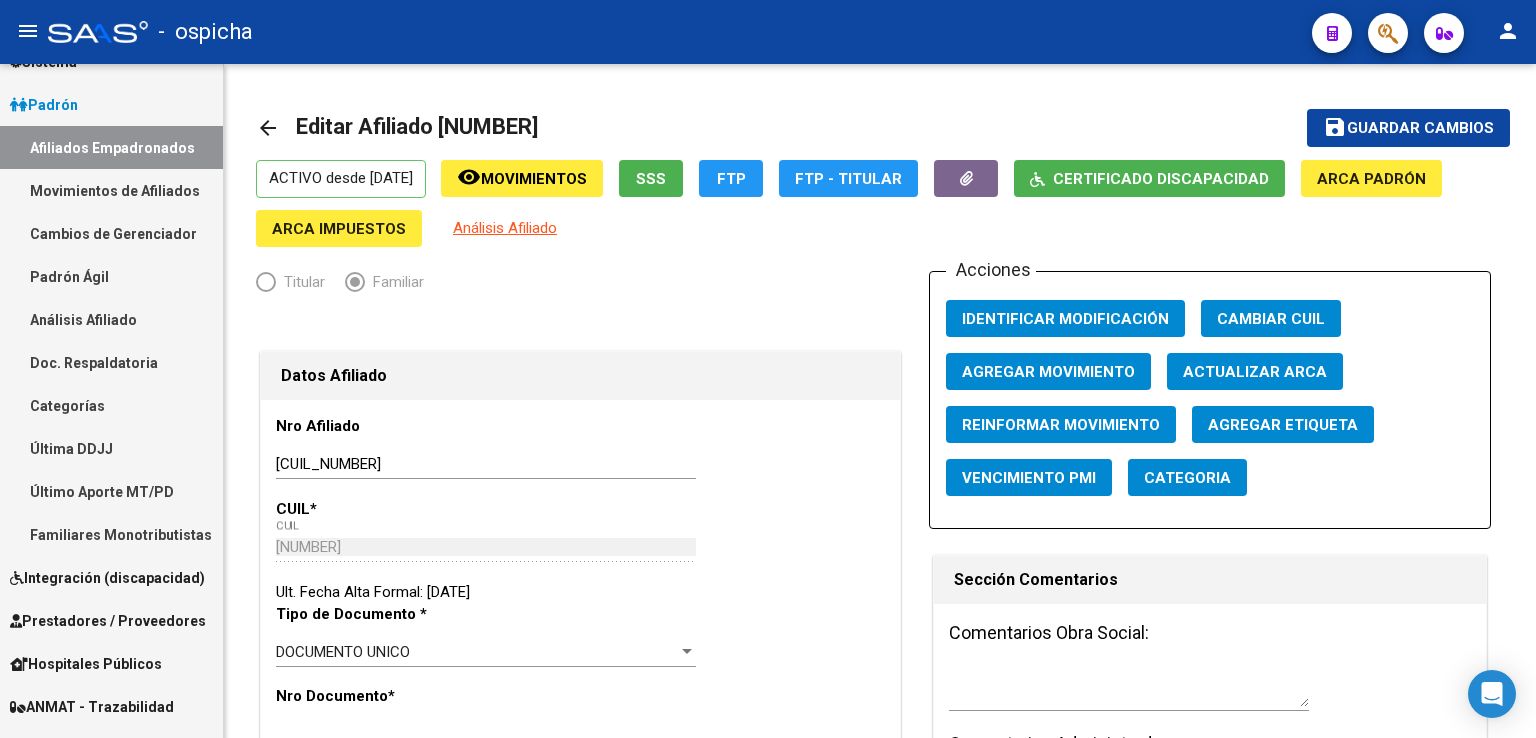 scroll, scrollTop: 674, scrollLeft: 0, axis: vertical 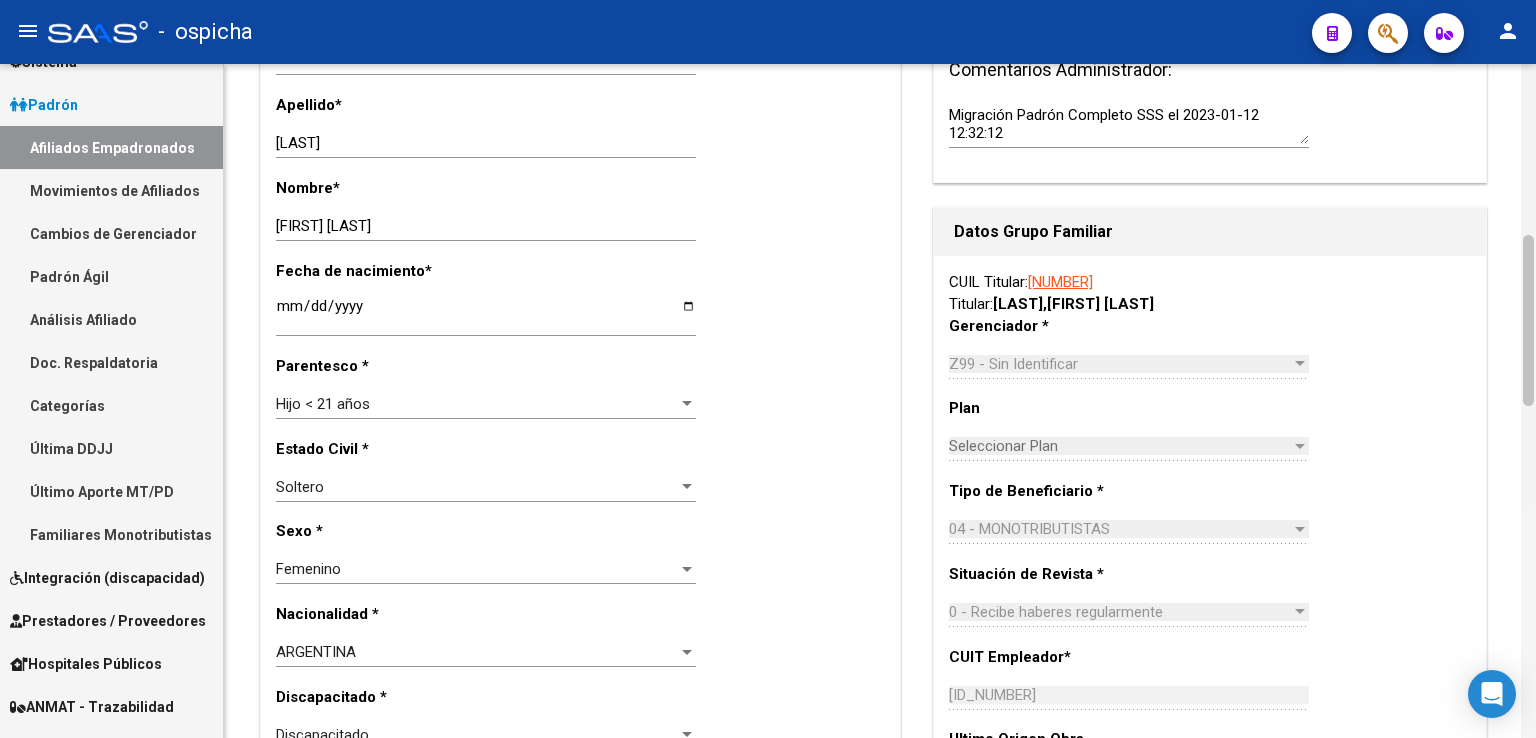 drag, startPoint x: 1535, startPoint y: 149, endPoint x: 1535, endPoint y: 505, distance: 356 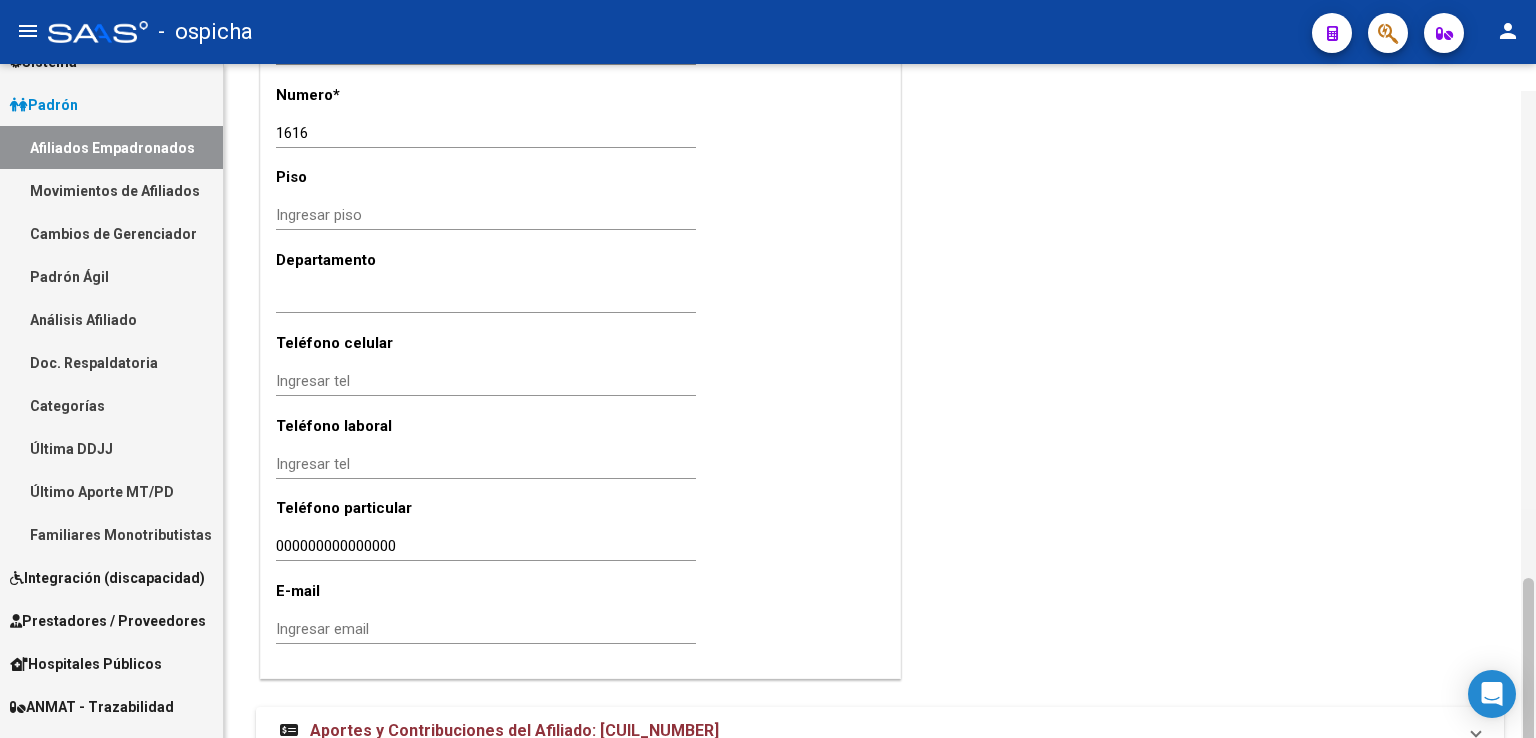 scroll, scrollTop: 1917, scrollLeft: 0, axis: vertical 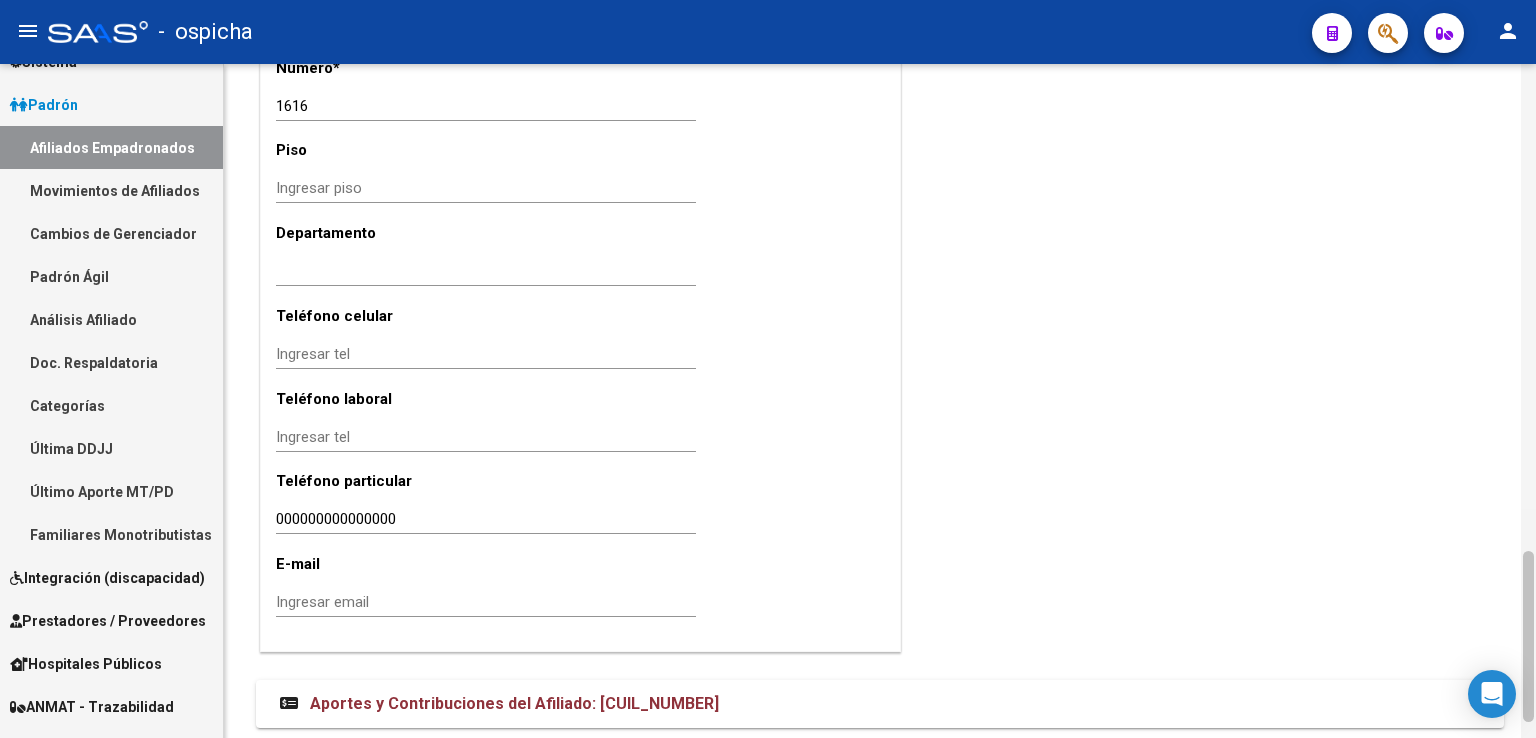 drag, startPoint x: 1528, startPoint y: 273, endPoint x: 1527, endPoint y: 589, distance: 316.0016 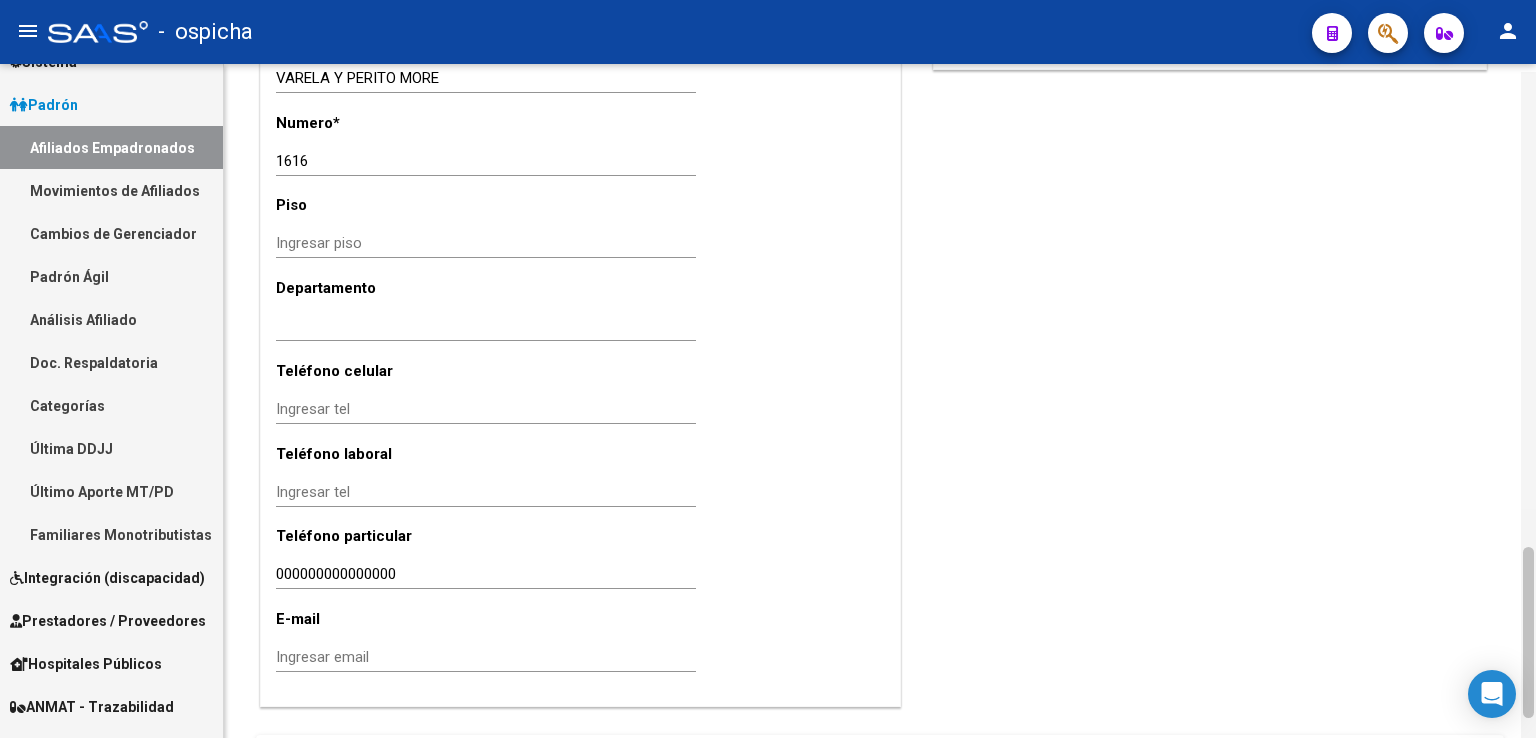 scroll, scrollTop: 1870, scrollLeft: 0, axis: vertical 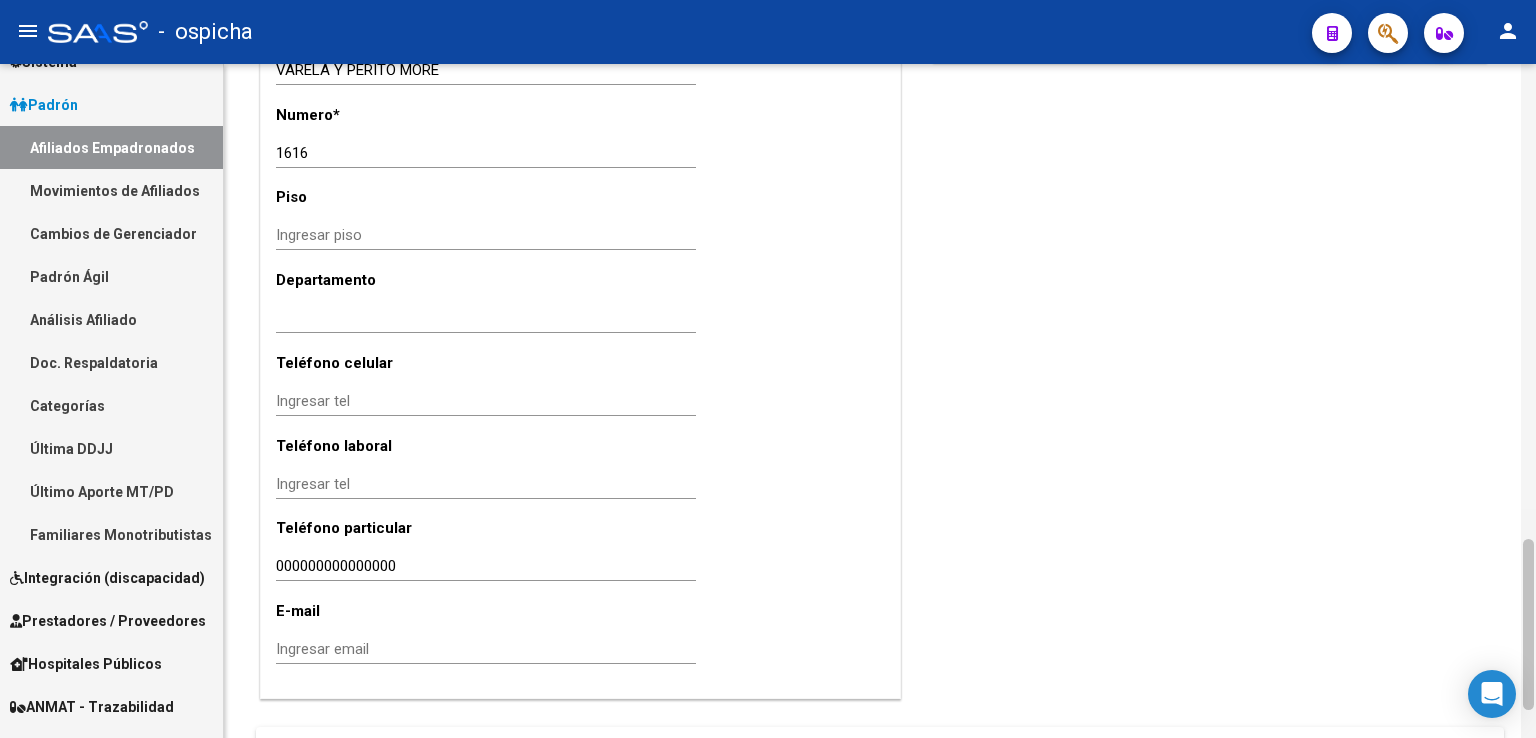 drag, startPoint x: 1527, startPoint y: 589, endPoint x: 1533, endPoint y: 577, distance: 13.416408 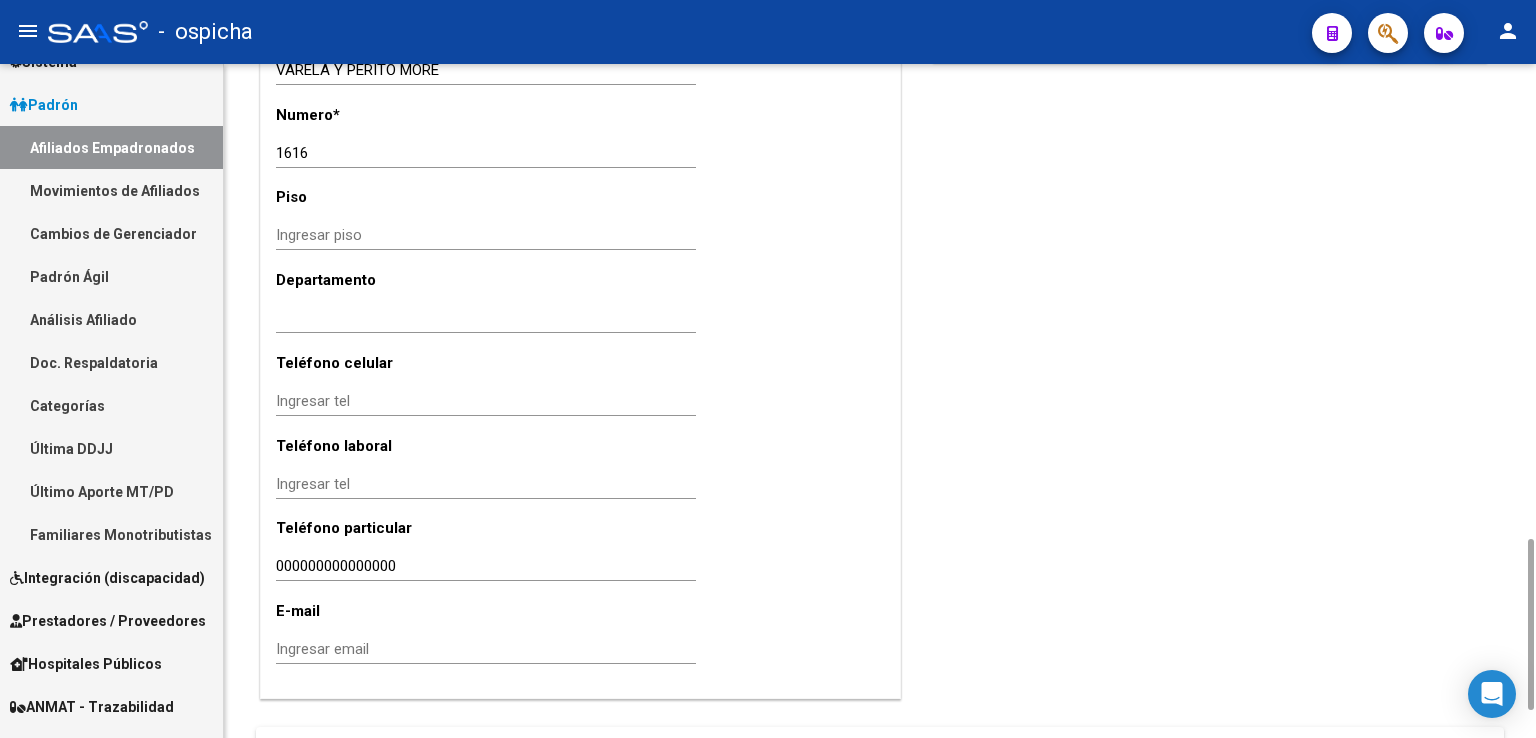 click on "Ingresar email" at bounding box center (486, 649) 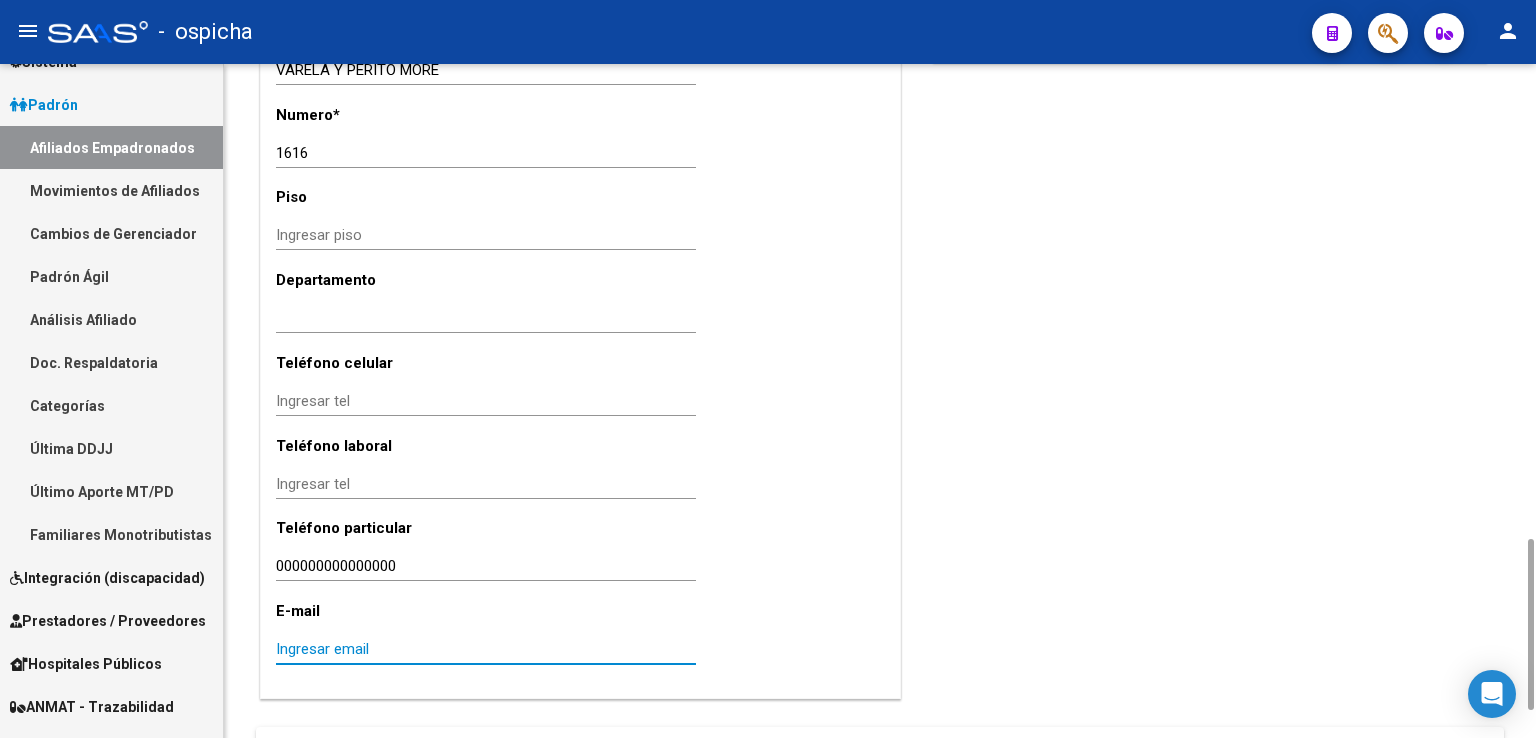 paste on "[EMAIL]" 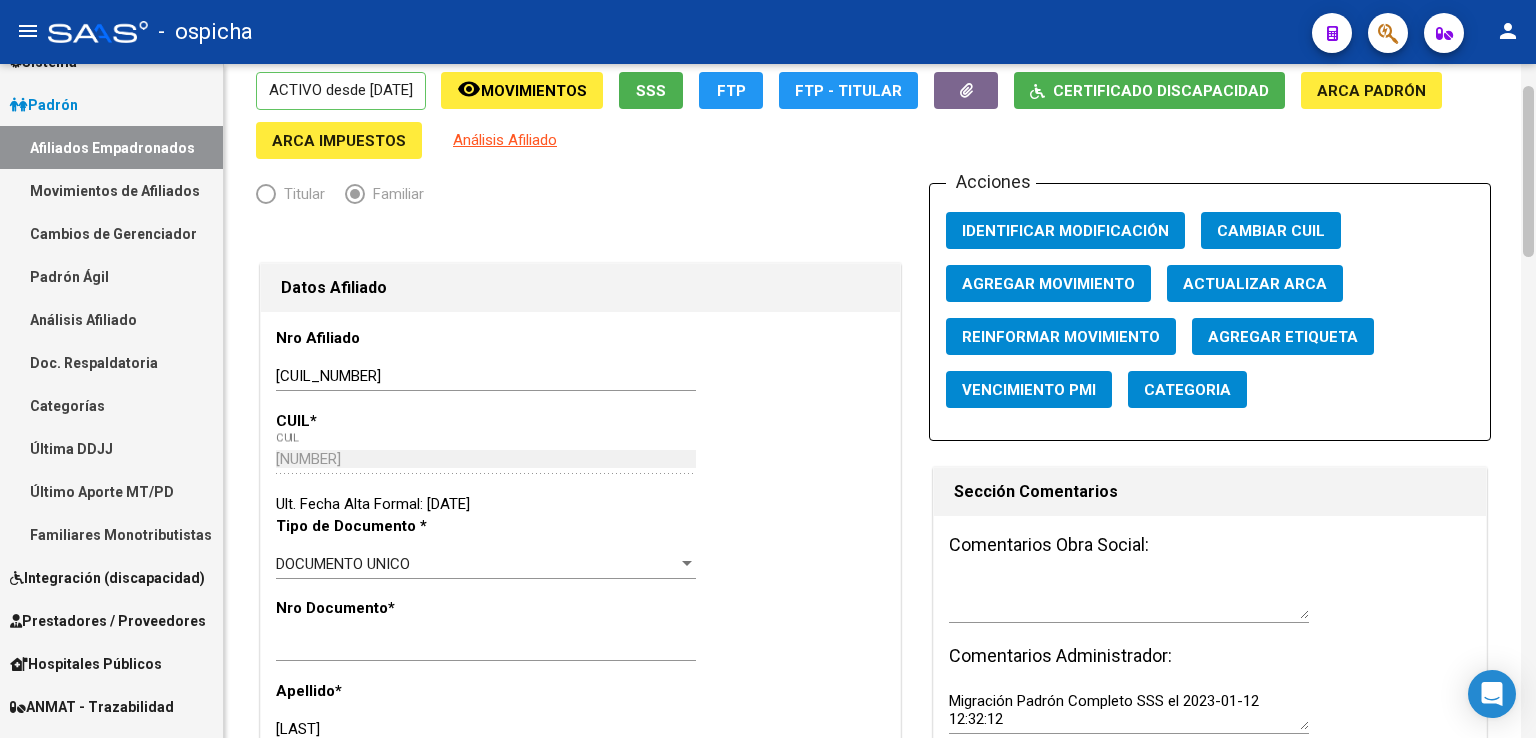 scroll, scrollTop: 80, scrollLeft: 0, axis: vertical 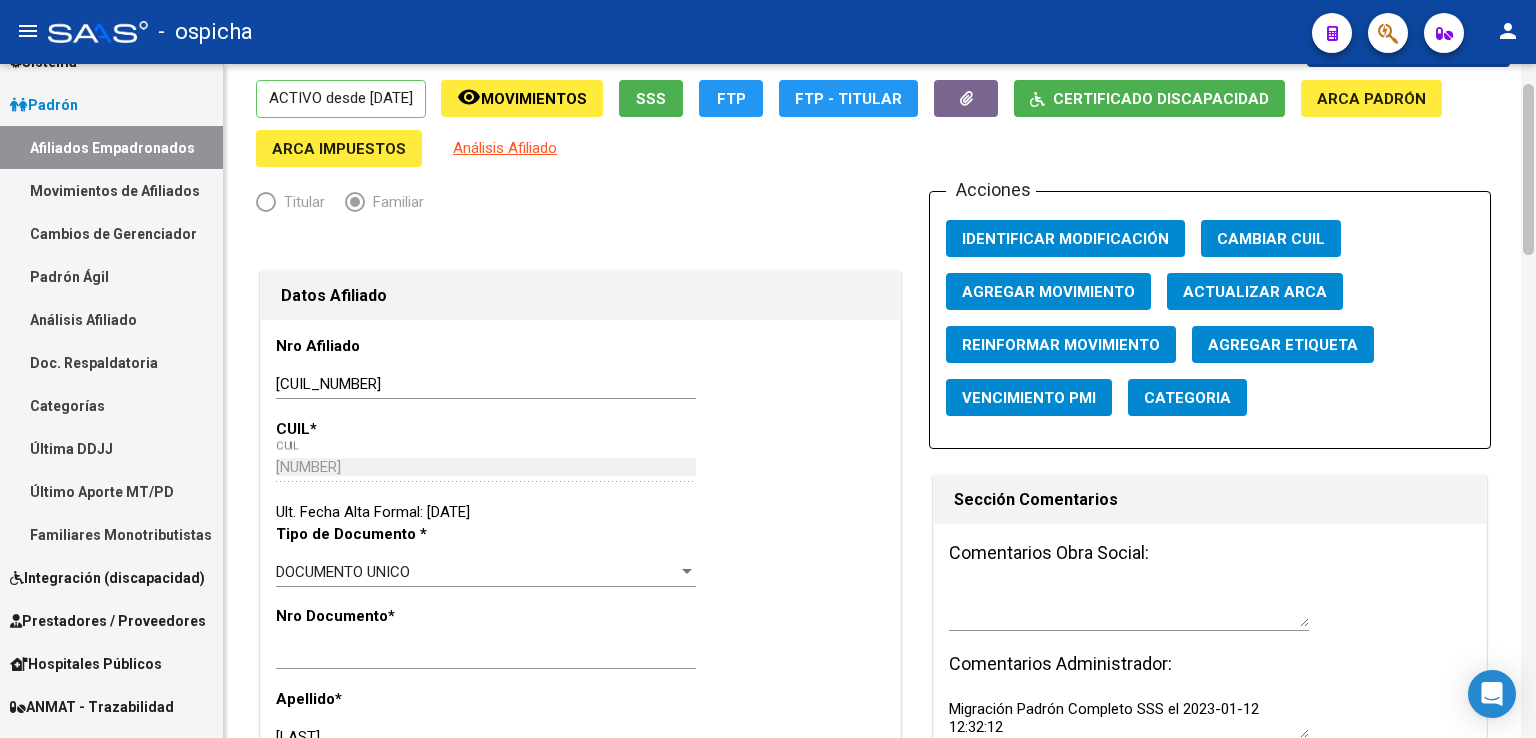 drag, startPoint x: 1532, startPoint y: 576, endPoint x: 1530, endPoint y: 121, distance: 455.0044 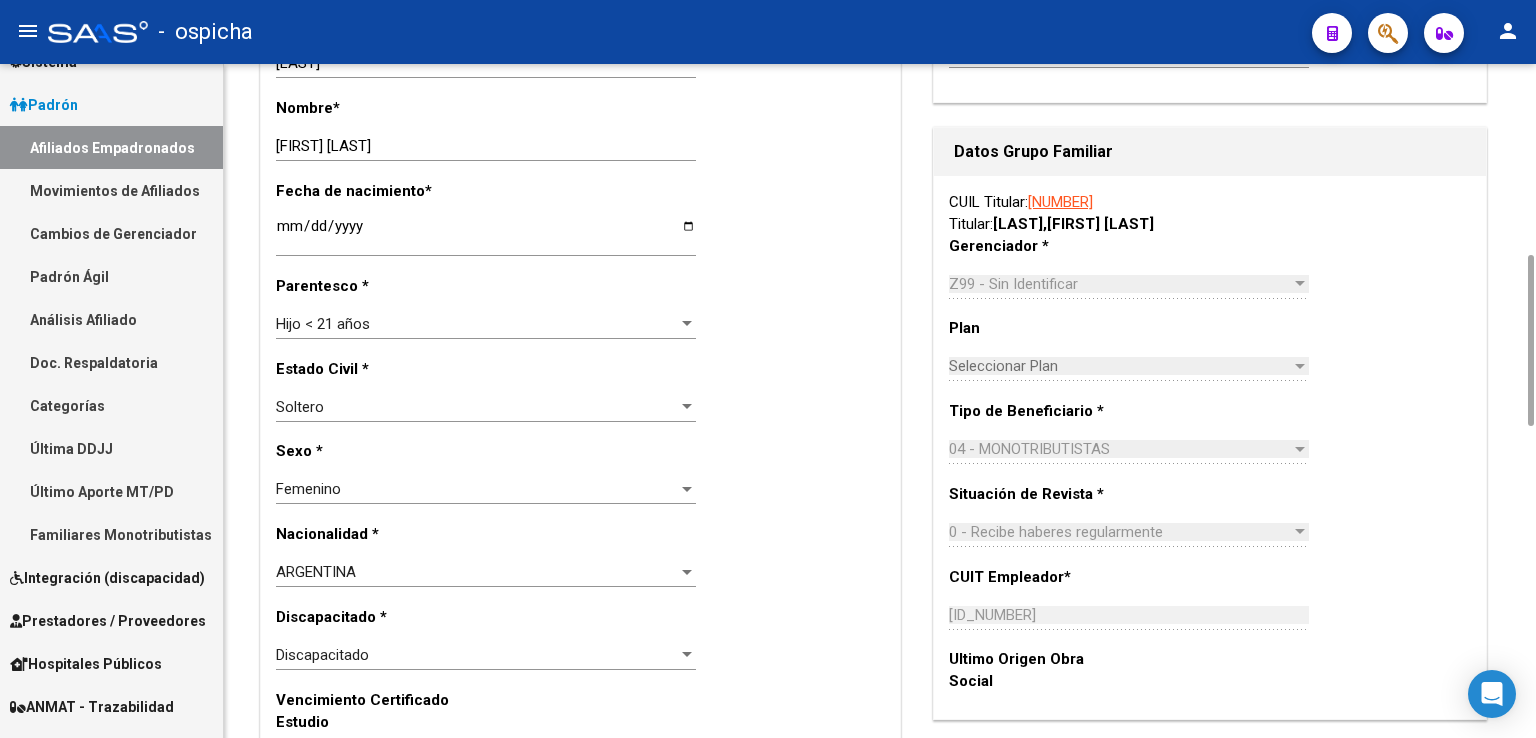 drag, startPoint x: 1535, startPoint y: 129, endPoint x: 1532, endPoint y: 44, distance: 85.052925 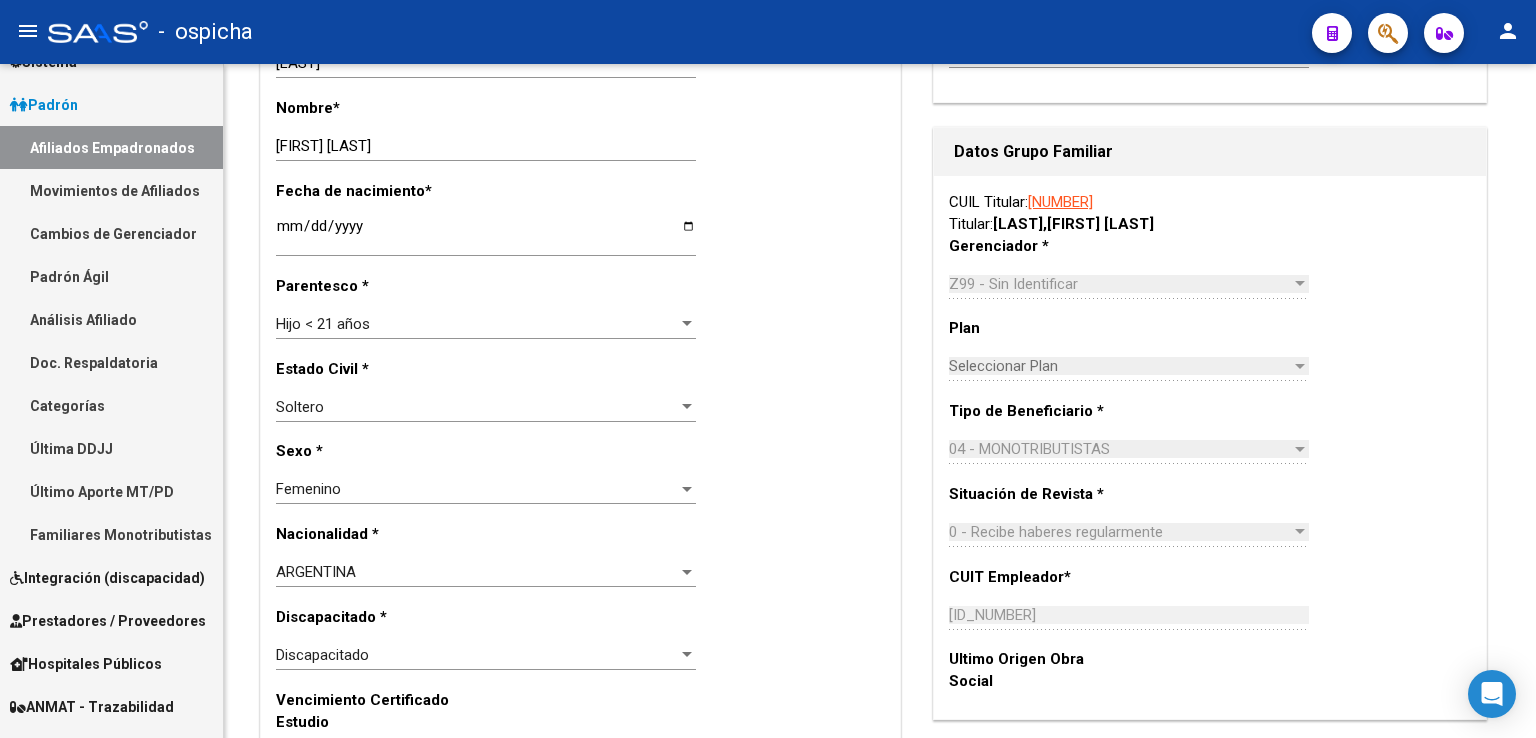scroll, scrollTop: 1428, scrollLeft: 0, axis: vertical 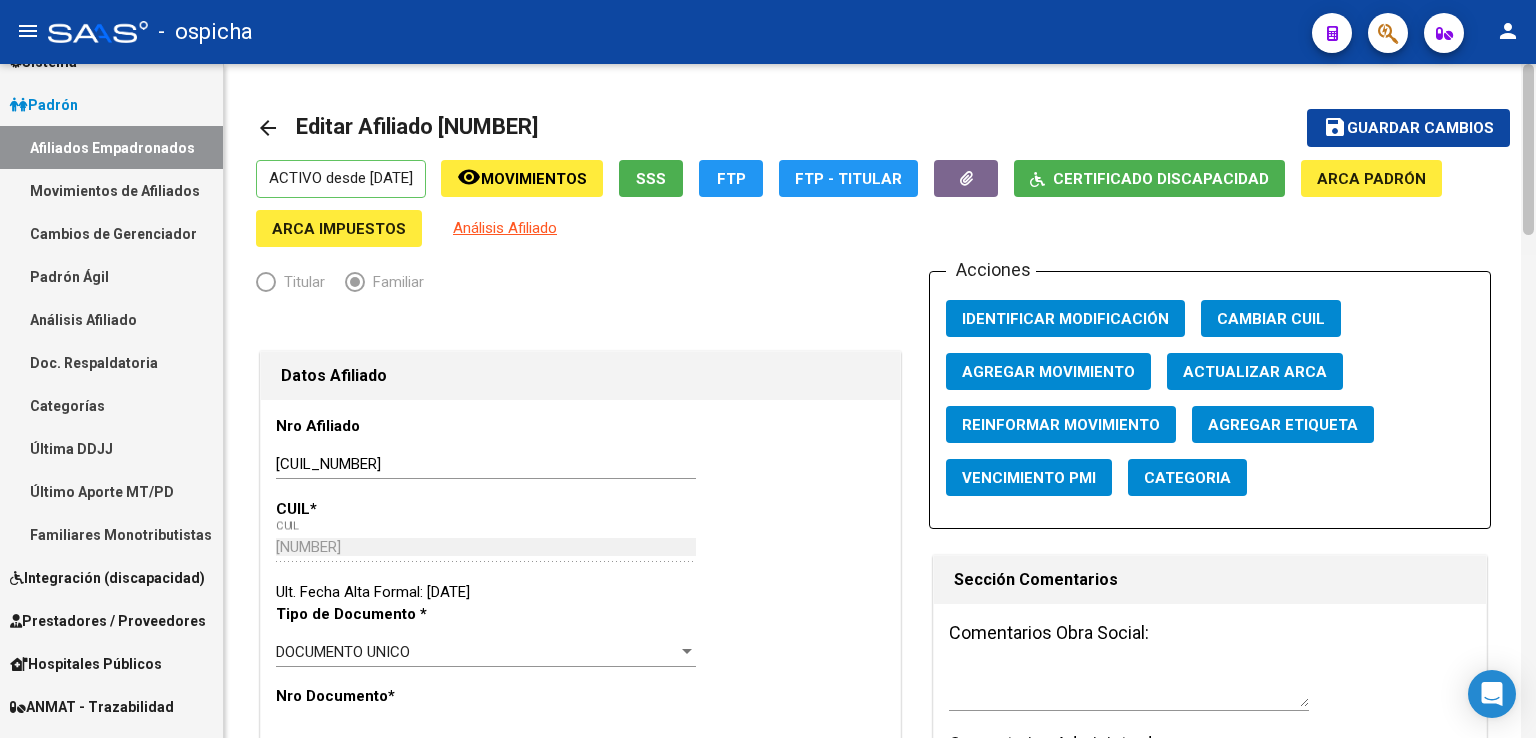 drag, startPoint x: 1528, startPoint y: 469, endPoint x: 1534, endPoint y: 64, distance: 405.04443 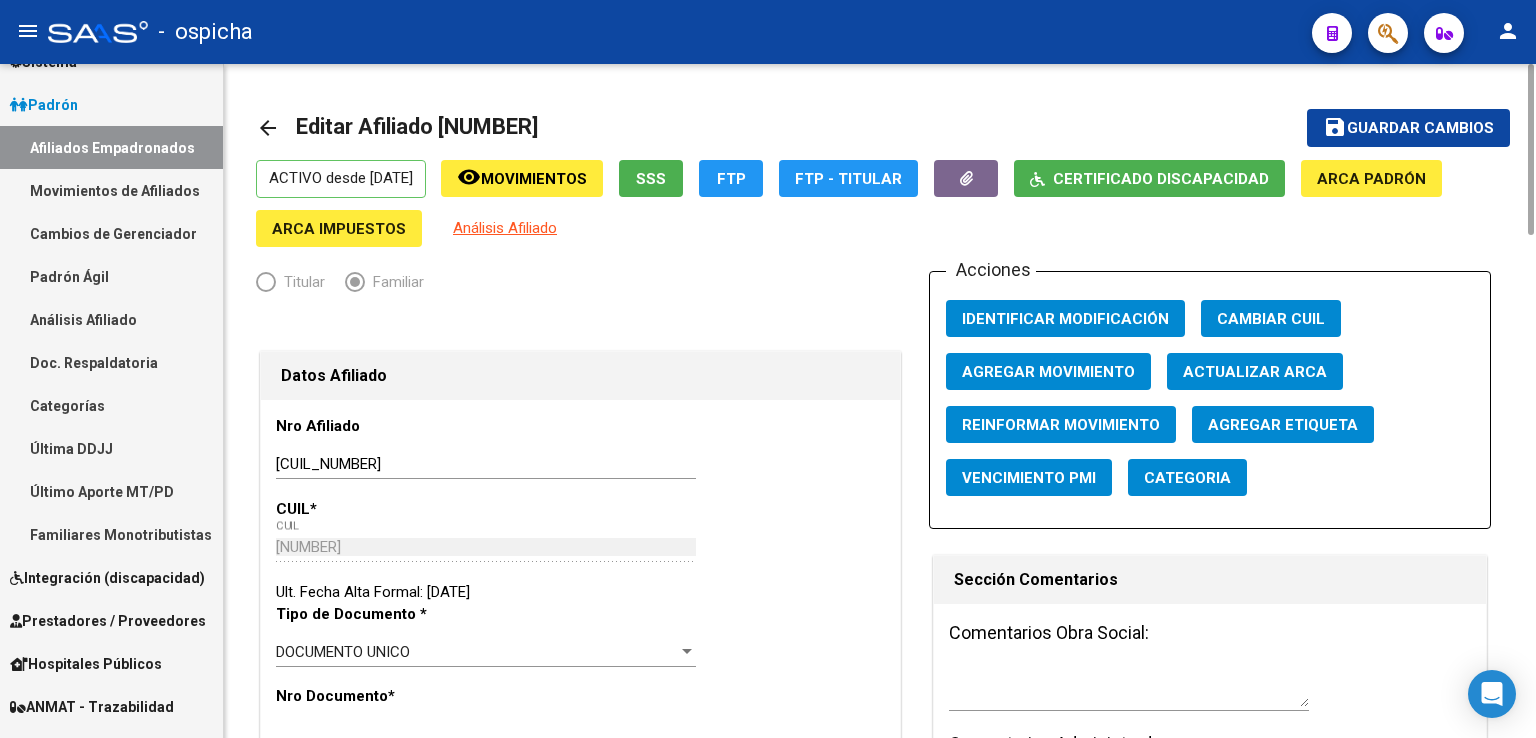 click on "Guardar cambios" 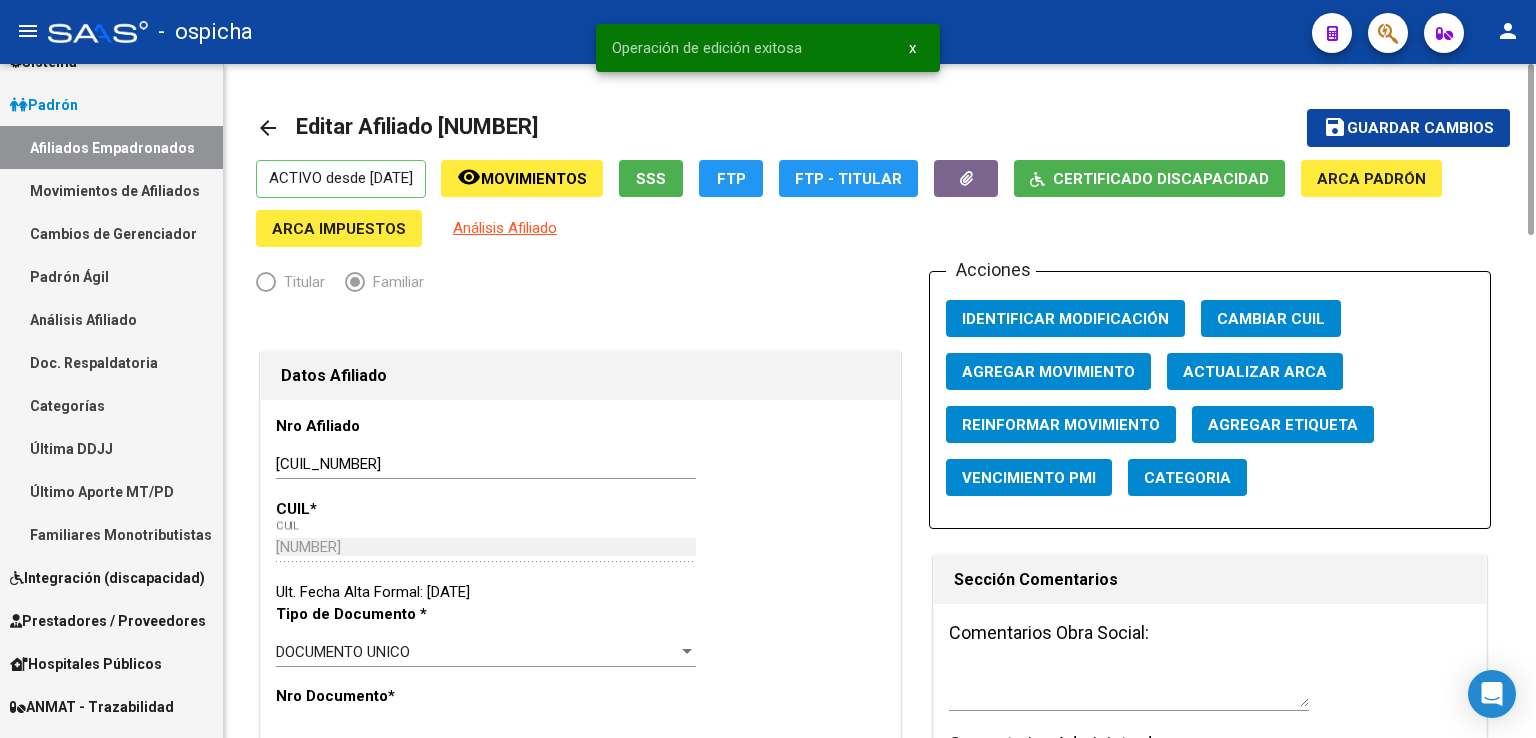 click on "Titular   Familiar" 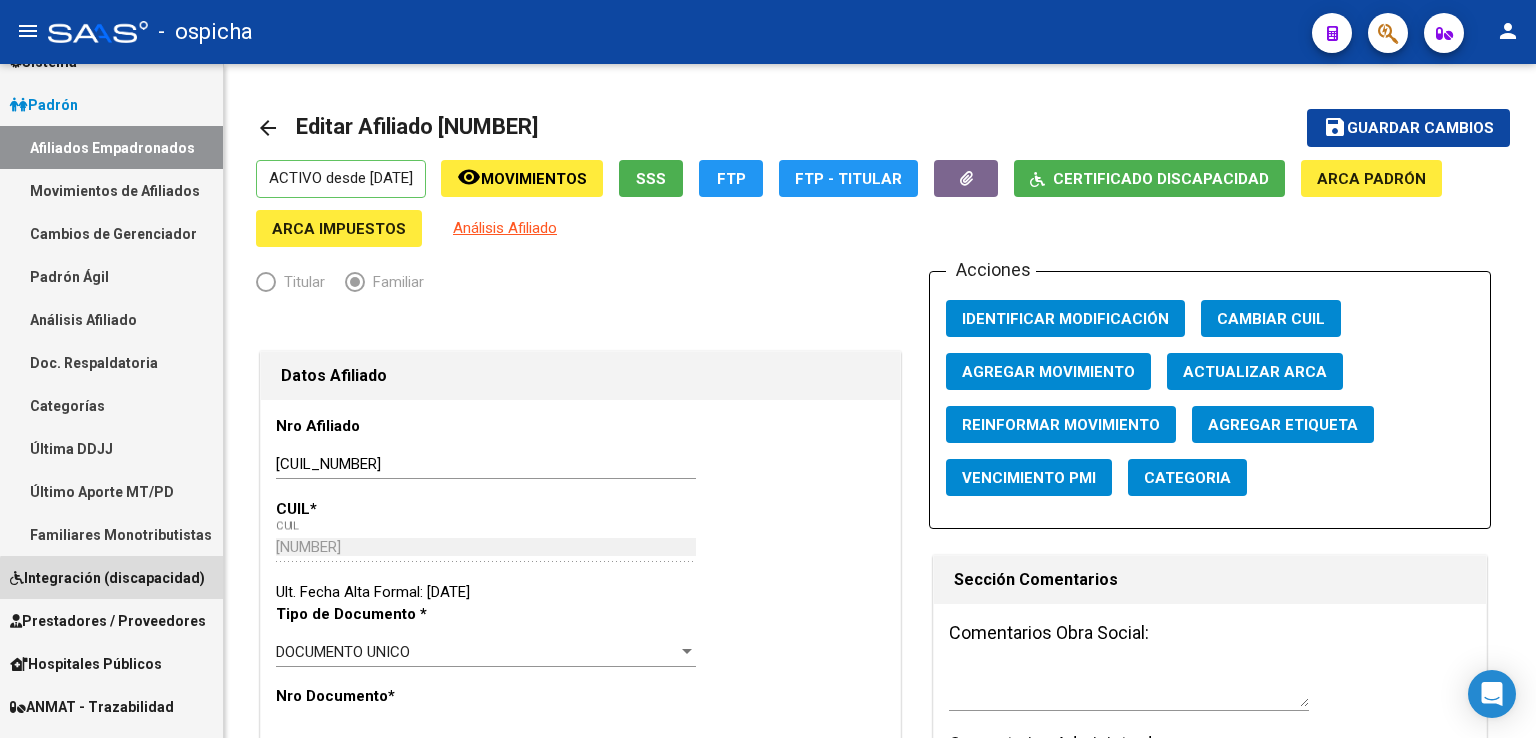 click on "Integración (discapacidad)" at bounding box center [107, 578] 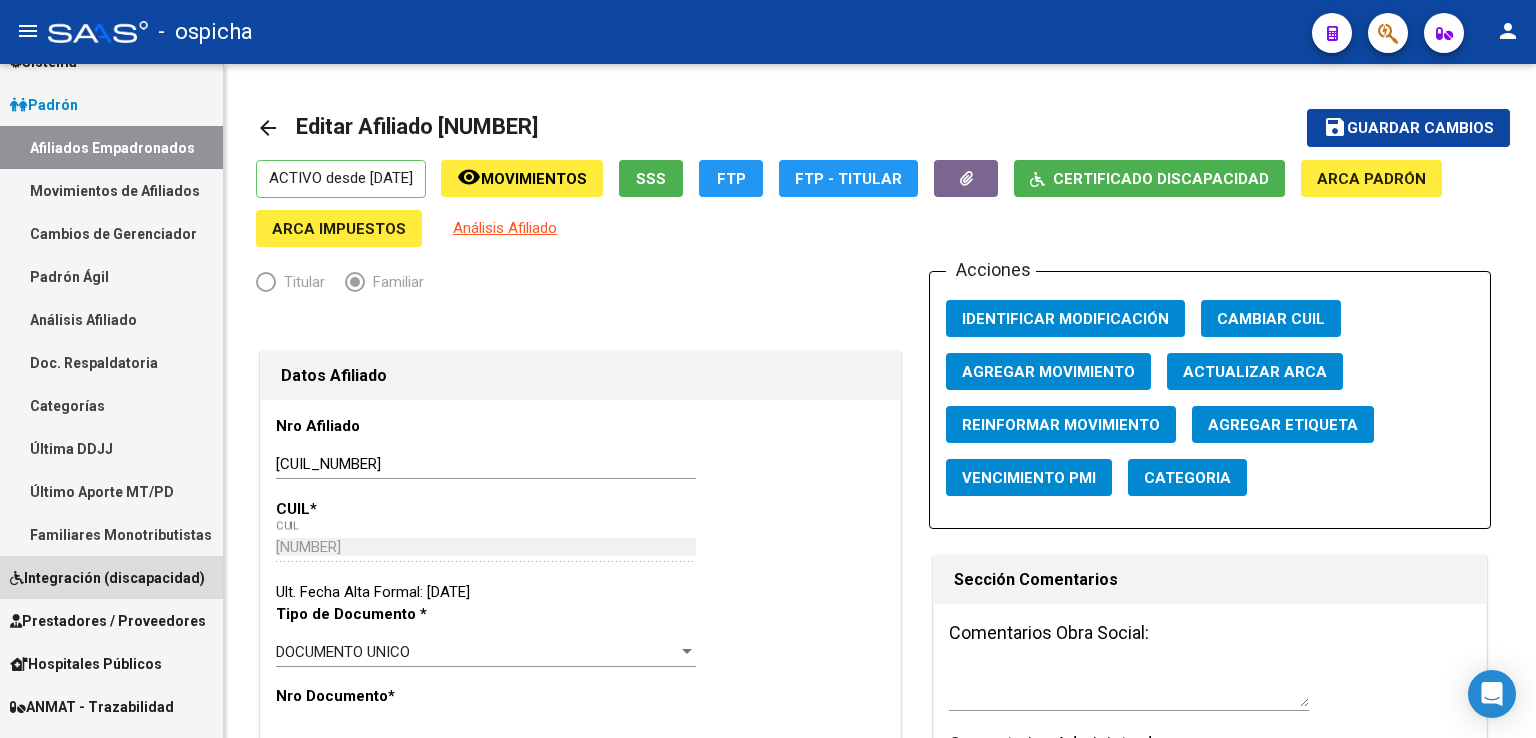 click on "Integración (discapacidad)" at bounding box center (107, 578) 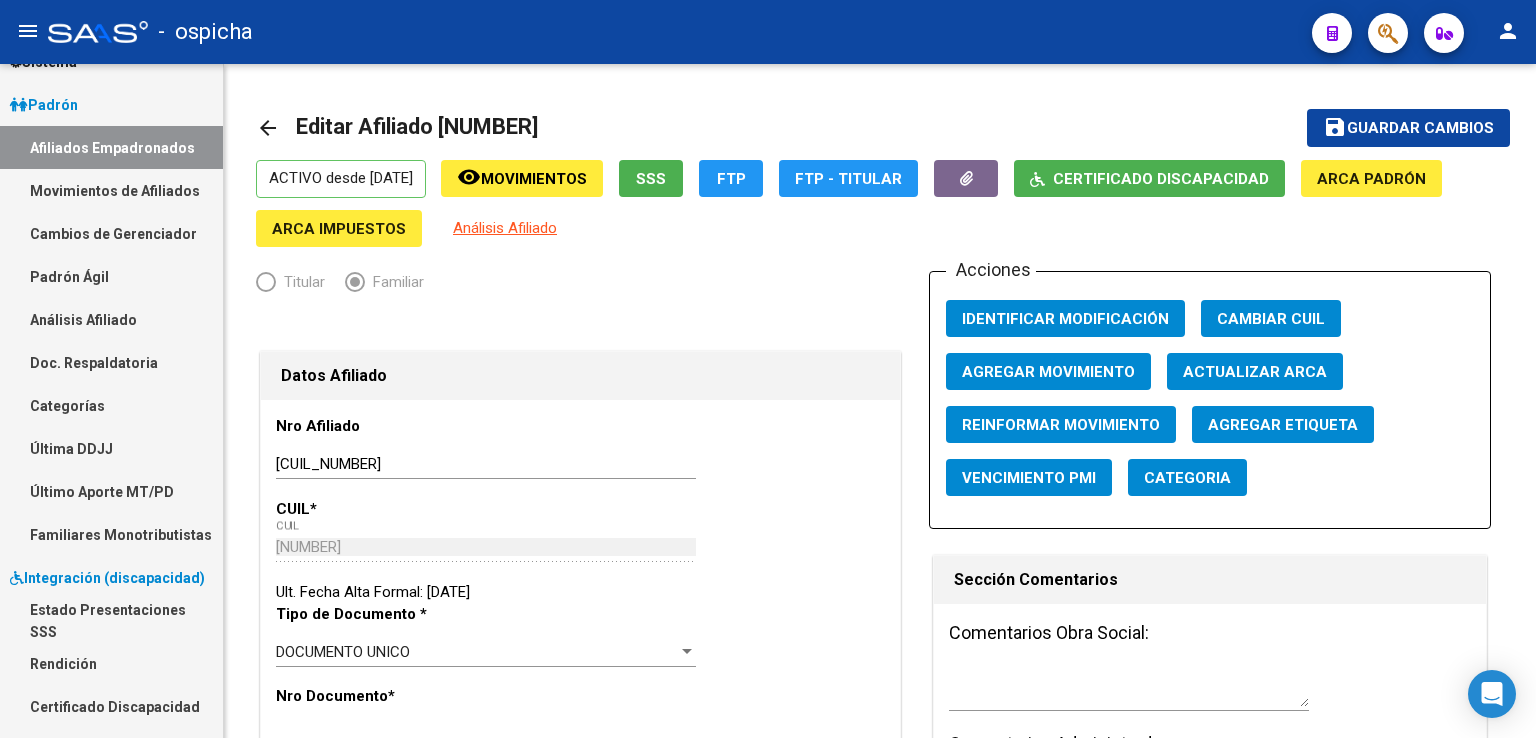 click on "Certificado Discapacidad" at bounding box center (111, 706) 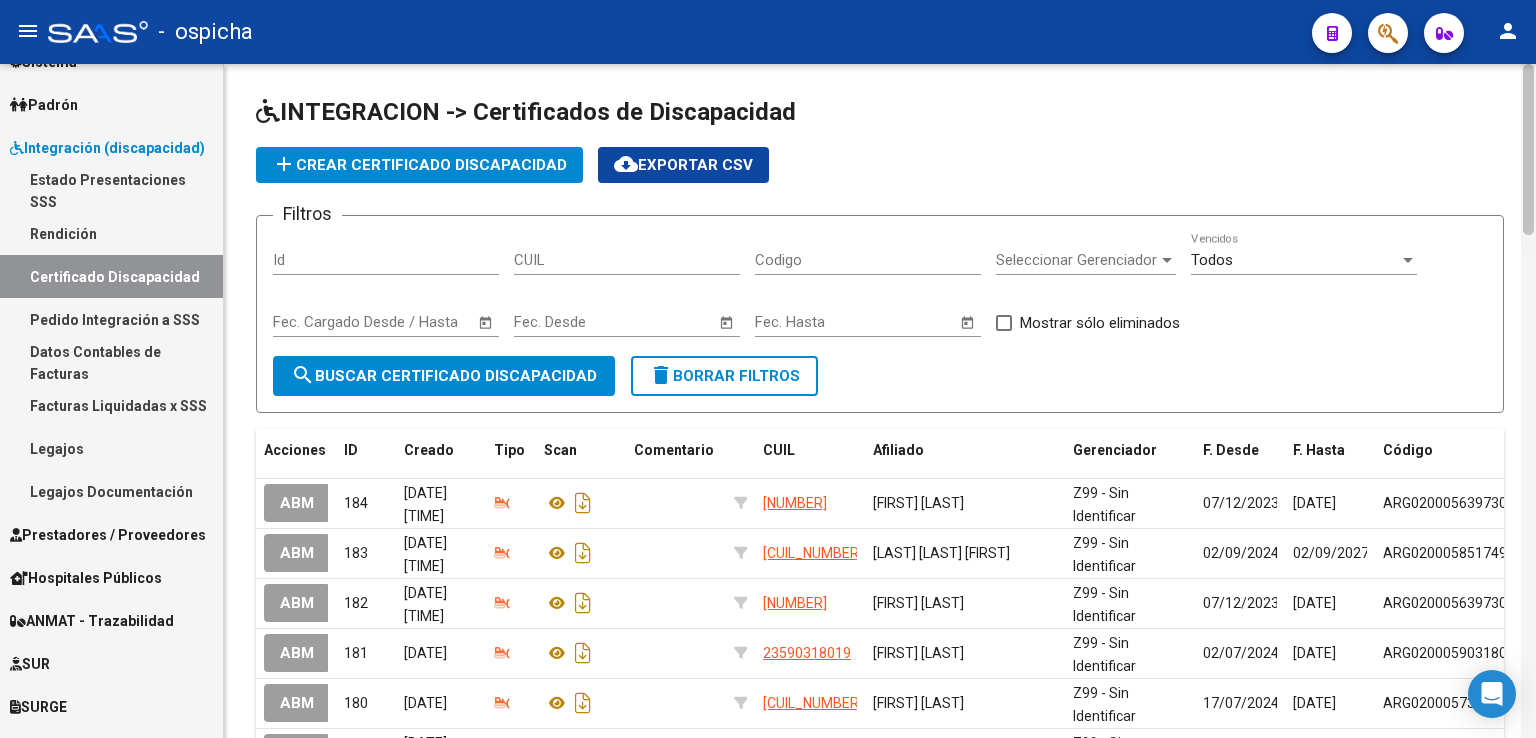 scroll, scrollTop: 374, scrollLeft: 0, axis: vertical 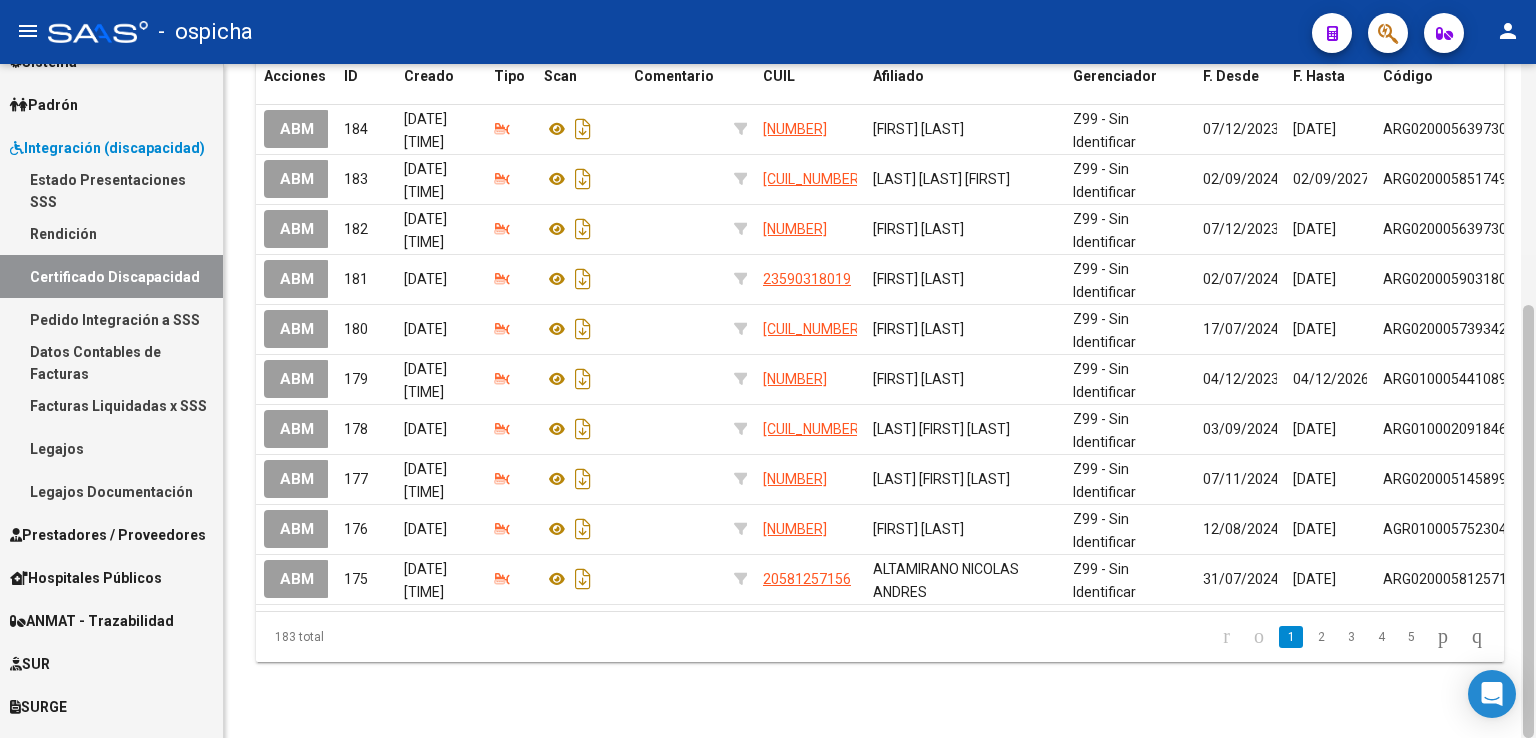 drag, startPoint x: 1535, startPoint y: 177, endPoint x: 1530, endPoint y: 341, distance: 164.0762 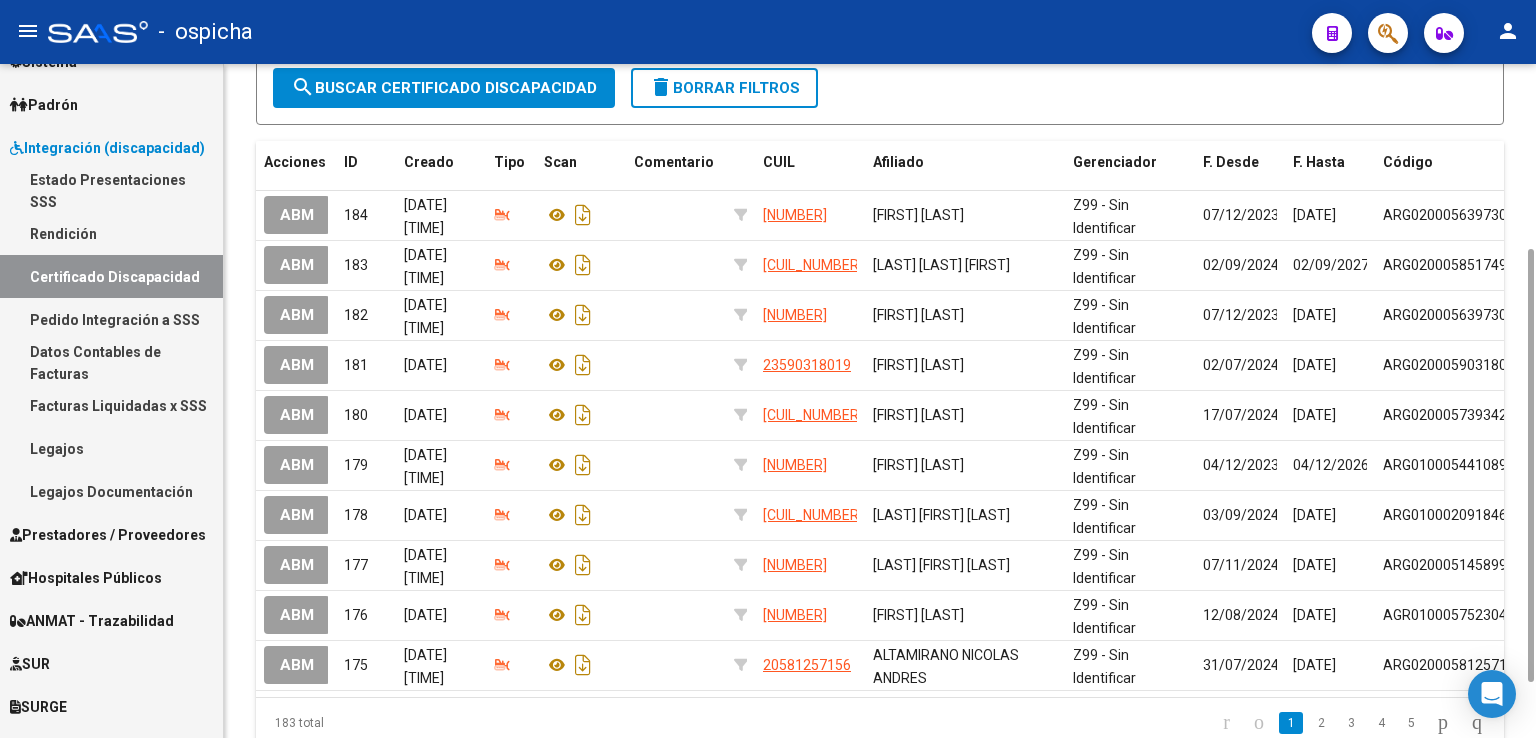 scroll, scrollTop: 293, scrollLeft: 0, axis: vertical 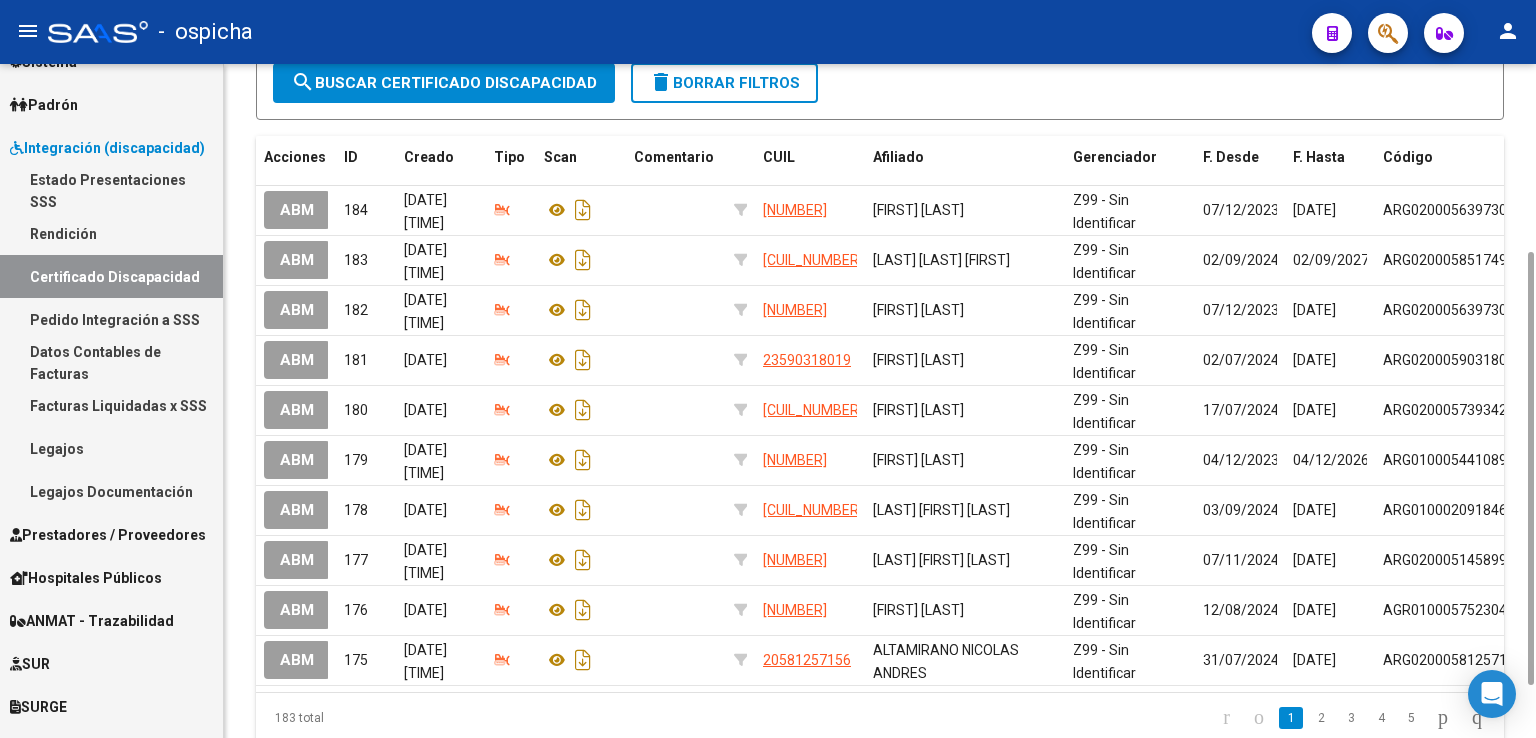 drag, startPoint x: 1532, startPoint y: 367, endPoint x: 1508, endPoint y: 315, distance: 57.271286 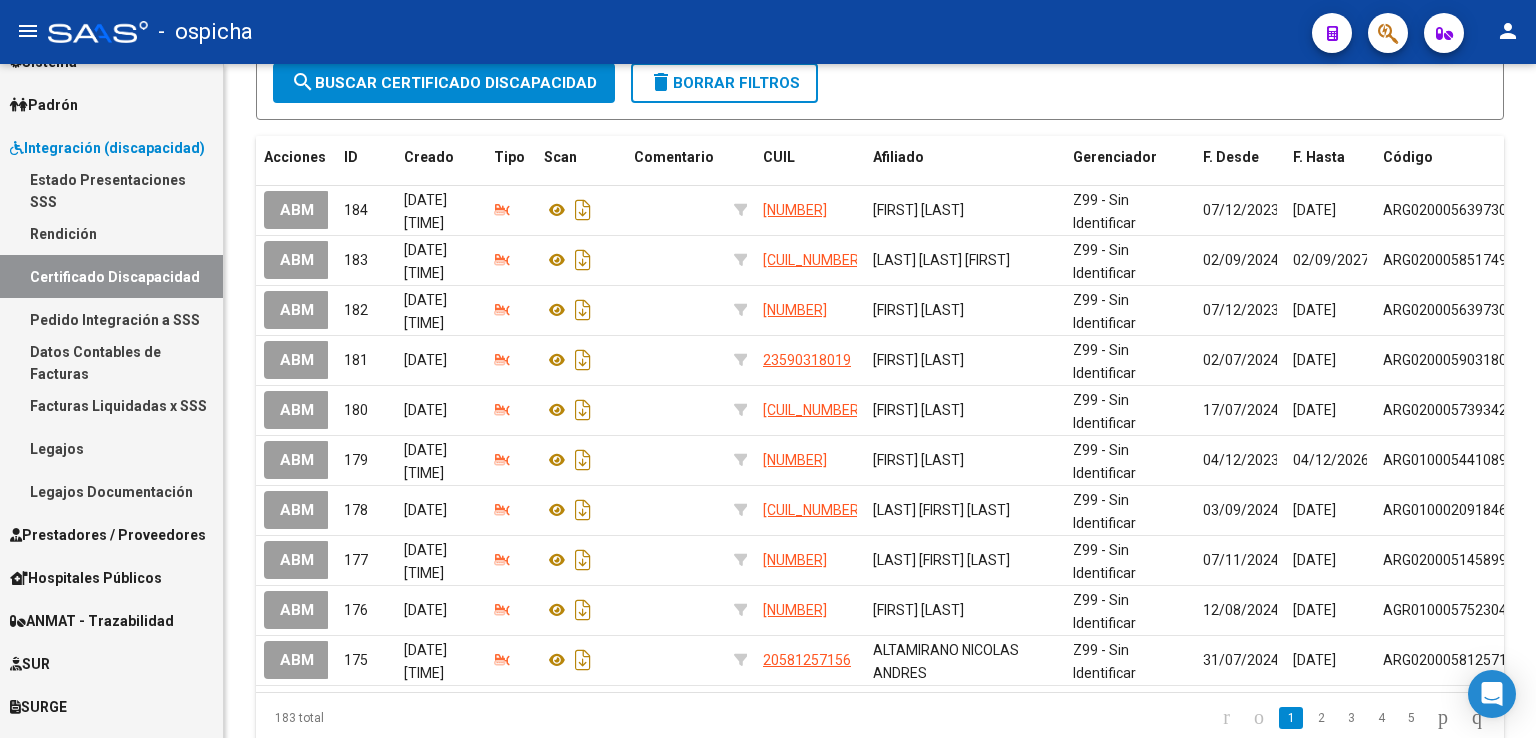 click on "Pedido Integración a SSS" at bounding box center (111, 319) 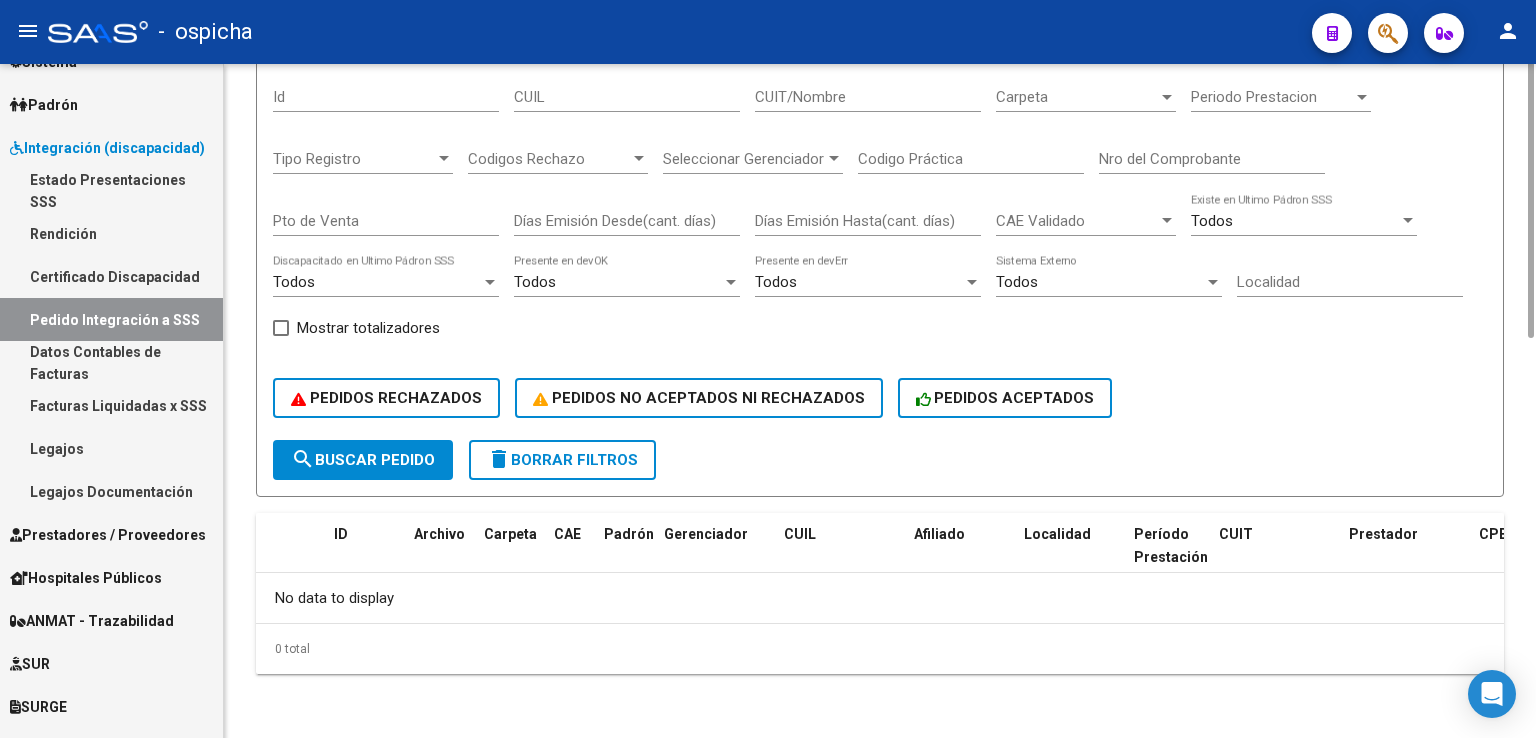 scroll, scrollTop: 0, scrollLeft: 0, axis: both 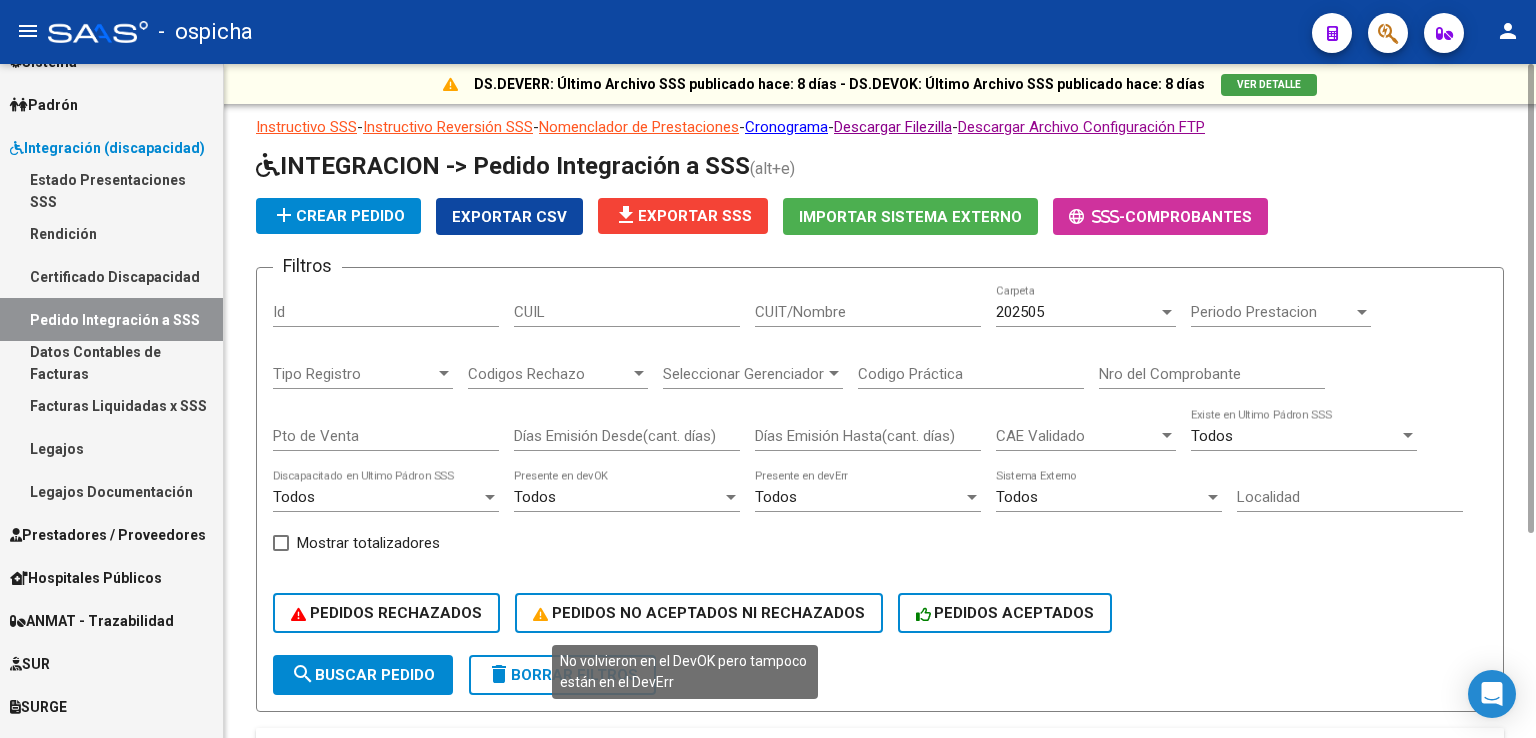click on "PEDIDOS NO ACEPTADOS NI RECHAZADOS" 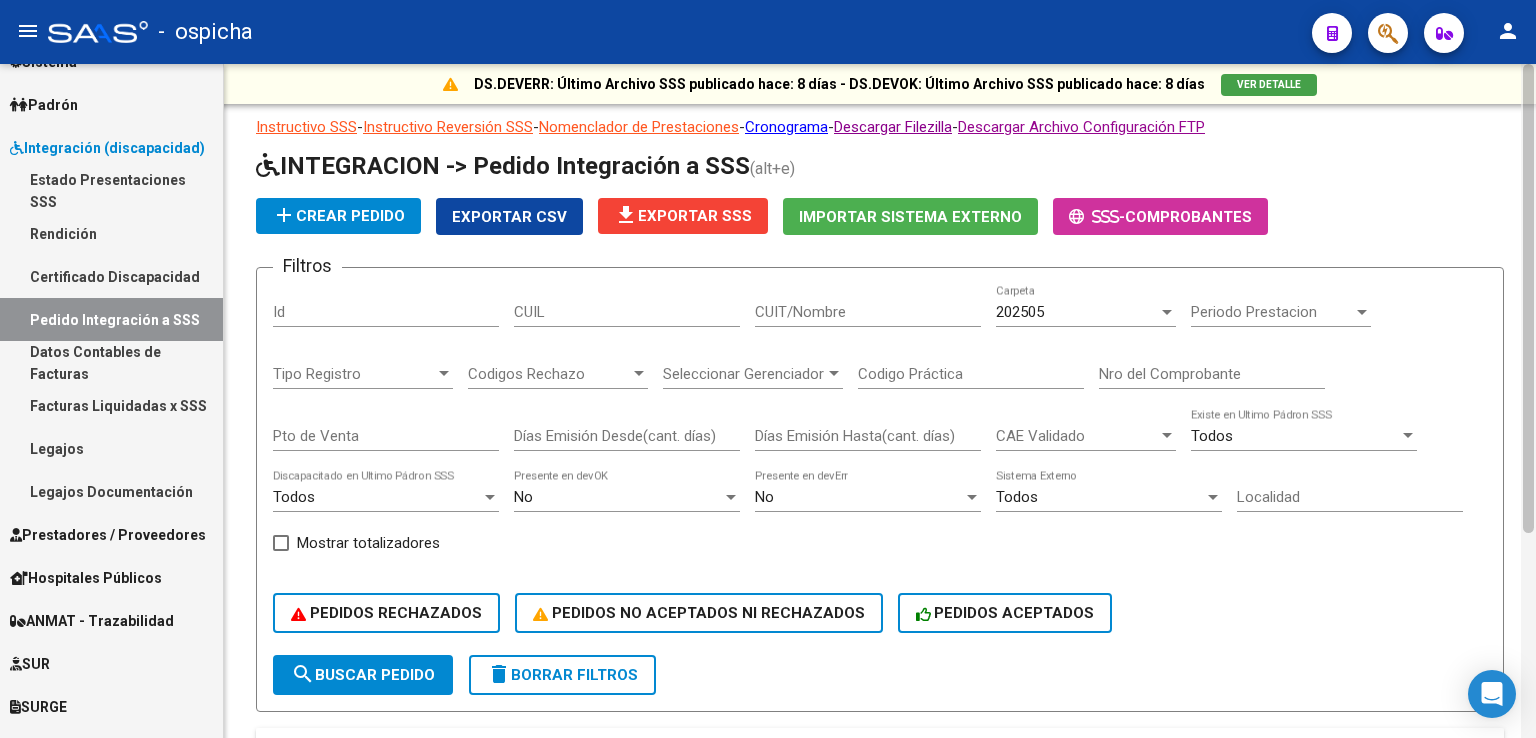 scroll, scrollTop: 664, scrollLeft: 0, axis: vertical 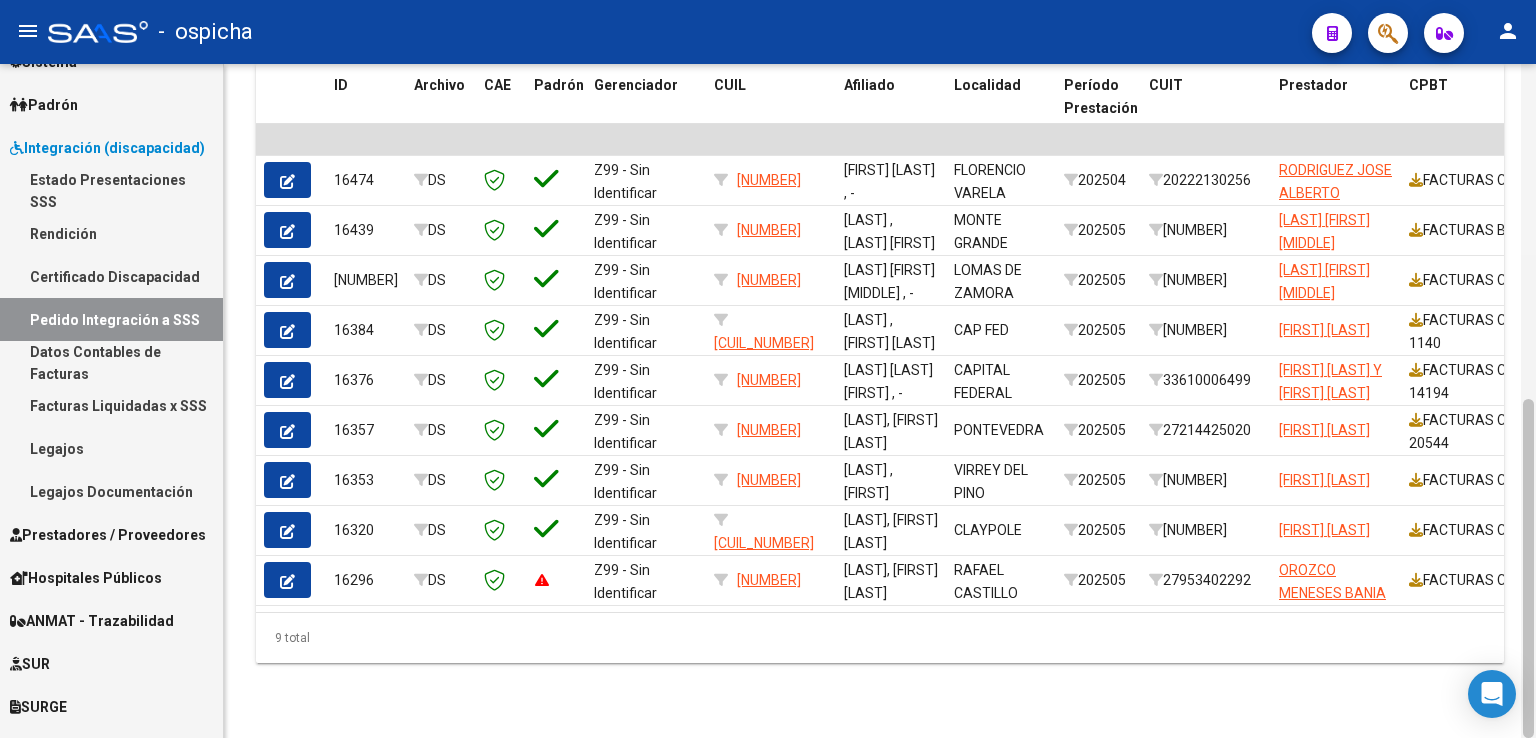 drag, startPoint x: 1535, startPoint y: 238, endPoint x: 1526, endPoint y: 430, distance: 192.21082 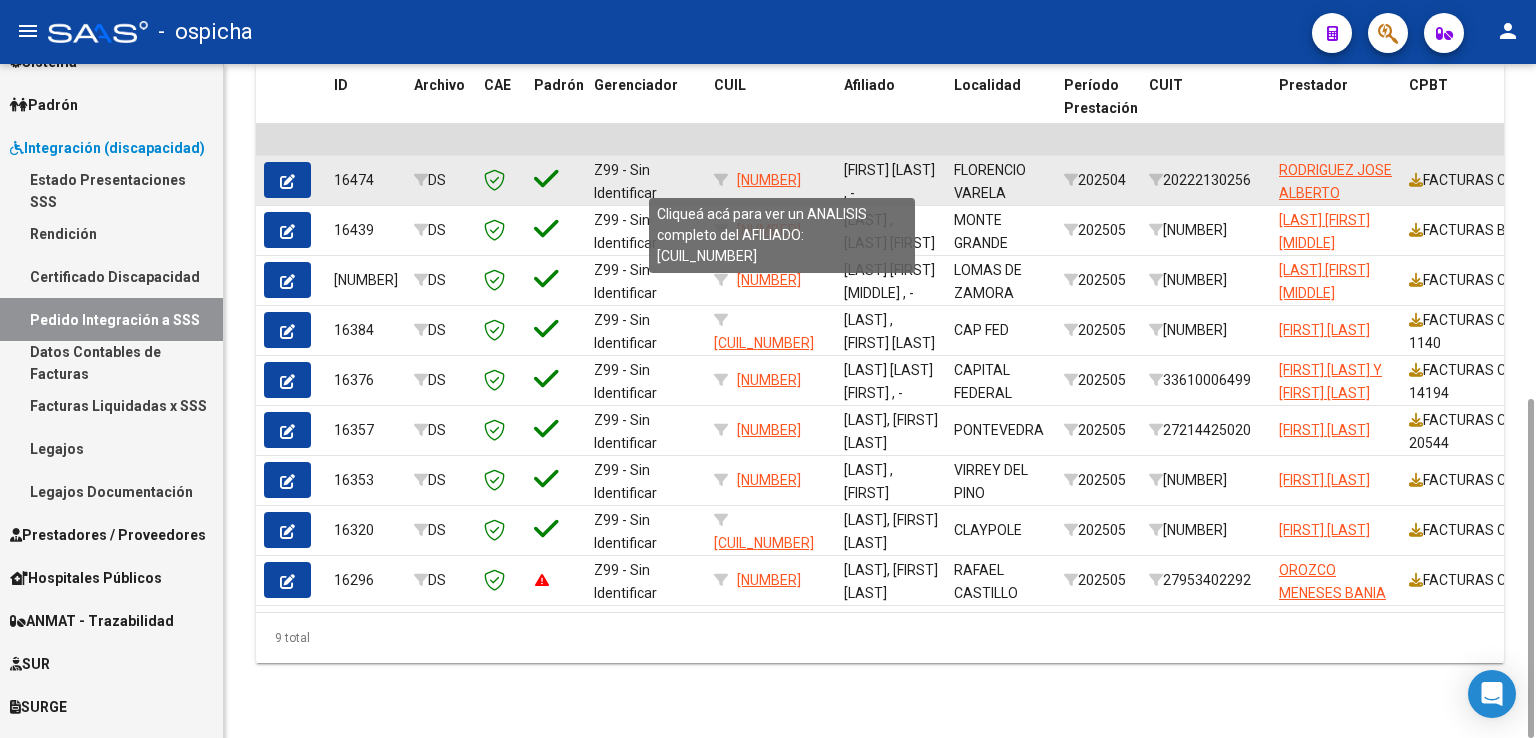 click on "[NUMBER]" 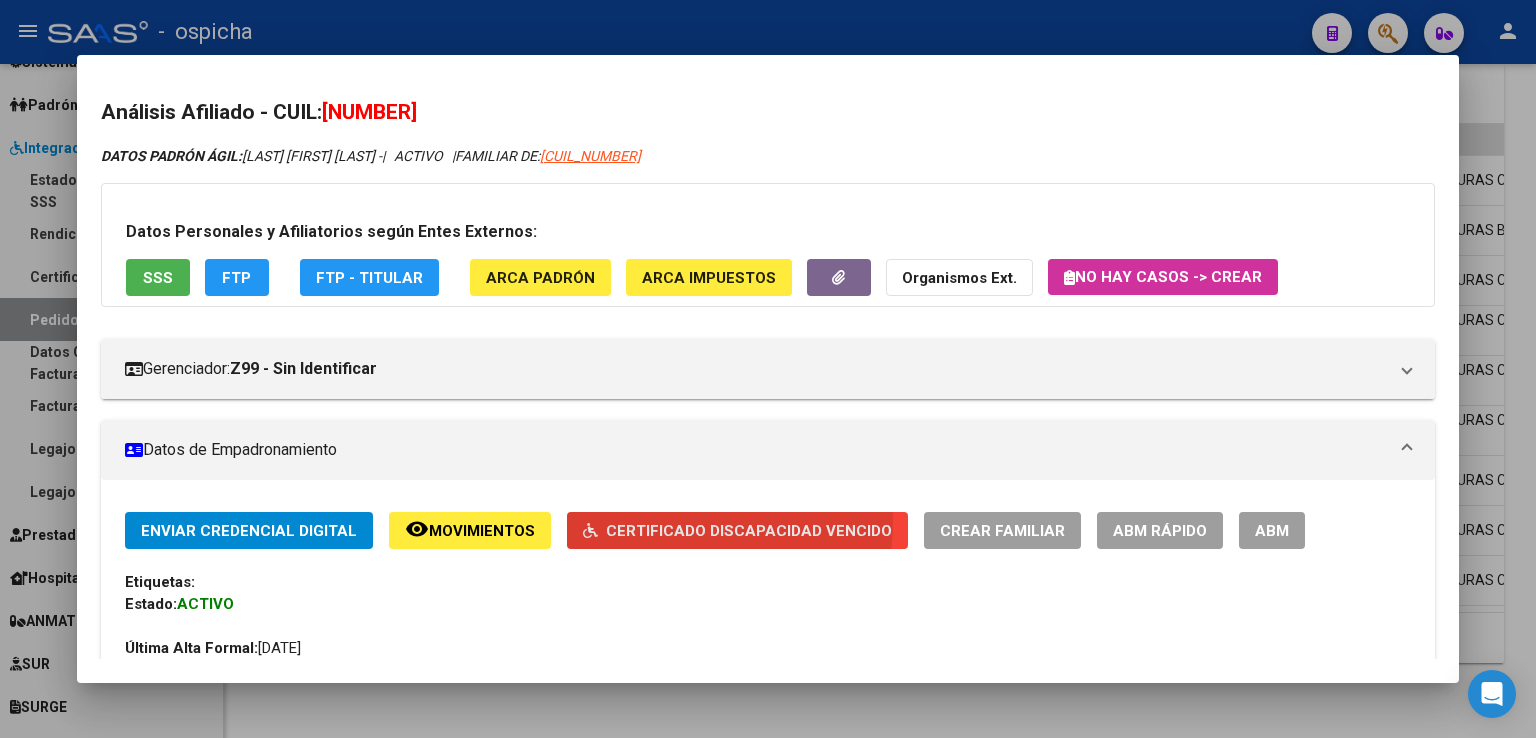 click on "Certificado Discapacidad Vencido" 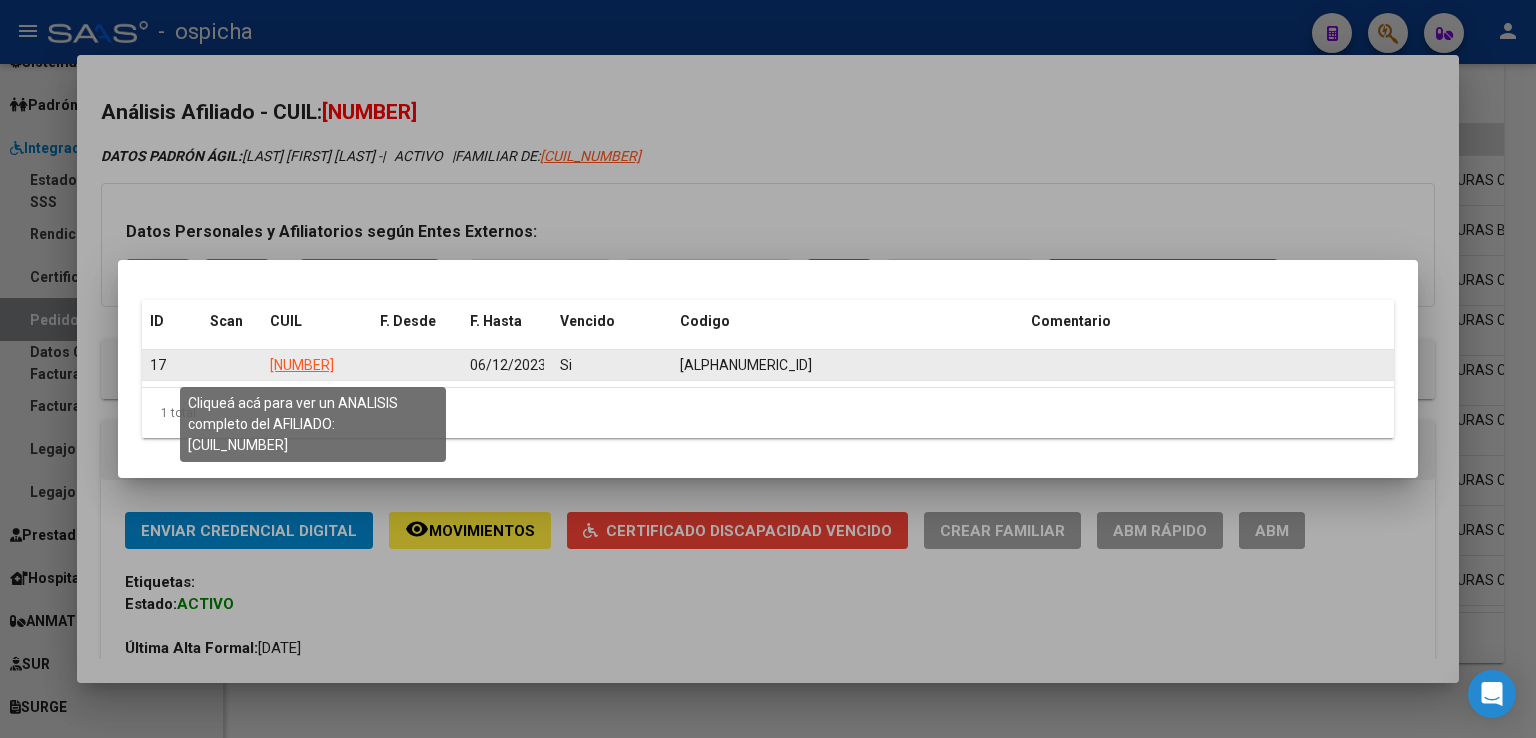 click on "[NUMBER]" 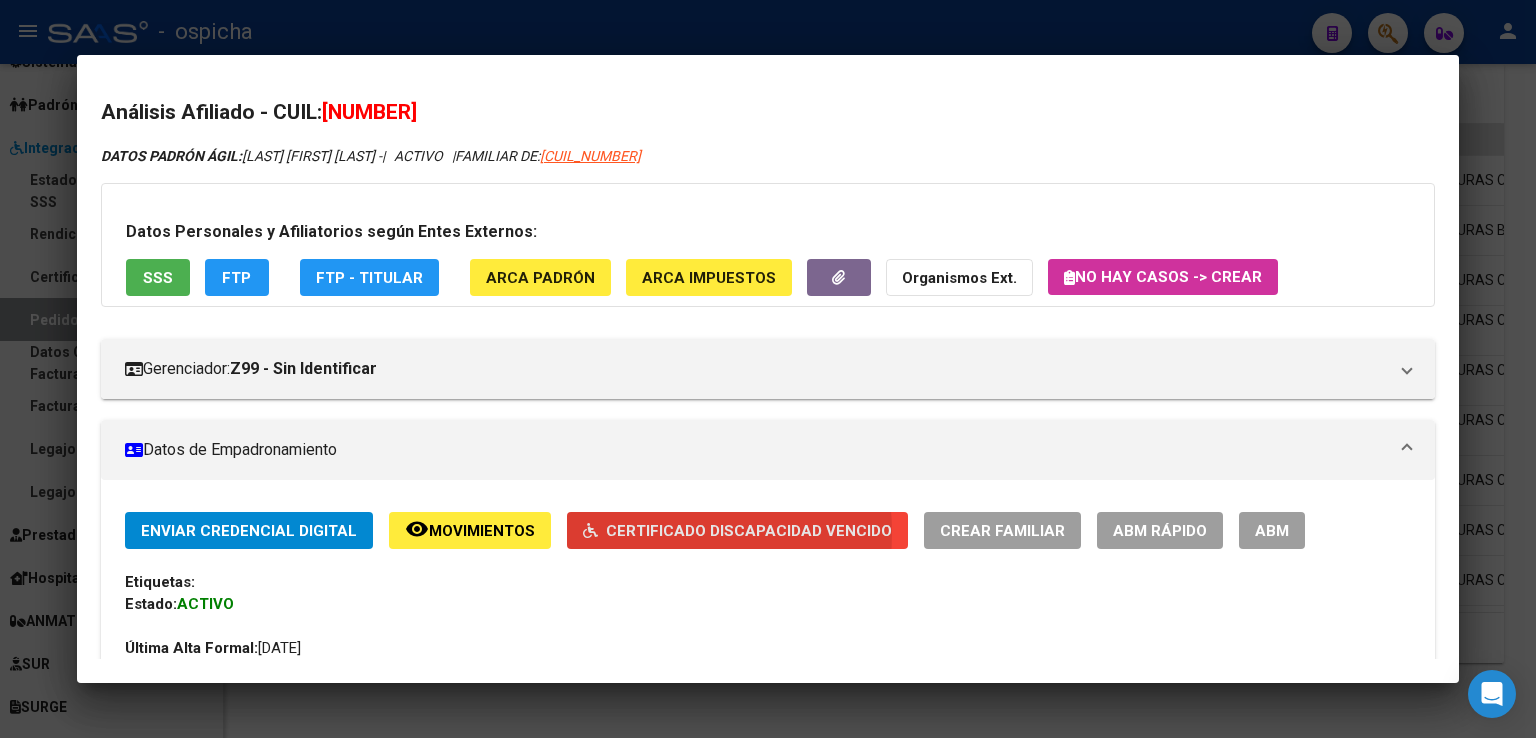 click on "Certificado Discapacidad Vencido" 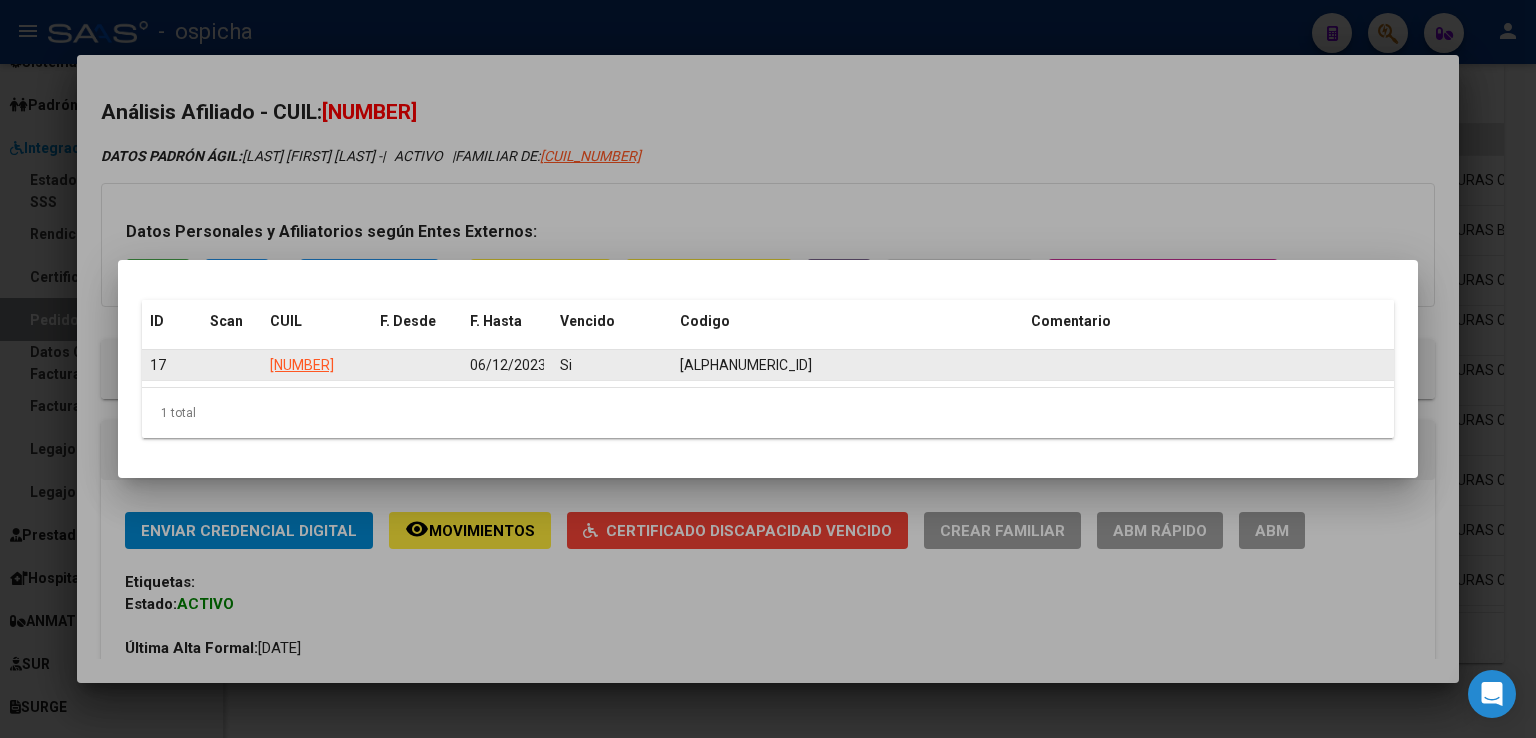 drag, startPoint x: 896, startPoint y: 365, endPoint x: 935, endPoint y: 365, distance: 39 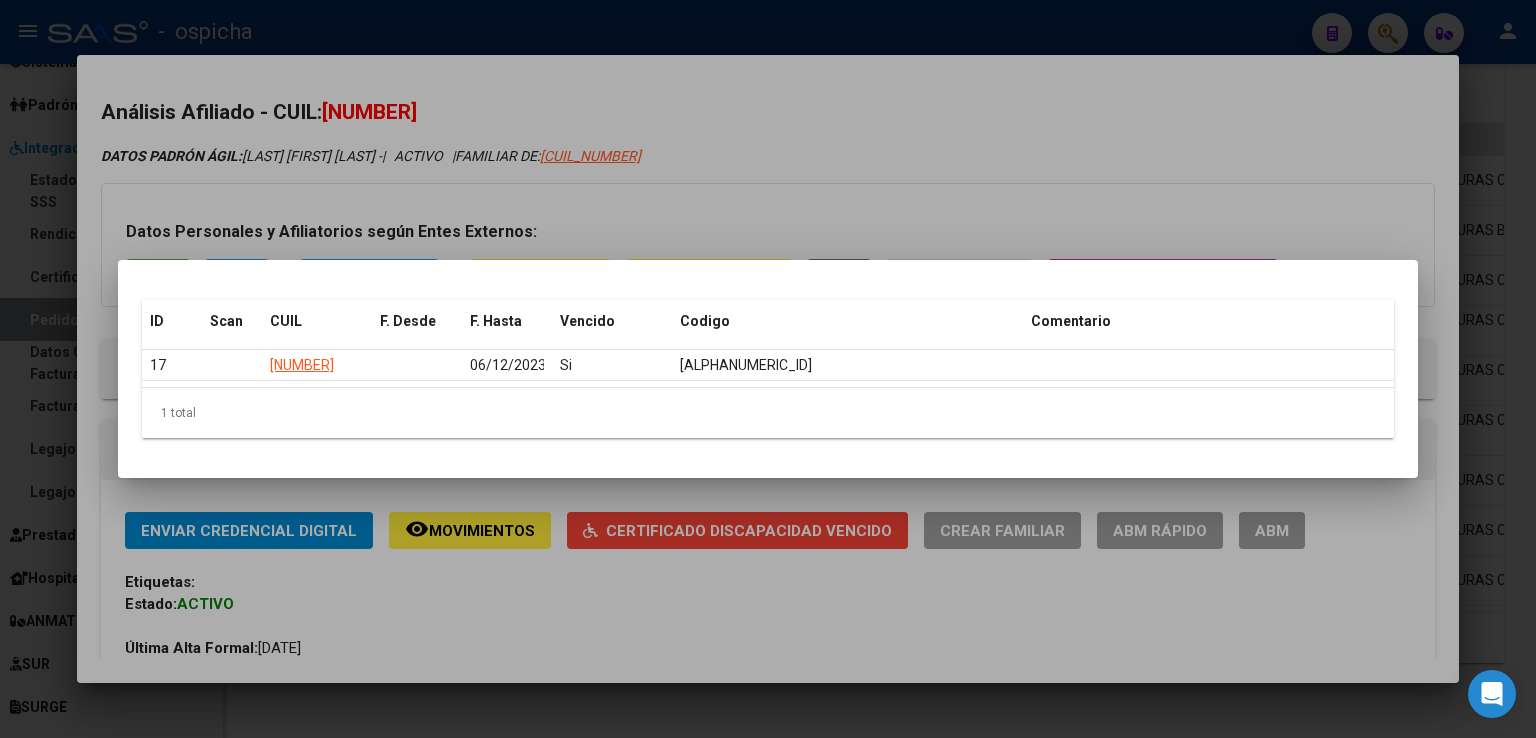 click at bounding box center [768, 369] 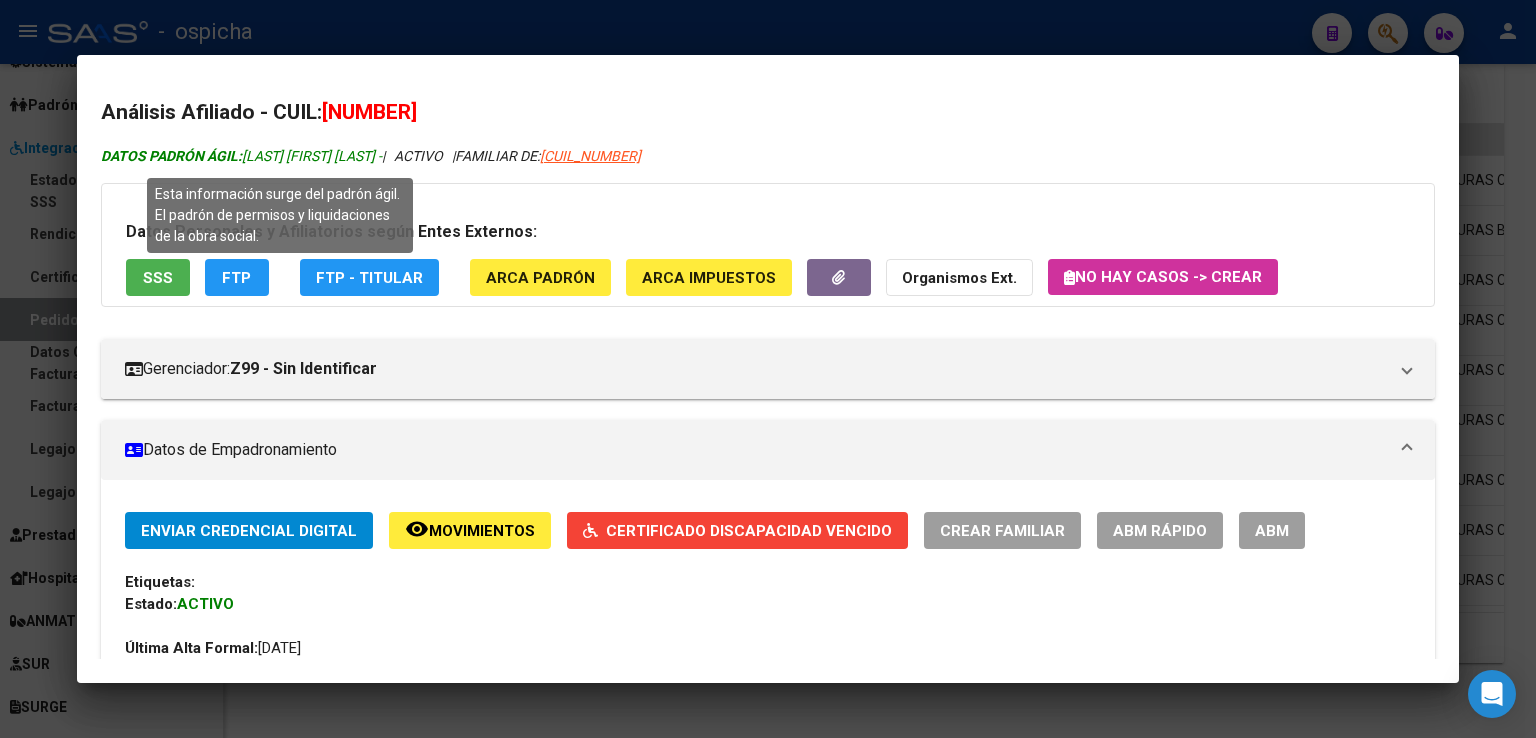 drag, startPoint x: 246, startPoint y: 159, endPoint x: 400, endPoint y: 161, distance: 154.01299 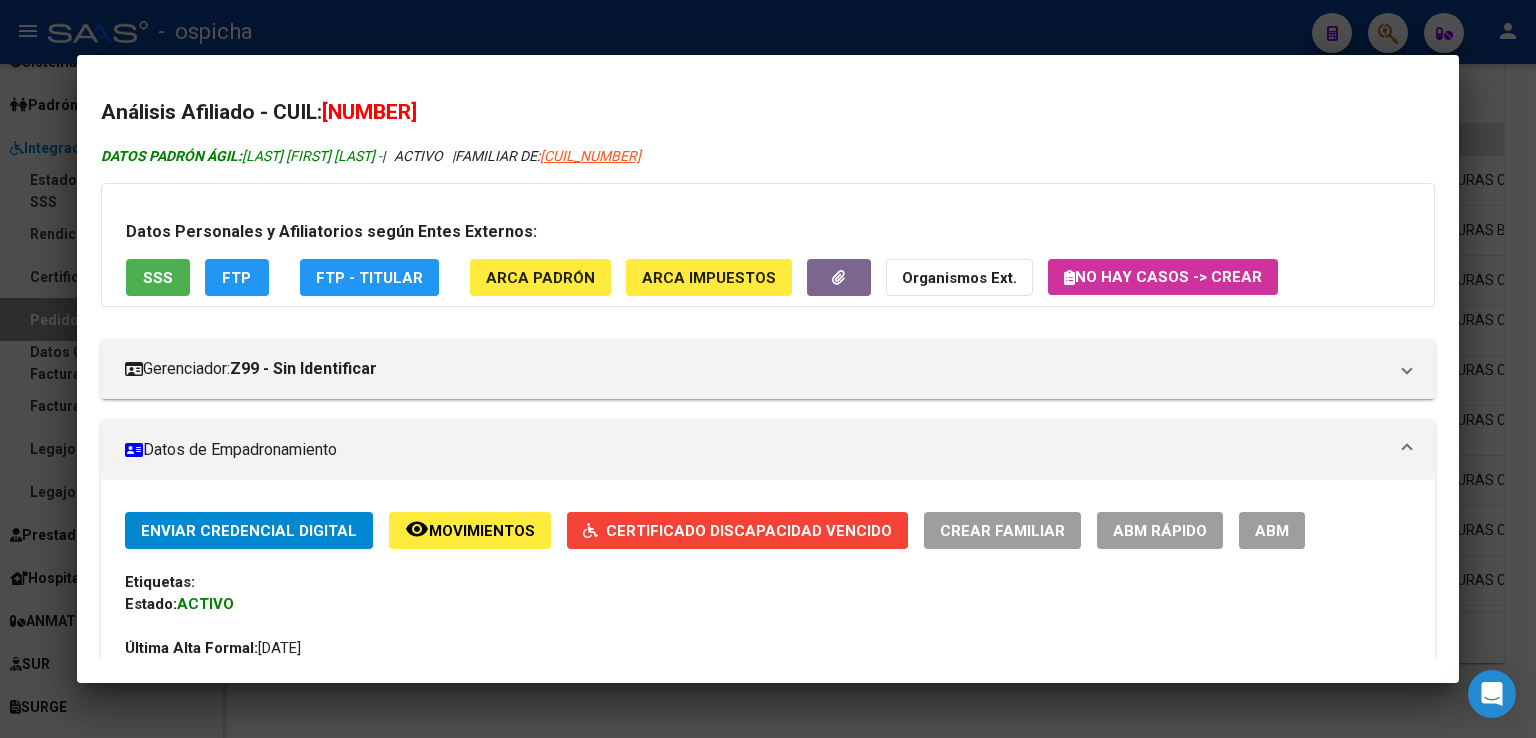 copy on "[FIRST] [LAST]" 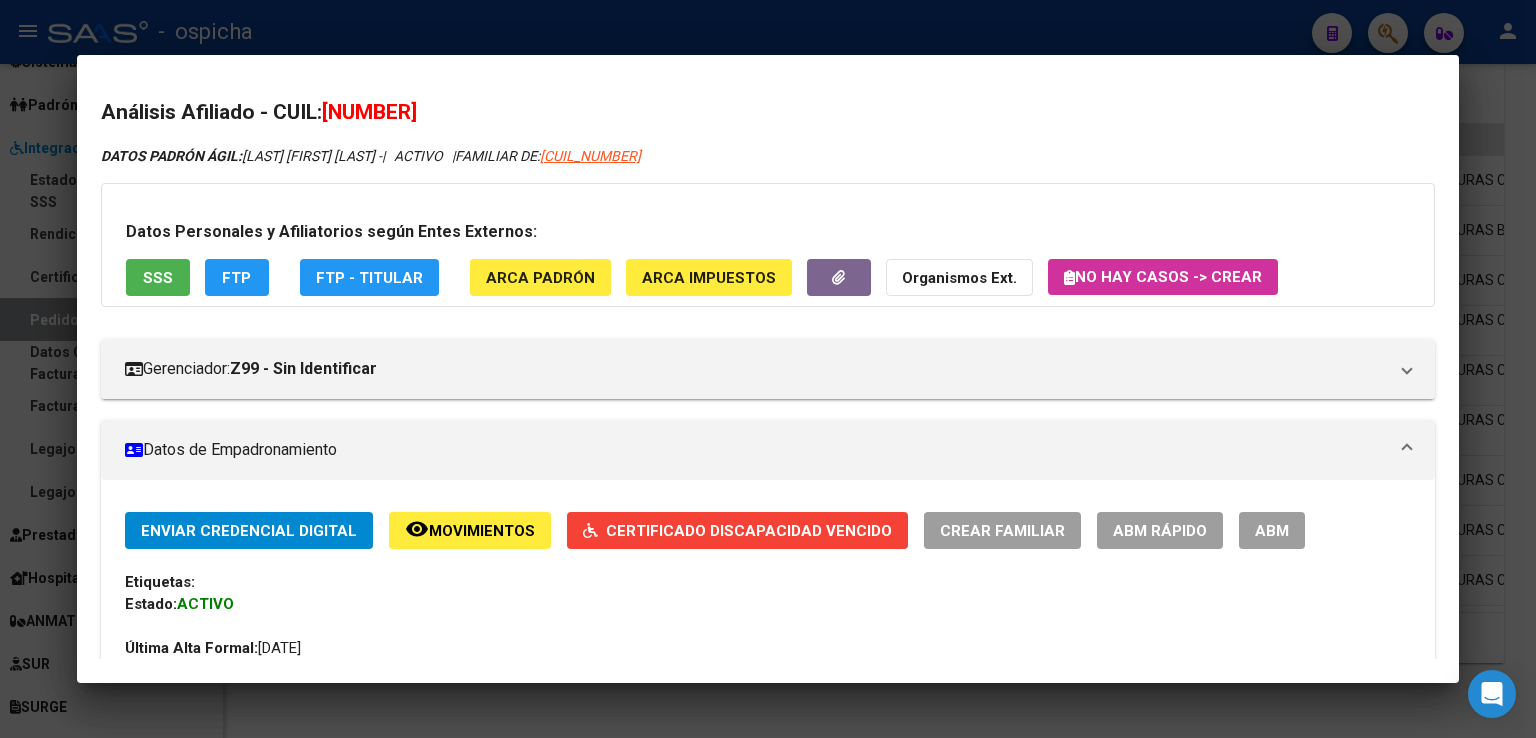 click at bounding box center (768, 369) 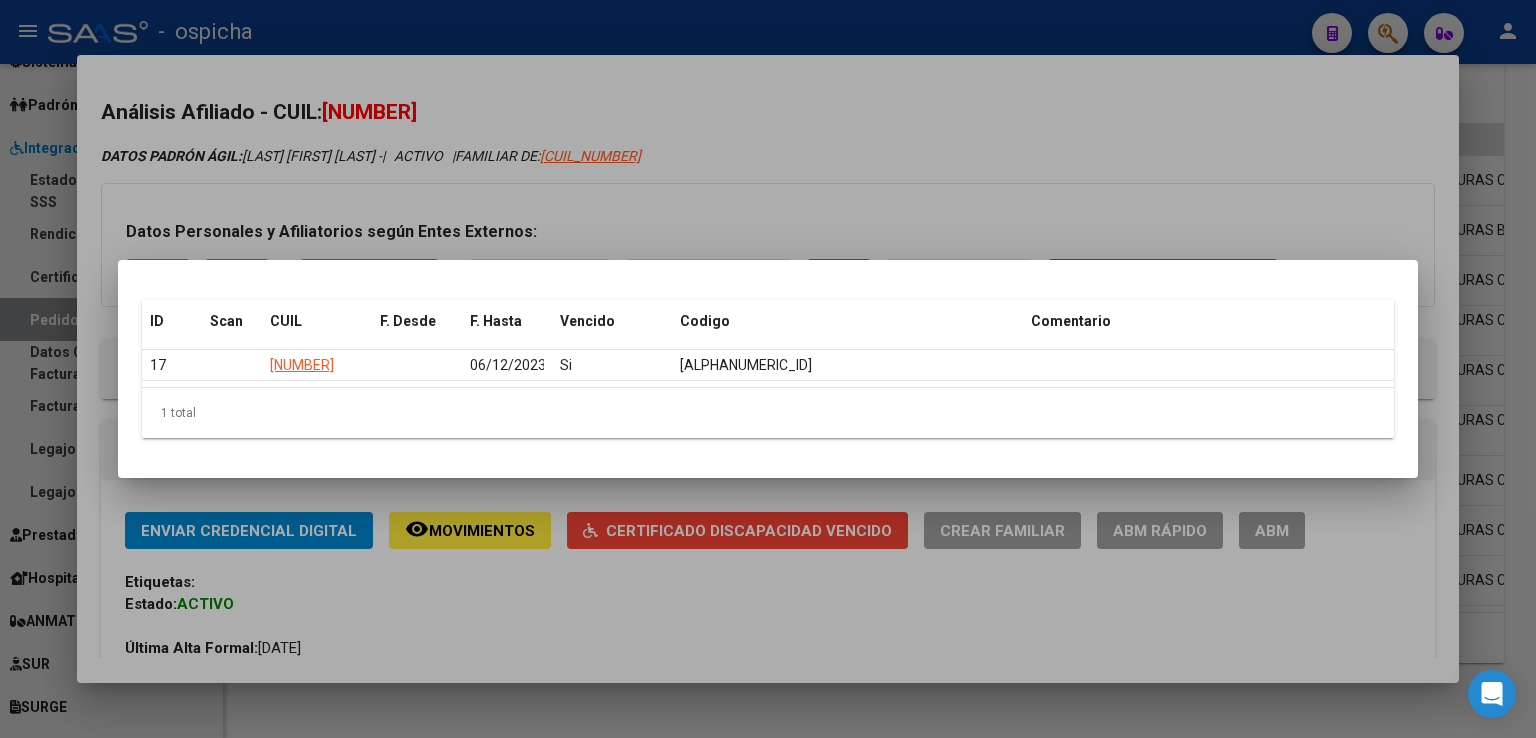 click at bounding box center (768, 369) 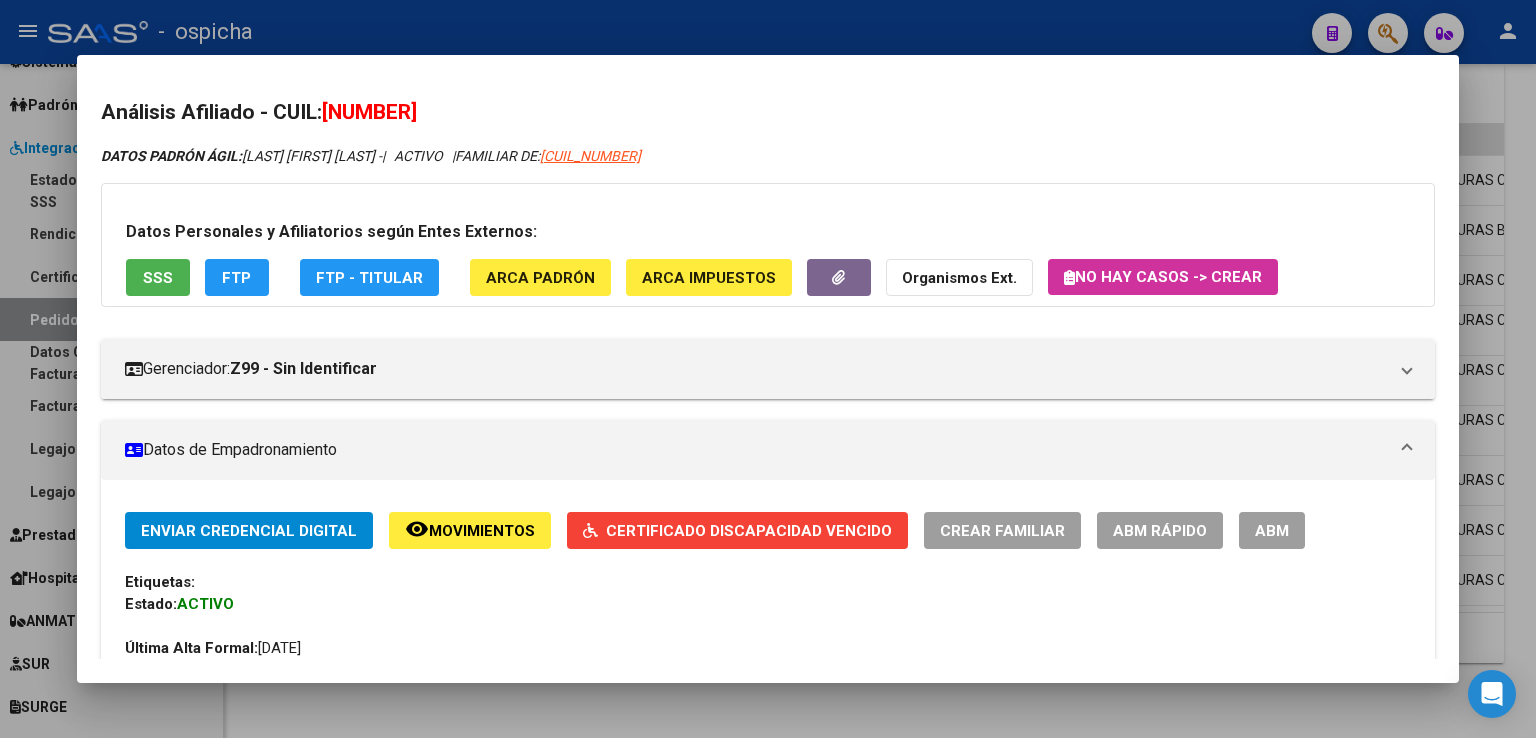 click at bounding box center (768, 369) 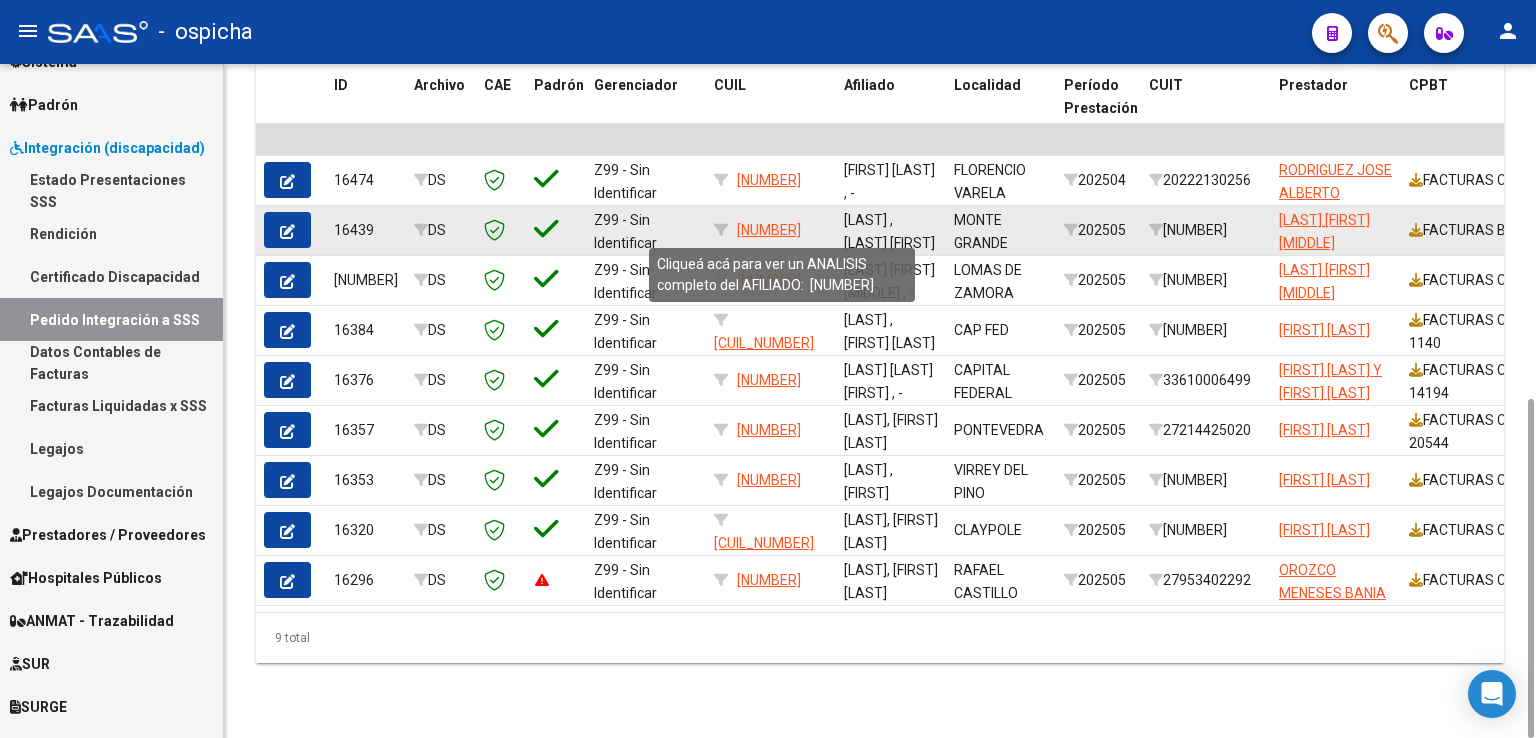 click on "[NUMBER]" 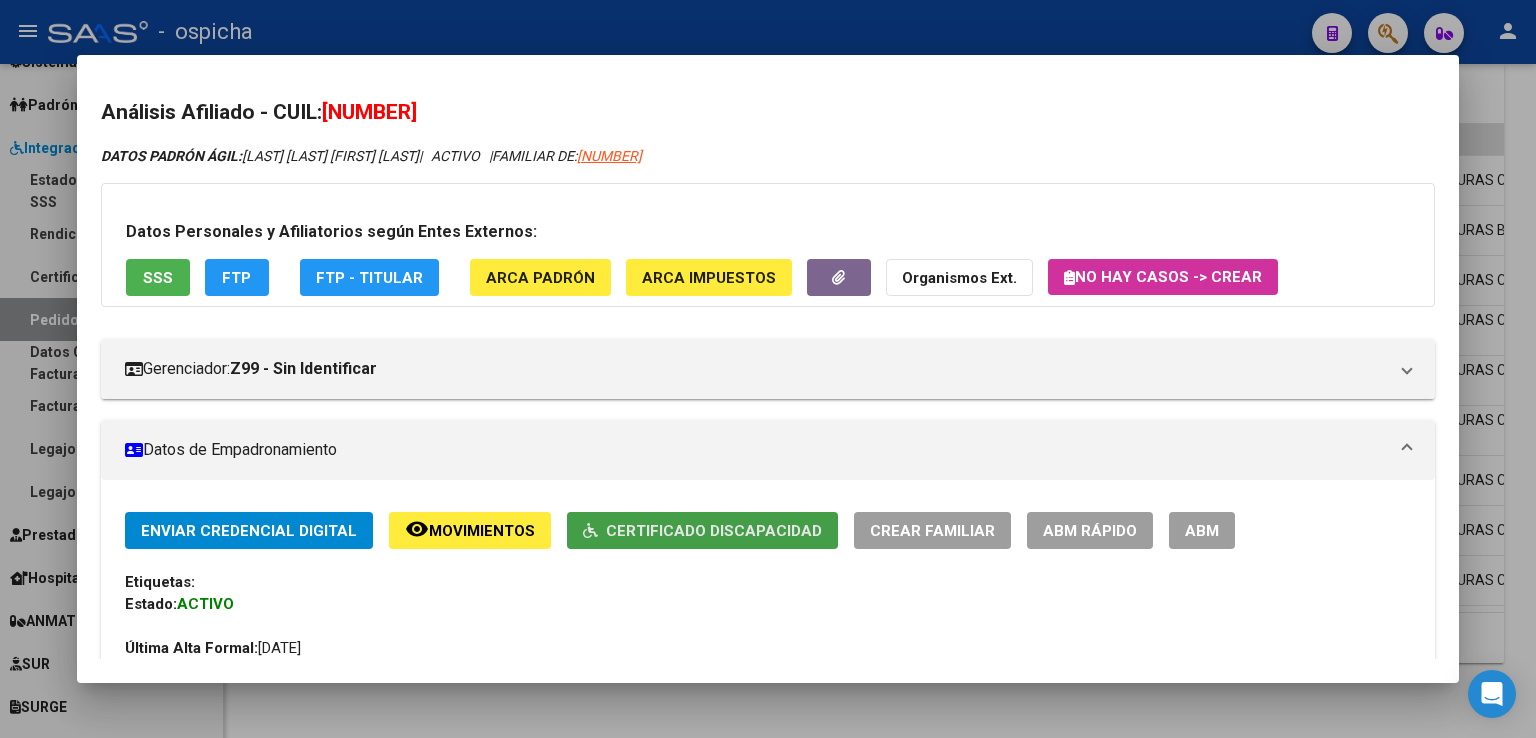 click on "Certificado Discapacidad" 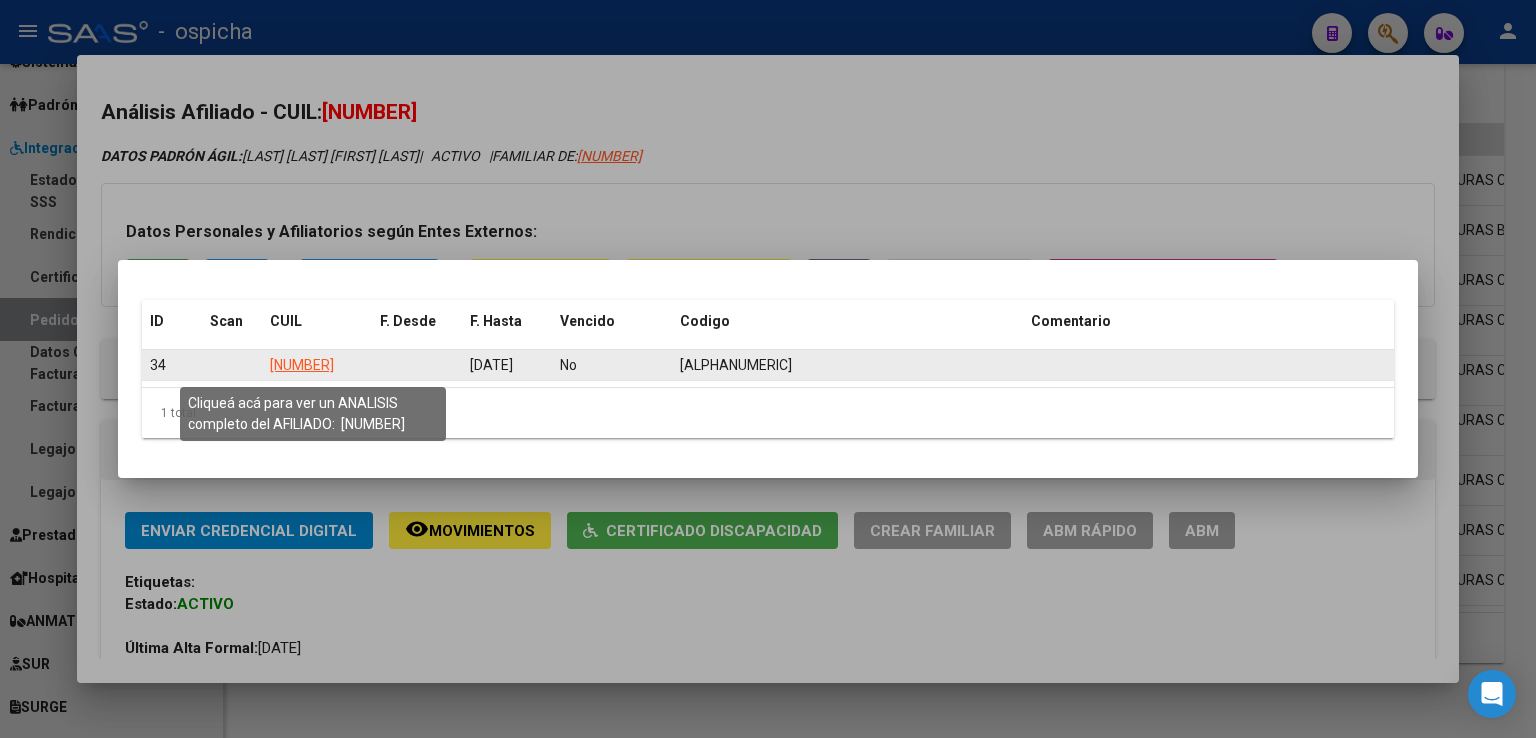 click on "[NUMBER]" 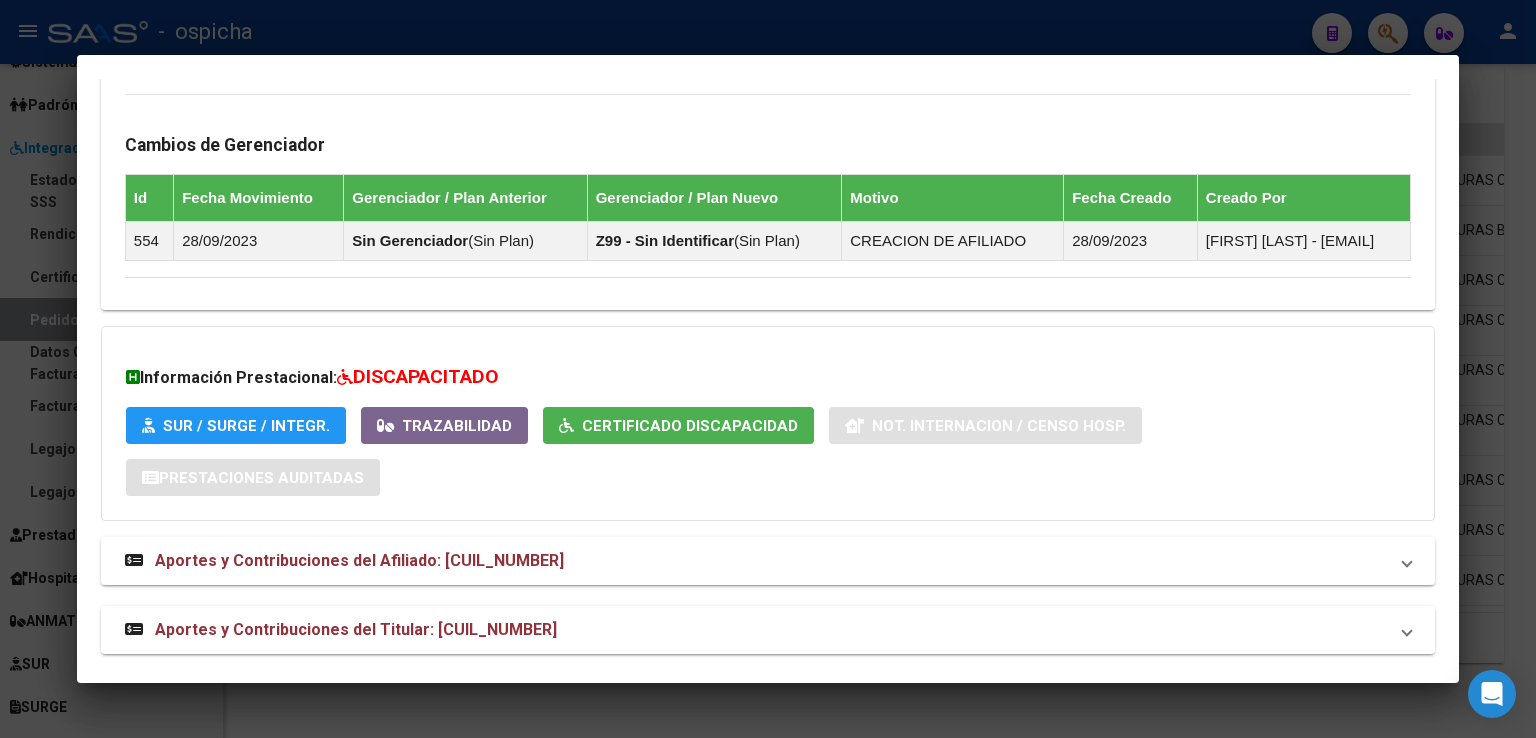 scroll, scrollTop: 1336, scrollLeft: 0, axis: vertical 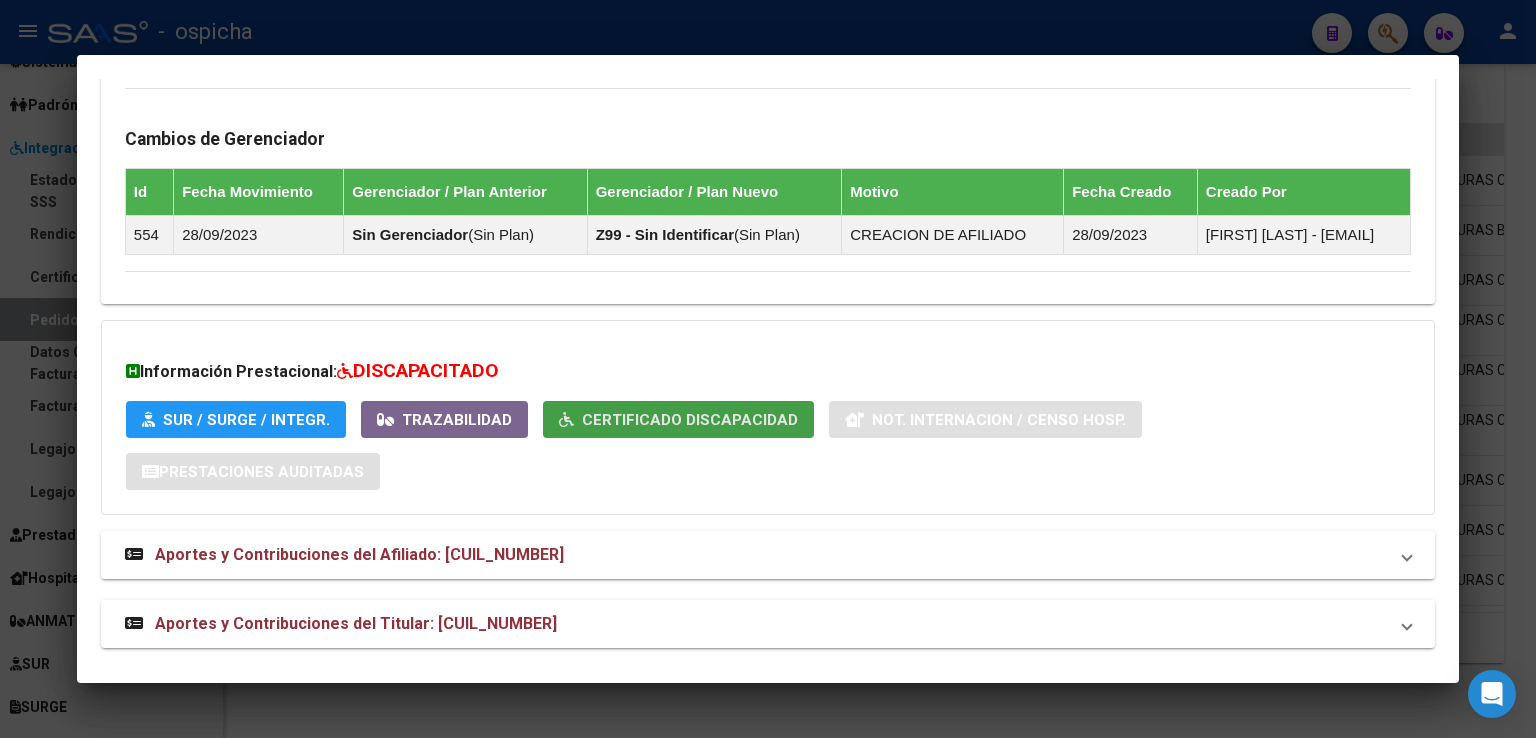 click on "Certificado Discapacidad" 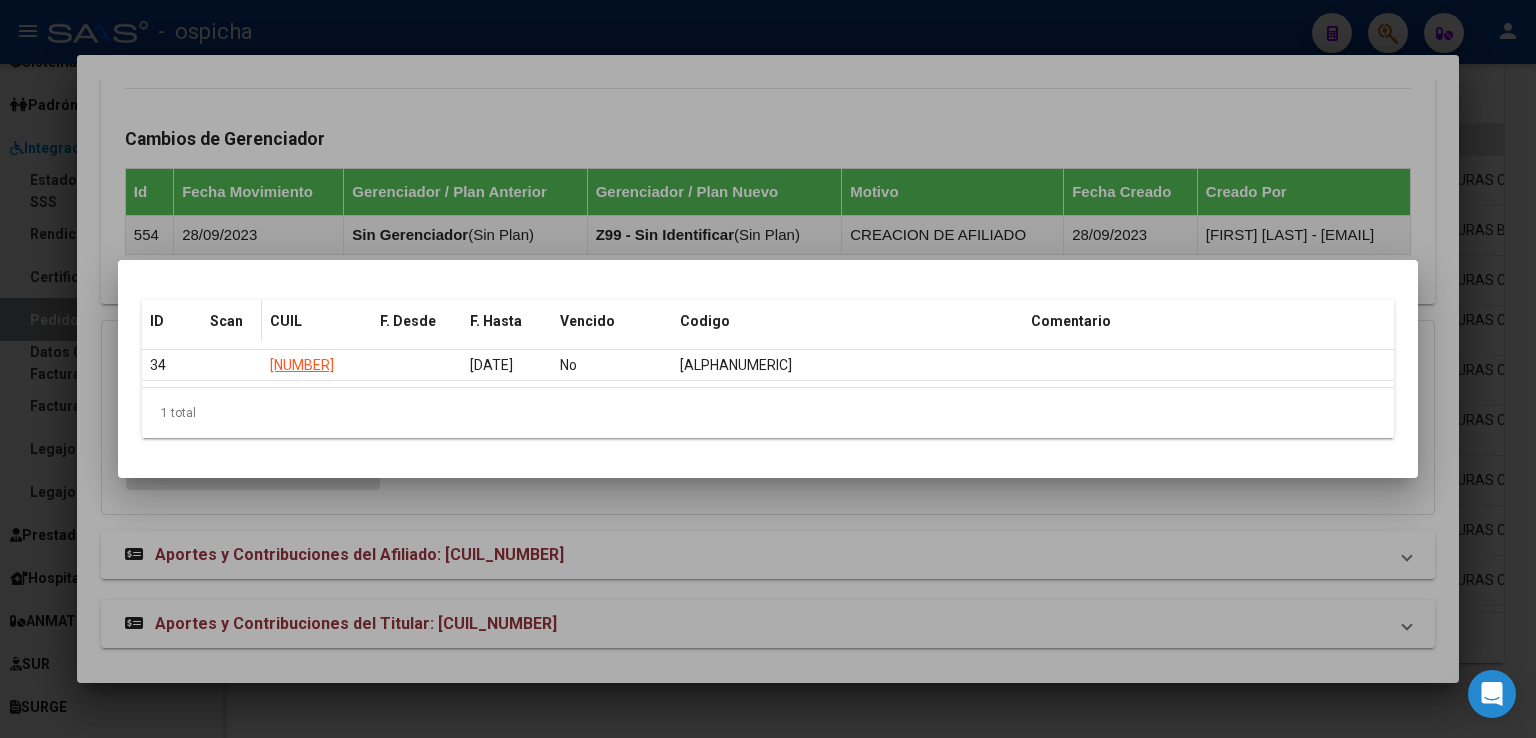 click on "Scan" at bounding box center (232, 321) 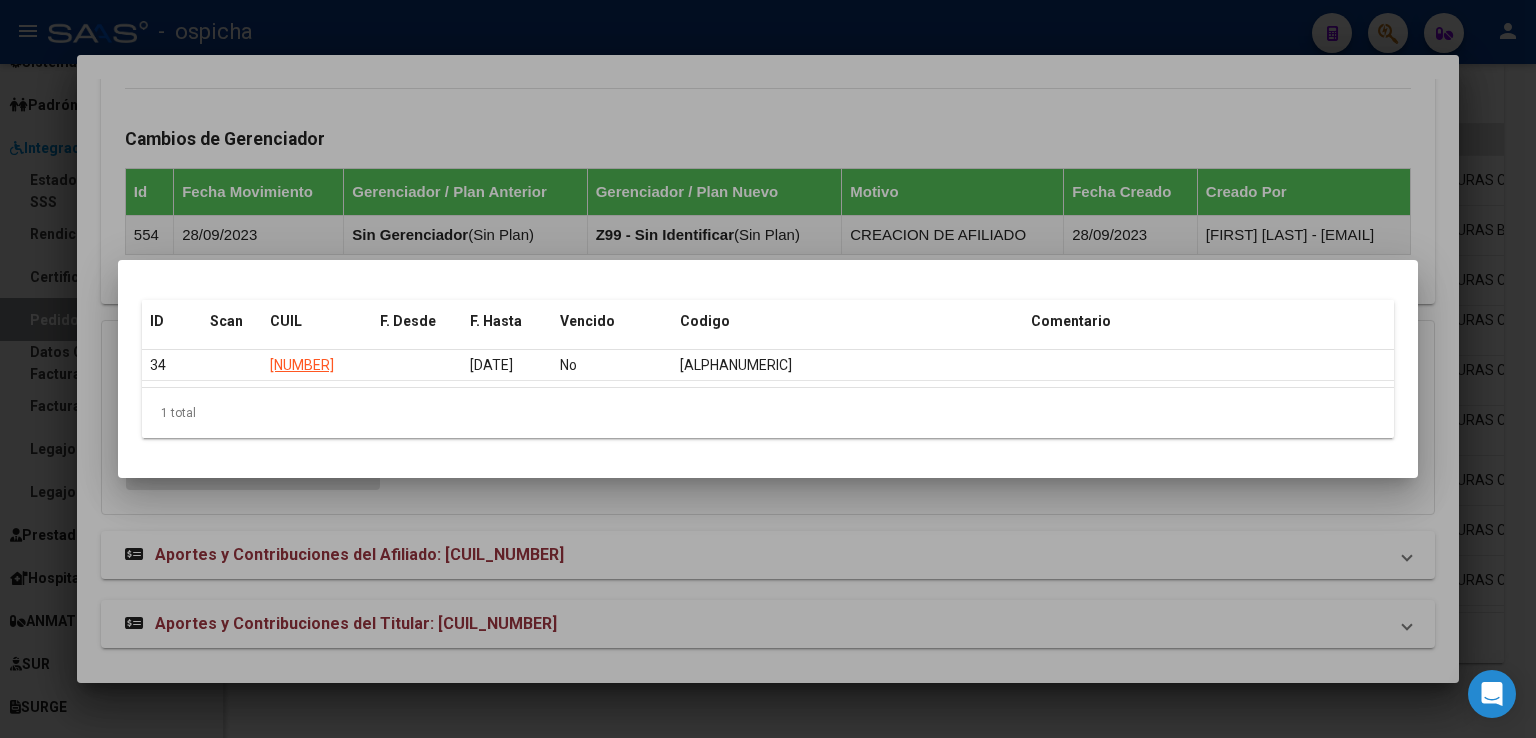 click at bounding box center [768, 369] 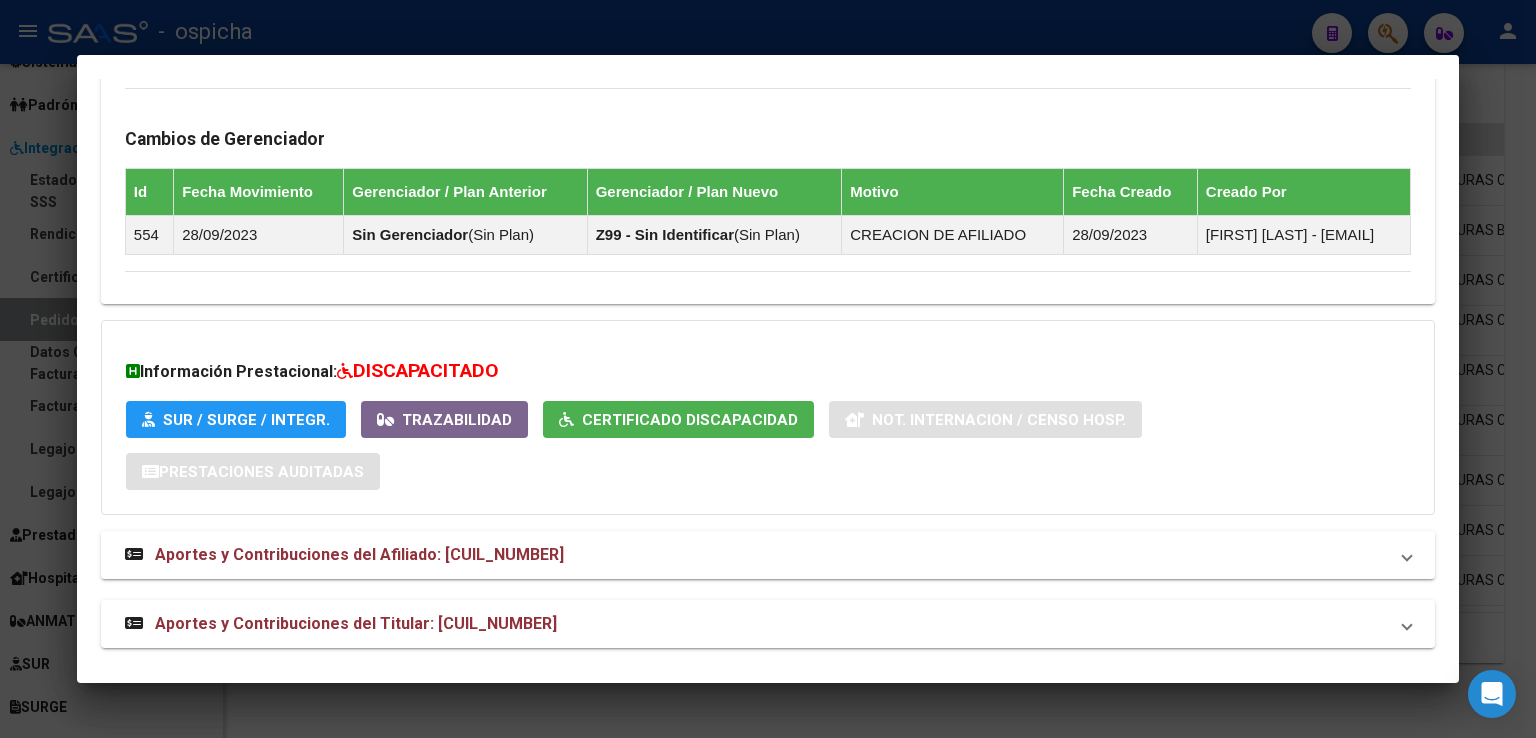 click at bounding box center [768, 369] 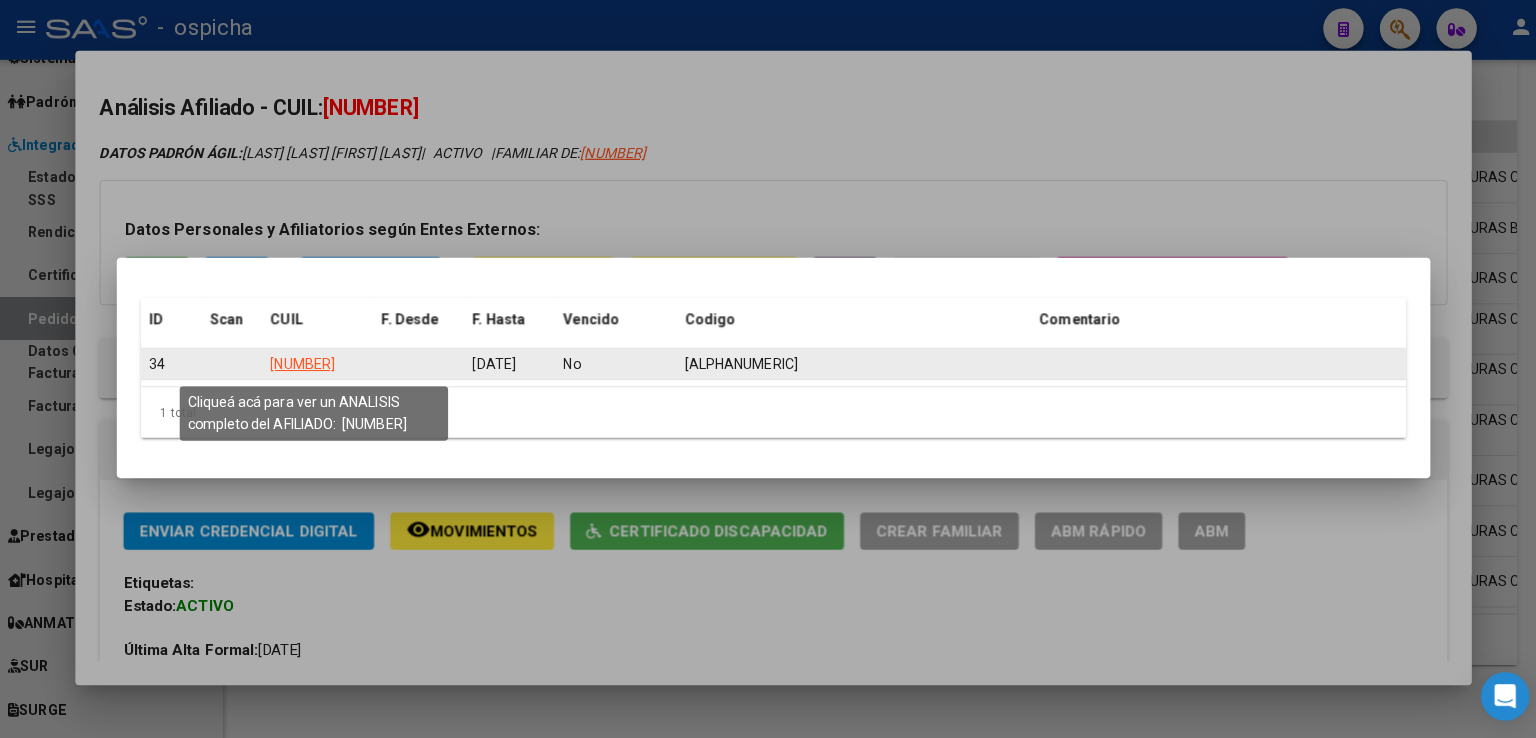 click on "[NUMBER]" 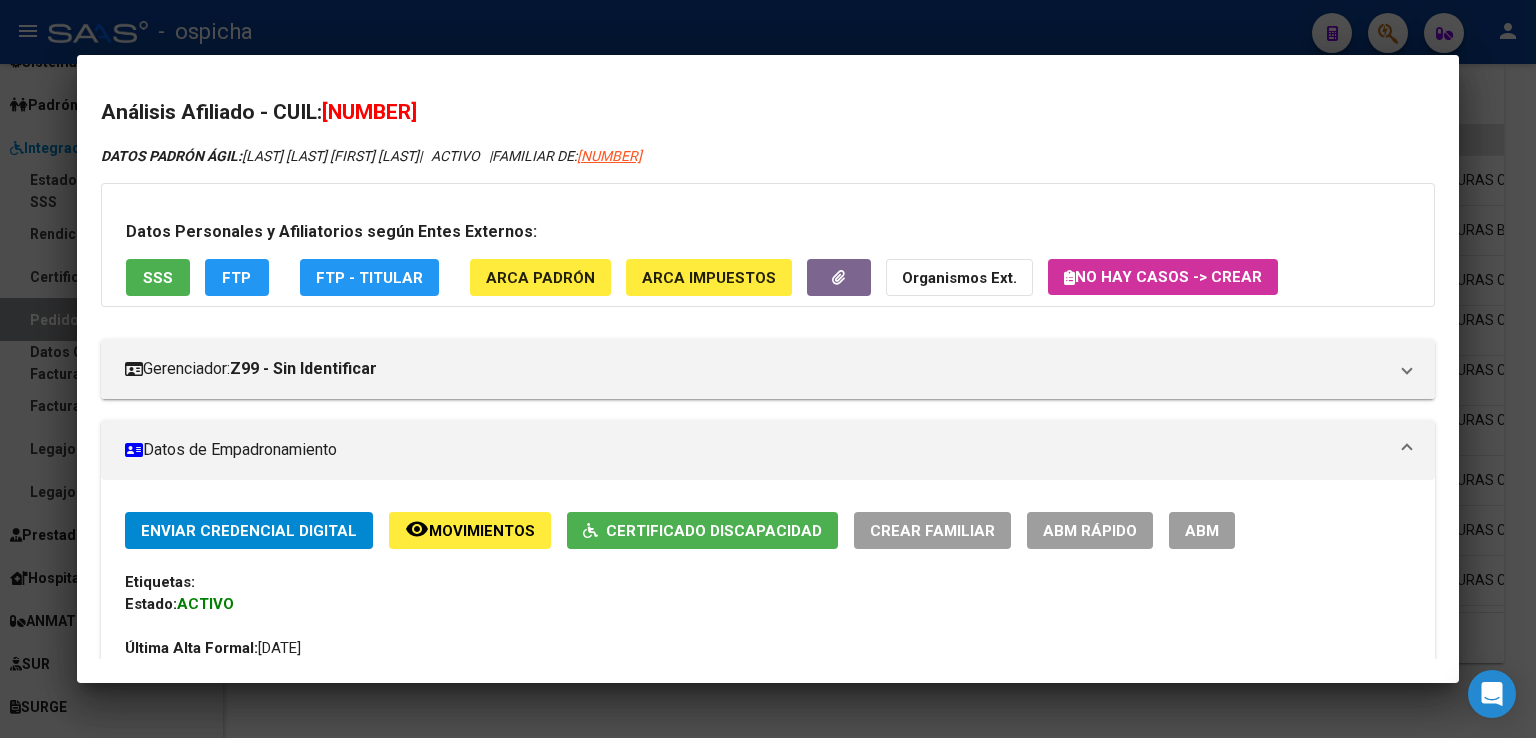 click on "Certificado Discapacidad" 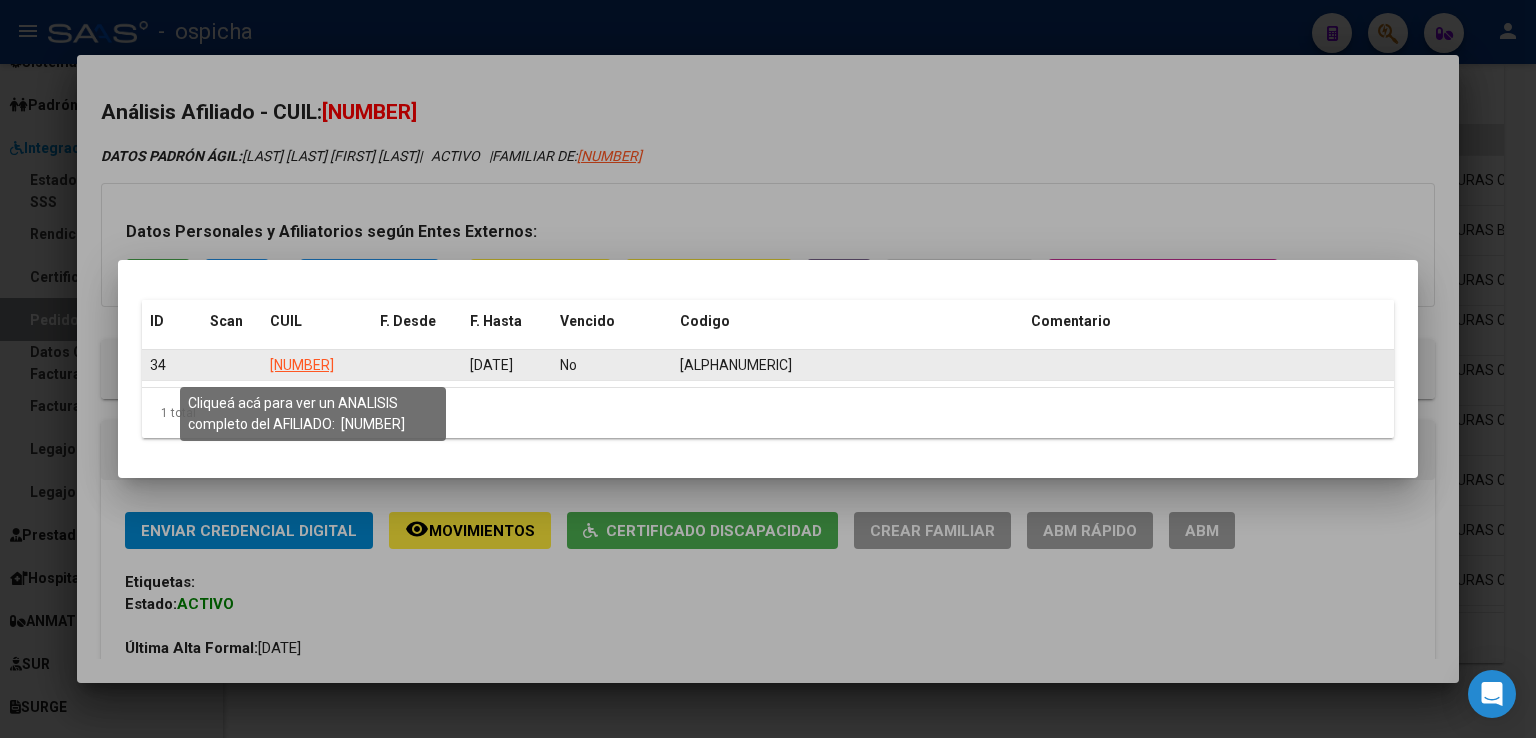 click on "[NUMBER]" 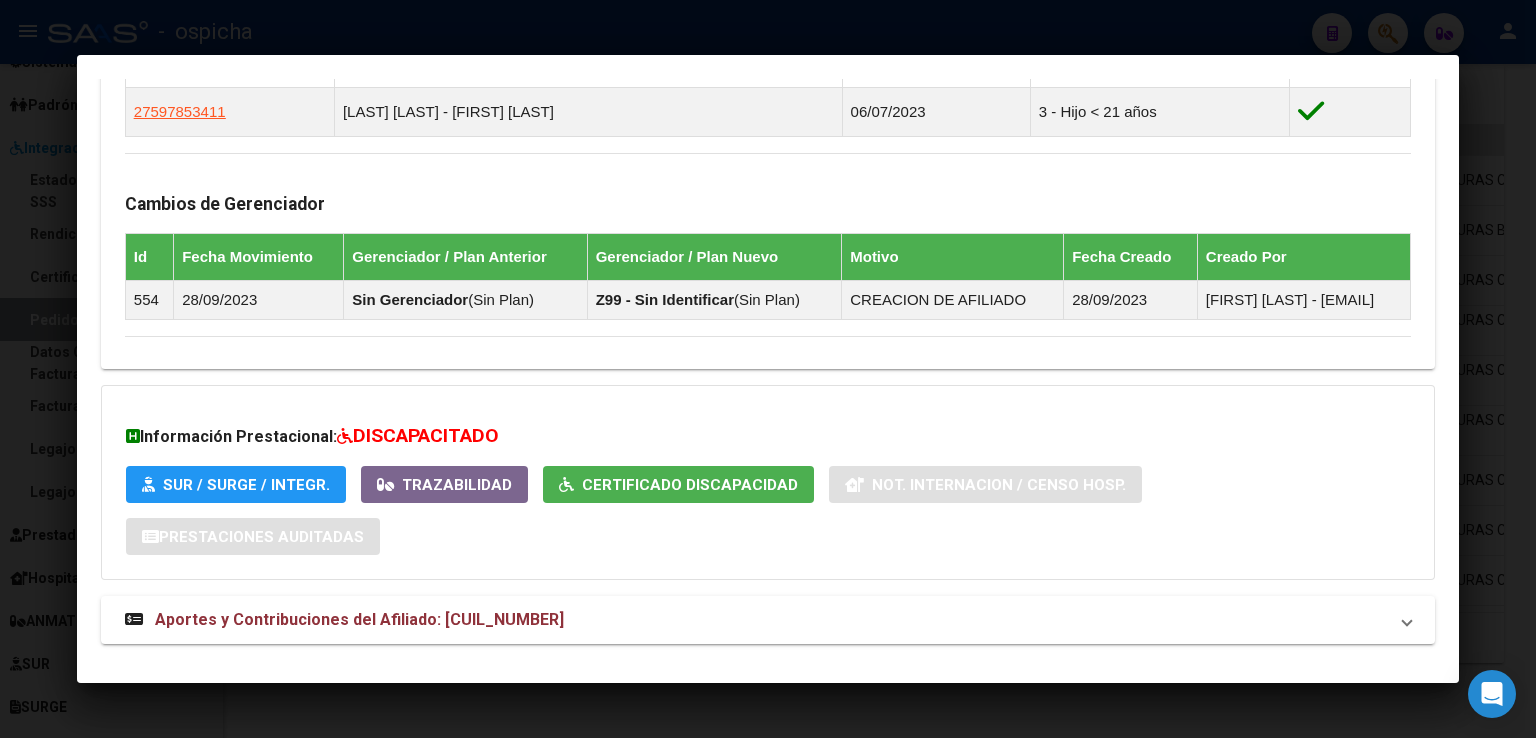 scroll, scrollTop: 1336, scrollLeft: 0, axis: vertical 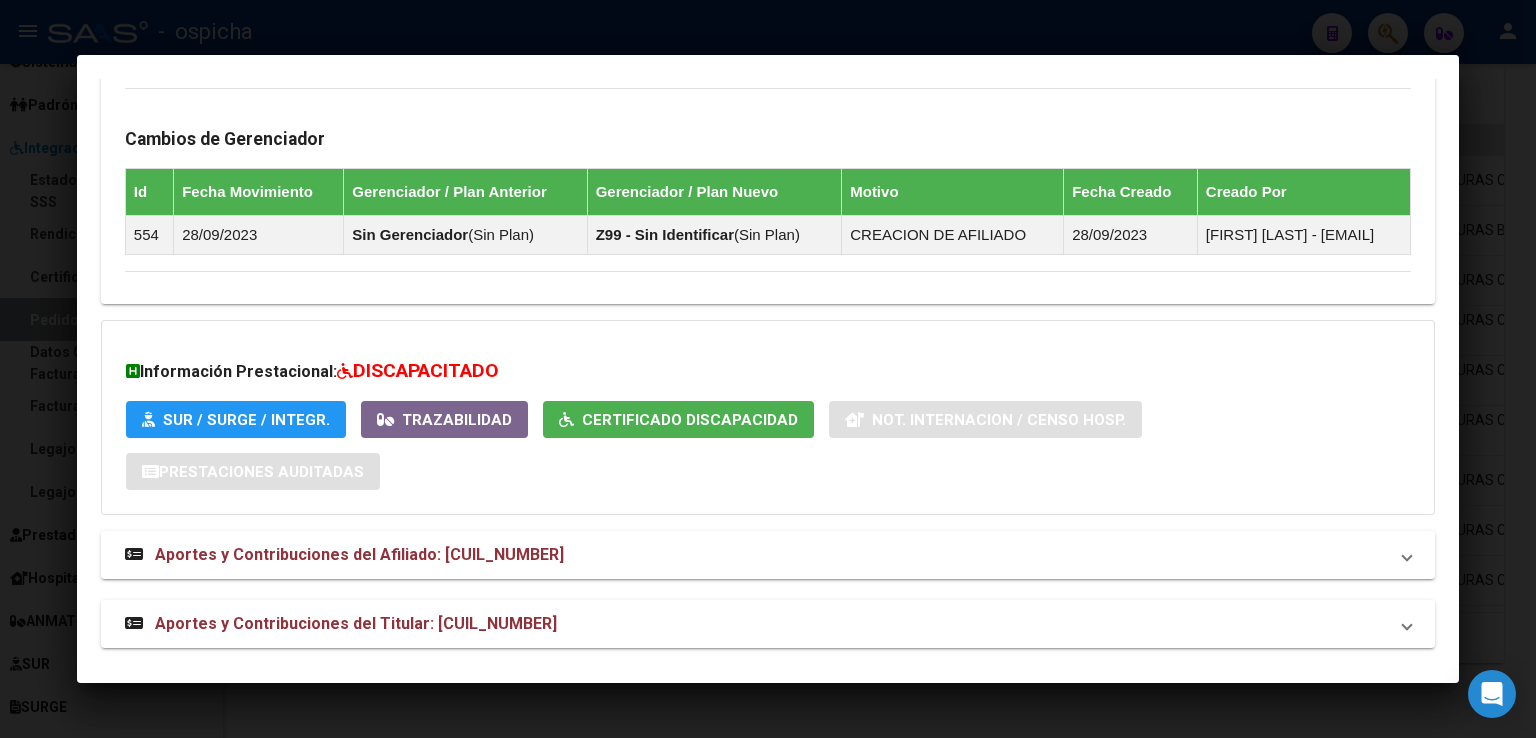 click on "Trazabilidad" 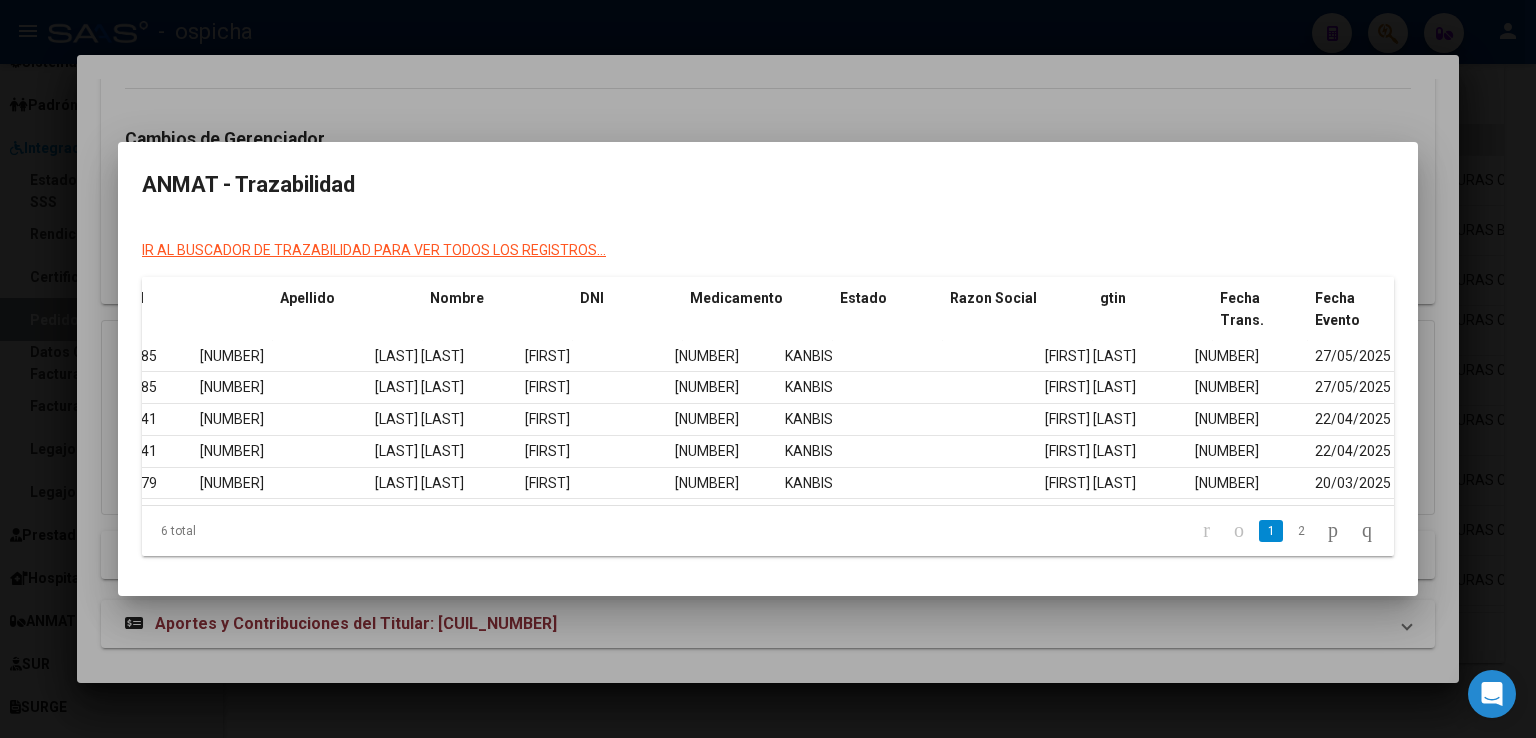 scroll, scrollTop: 0, scrollLeft: 237, axis: horizontal 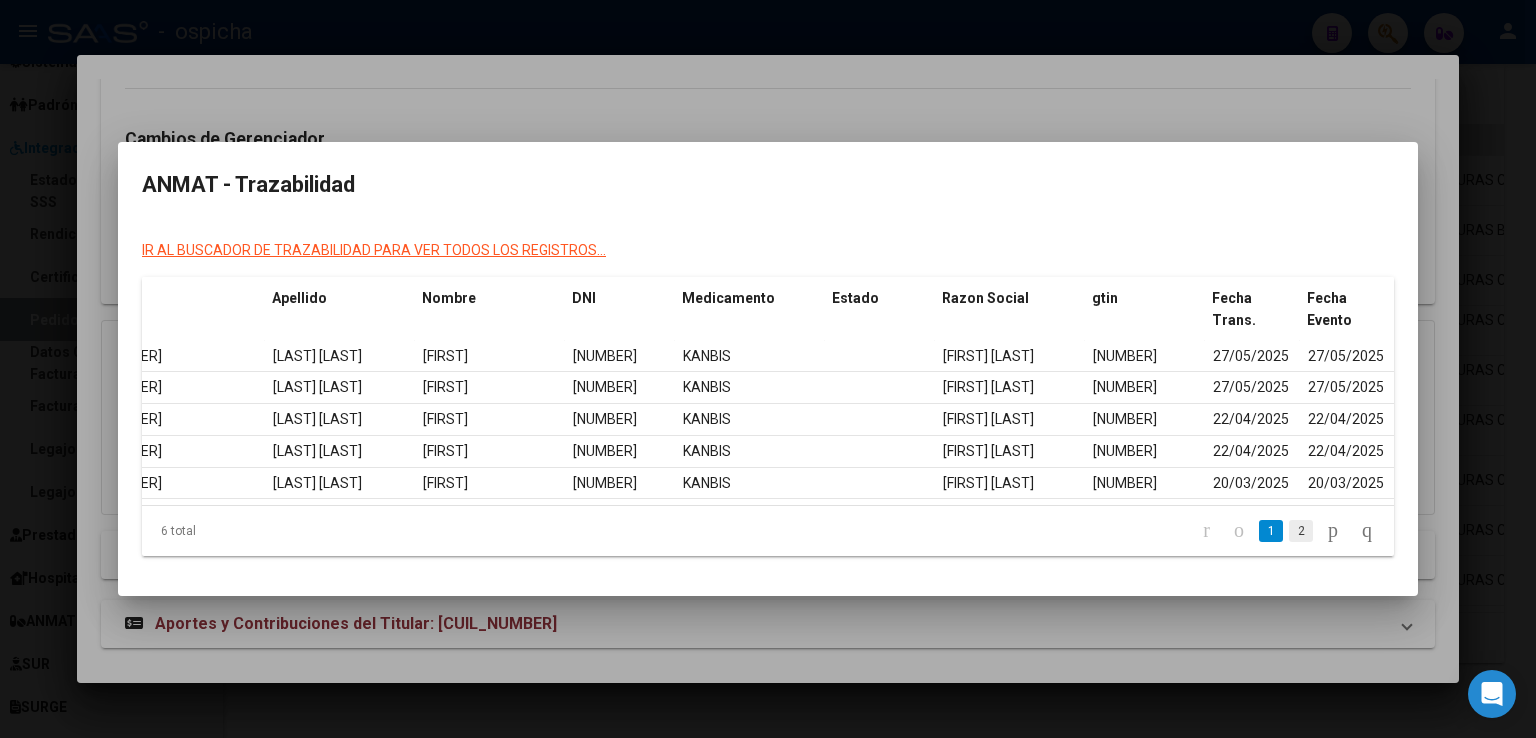click on "2" 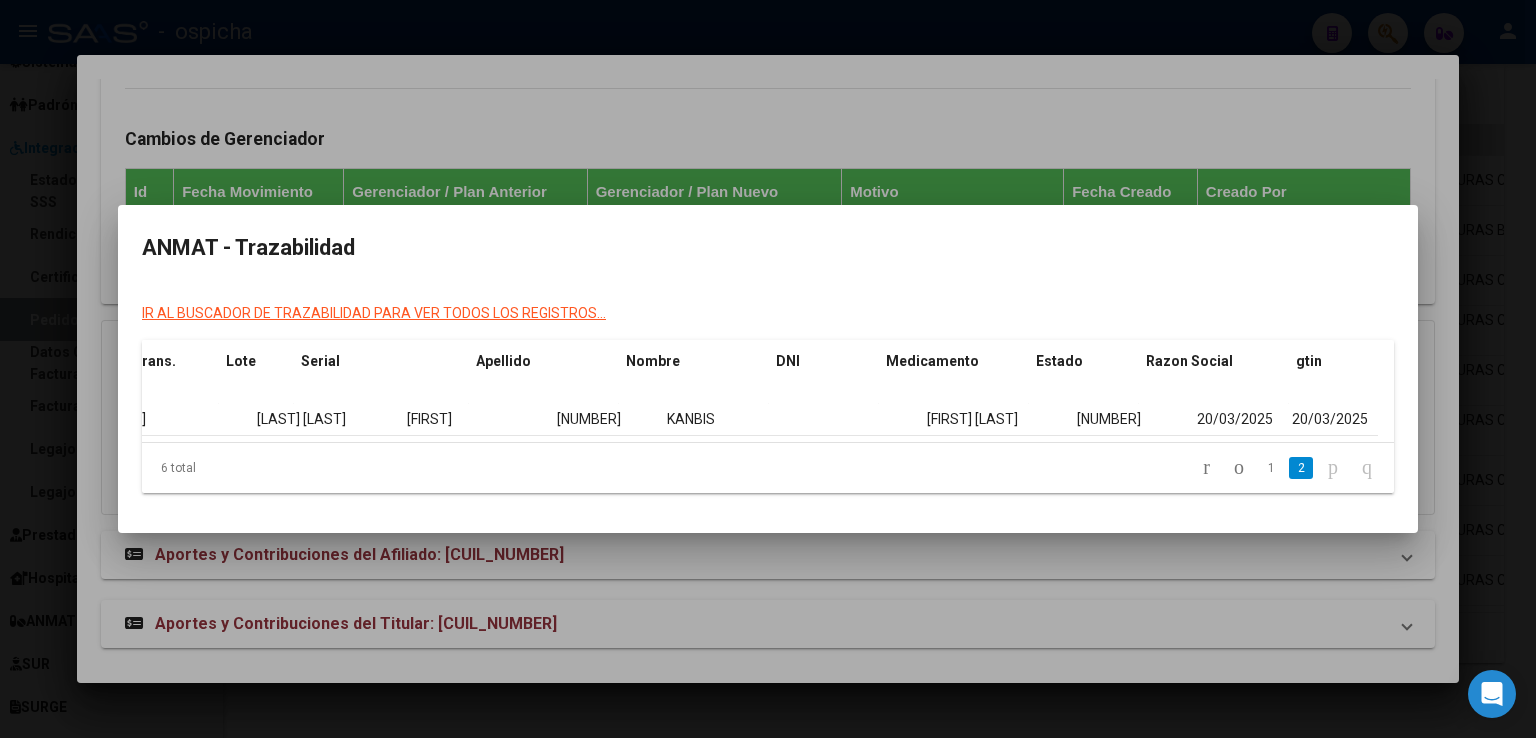 scroll, scrollTop: 0, scrollLeft: 0, axis: both 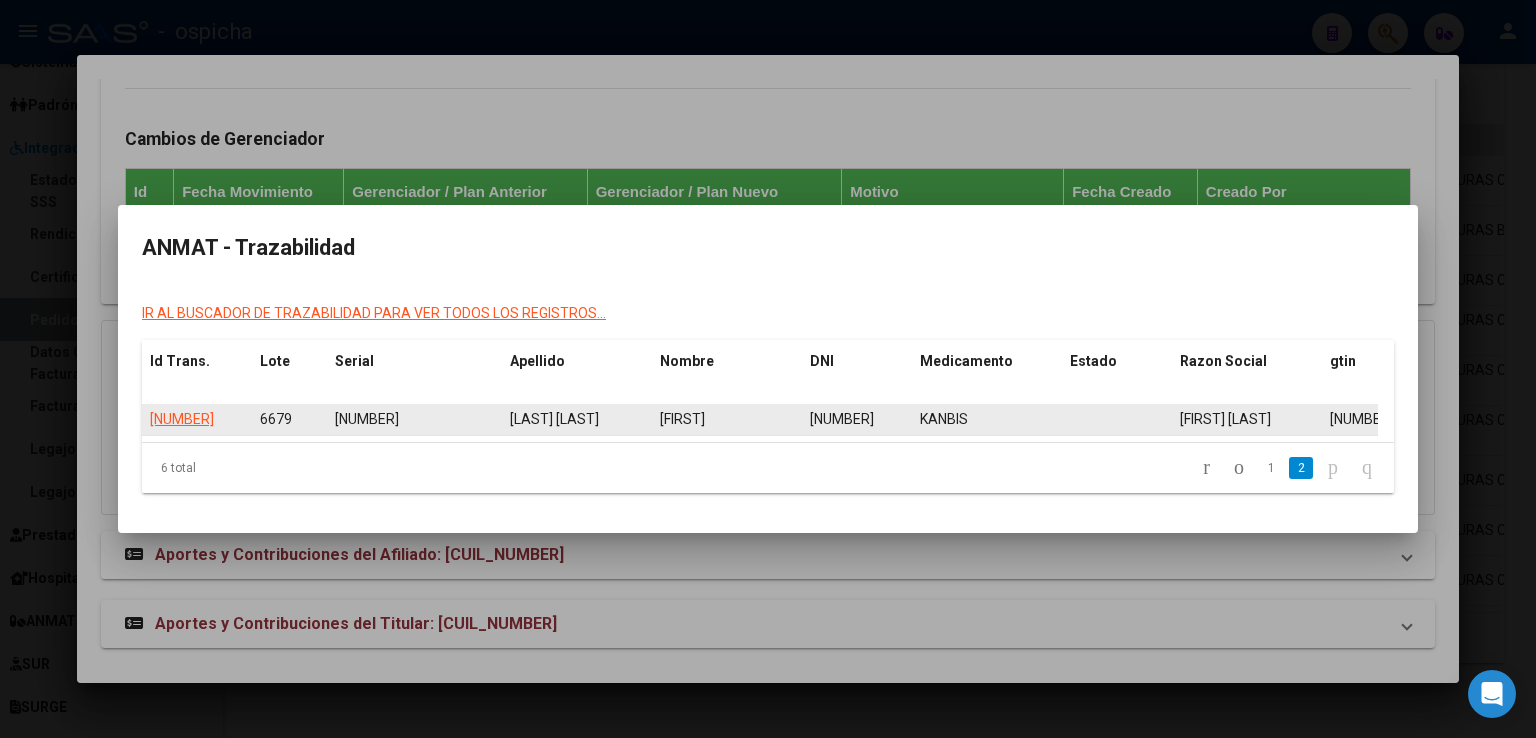 click on "[NUMBER]" 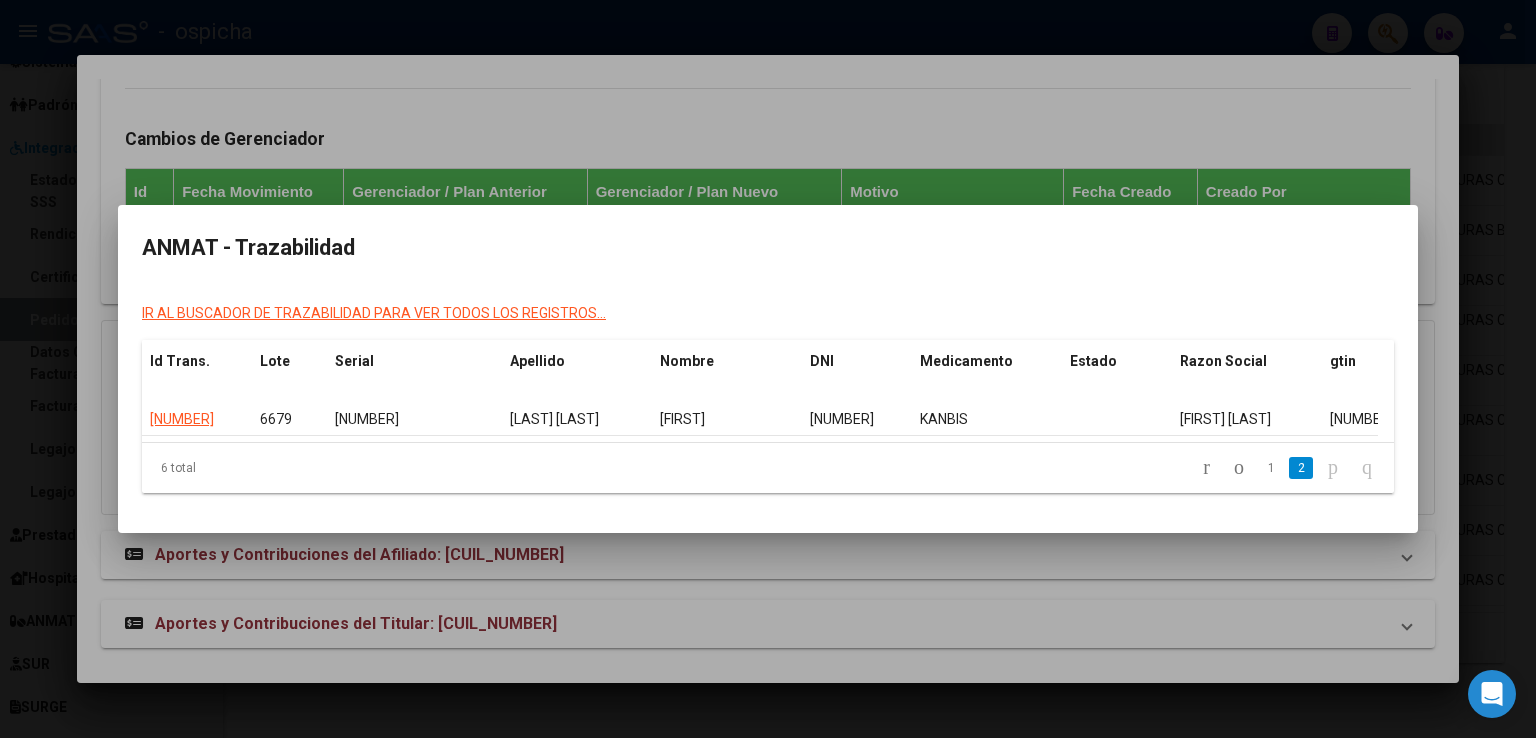 click on "1" 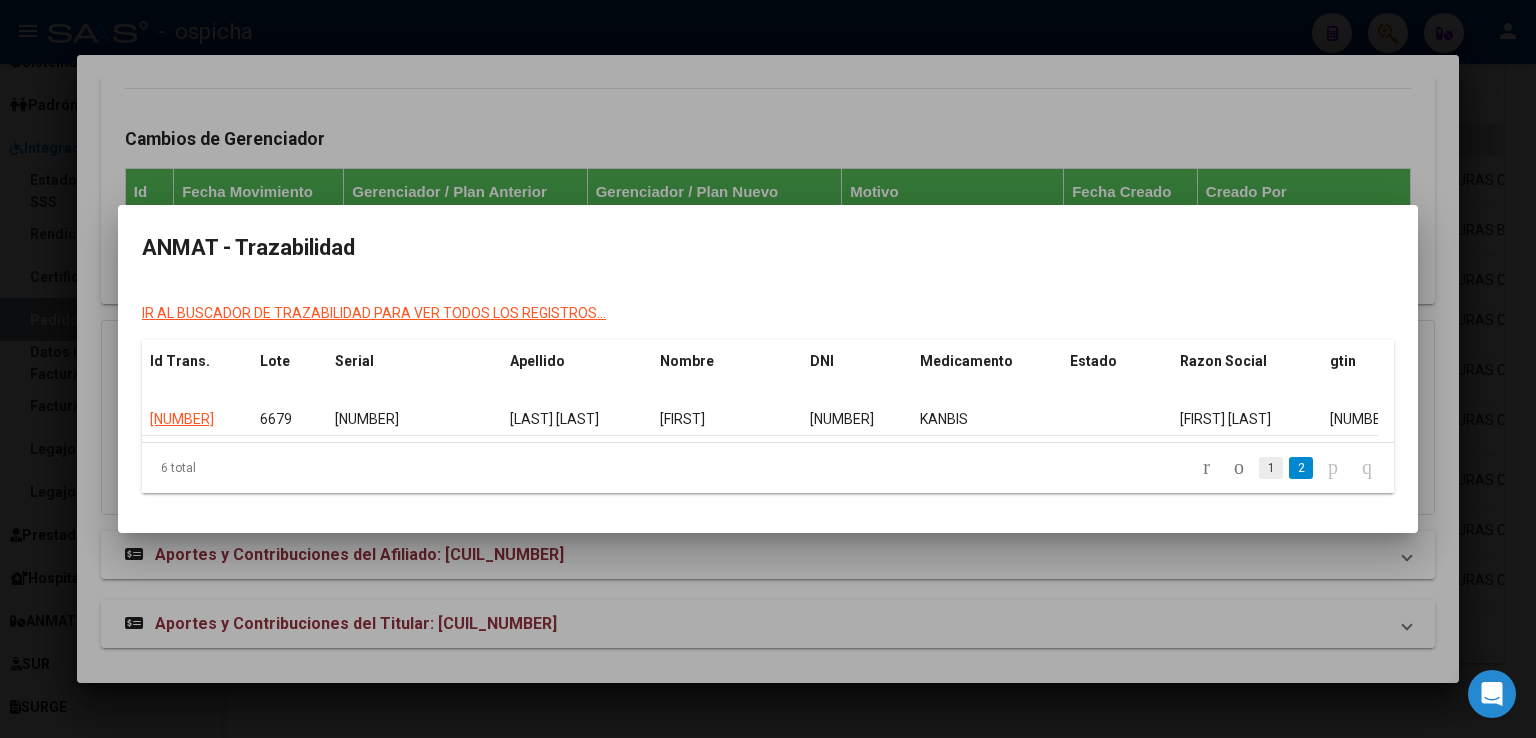 click on "1" 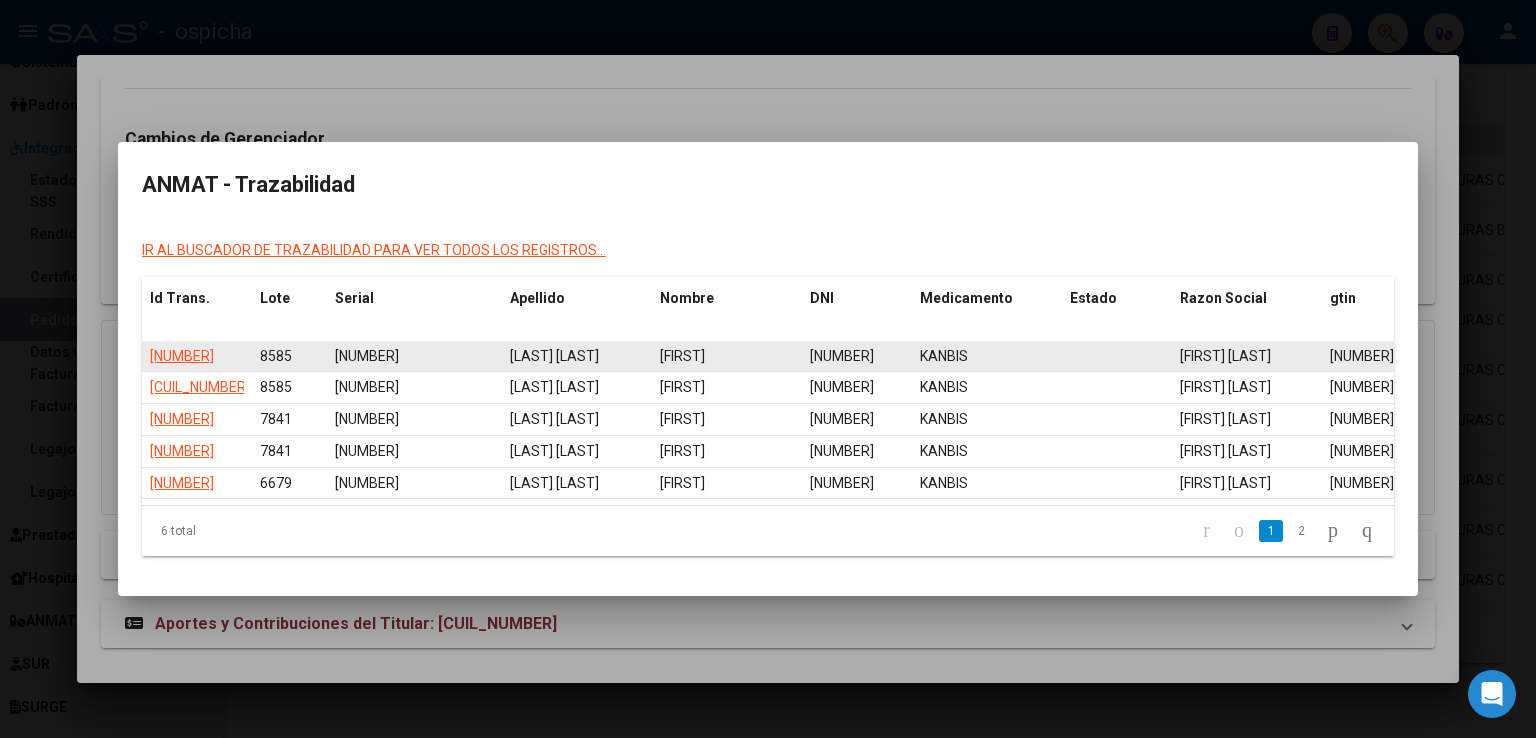 click on "[NUMBER]" 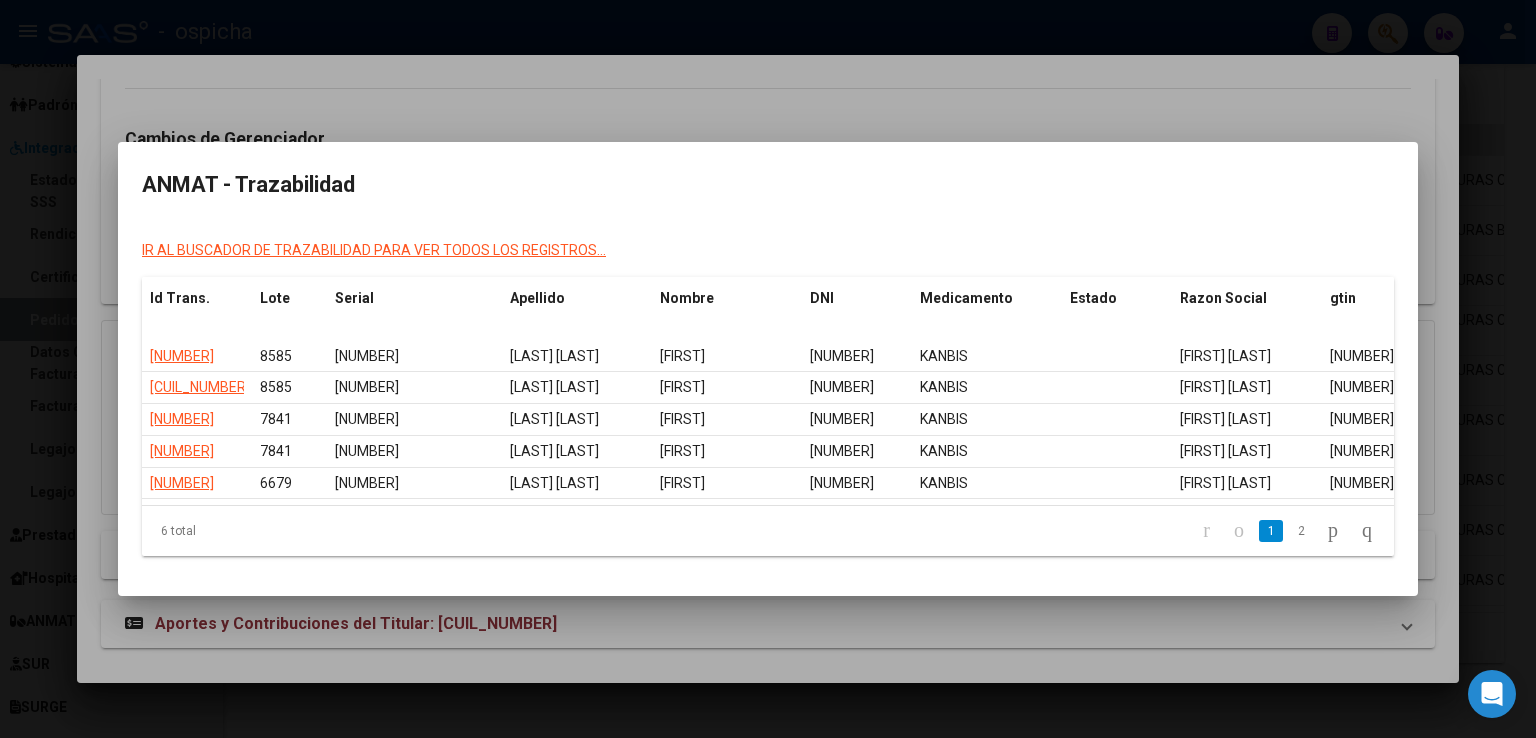 click at bounding box center (768, 369) 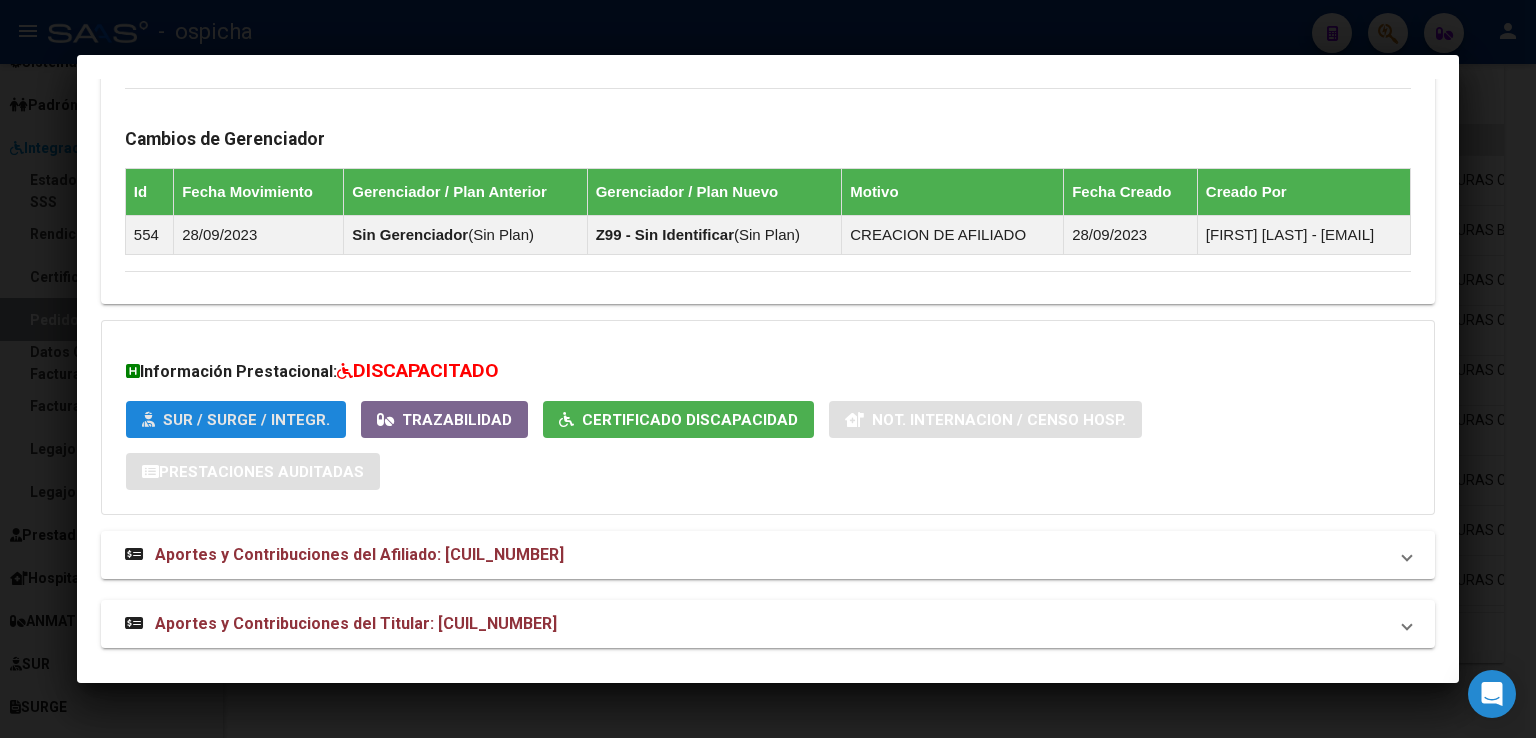 click on "SUR / SURGE / INTEGR." at bounding box center [246, 420] 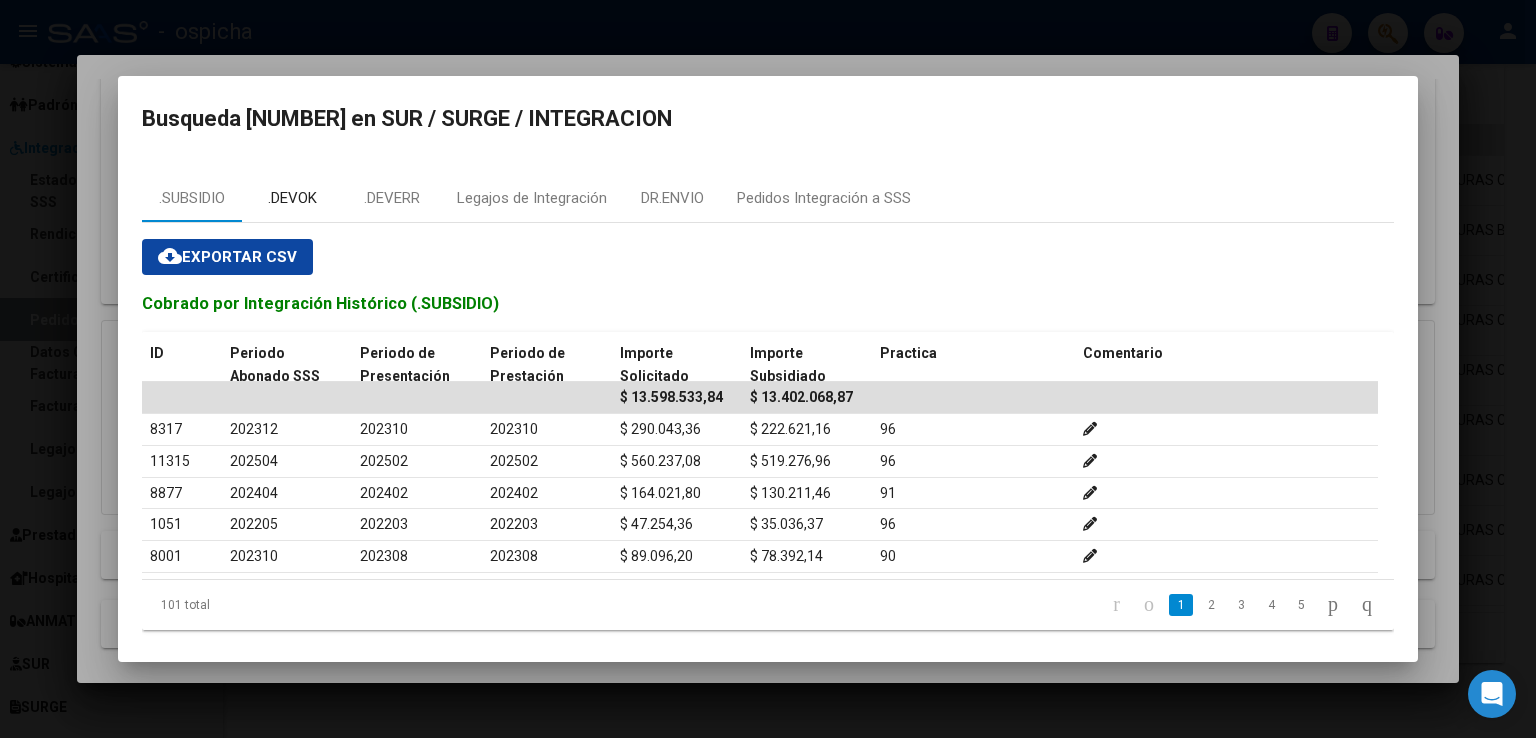click on ".DEVOK" at bounding box center (292, 198) 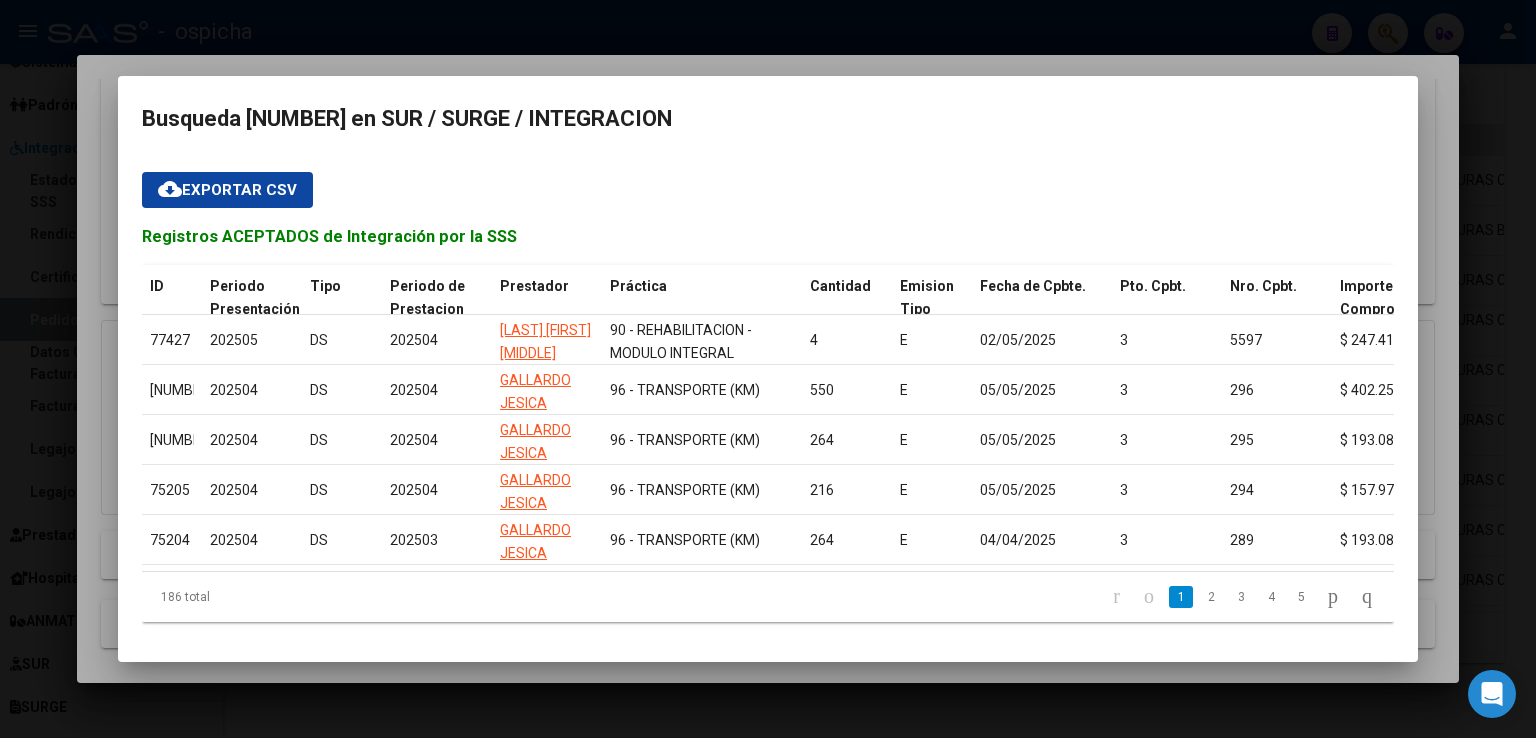 scroll, scrollTop: 80, scrollLeft: 0, axis: vertical 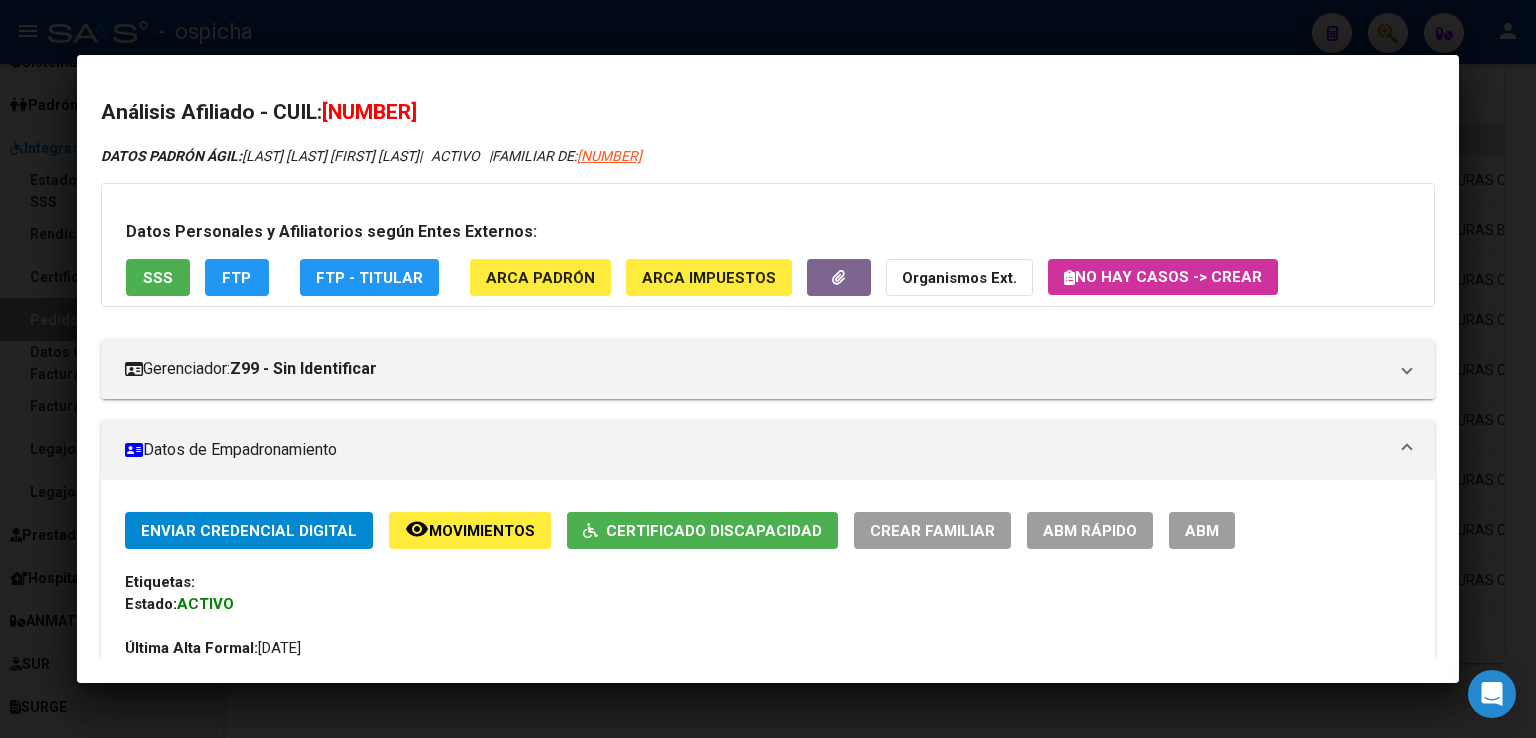 click at bounding box center (768, 369) 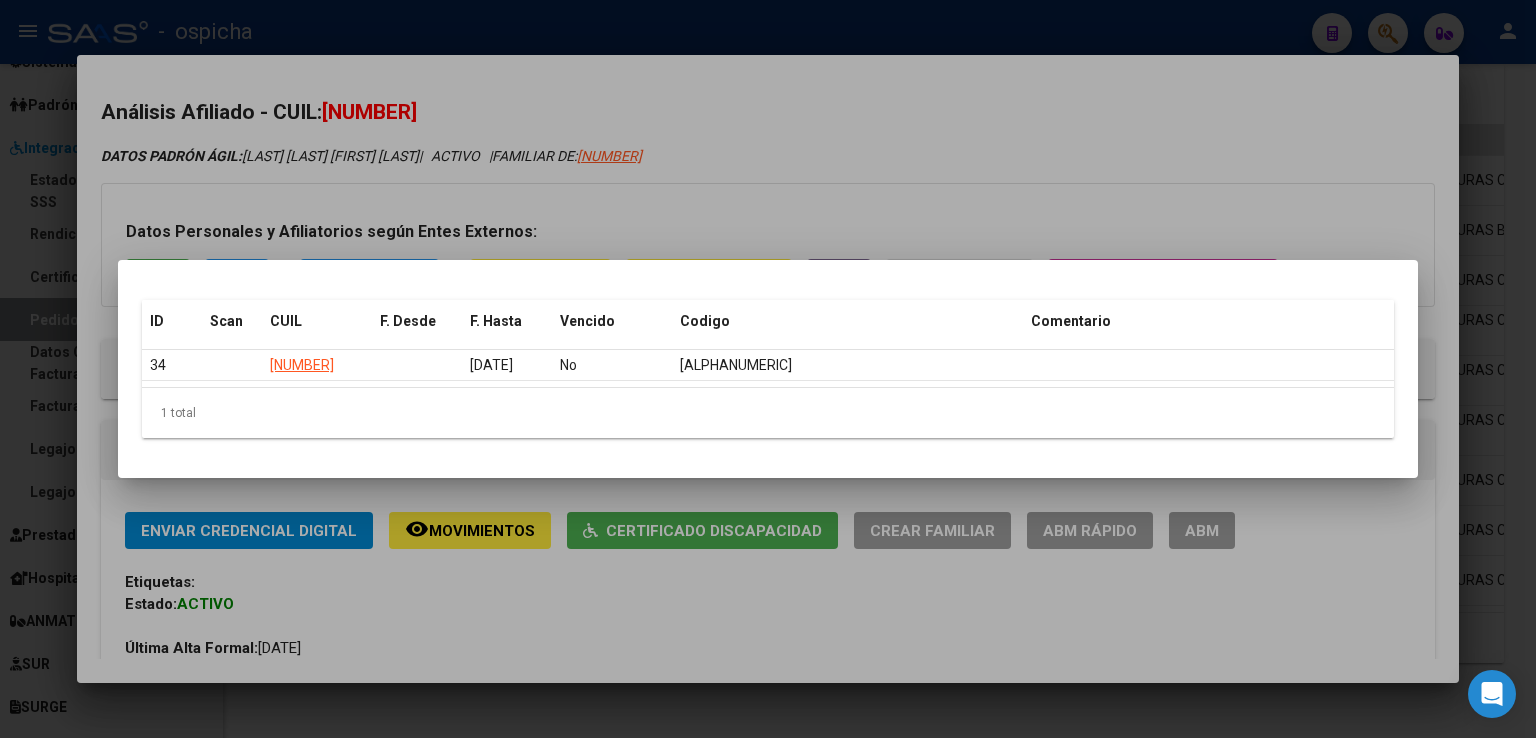 click at bounding box center (768, 369) 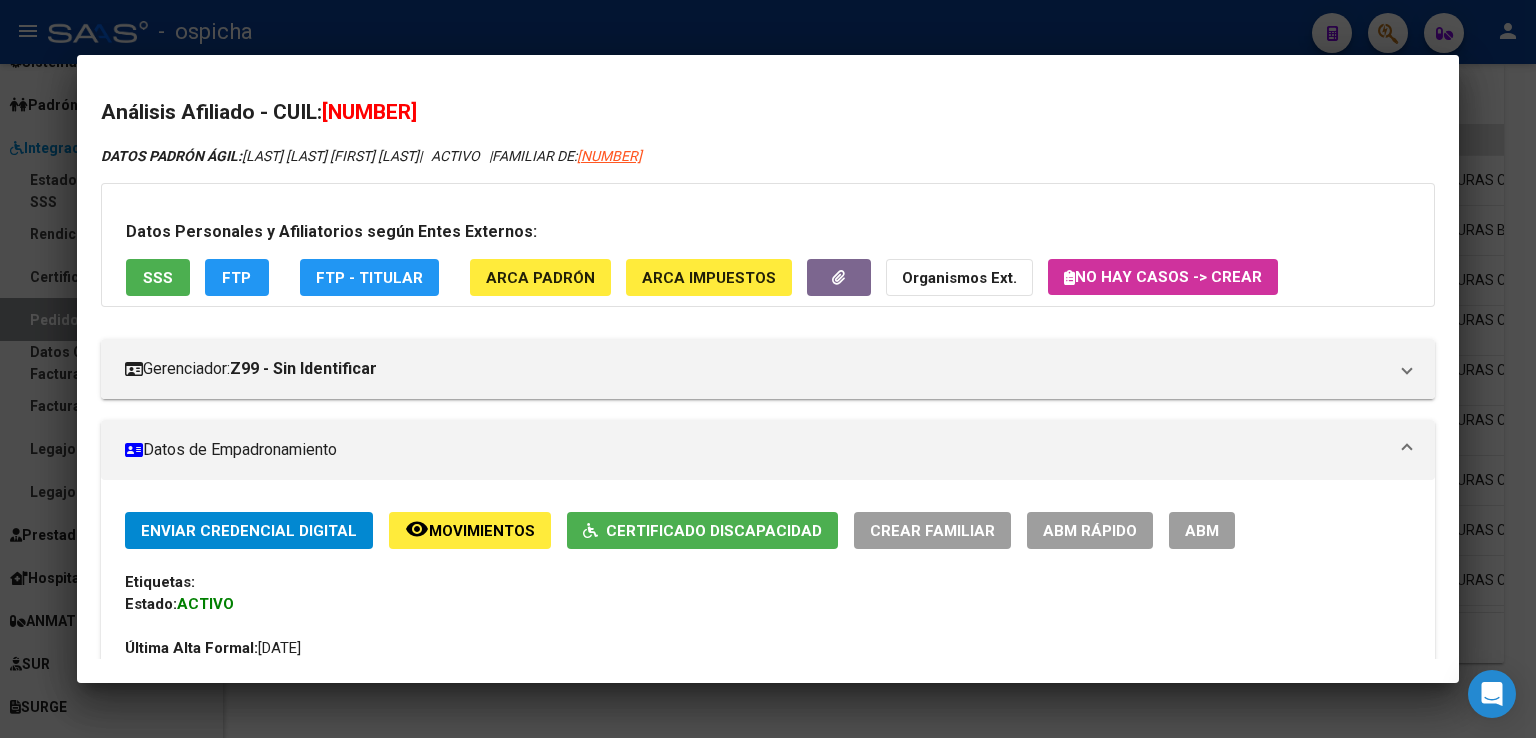 click at bounding box center (768, 369) 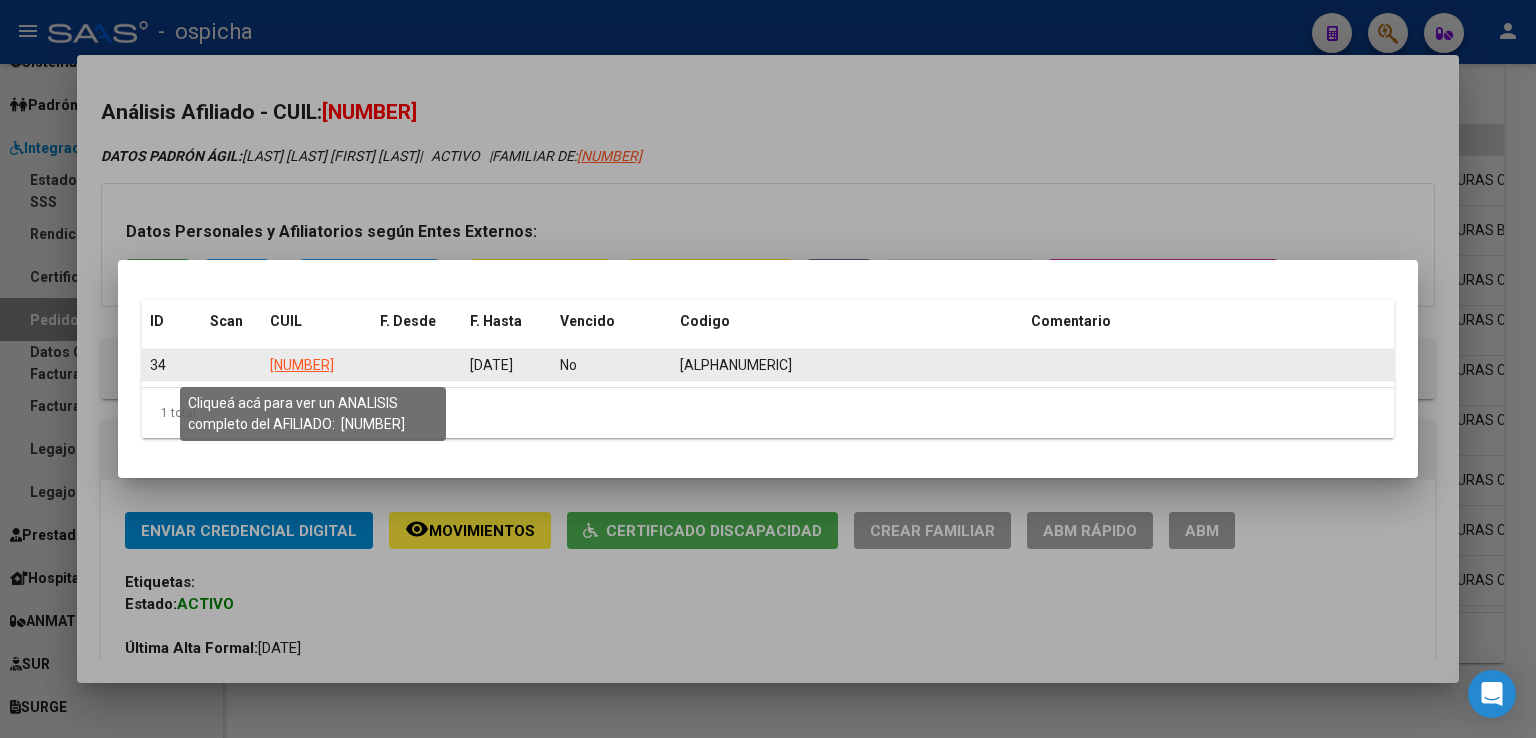 click on "[NUMBER]" 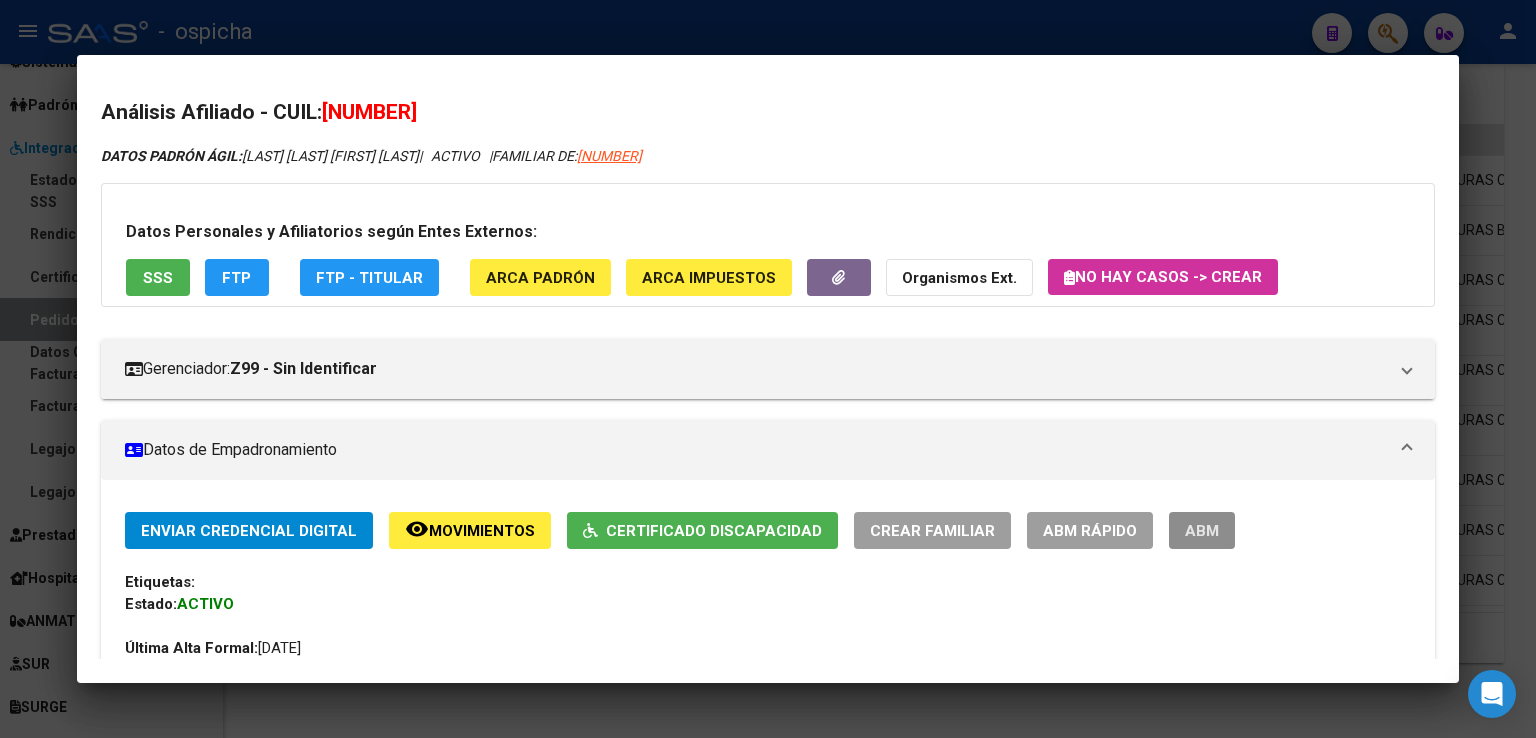 click on "ABM" at bounding box center [1202, 530] 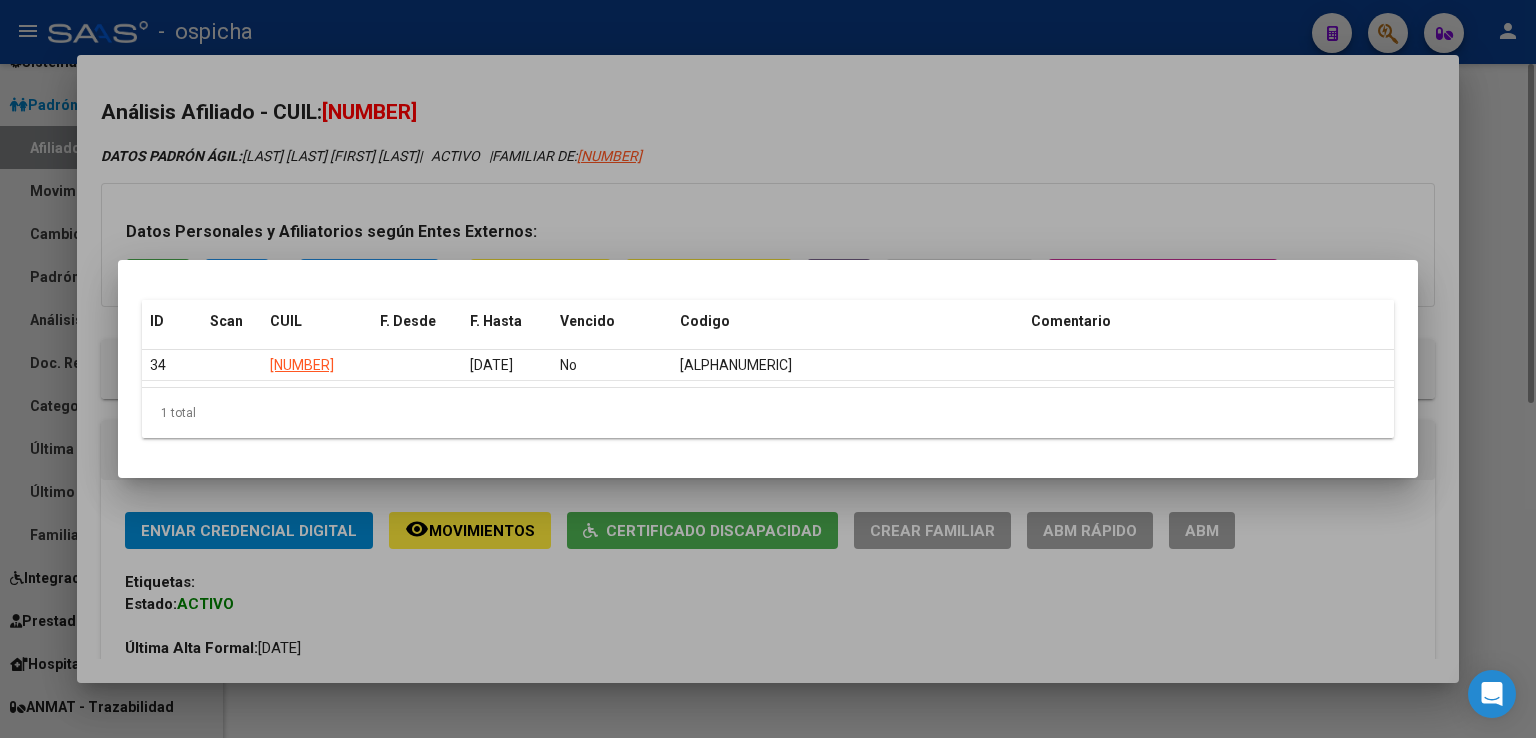 scroll, scrollTop: 0, scrollLeft: 0, axis: both 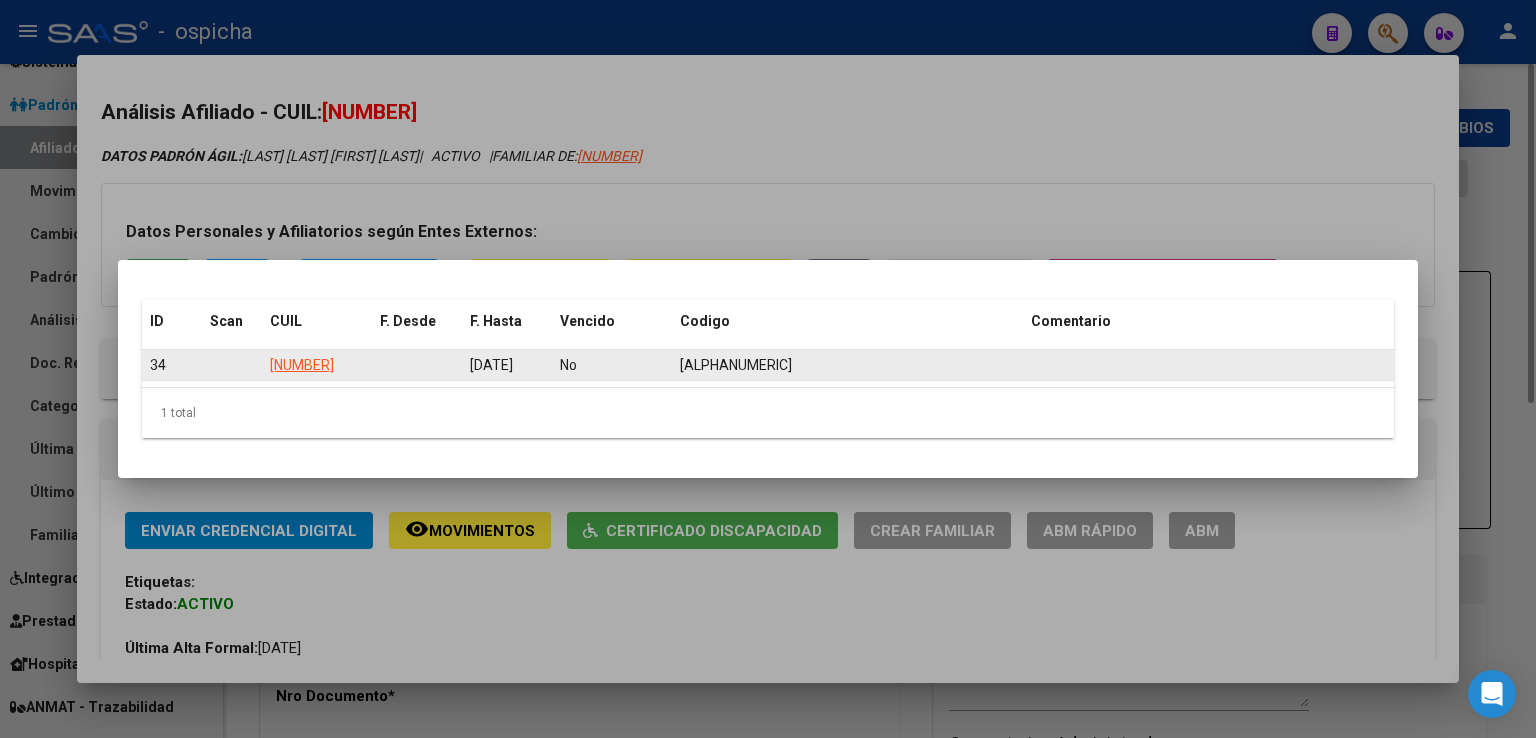 radio on "true" 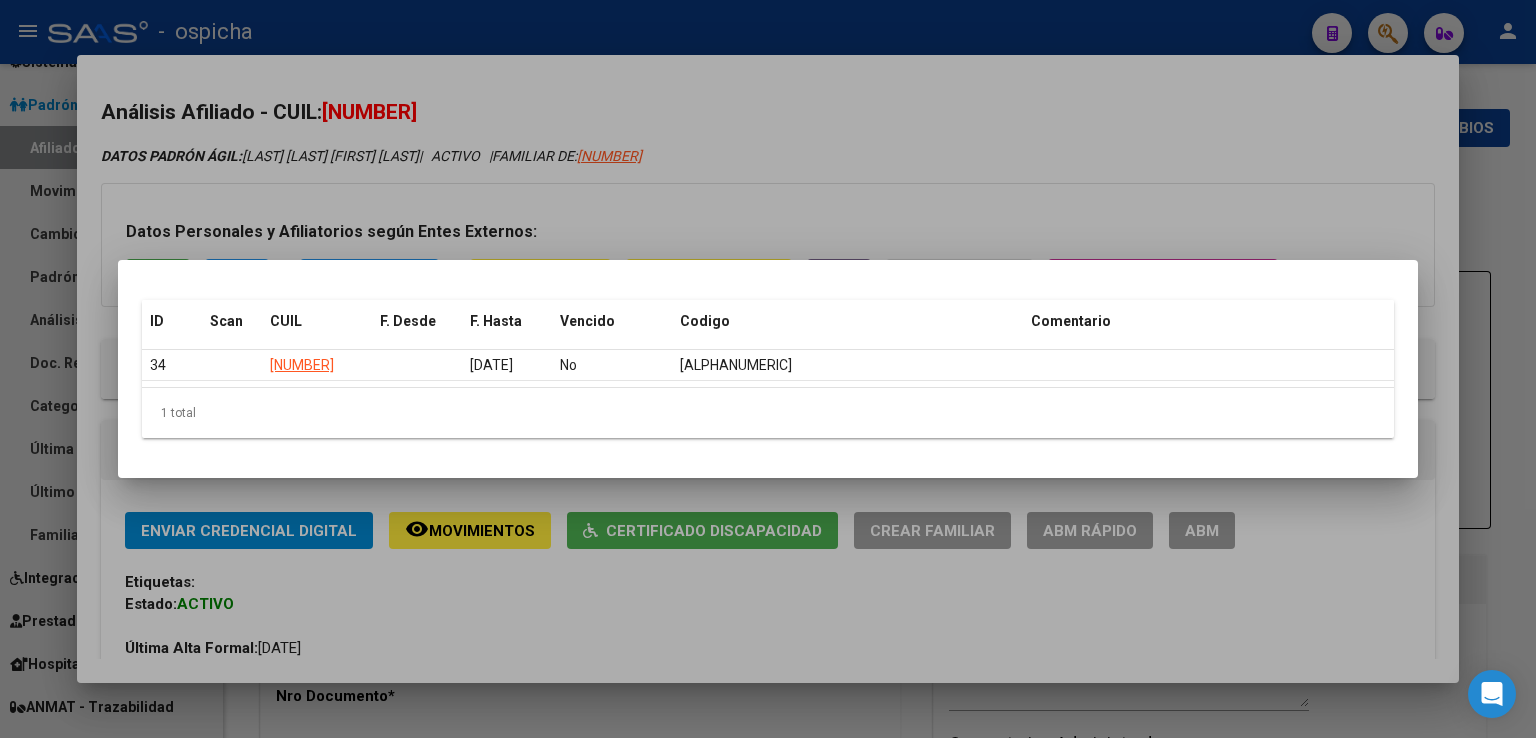 click at bounding box center [768, 369] 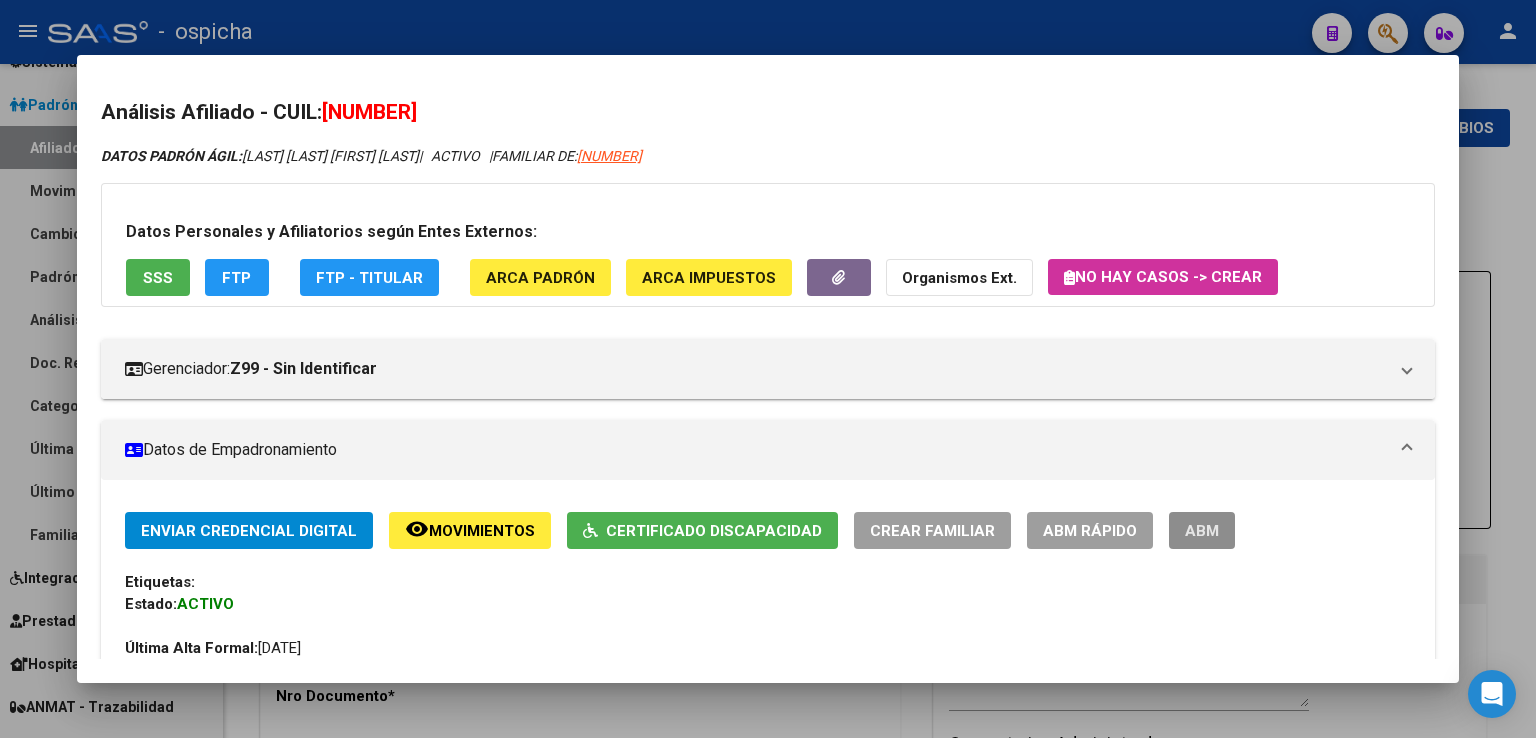click on "ABM" at bounding box center [1202, 530] 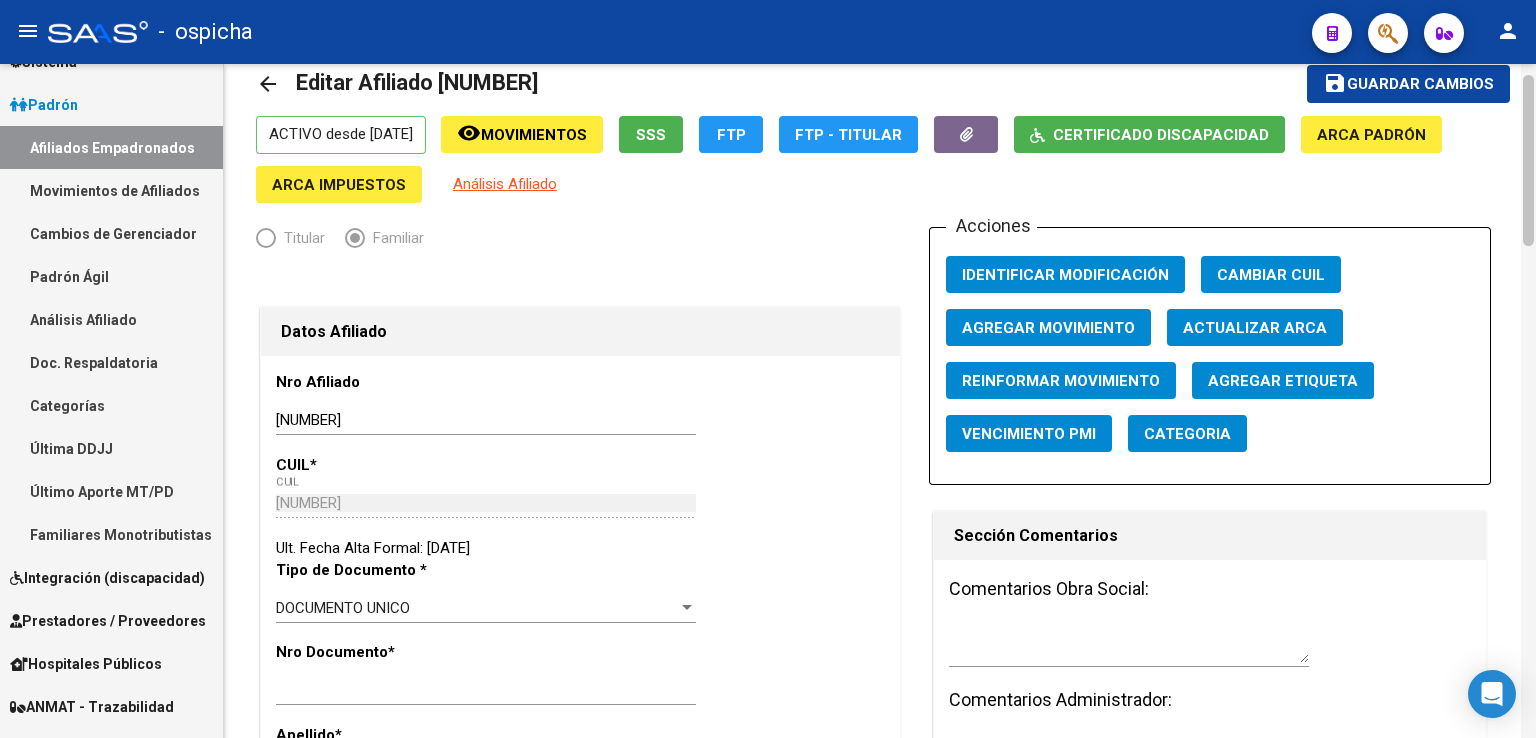 scroll, scrollTop: 0, scrollLeft: 0, axis: both 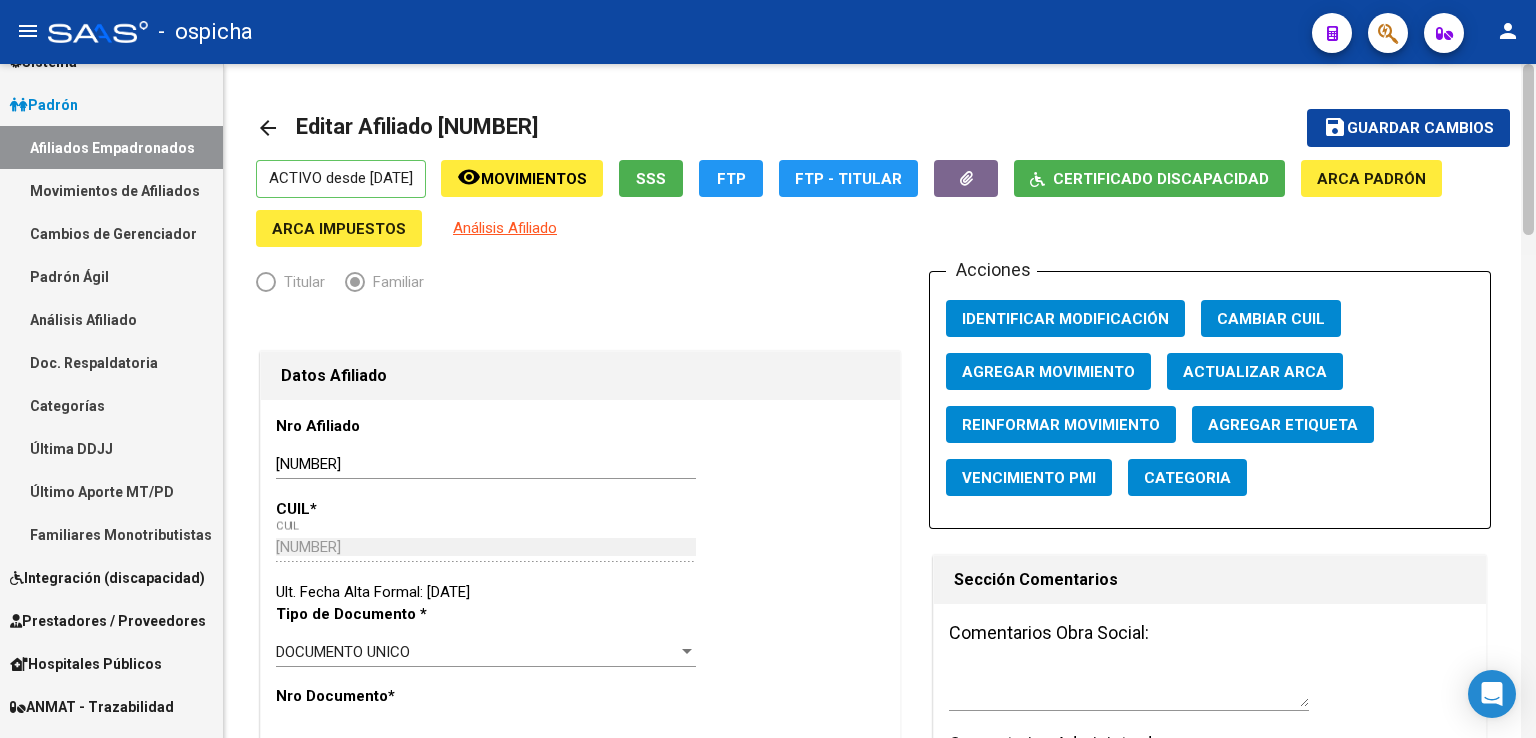 drag, startPoint x: 1532, startPoint y: 200, endPoint x: 1531, endPoint y: 149, distance: 51.009804 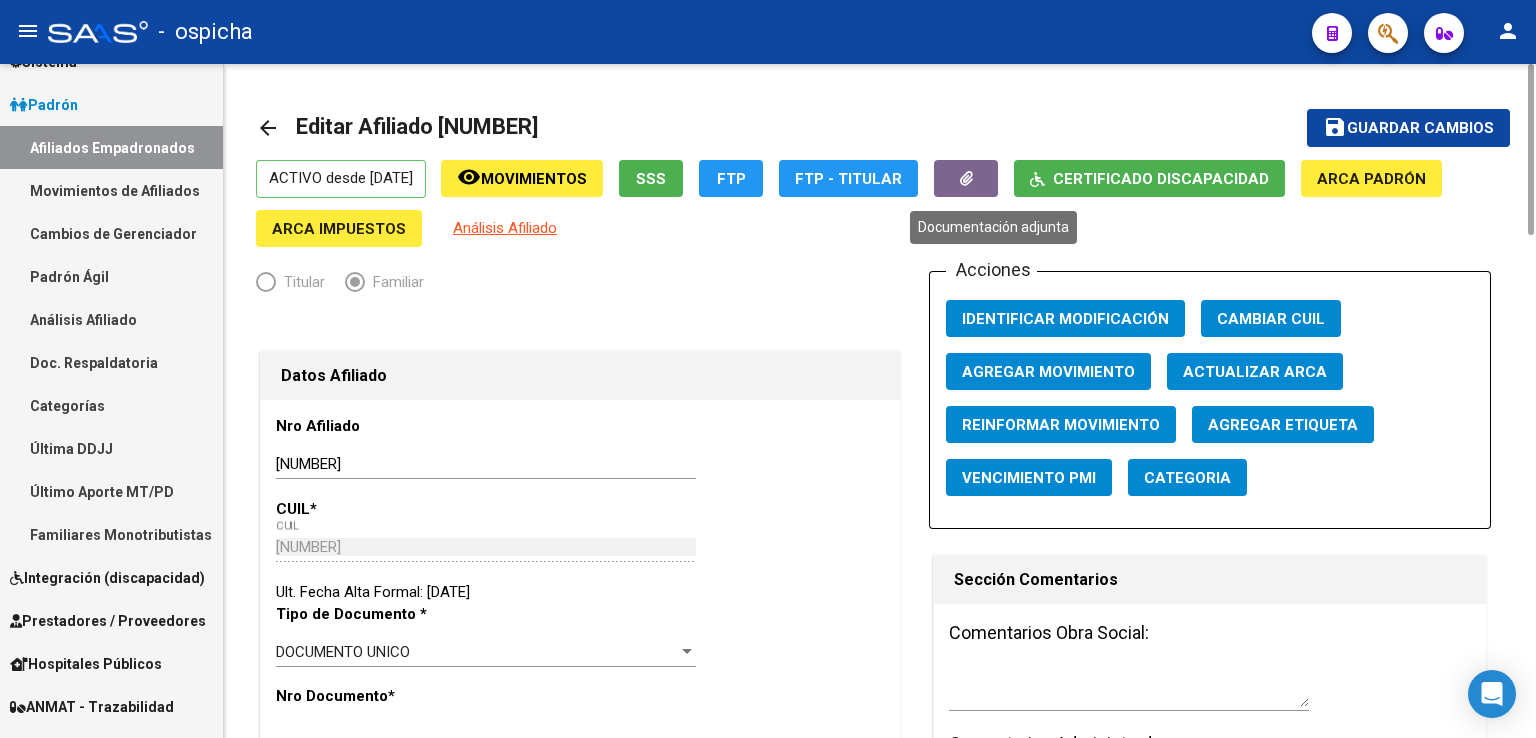 click 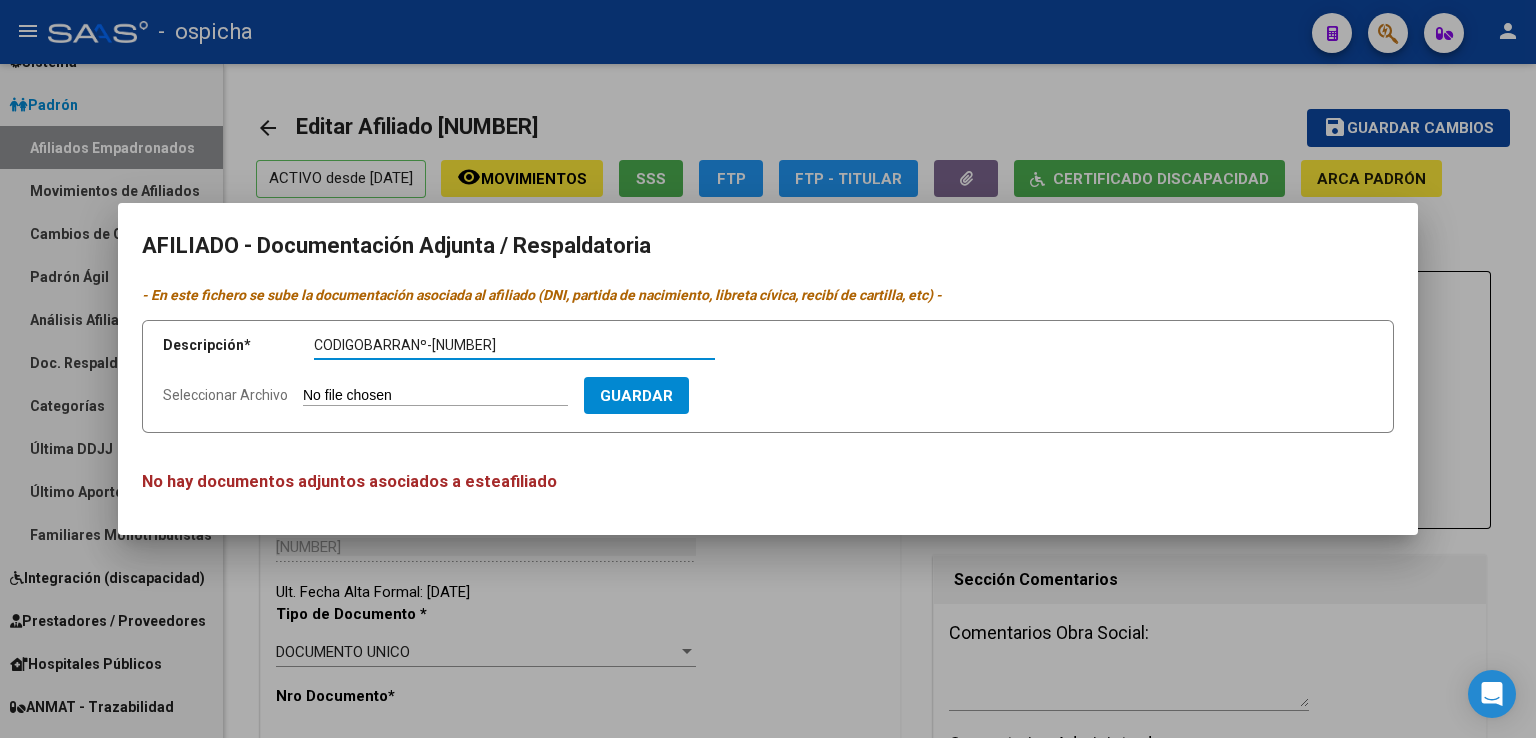 type on "CODIGOBARRANº-[NUMBER]" 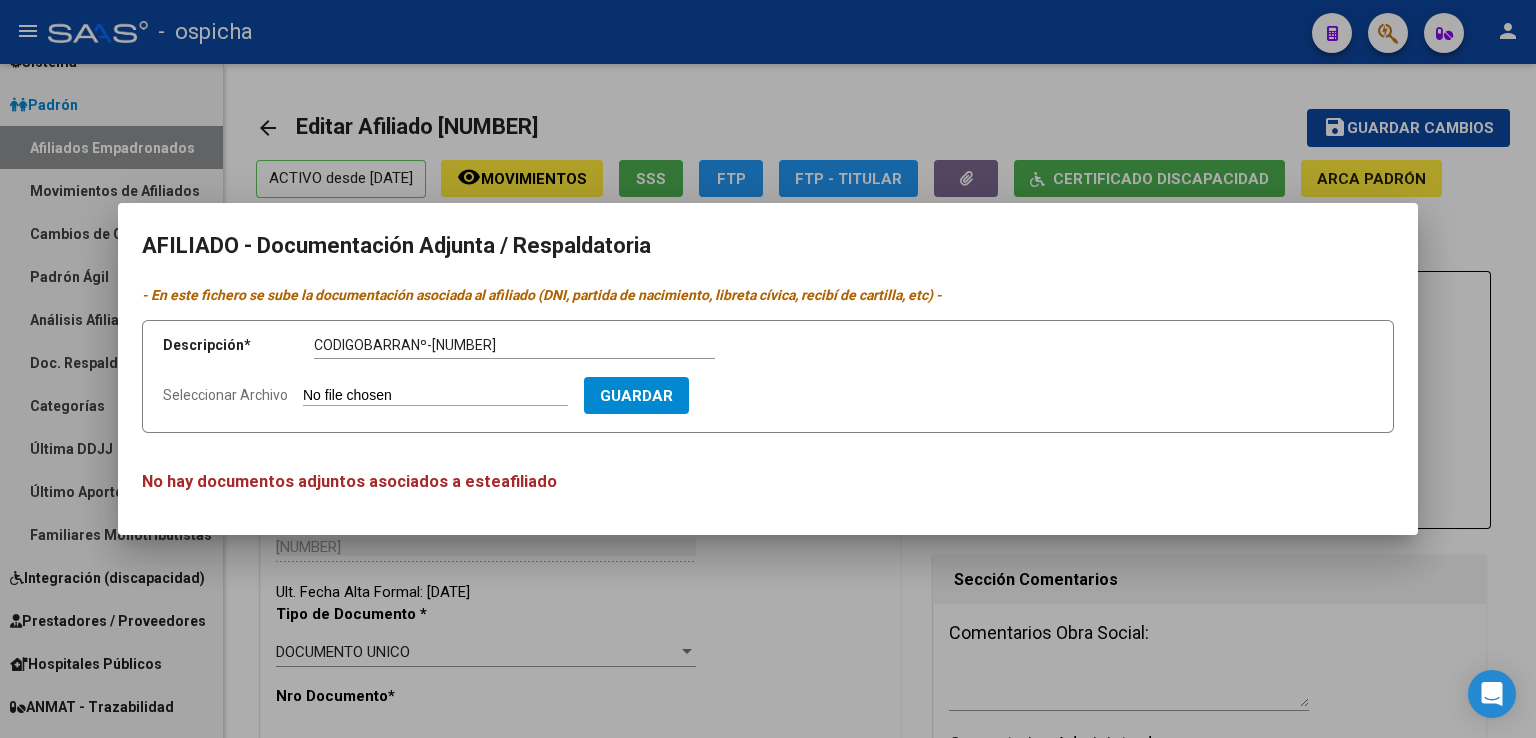 type on "C:\fakepath\CUD-AGUERO IGNACIO COD BARRANº [NUMBER].pdf" 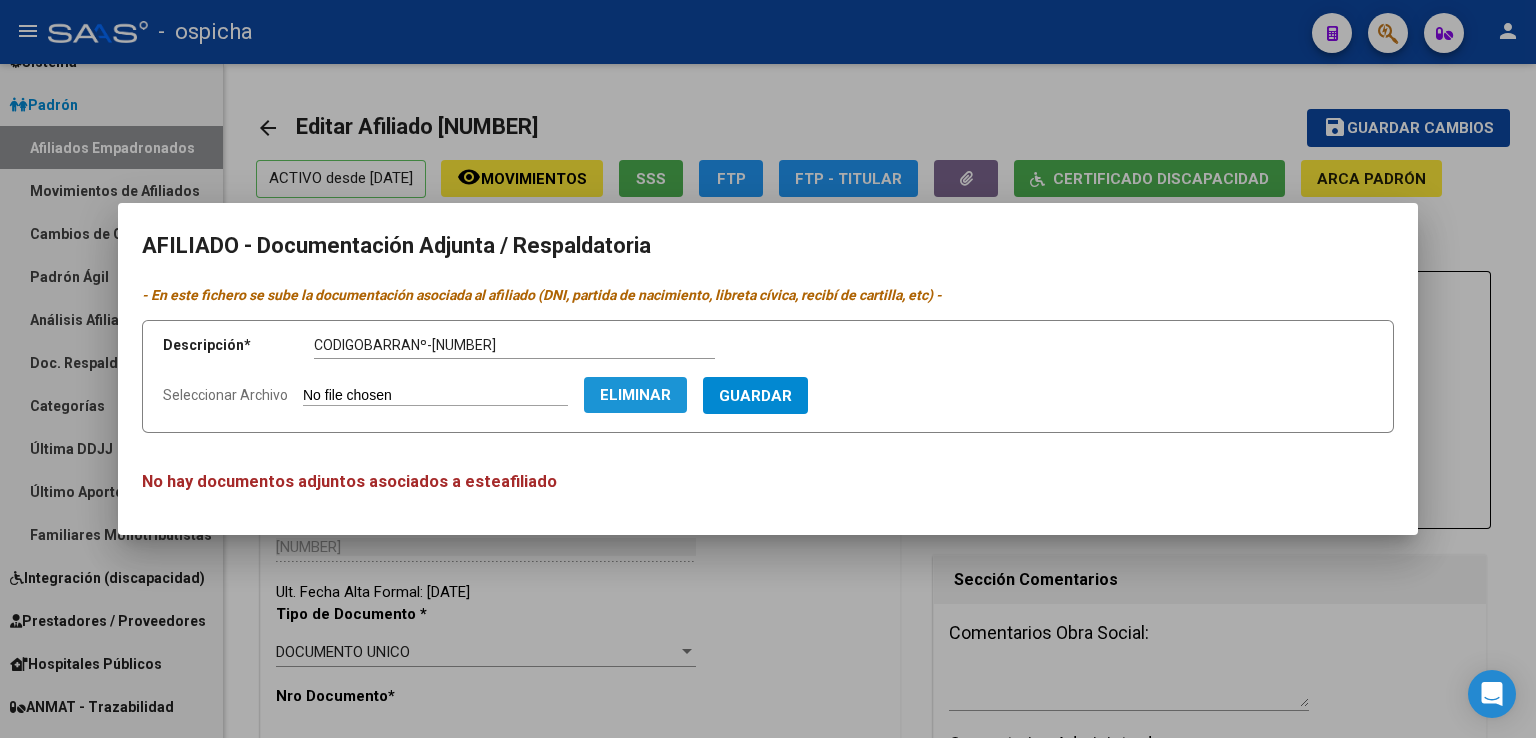 click on "Eliminar" 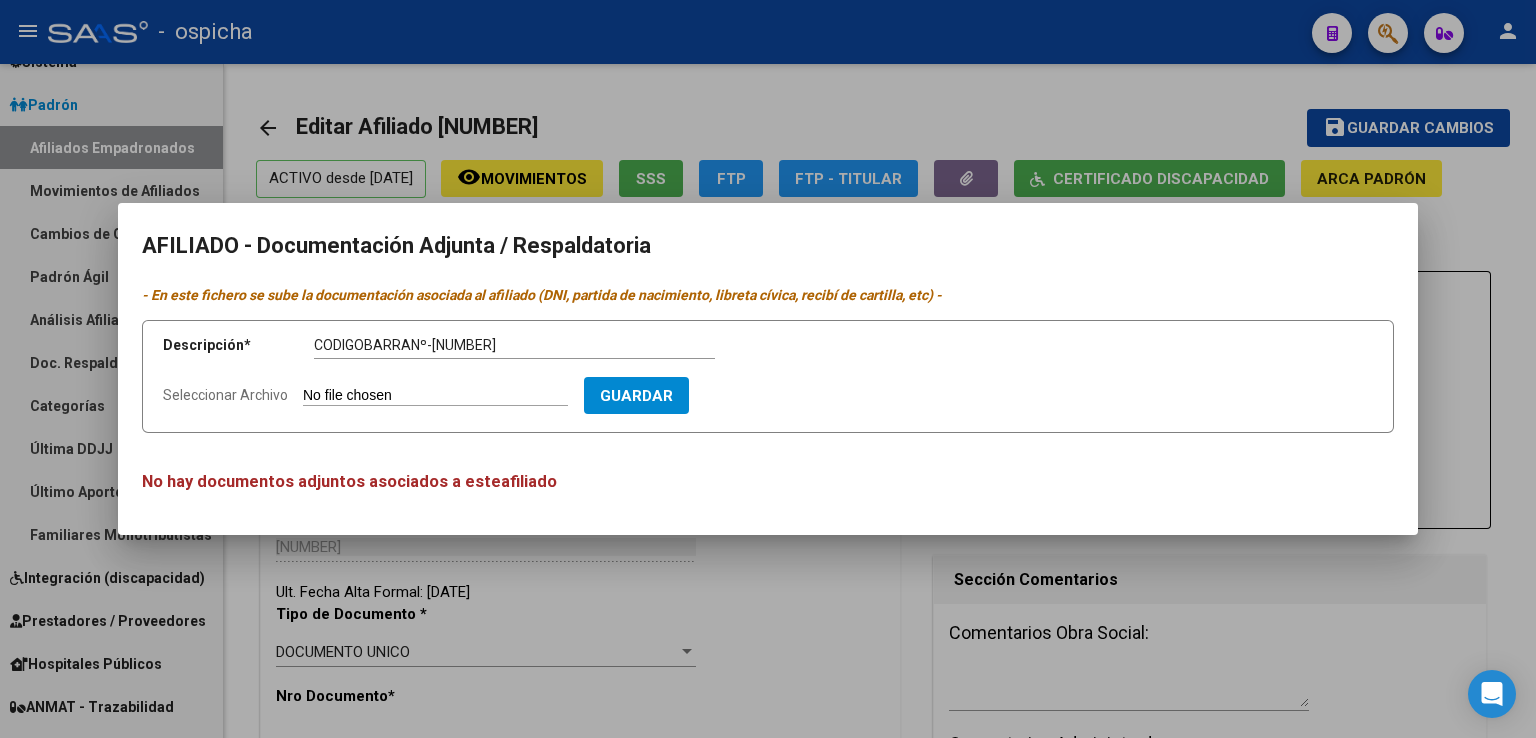 click at bounding box center [768, 369] 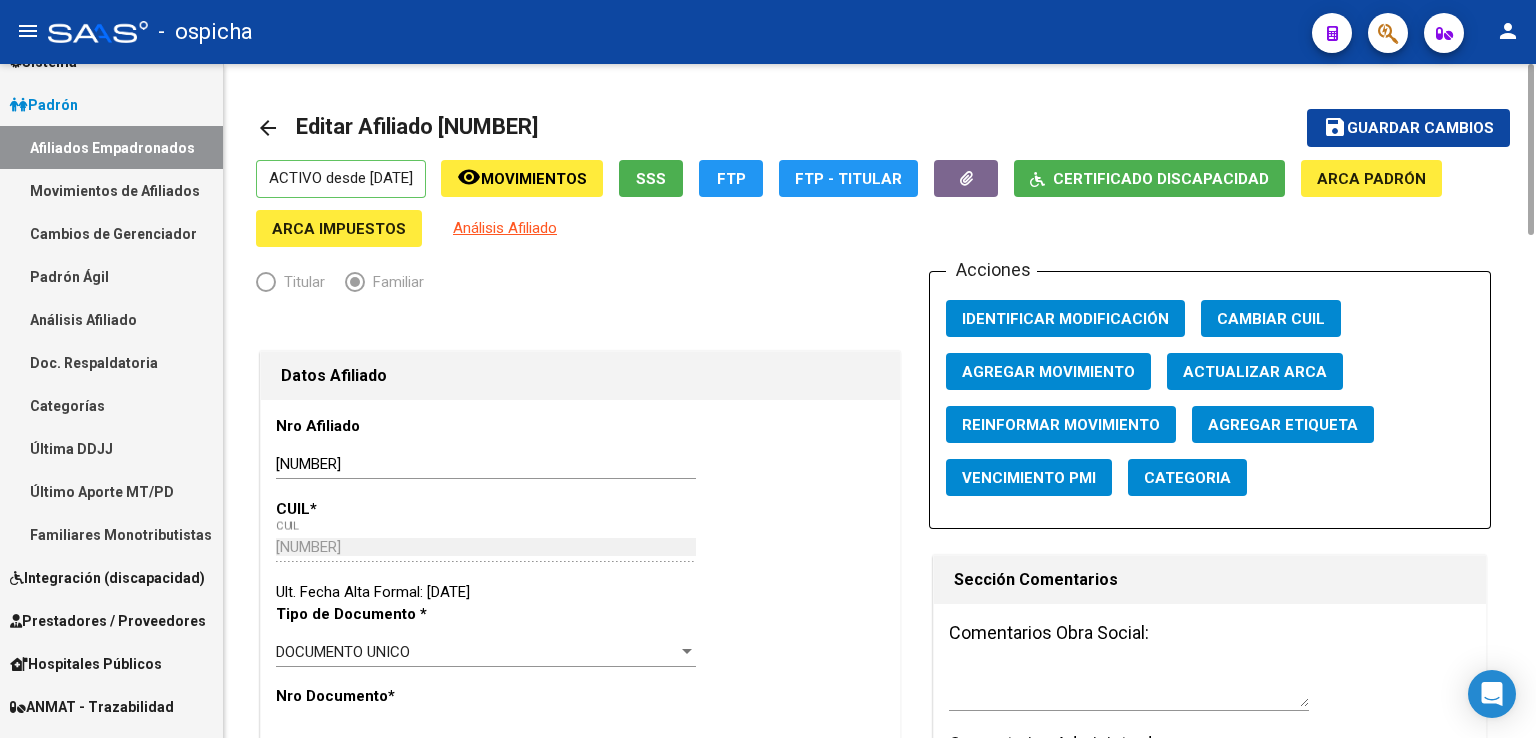 click on "arrow_back" 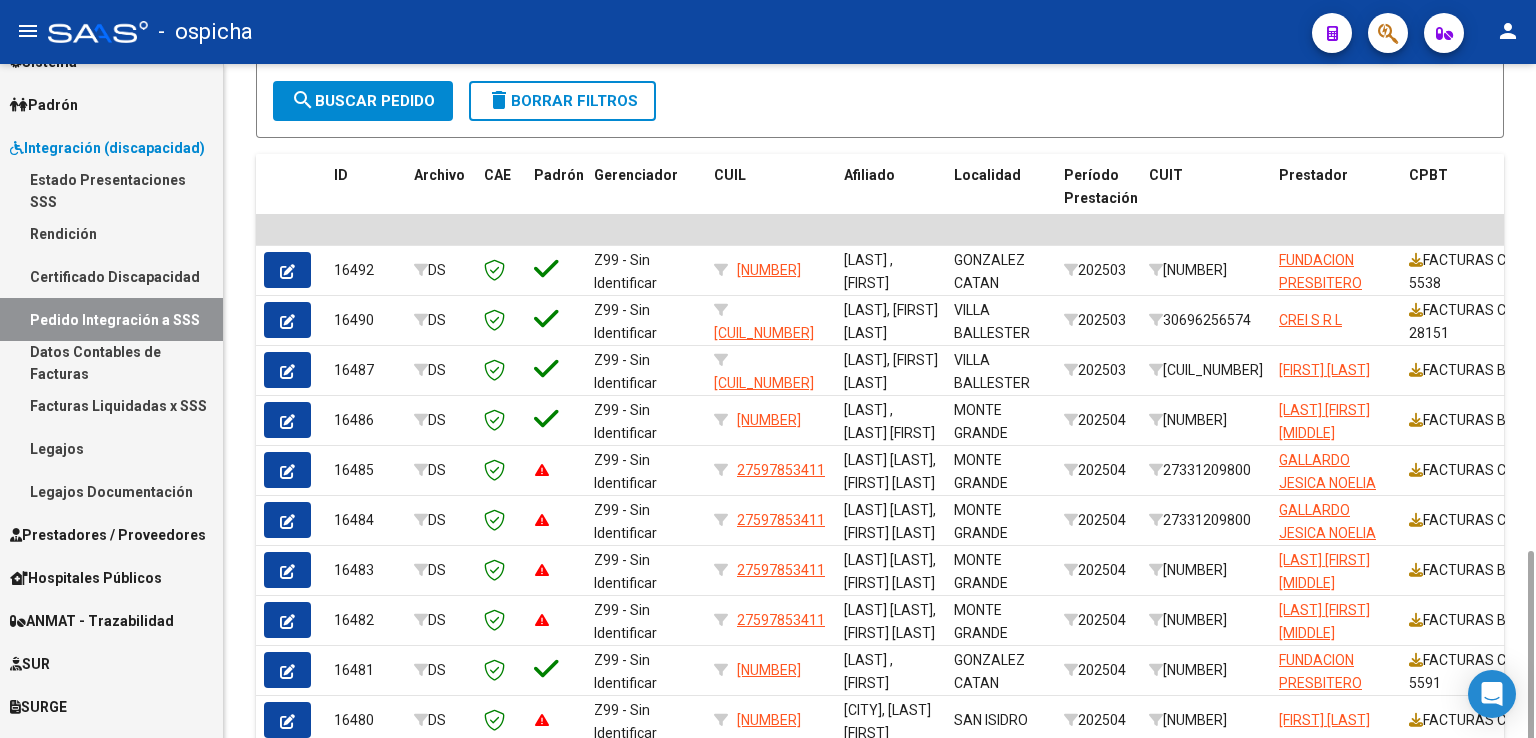 scroll, scrollTop: 714, scrollLeft: 0, axis: vertical 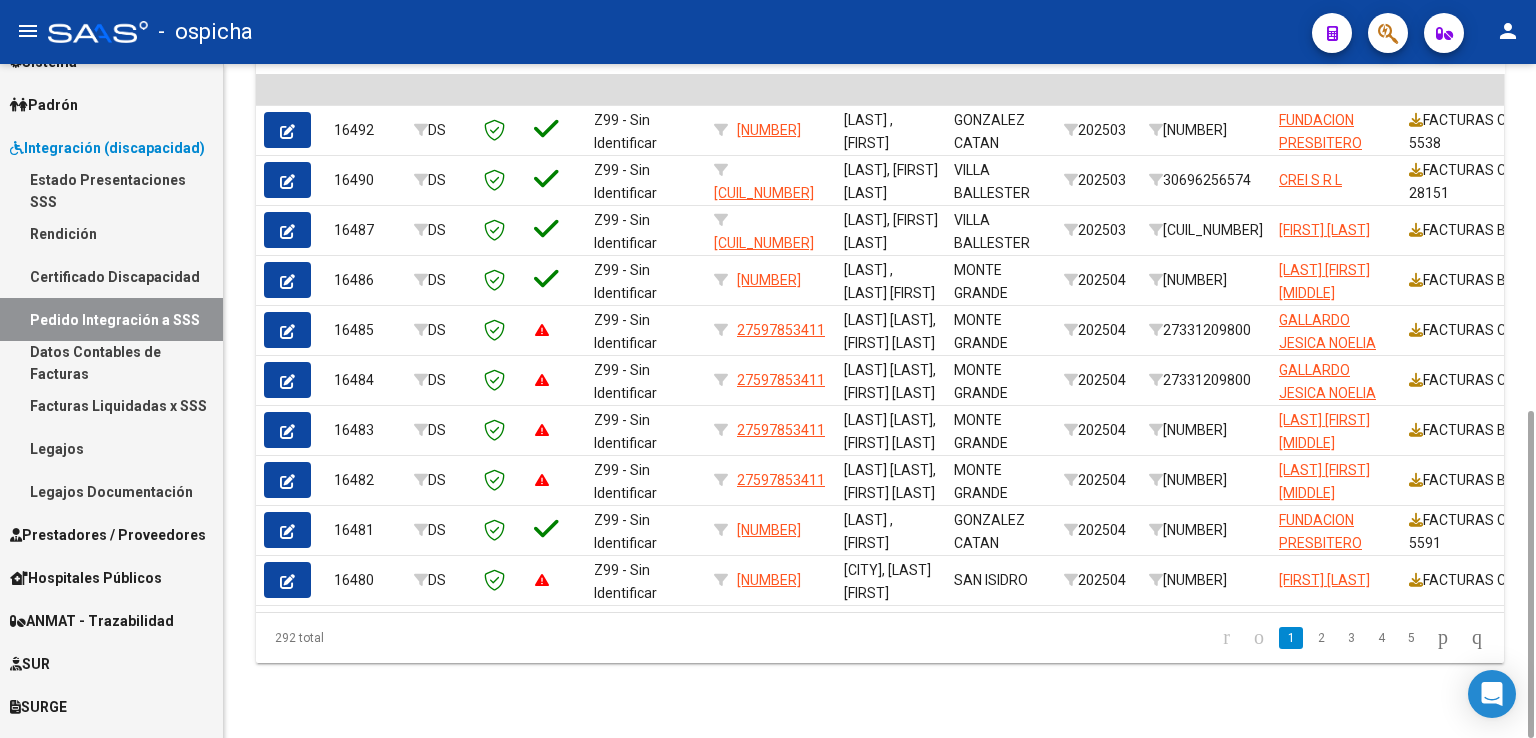 drag, startPoint x: 1529, startPoint y: 177, endPoint x: 1505, endPoint y: 412, distance: 236.22235 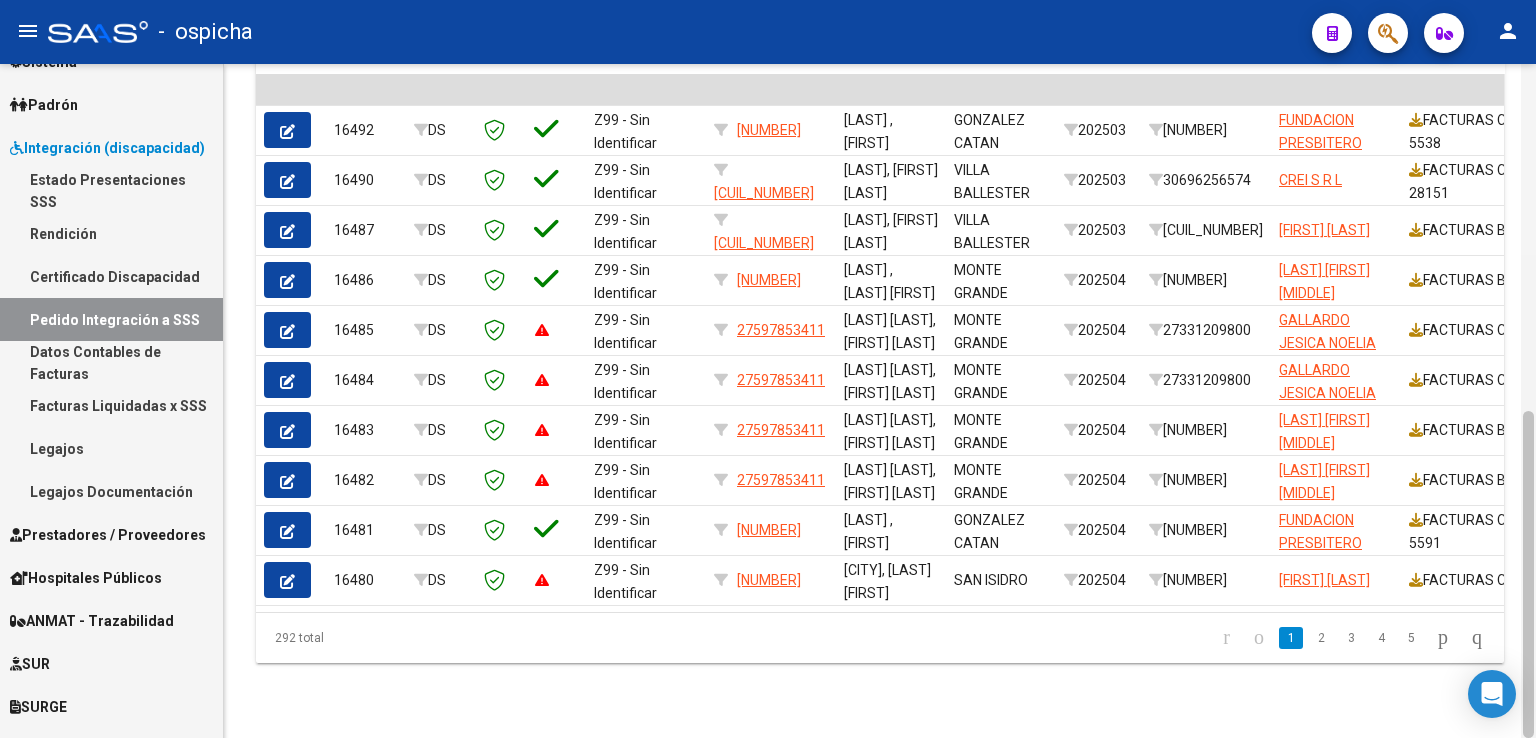 drag, startPoint x: 1535, startPoint y: 508, endPoint x: 1535, endPoint y: 194, distance: 314 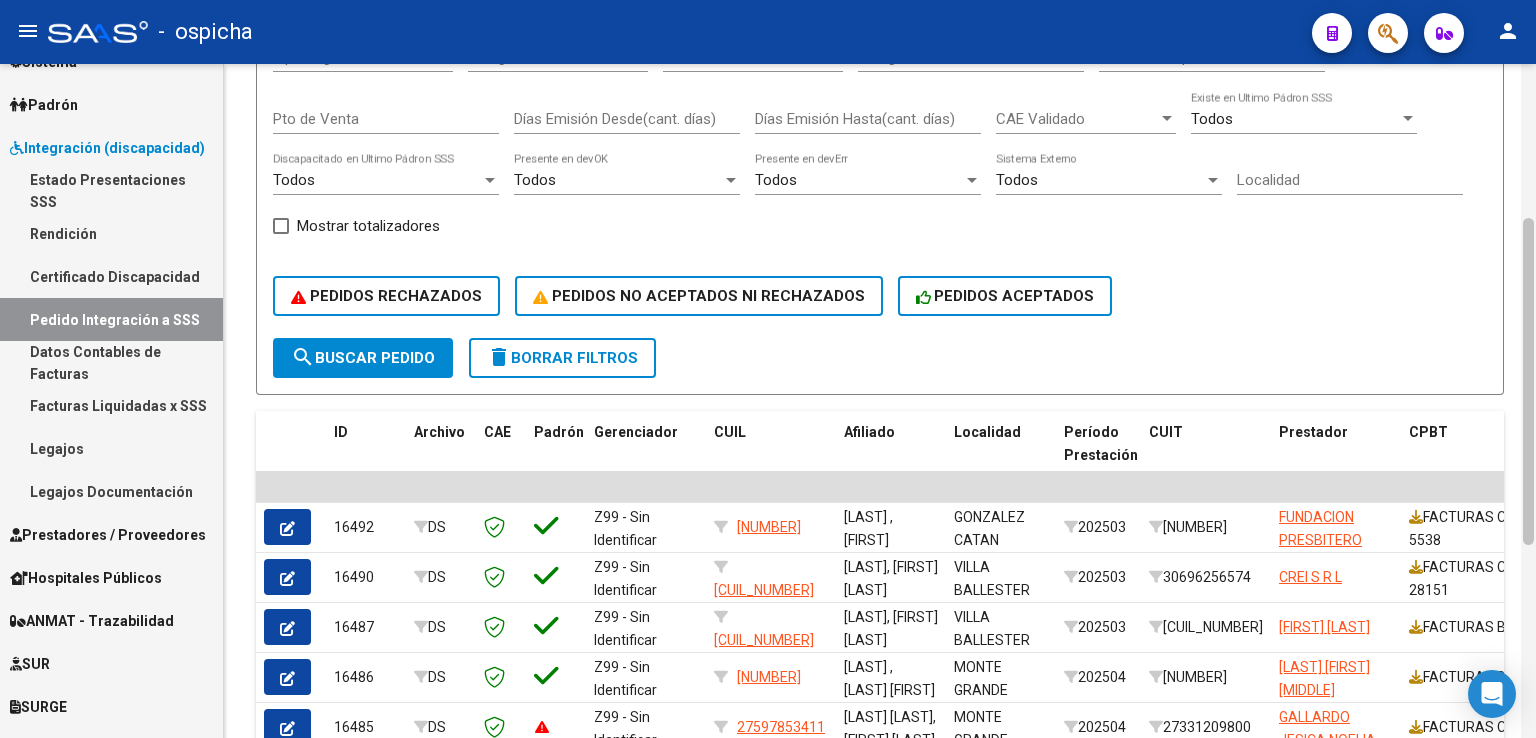 scroll, scrollTop: 264, scrollLeft: 0, axis: vertical 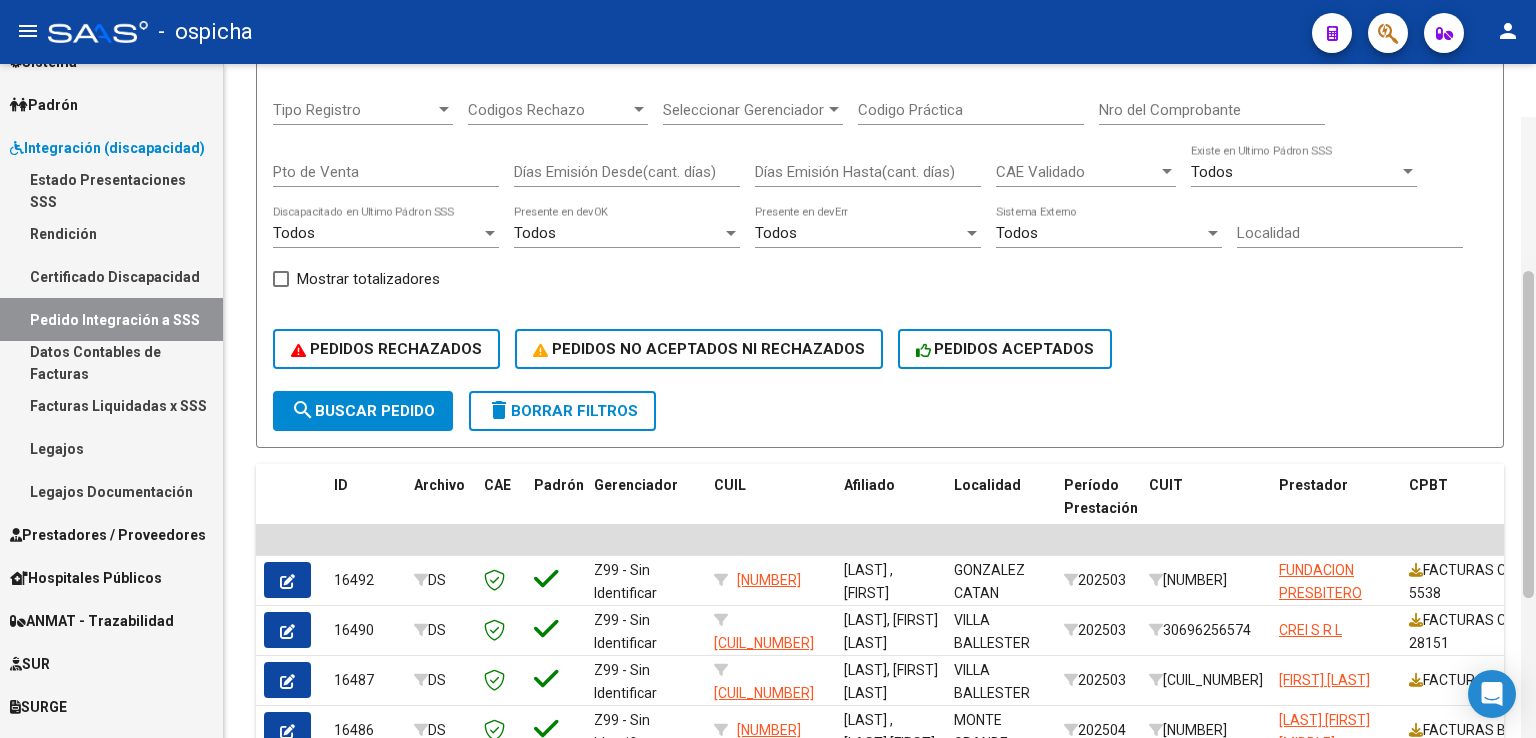 drag, startPoint x: 1532, startPoint y: 470, endPoint x: 1533, endPoint y: 251, distance: 219.00229 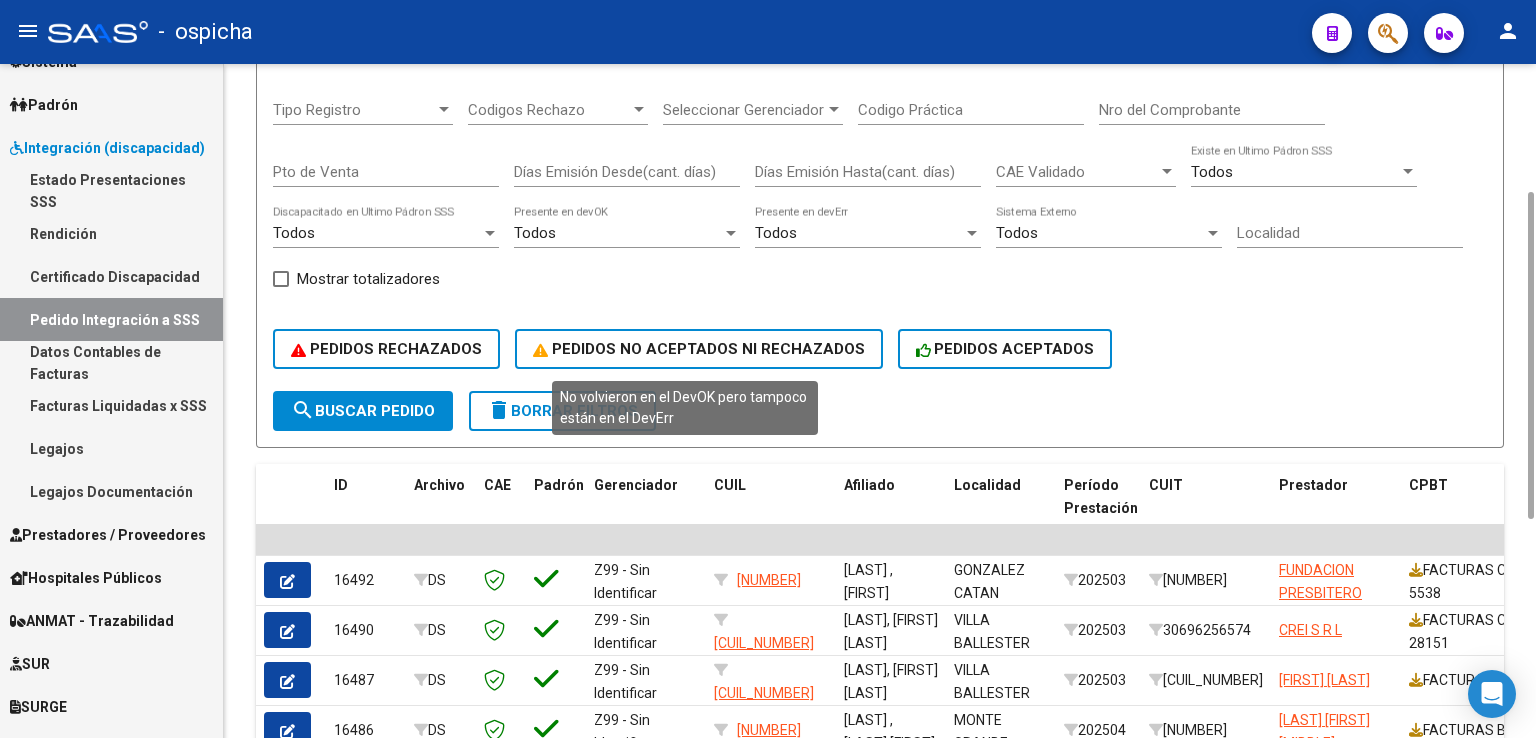 click on "PEDIDOS NO ACEPTADOS NI RECHAZADOS" 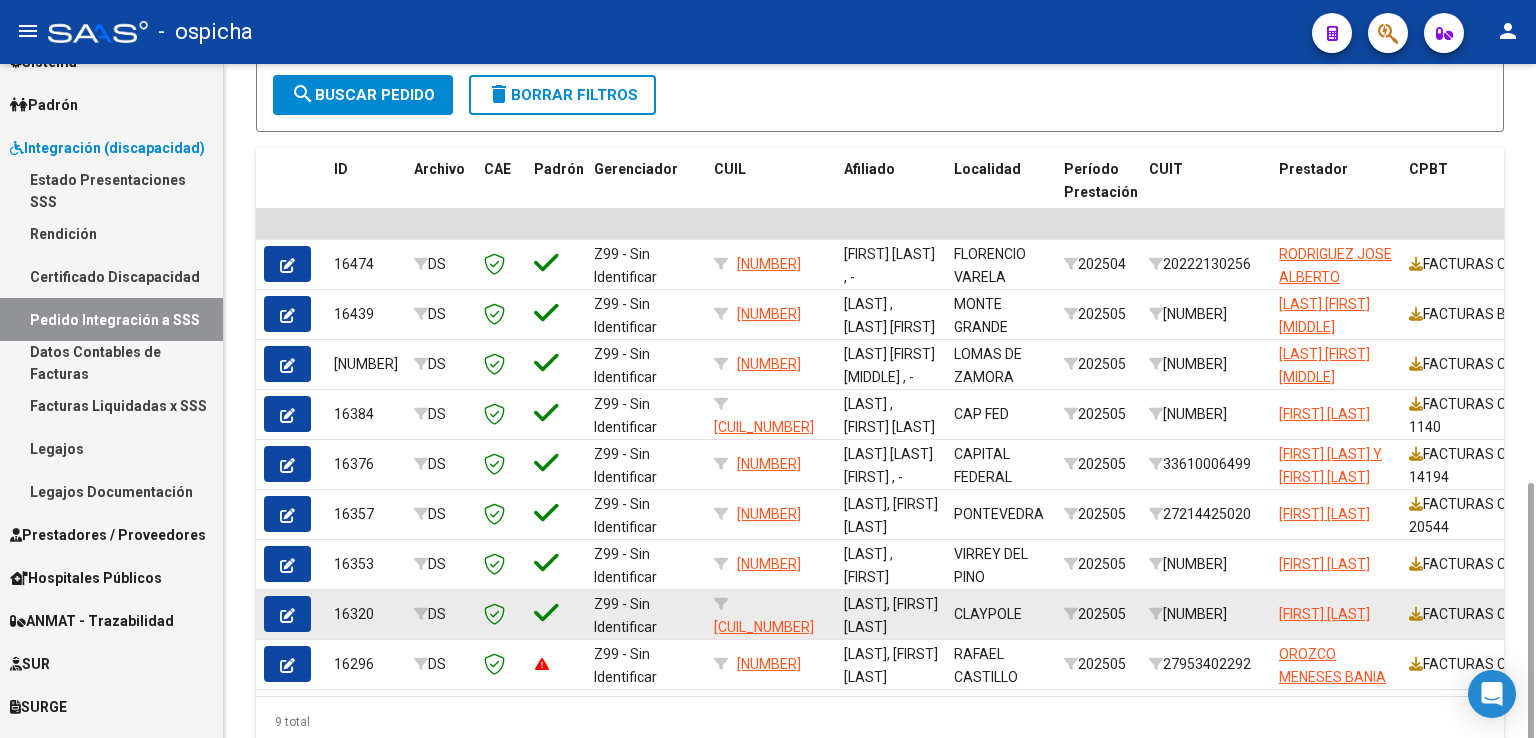 scroll, scrollTop: 664, scrollLeft: 0, axis: vertical 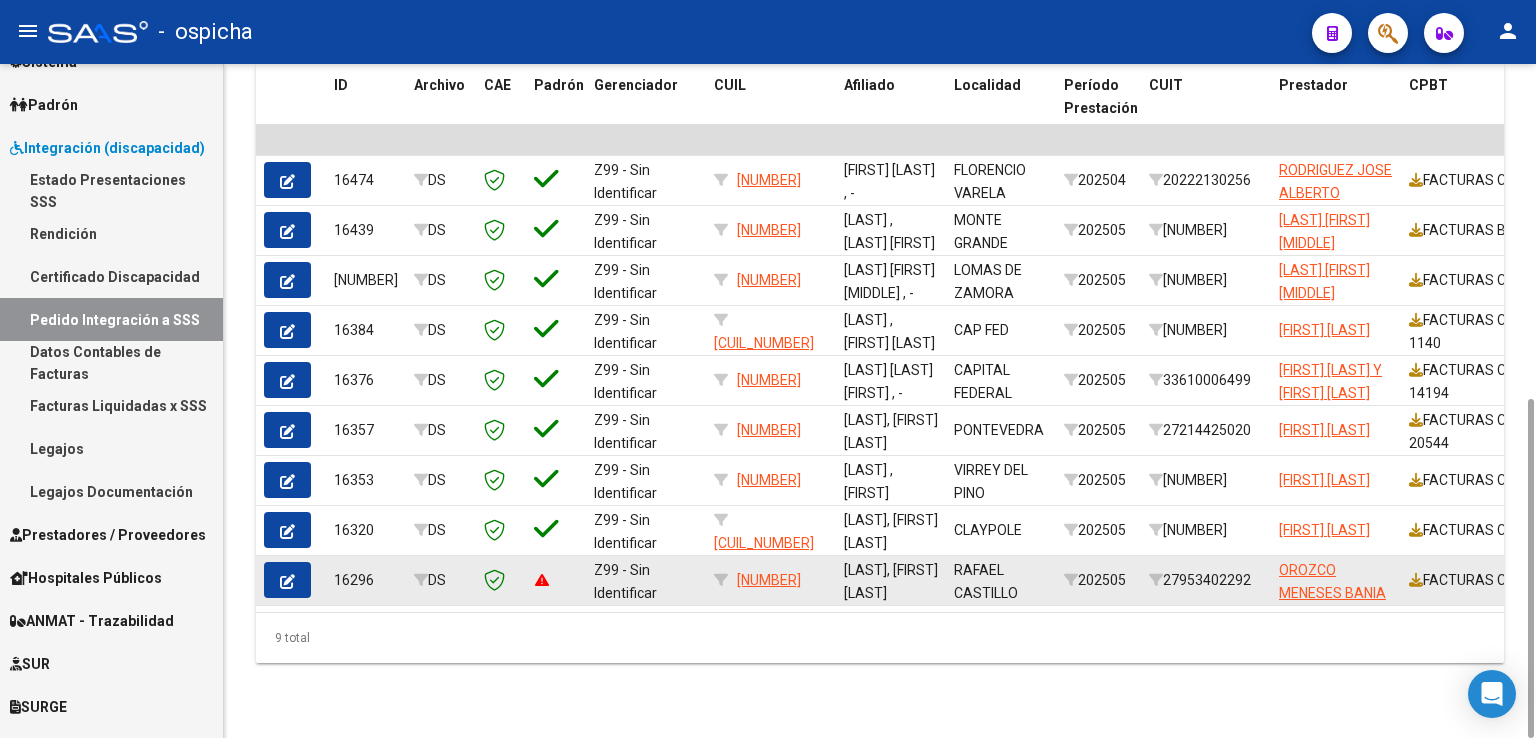 drag, startPoint x: 1532, startPoint y: 239, endPoint x: 1500, endPoint y: 562, distance: 324.58127 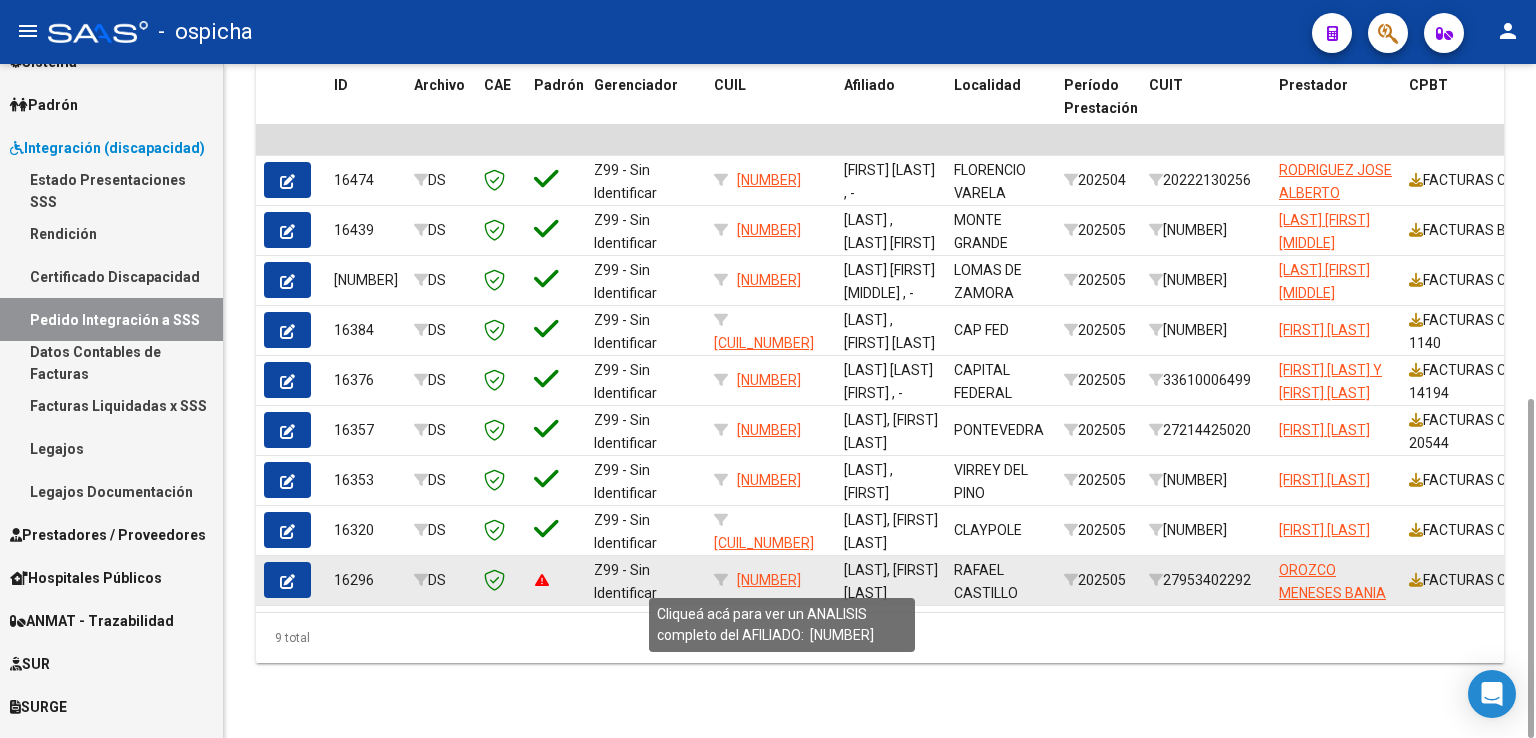 click on "[NUMBER]" 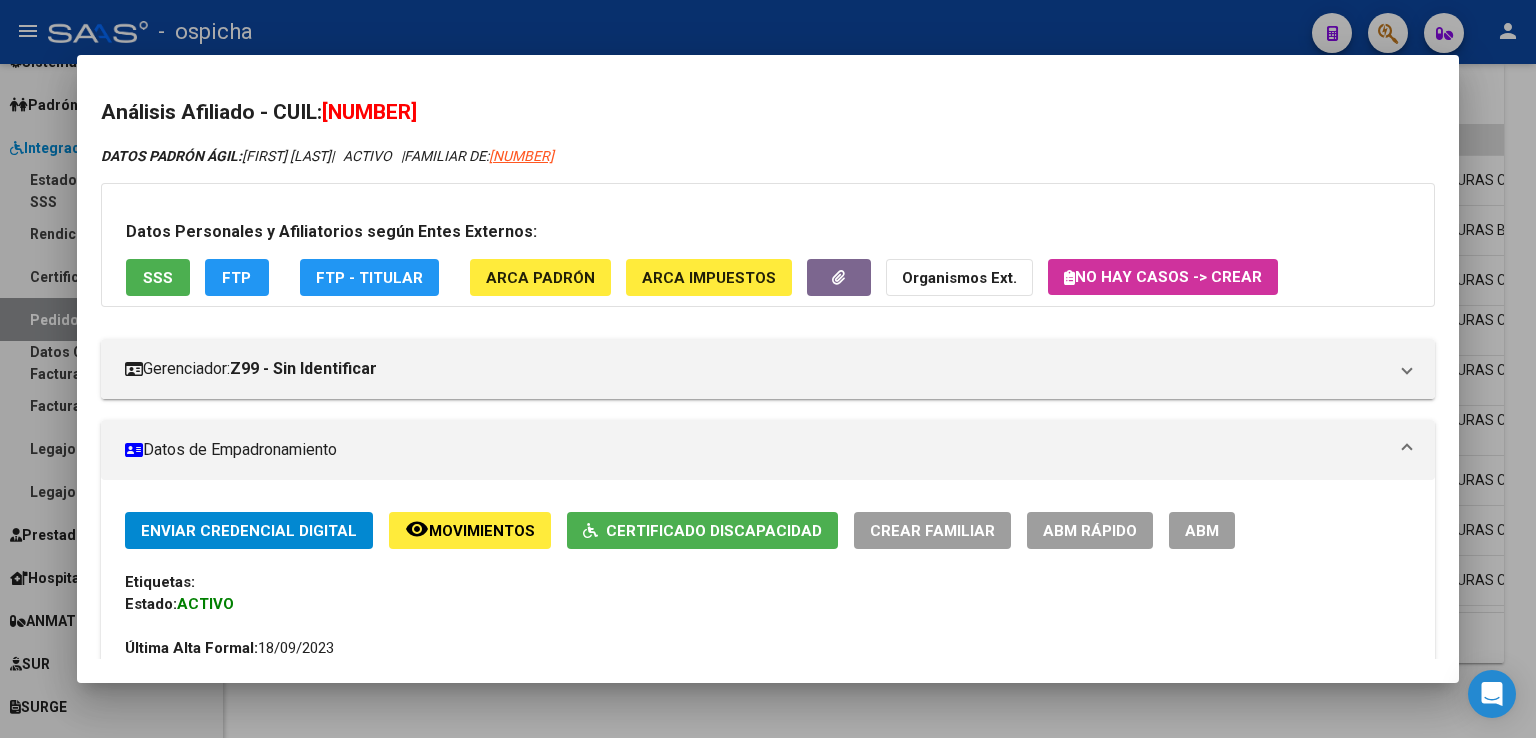 click on "Certificado Discapacidad" 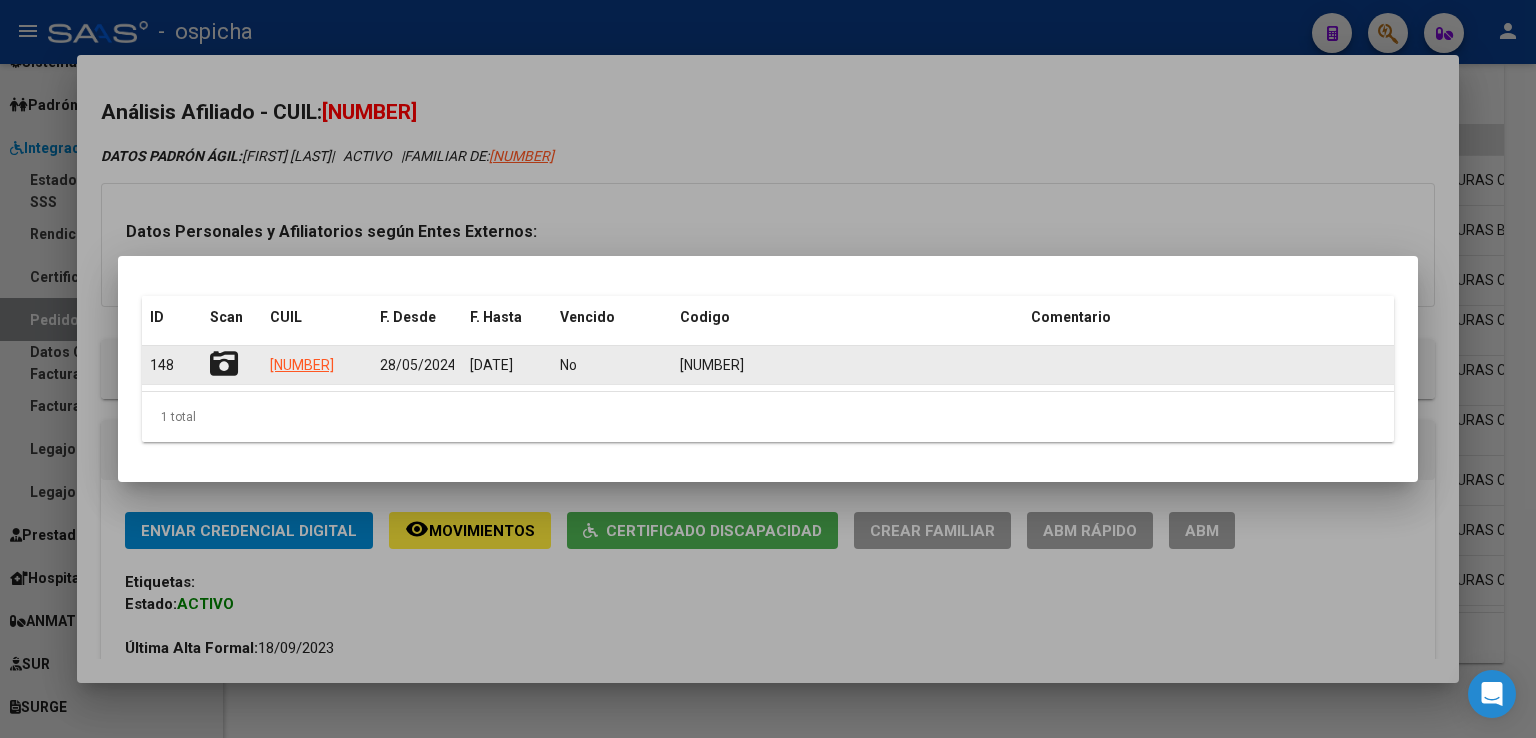 click 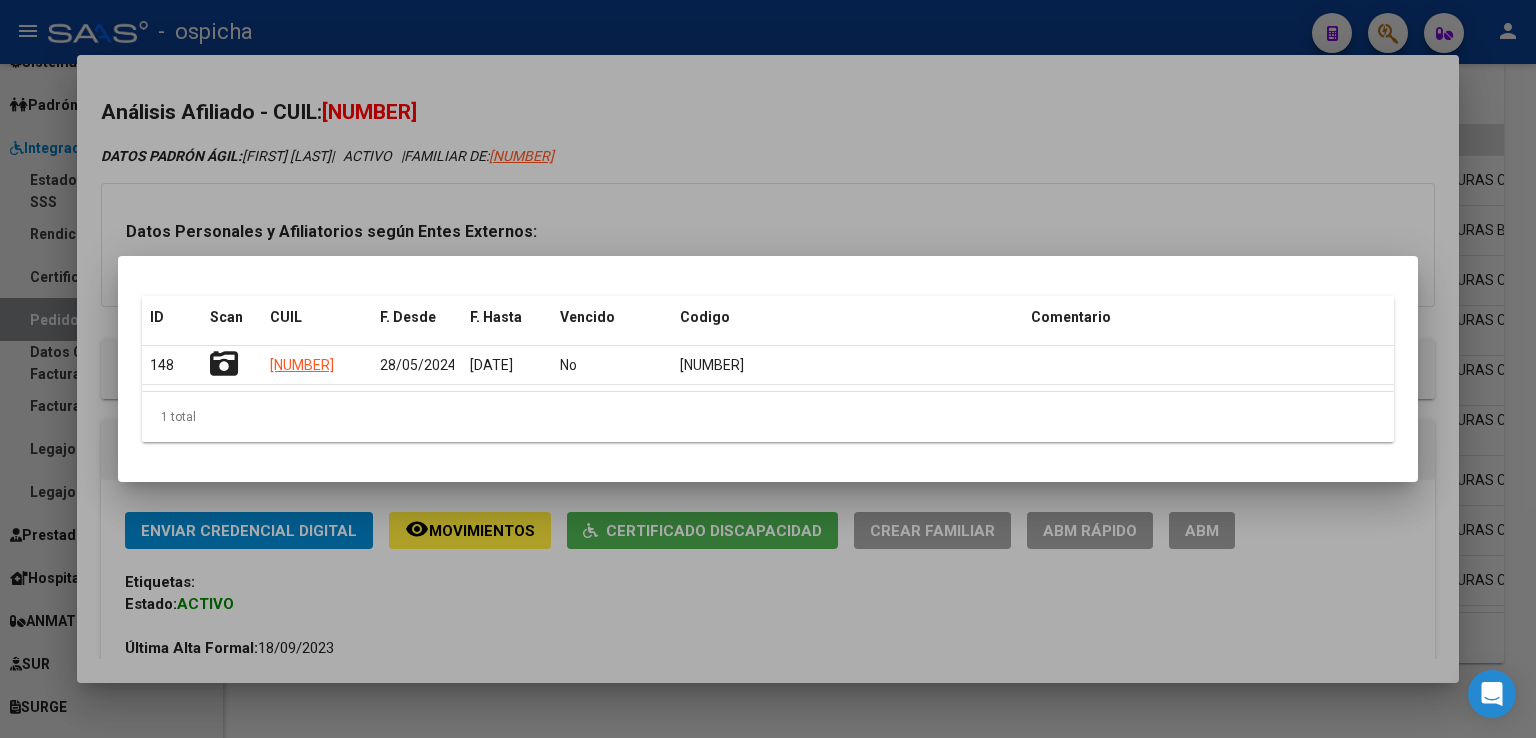 click at bounding box center [768, 369] 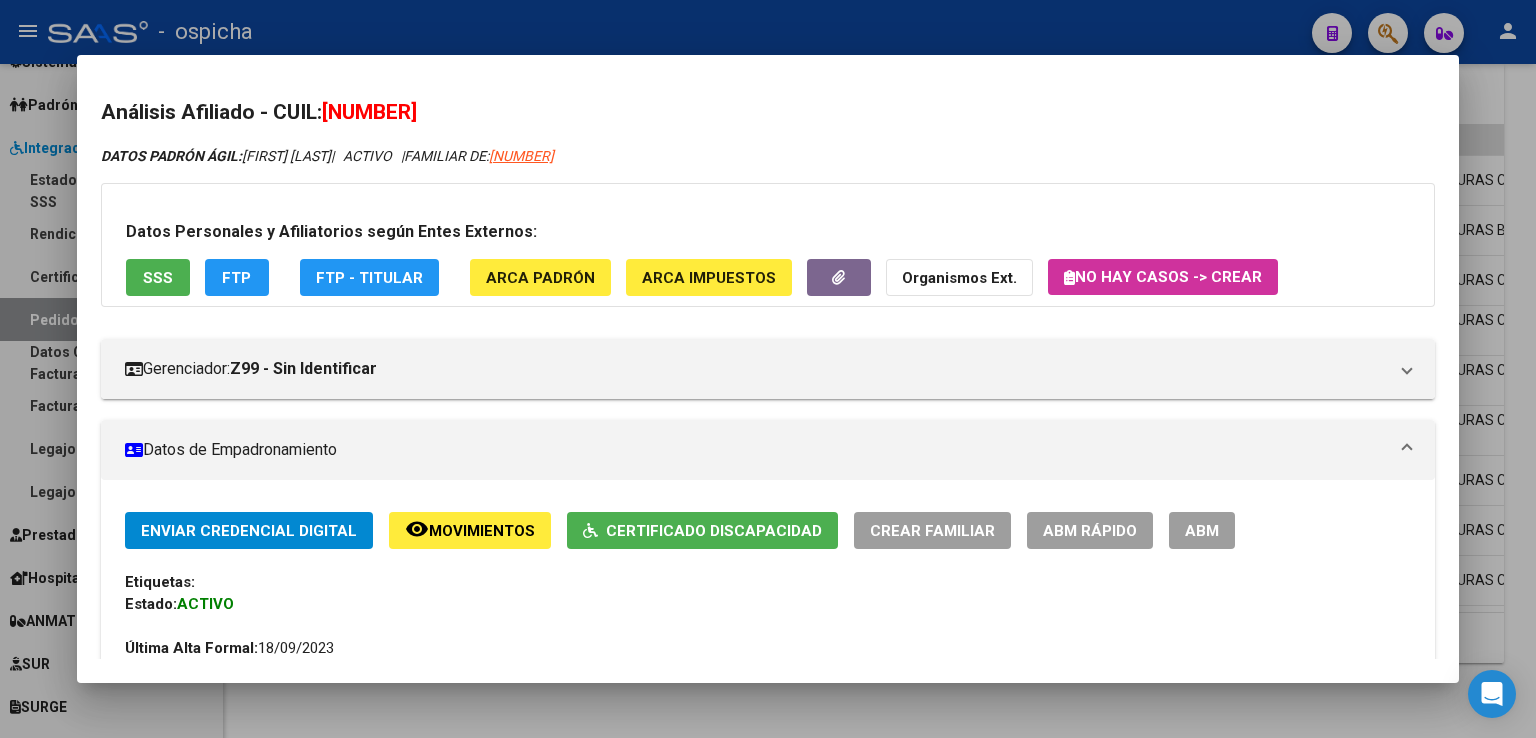 click at bounding box center [768, 369] 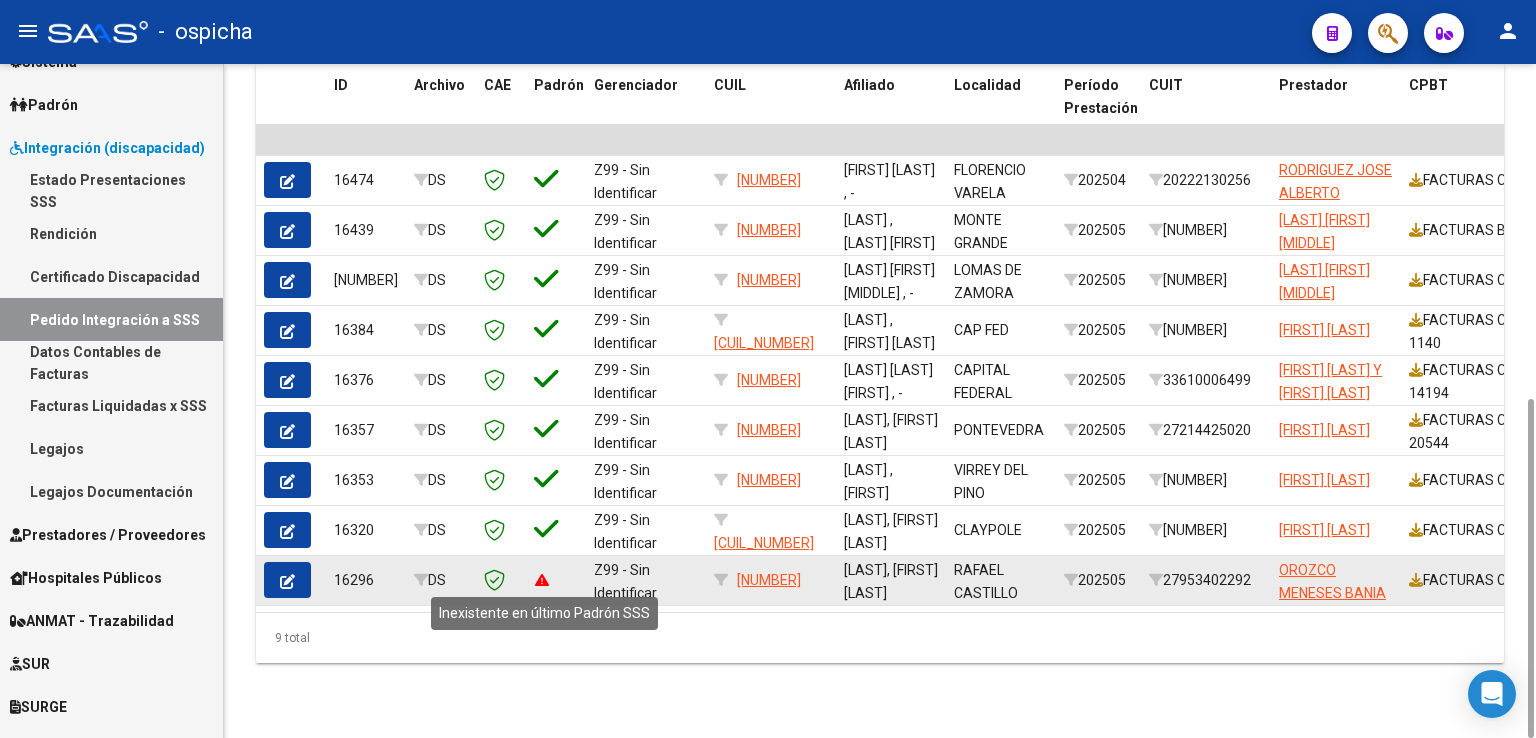 click 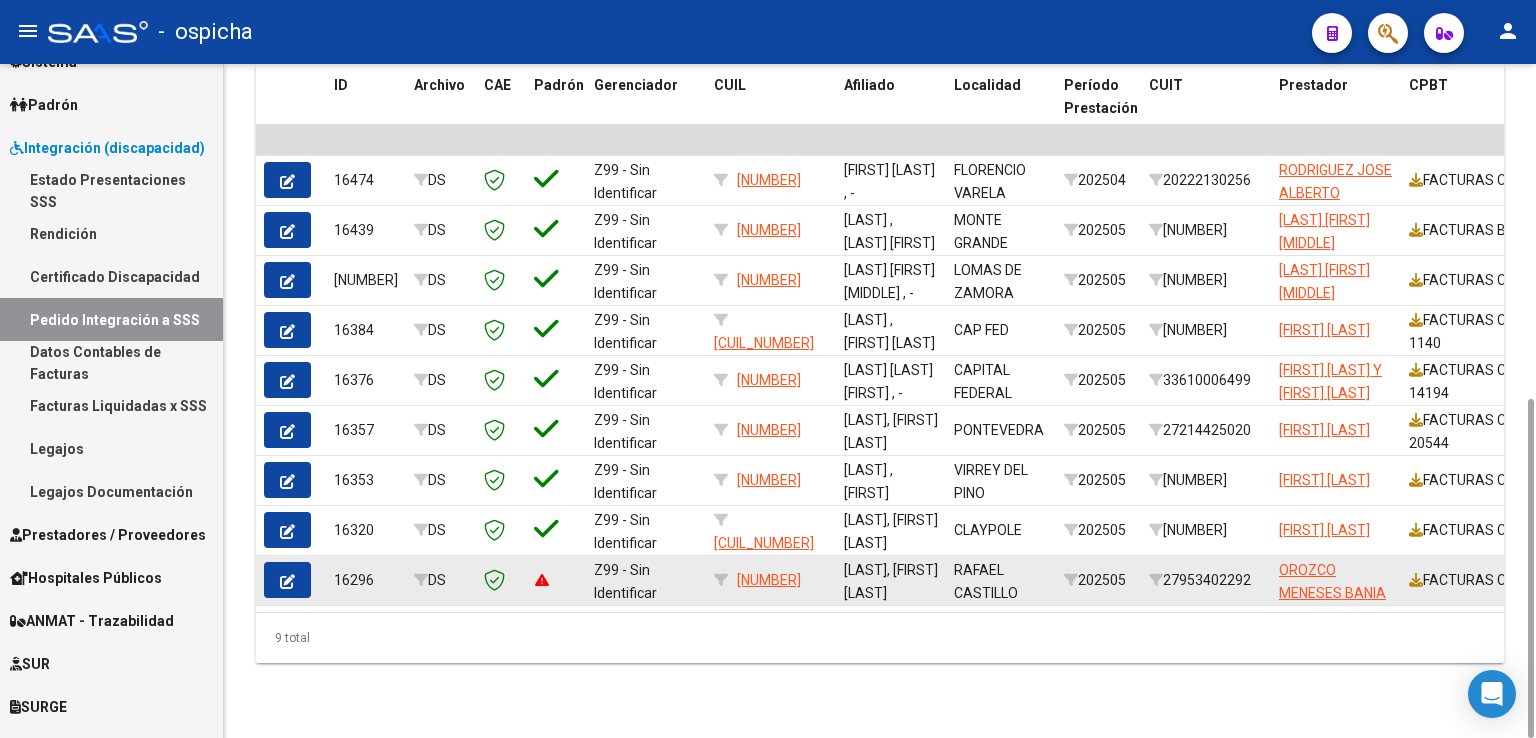 click 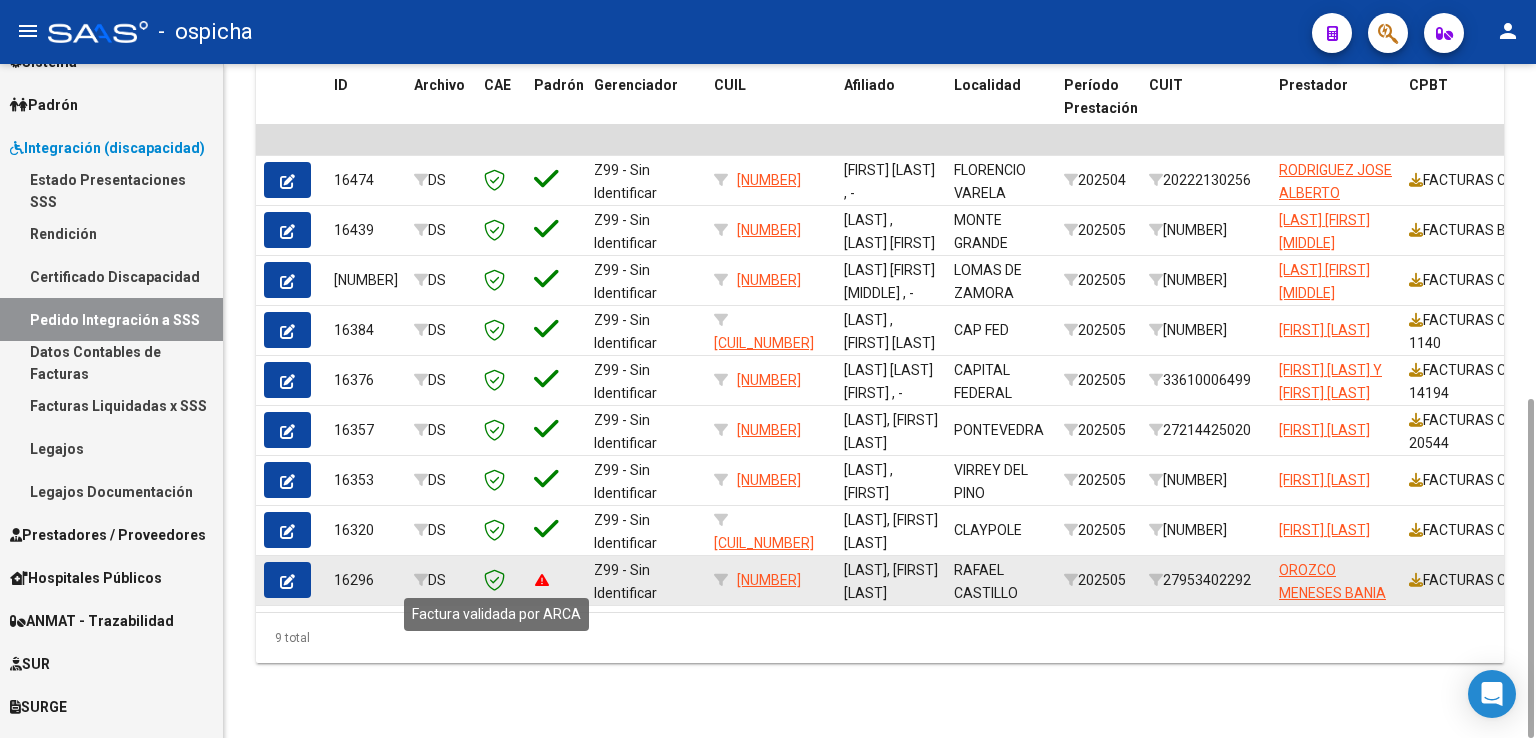 click 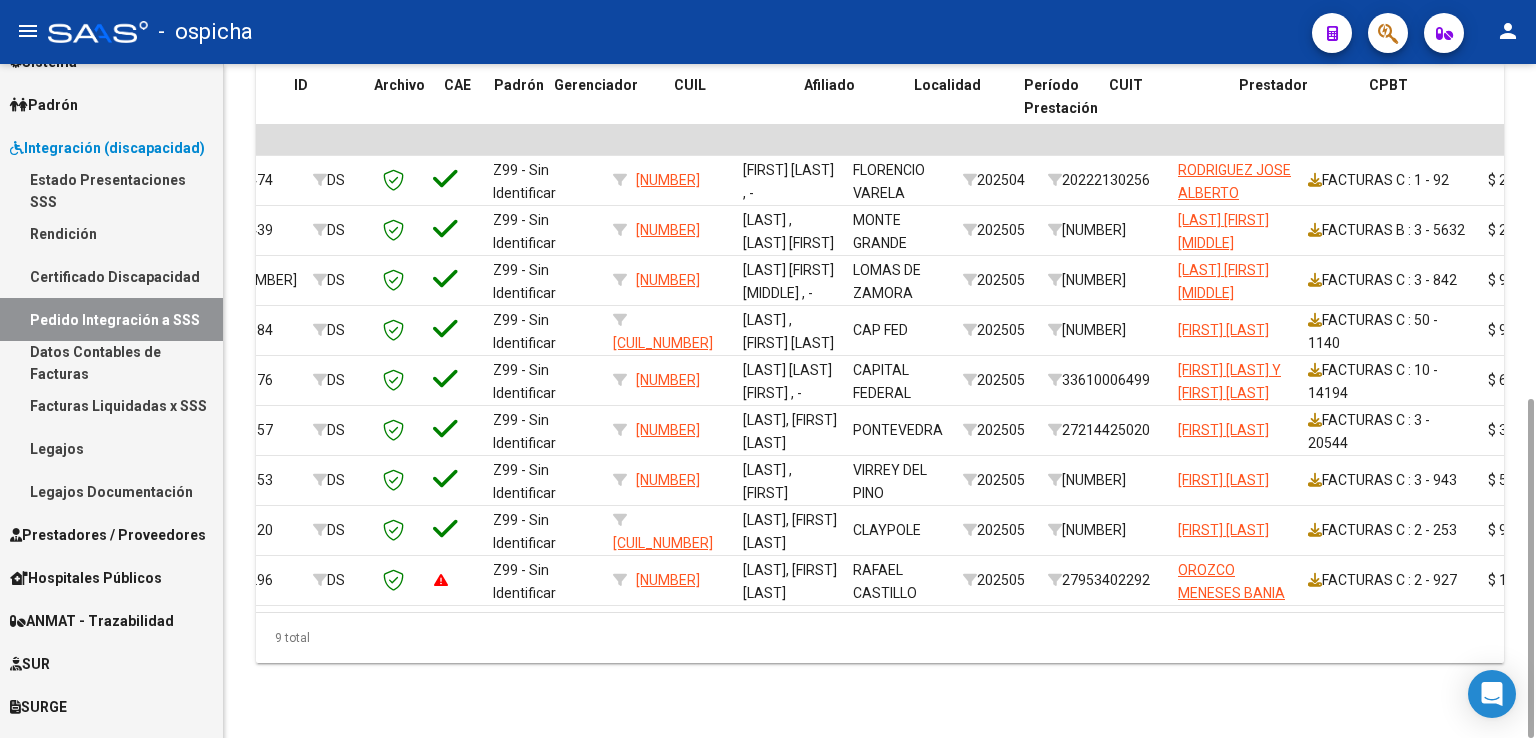 scroll, scrollTop: 0, scrollLeft: 0, axis: both 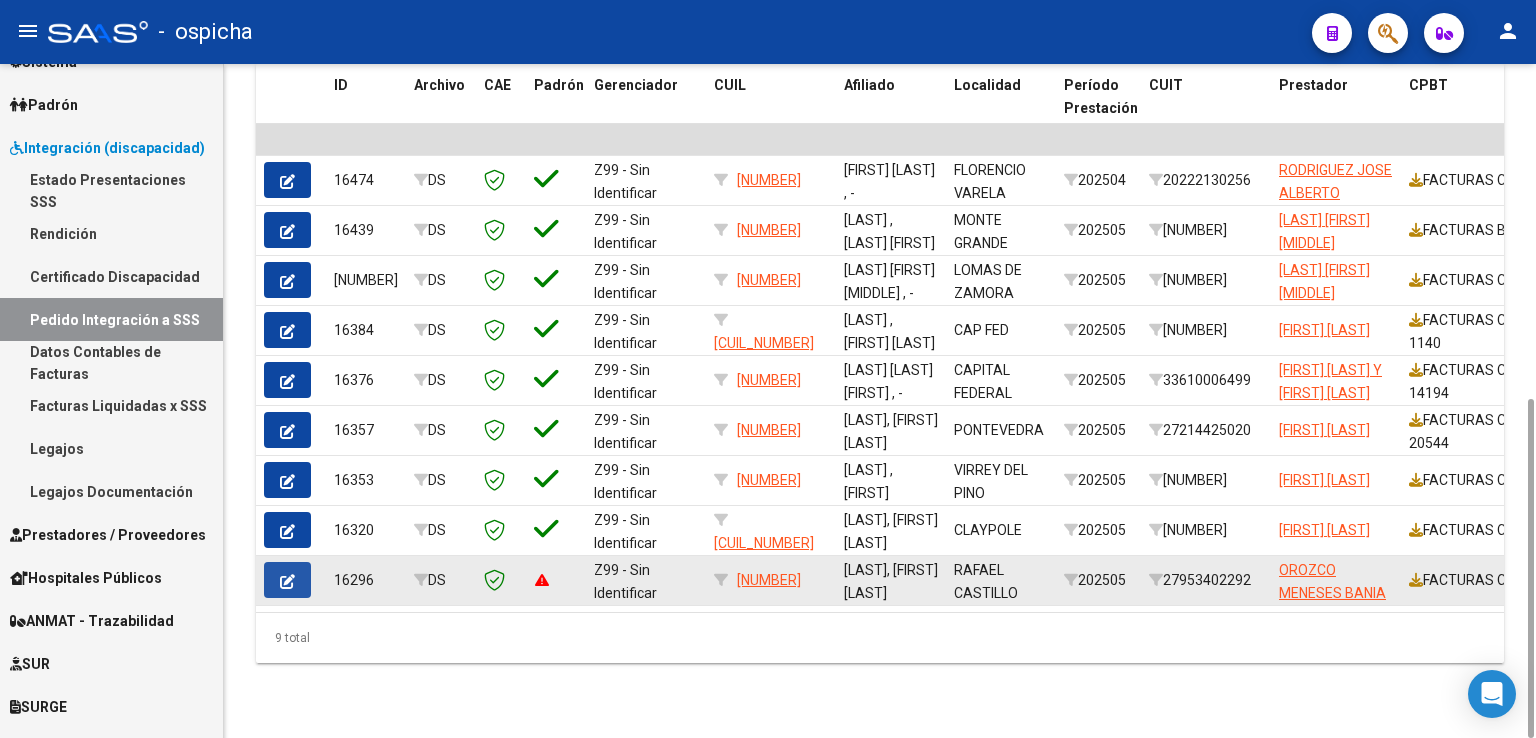 click 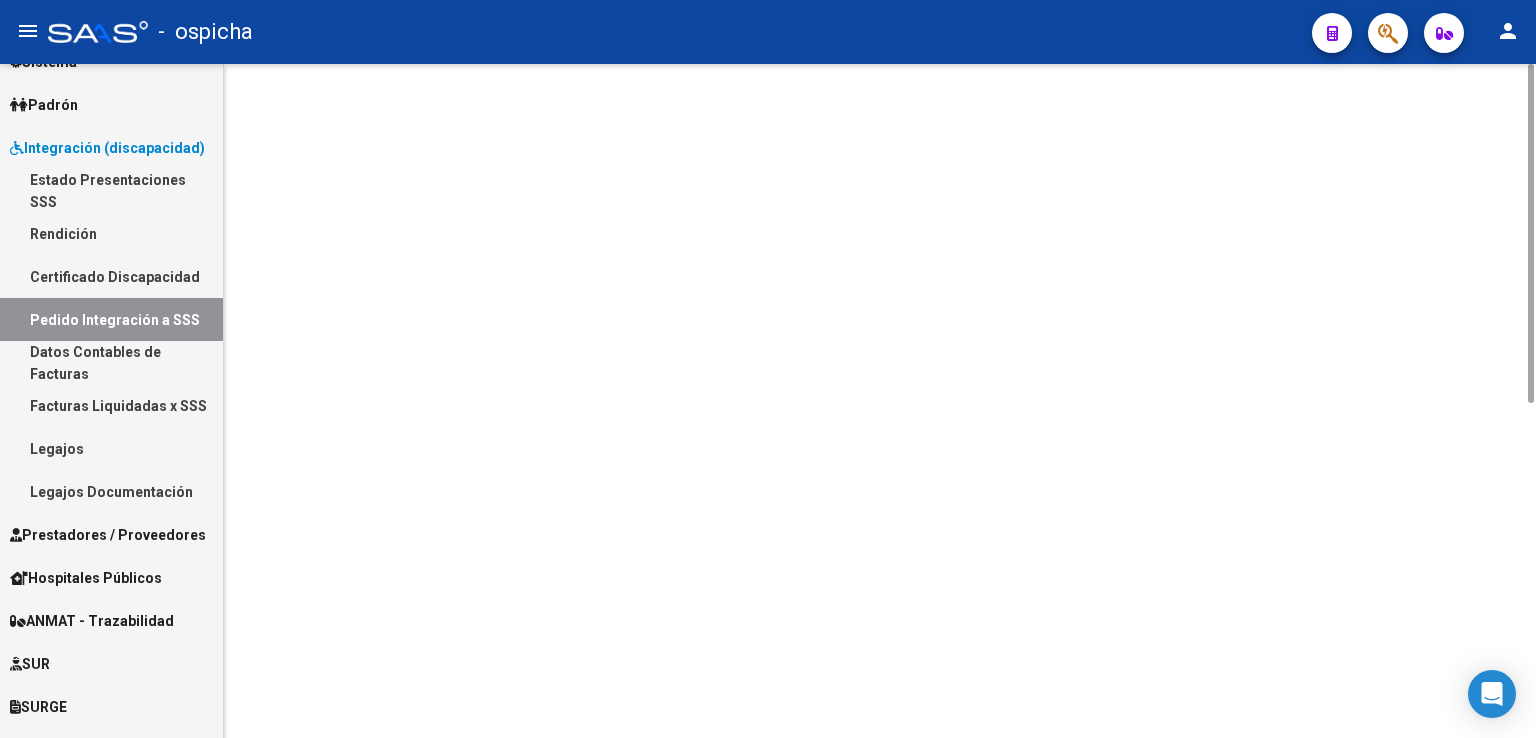 scroll, scrollTop: 0, scrollLeft: 0, axis: both 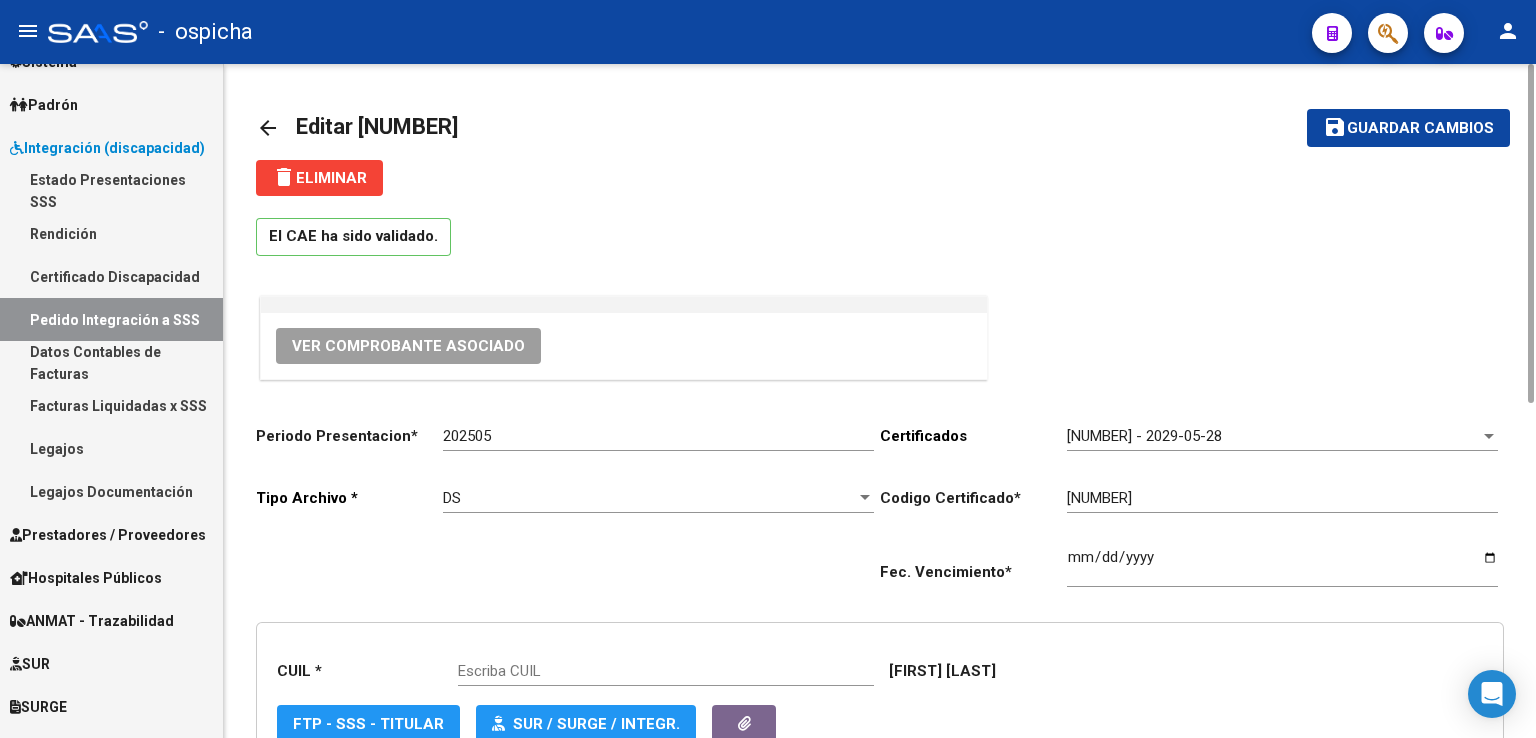 type on "[NUMBER]" 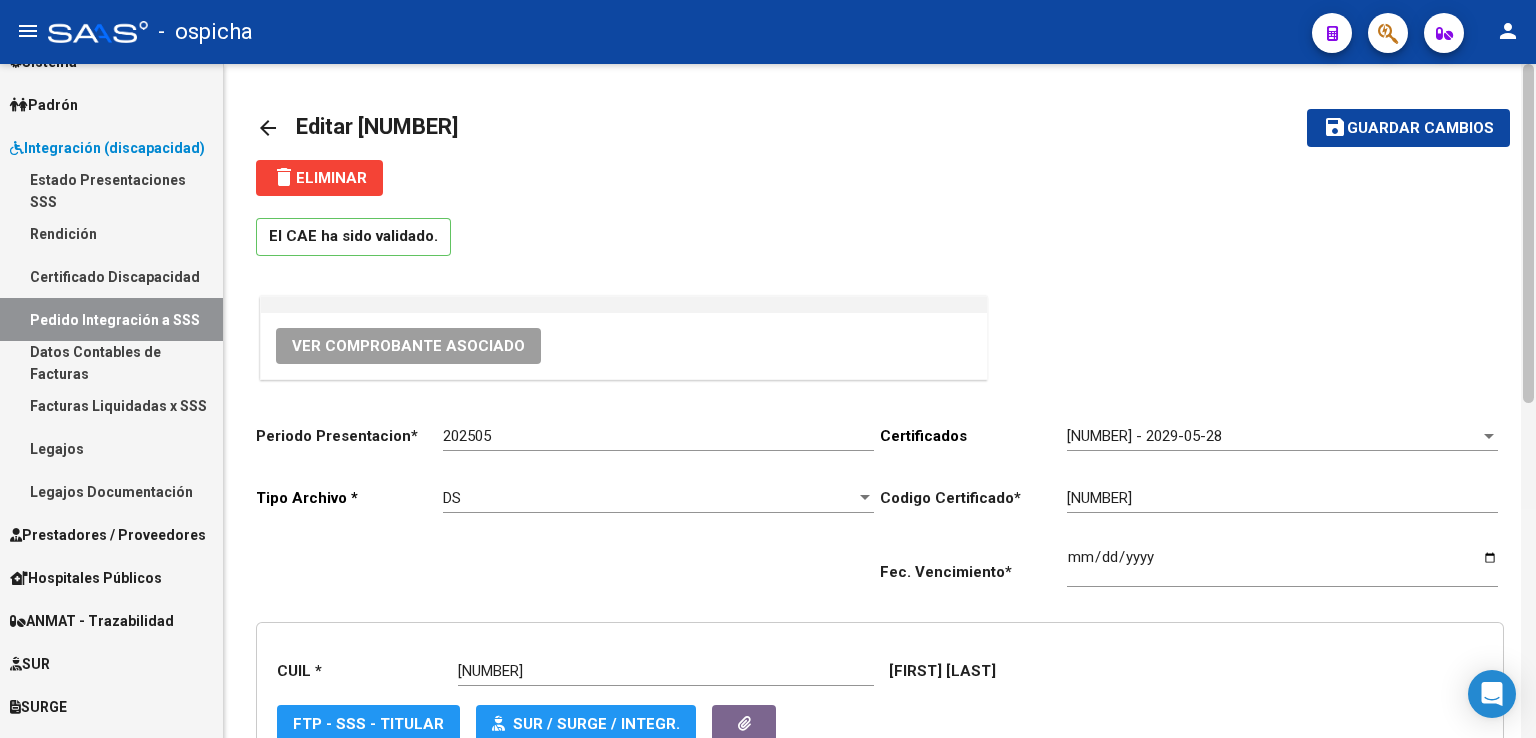 scroll, scrollTop: 674, scrollLeft: 0, axis: vertical 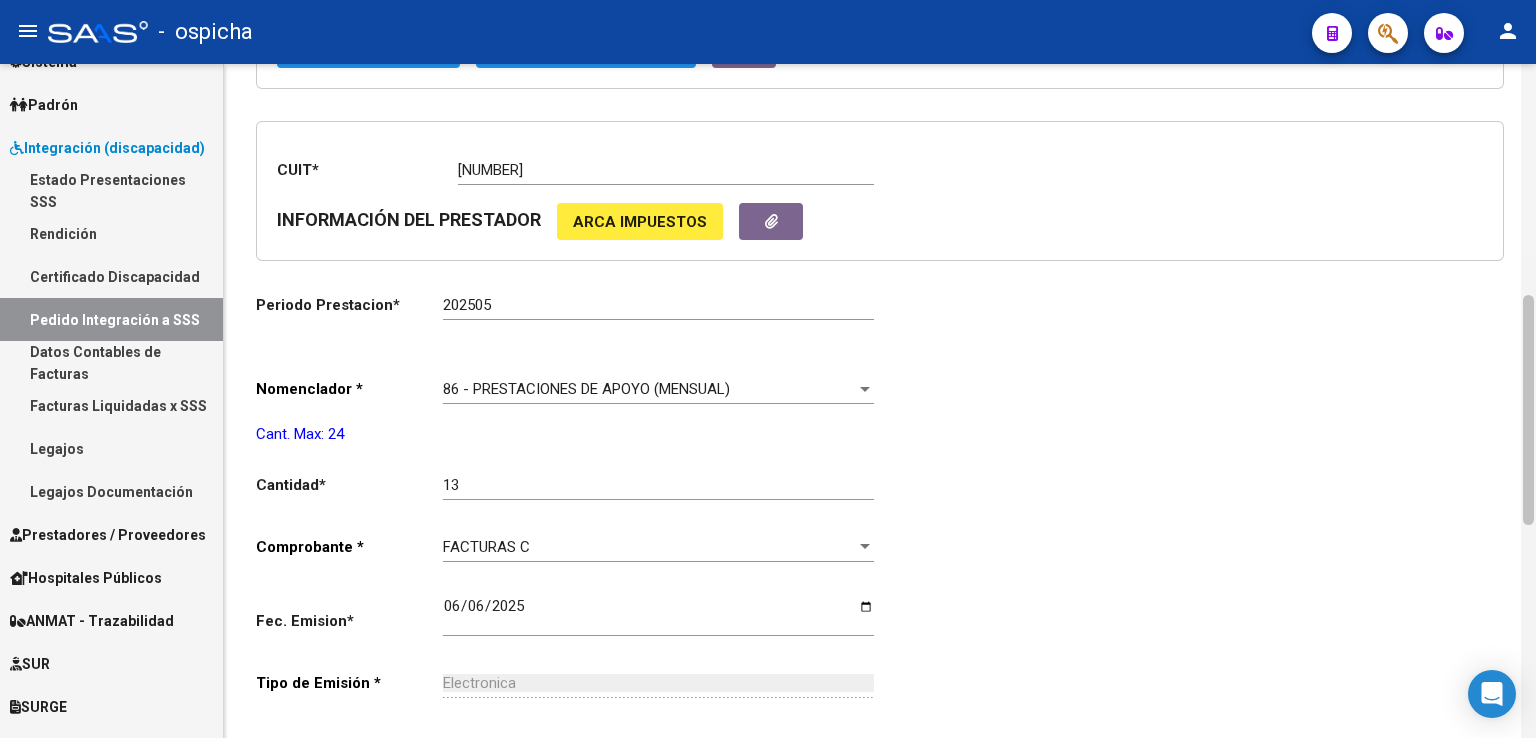 drag, startPoint x: 1535, startPoint y: 286, endPoint x: 1535, endPoint y: 311, distance: 25 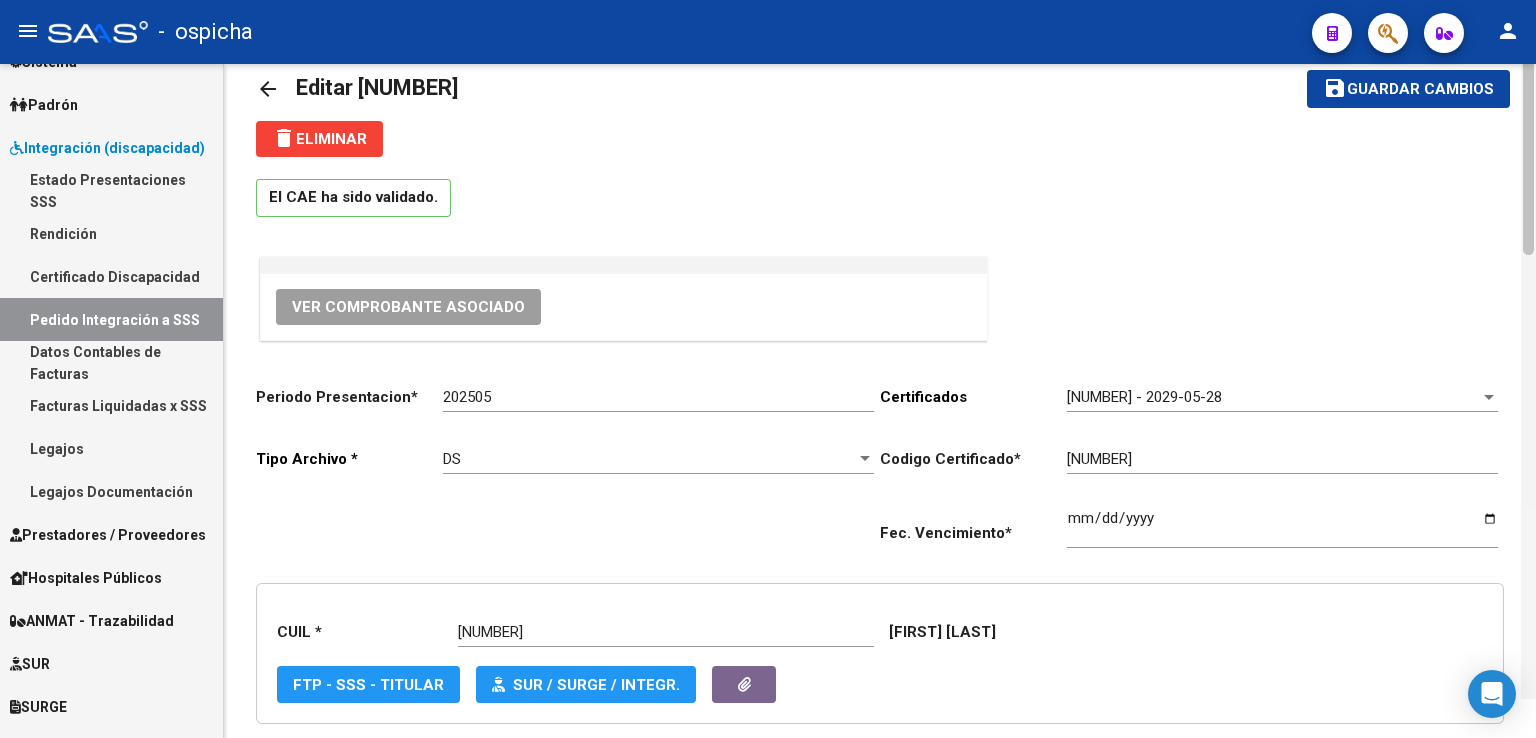 scroll, scrollTop: 0, scrollLeft: 0, axis: both 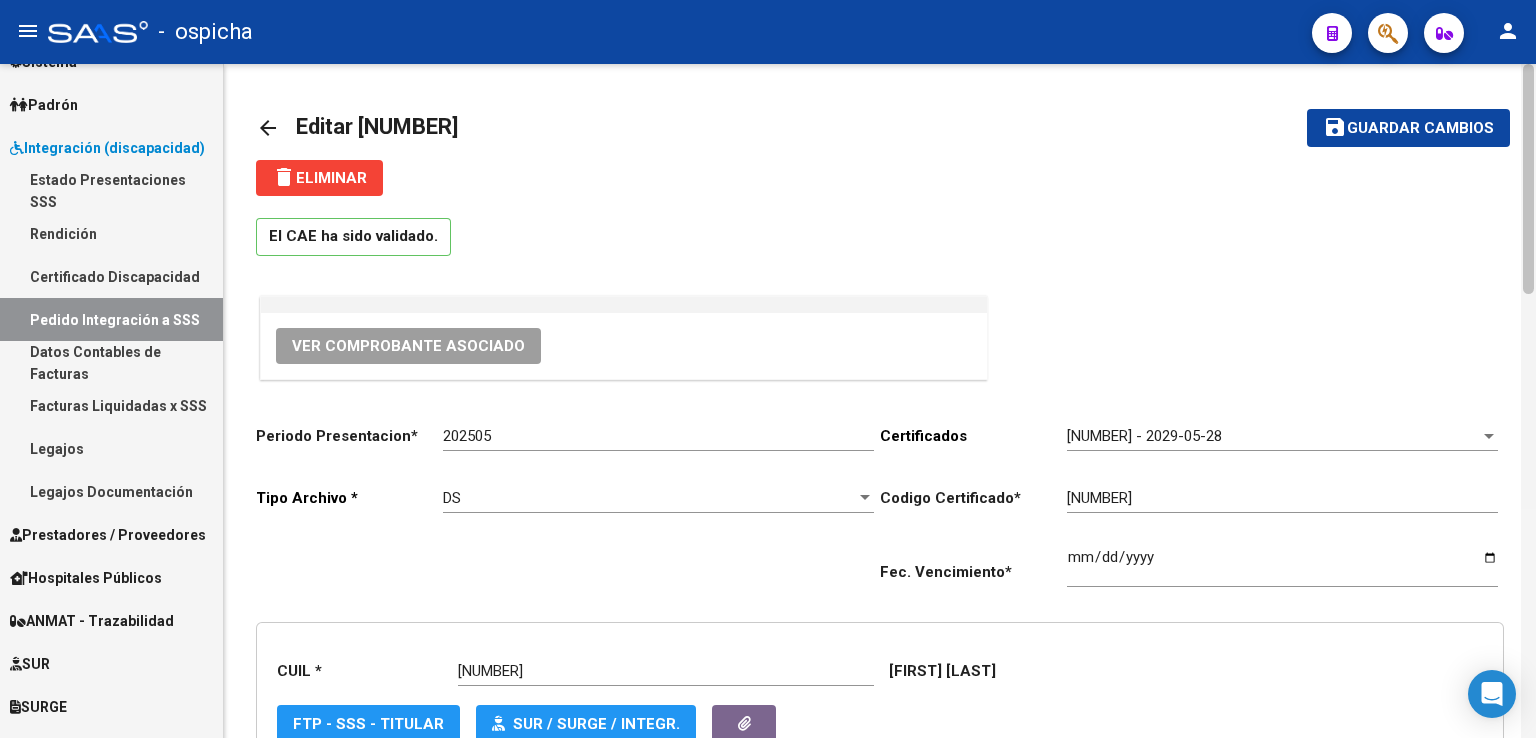 drag, startPoint x: 1523, startPoint y: 336, endPoint x: 1534, endPoint y: 92, distance: 244.24782 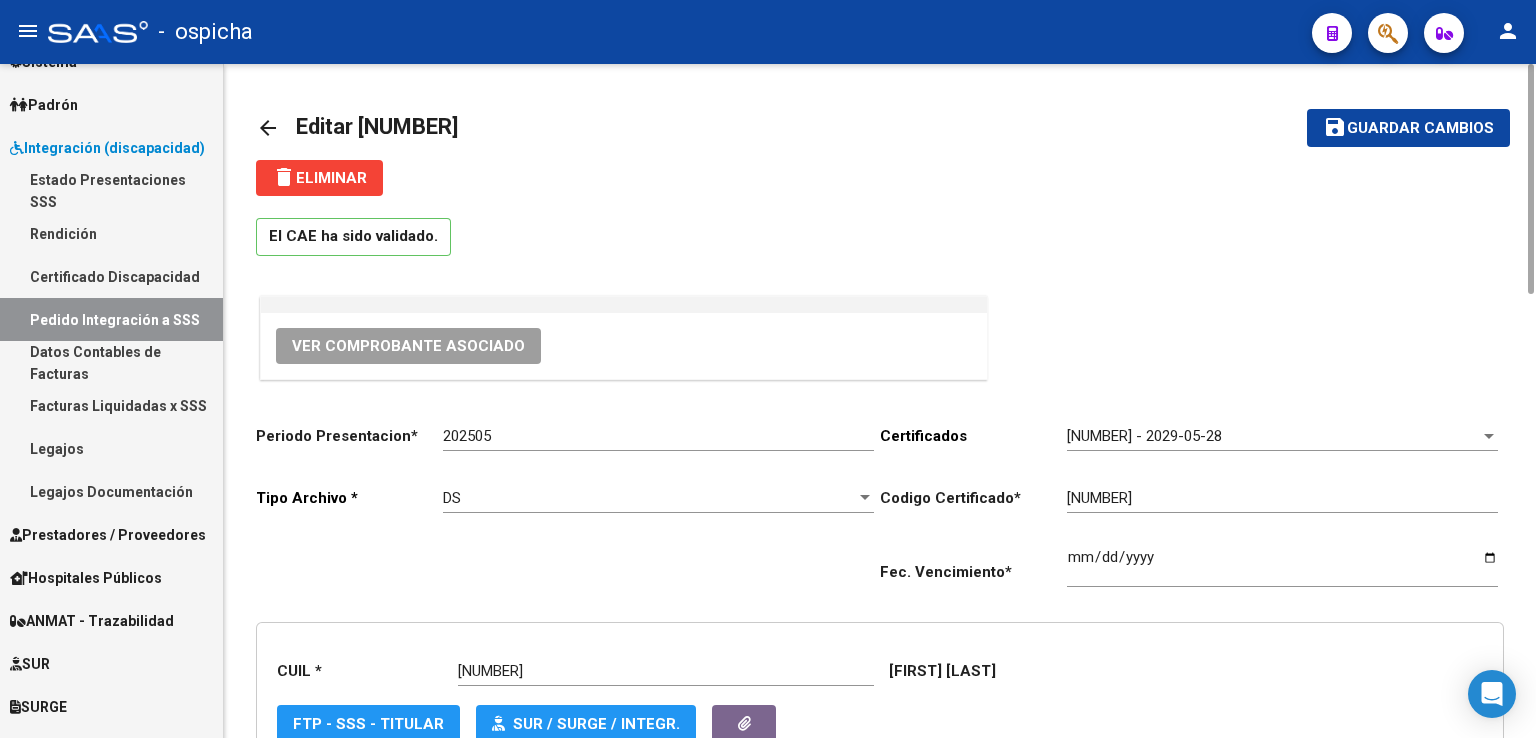 click on "arrow_back" 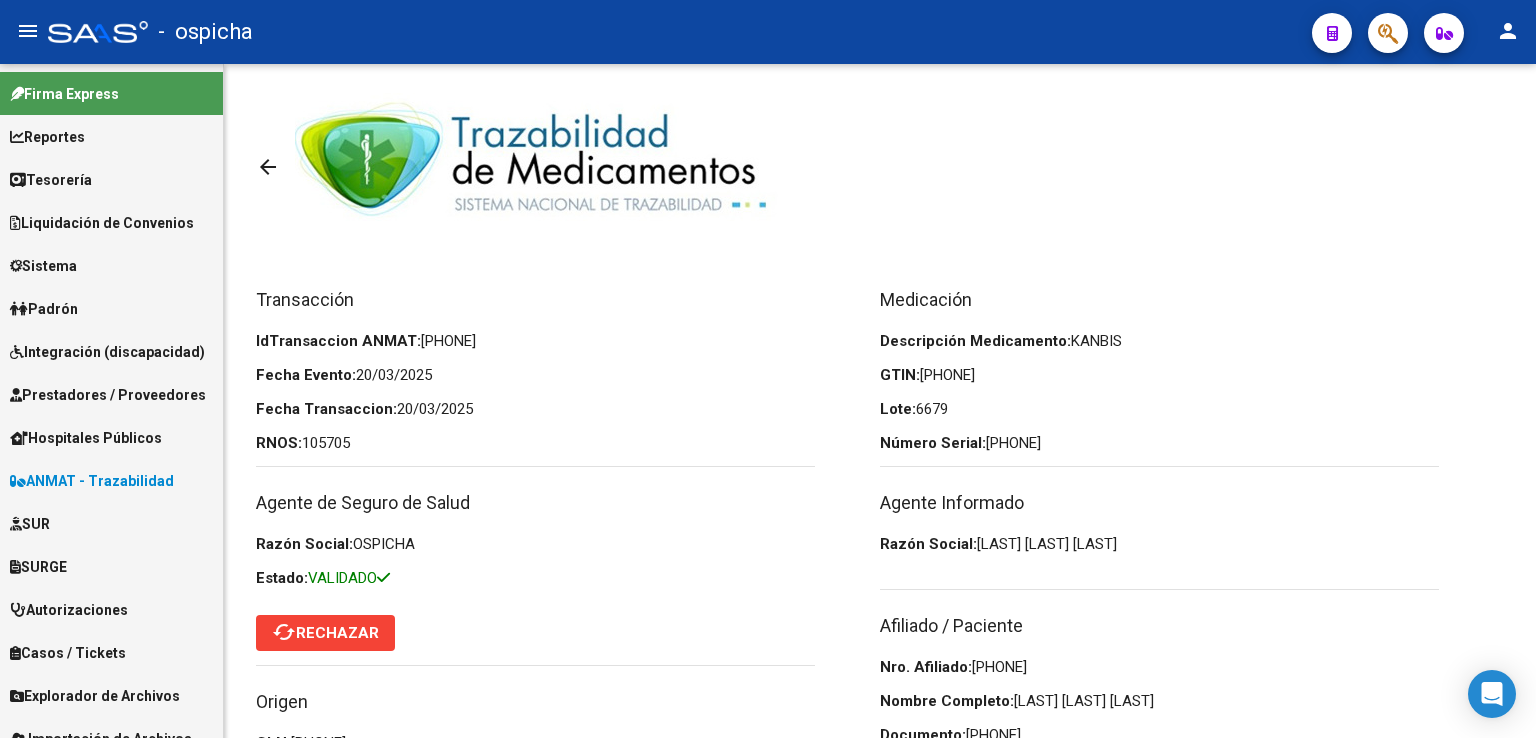 scroll, scrollTop: 0, scrollLeft: 0, axis: both 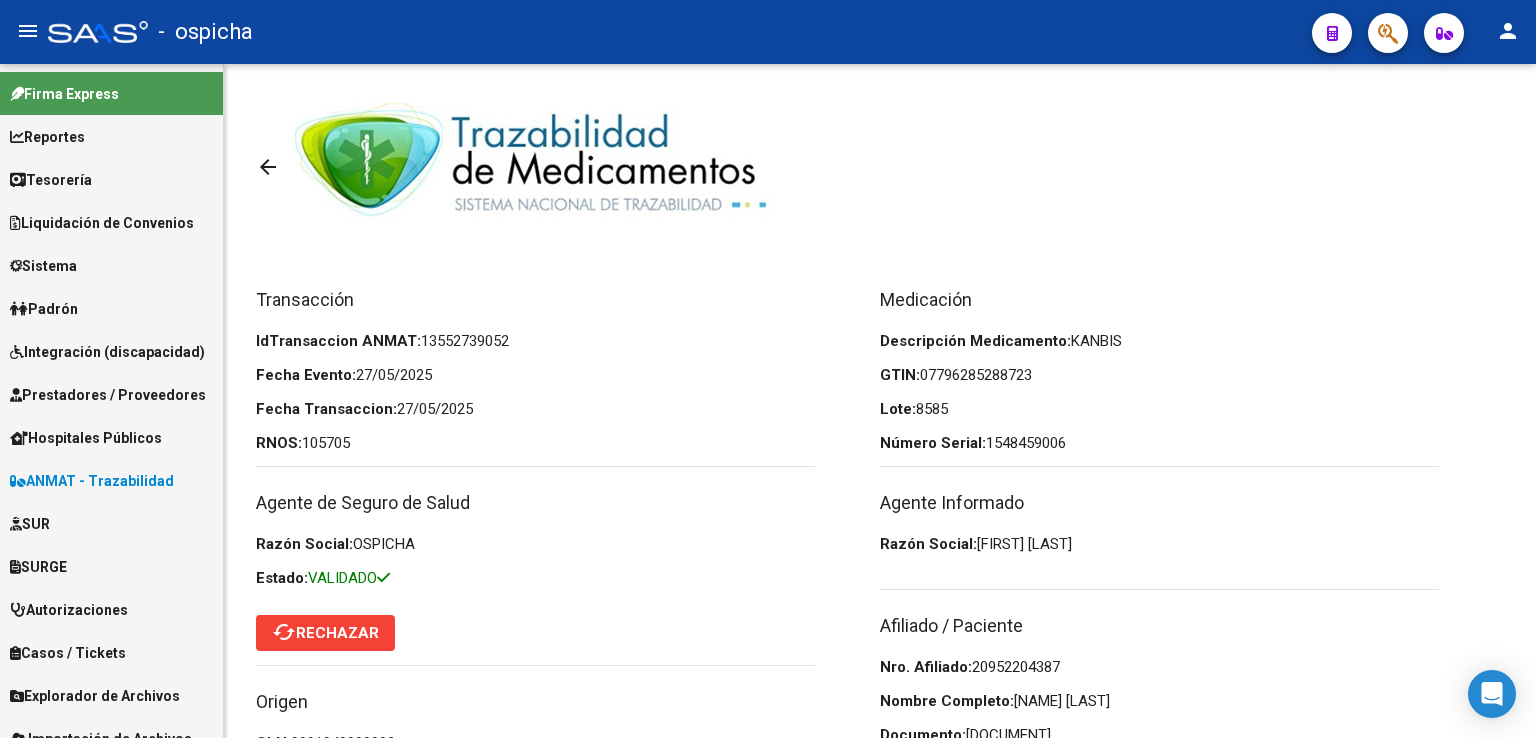 drag, startPoint x: 1535, startPoint y: 152, endPoint x: 1535, endPoint y: 333, distance: 181 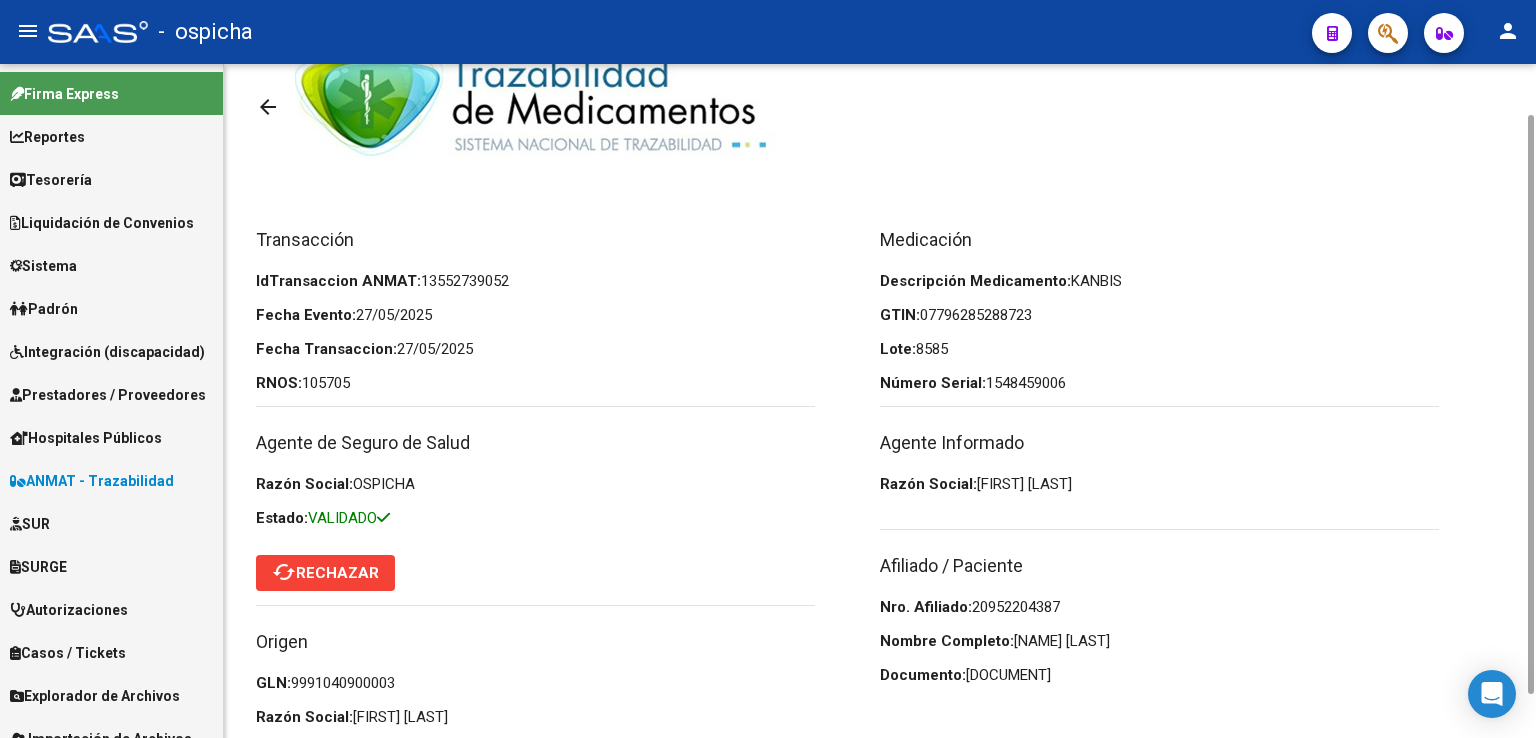 scroll, scrollTop: 110, scrollLeft: 0, axis: vertical 